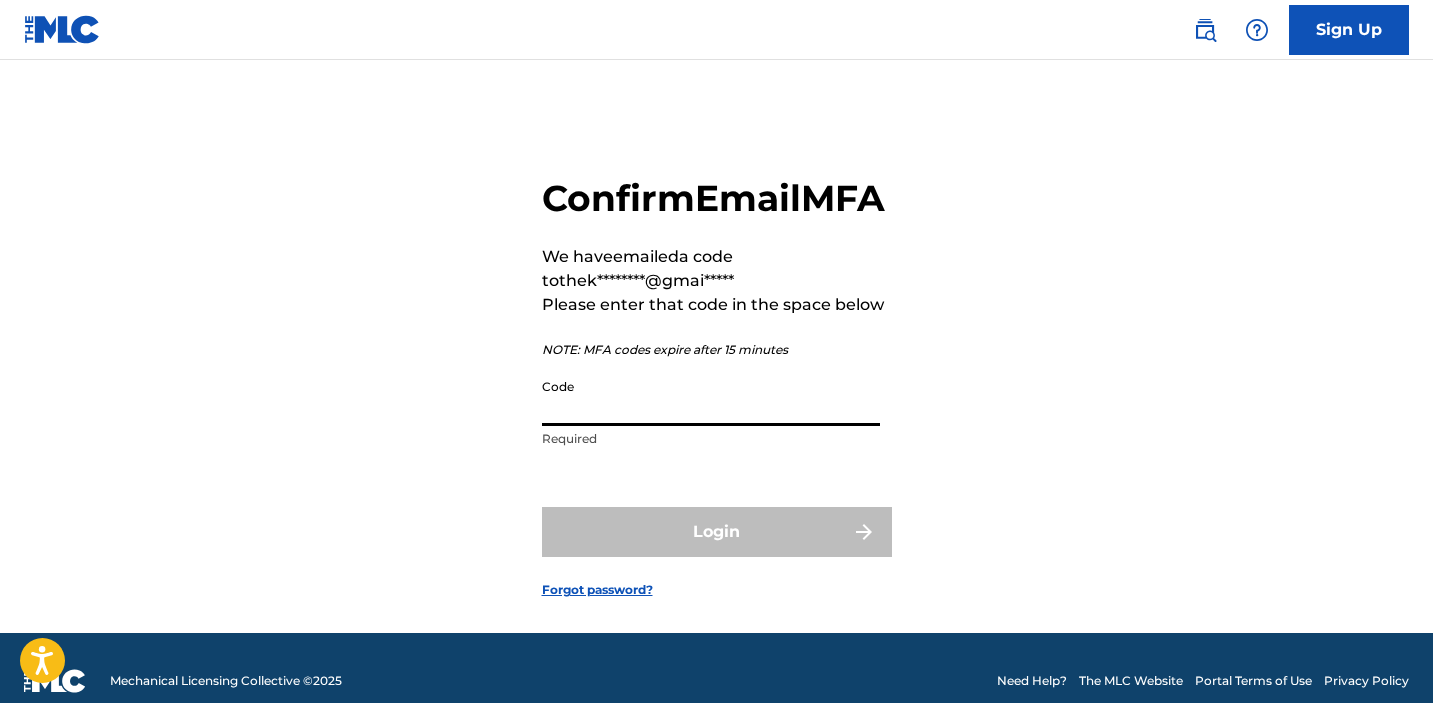 scroll, scrollTop: 0, scrollLeft: 0, axis: both 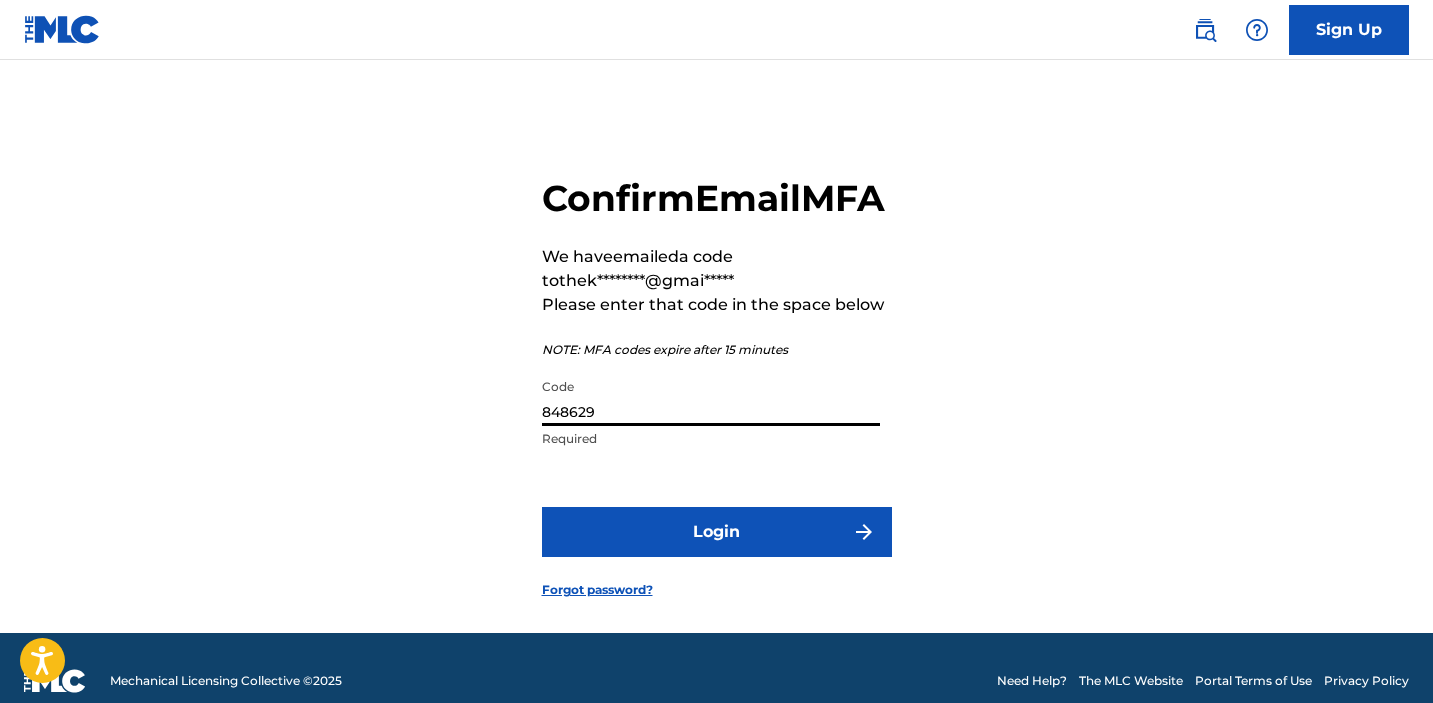 type on "848629" 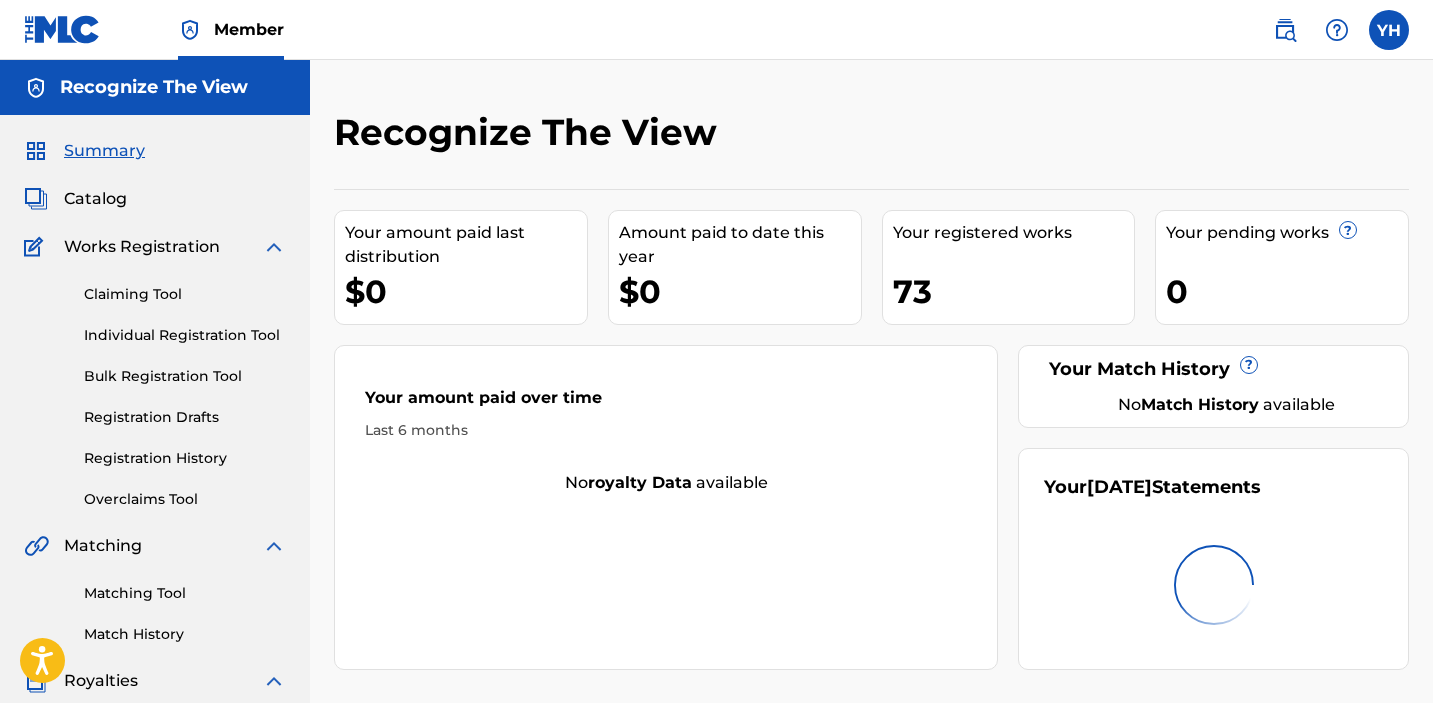 scroll, scrollTop: 0, scrollLeft: 0, axis: both 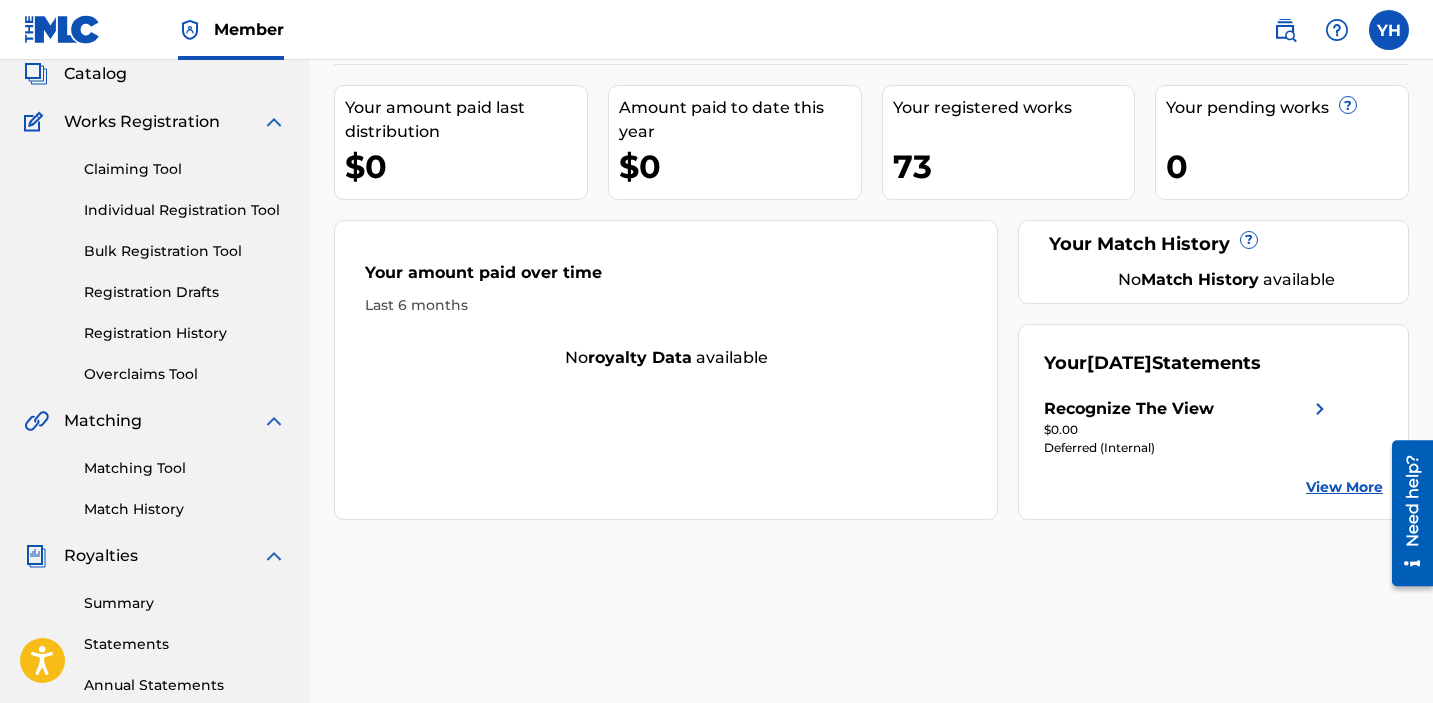 click on "Individual Registration Tool" at bounding box center [185, 210] 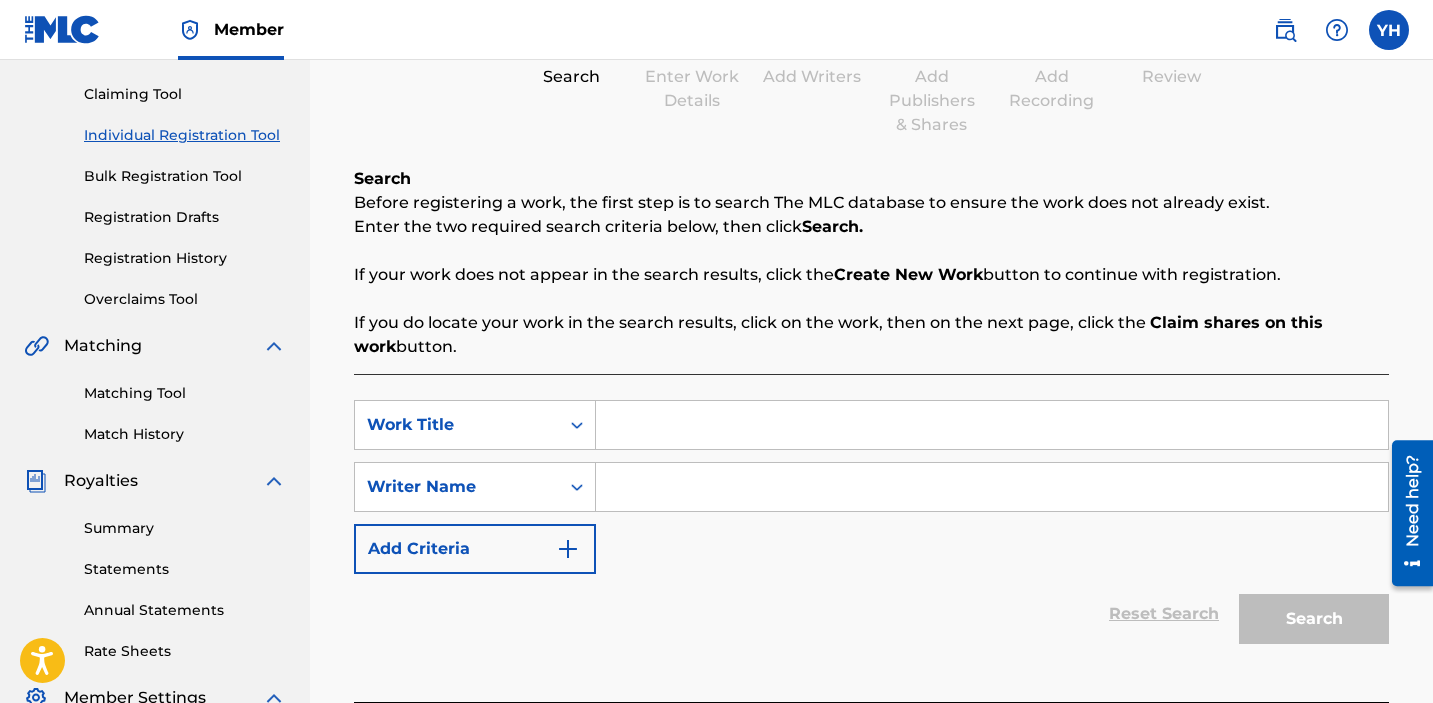 scroll, scrollTop: 201, scrollLeft: 0, axis: vertical 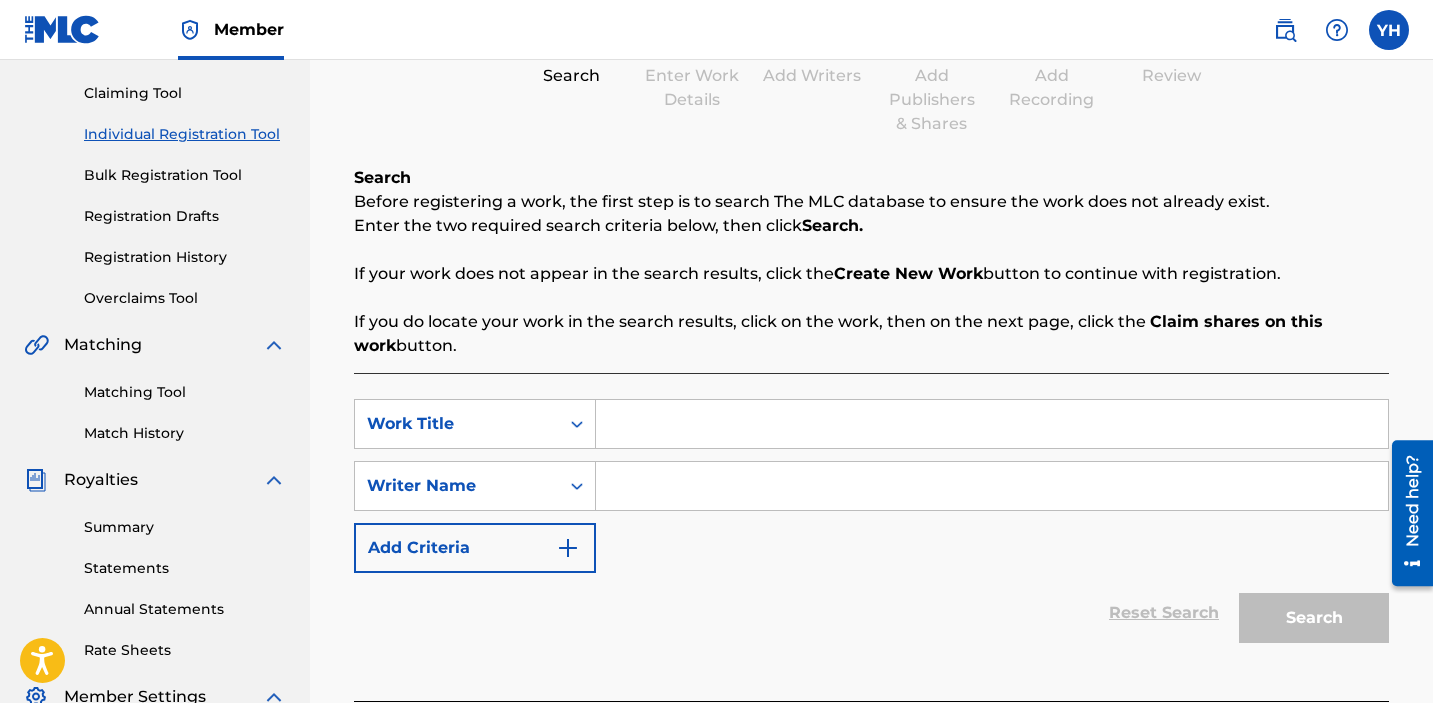 click at bounding box center [992, 424] 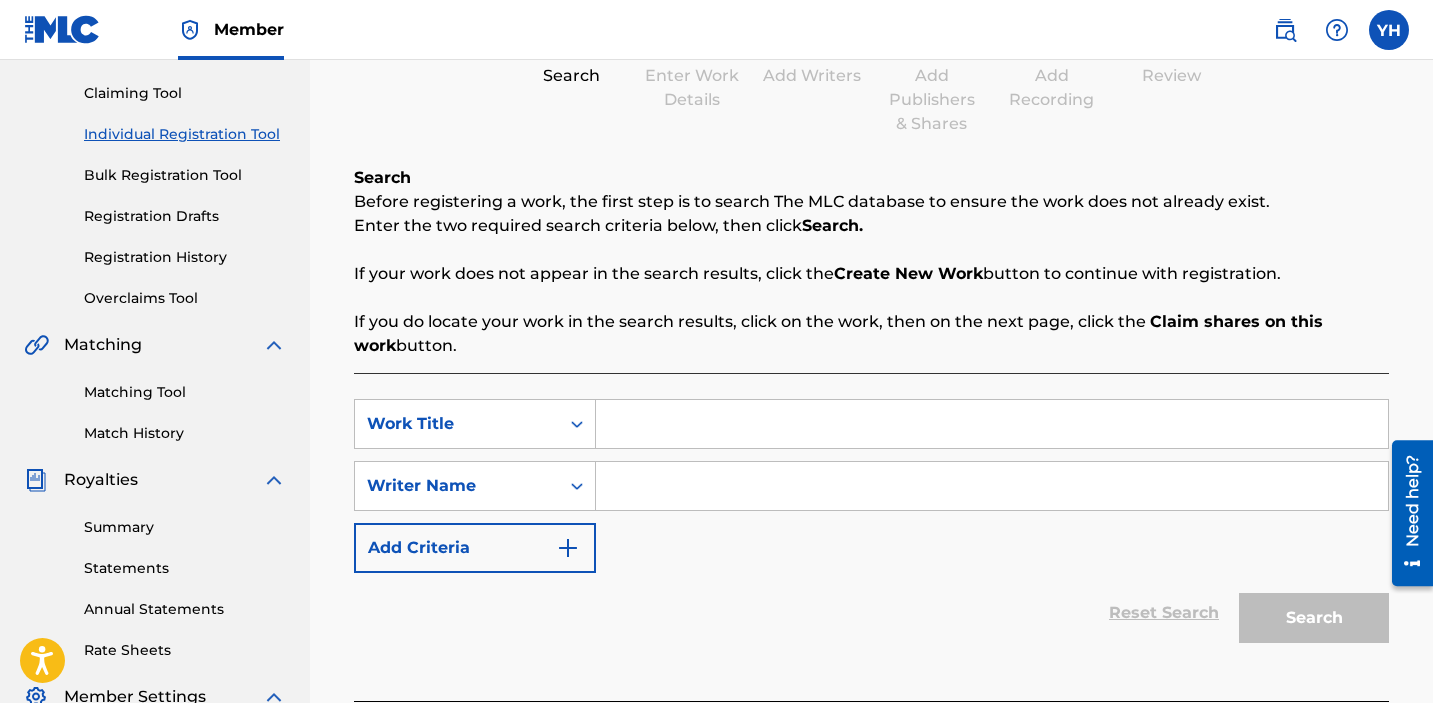 click at bounding box center (992, 424) 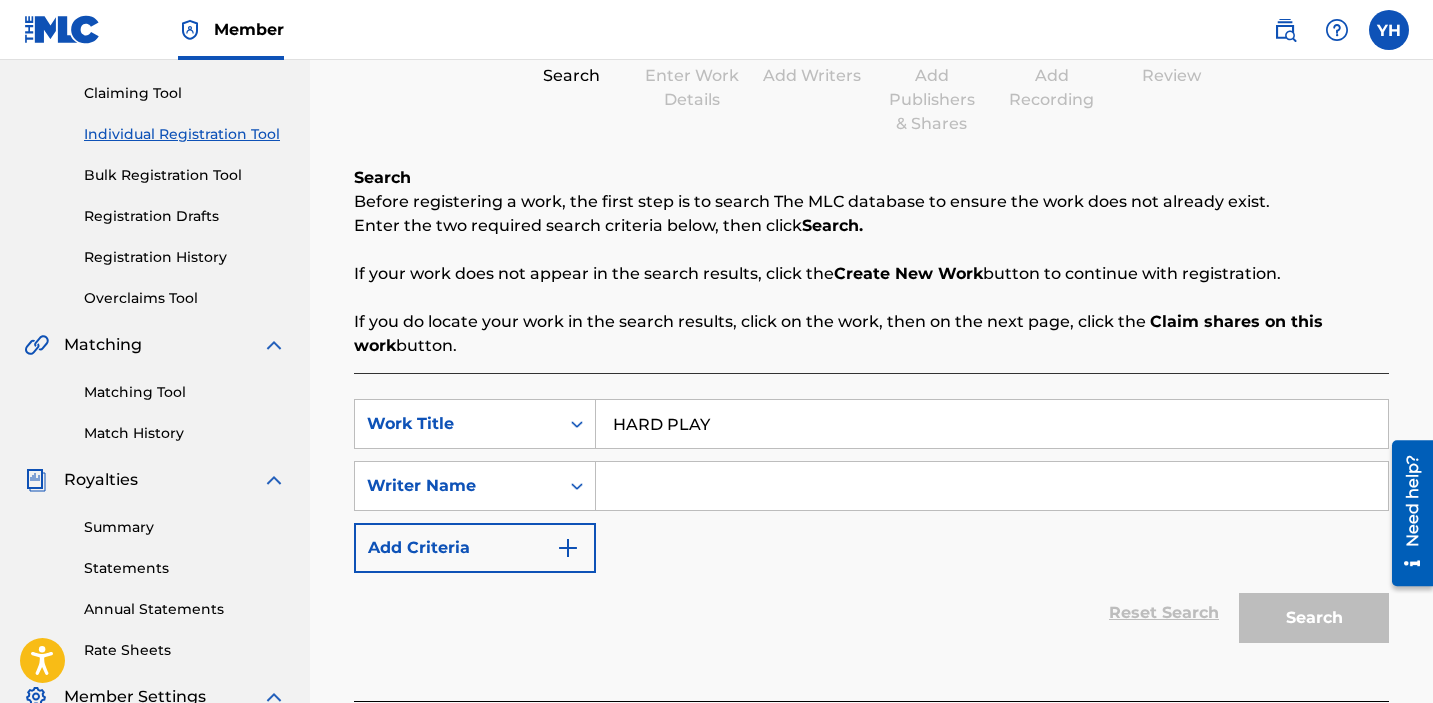 type on "HARD PLAY" 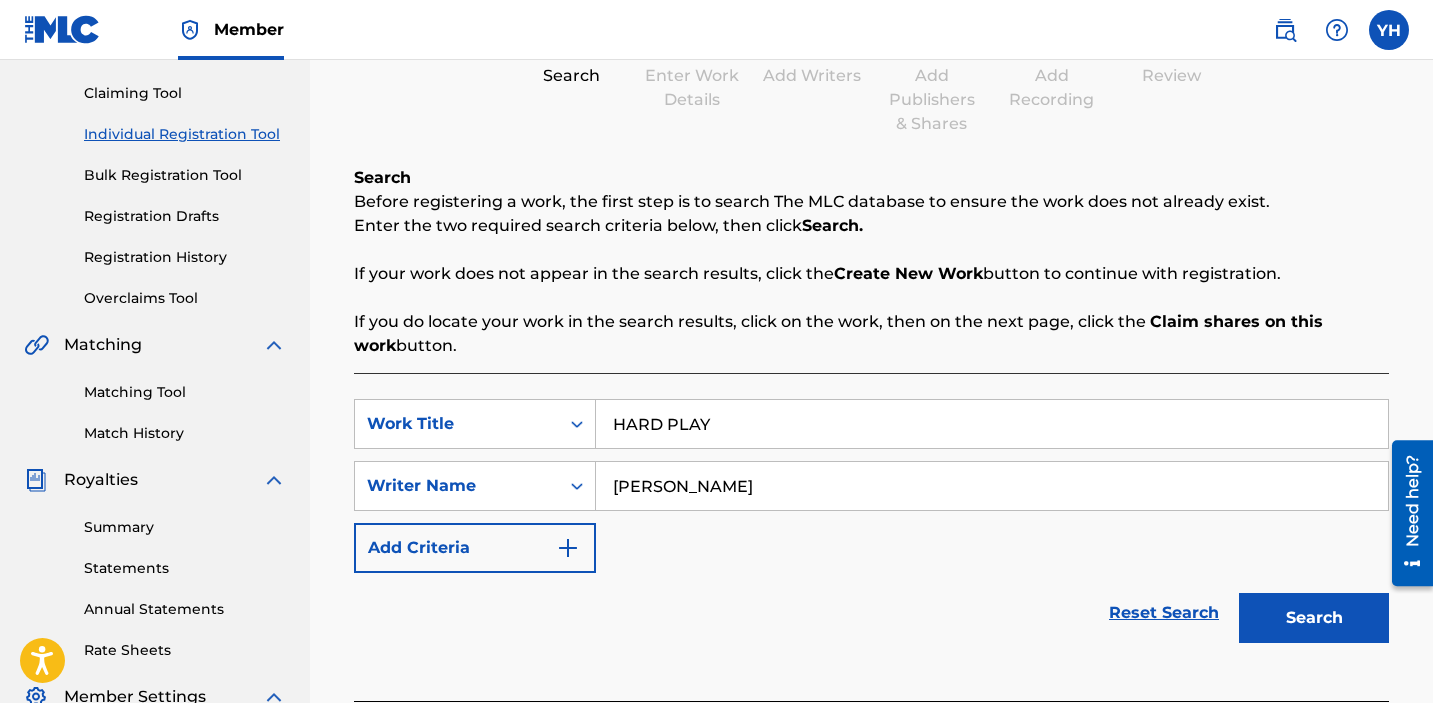 click on "Search" at bounding box center (1314, 618) 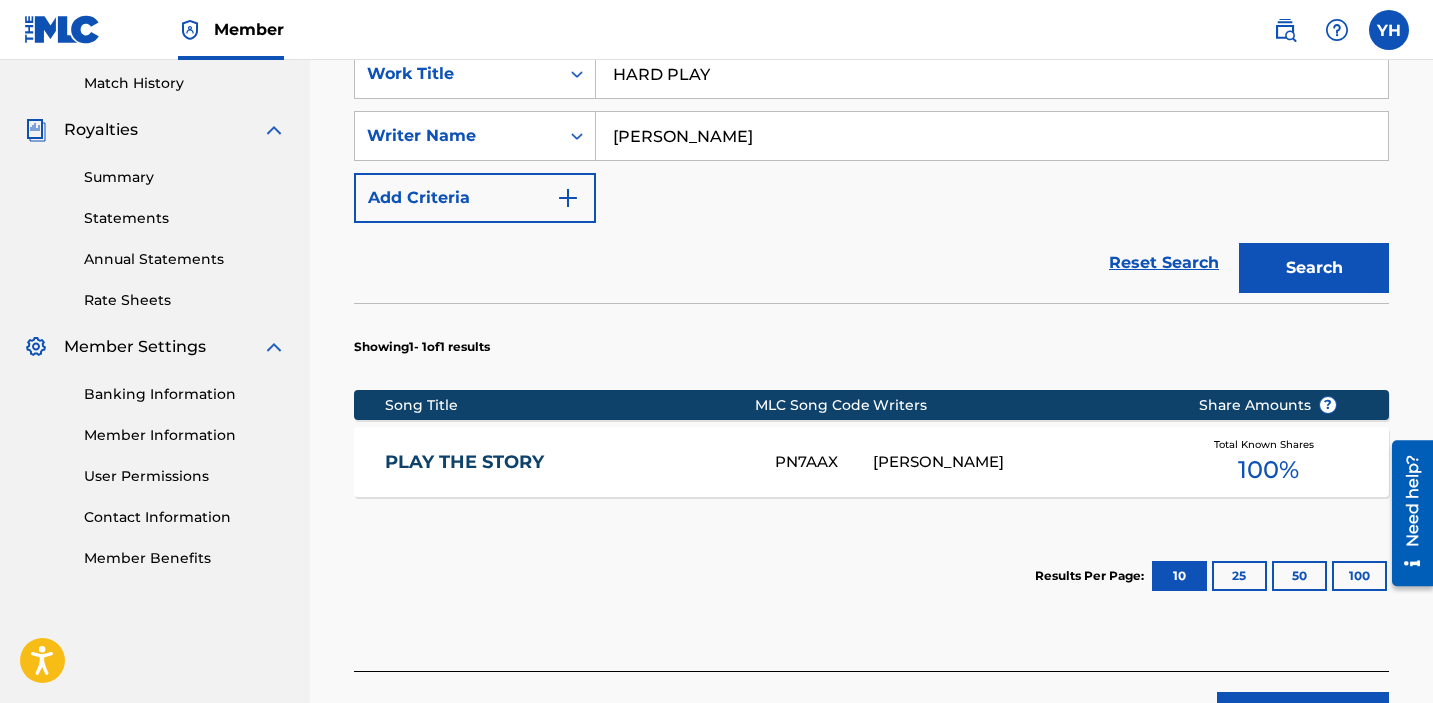 scroll, scrollTop: 706, scrollLeft: 0, axis: vertical 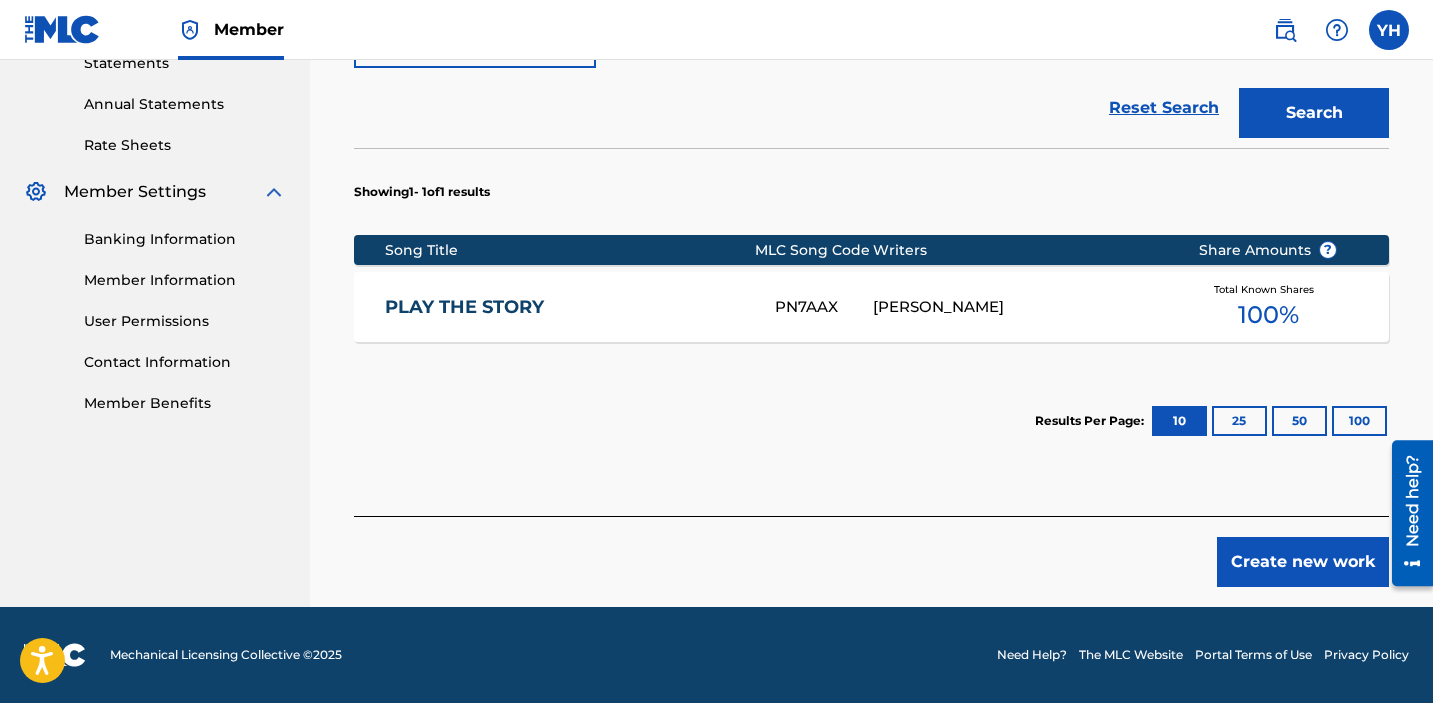 click on "Create new work" at bounding box center [1303, 562] 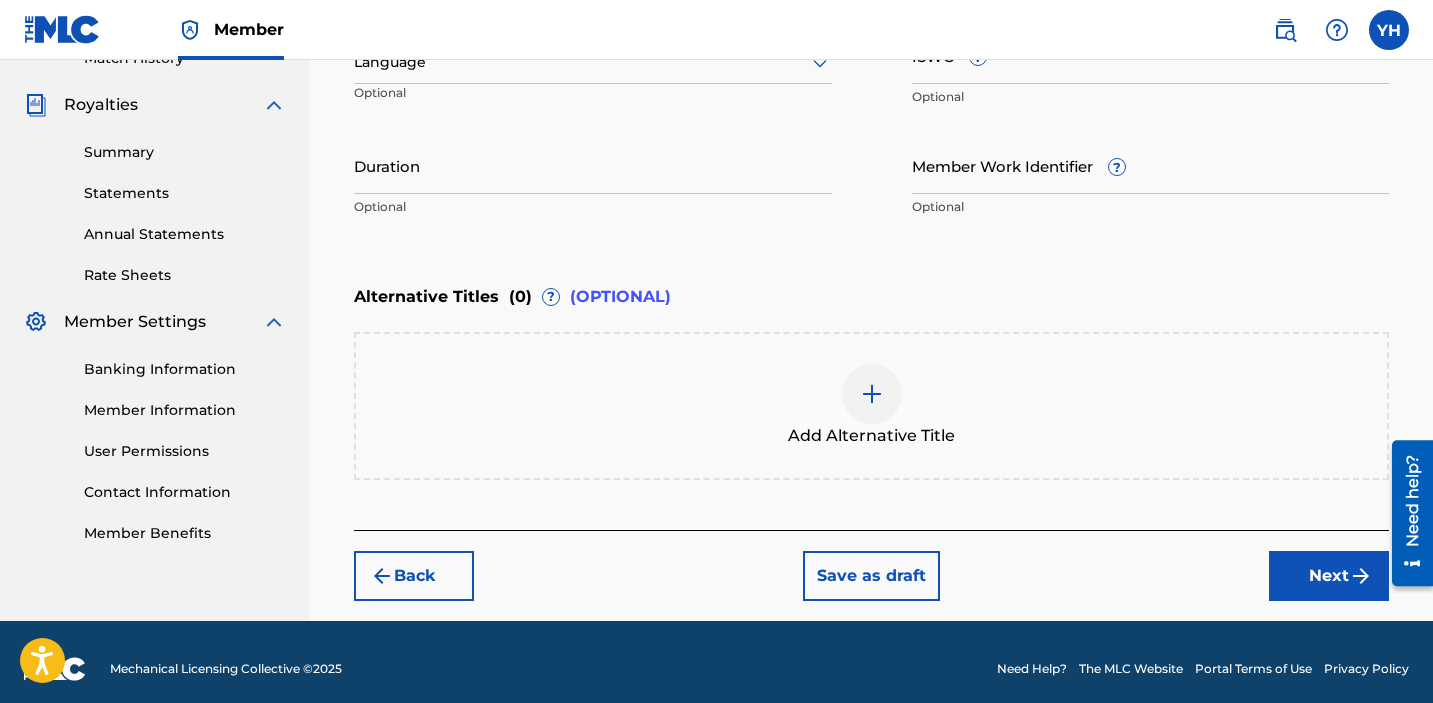 scroll, scrollTop: 589, scrollLeft: 0, axis: vertical 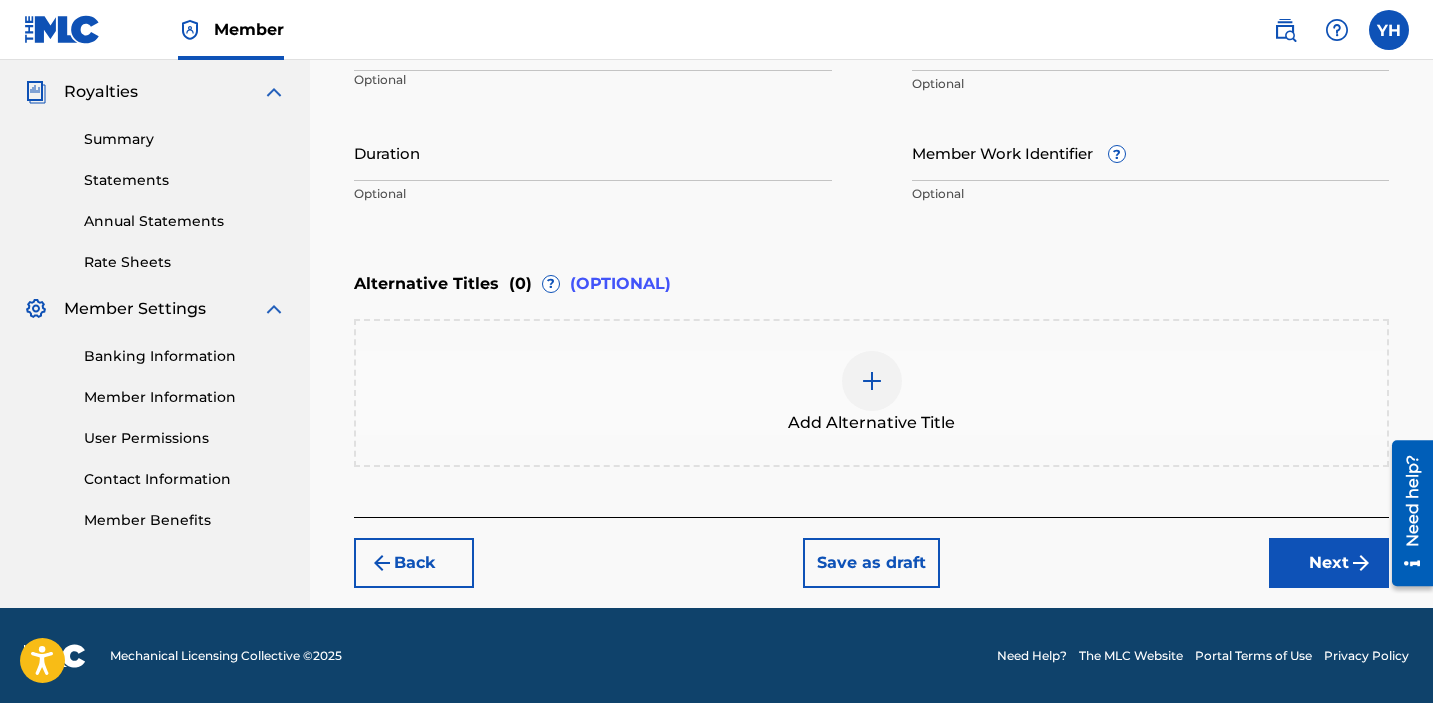click on "Next" at bounding box center (1329, 563) 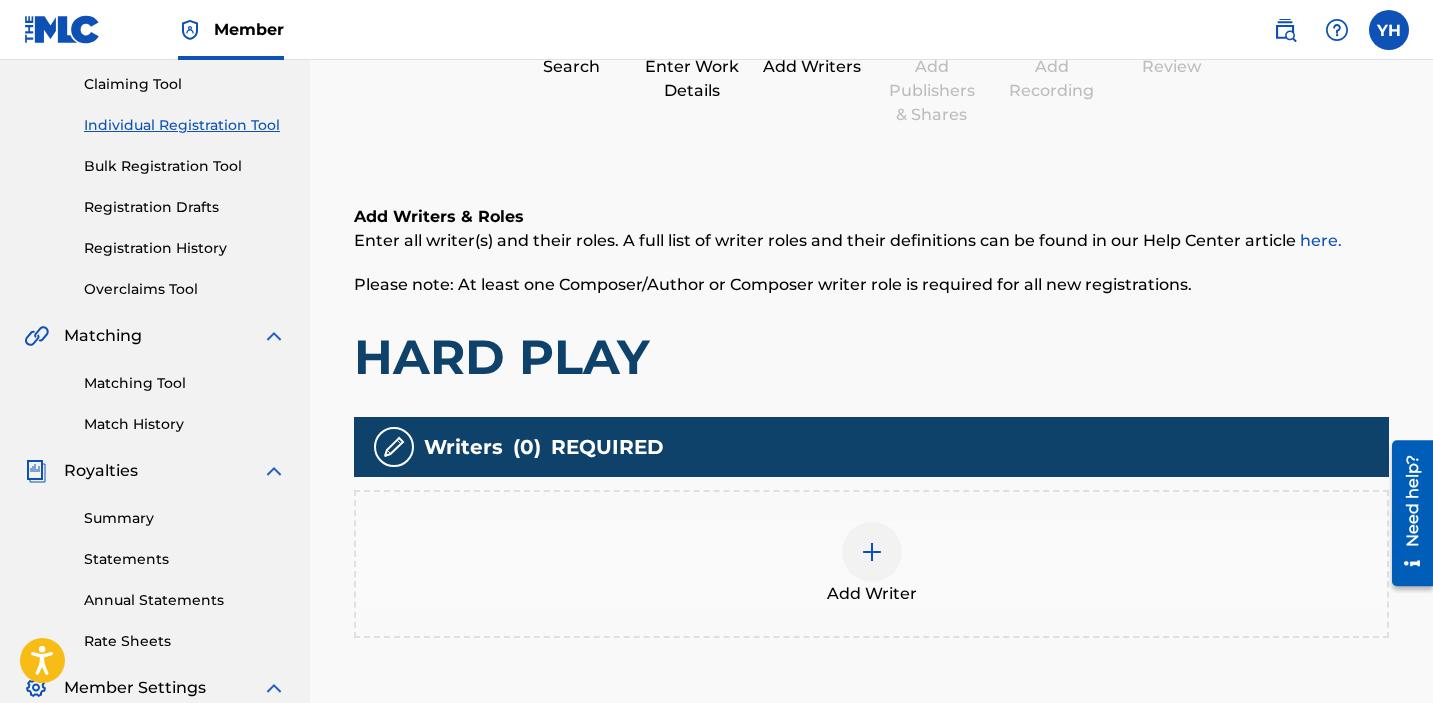 scroll, scrollTop: 218, scrollLeft: 0, axis: vertical 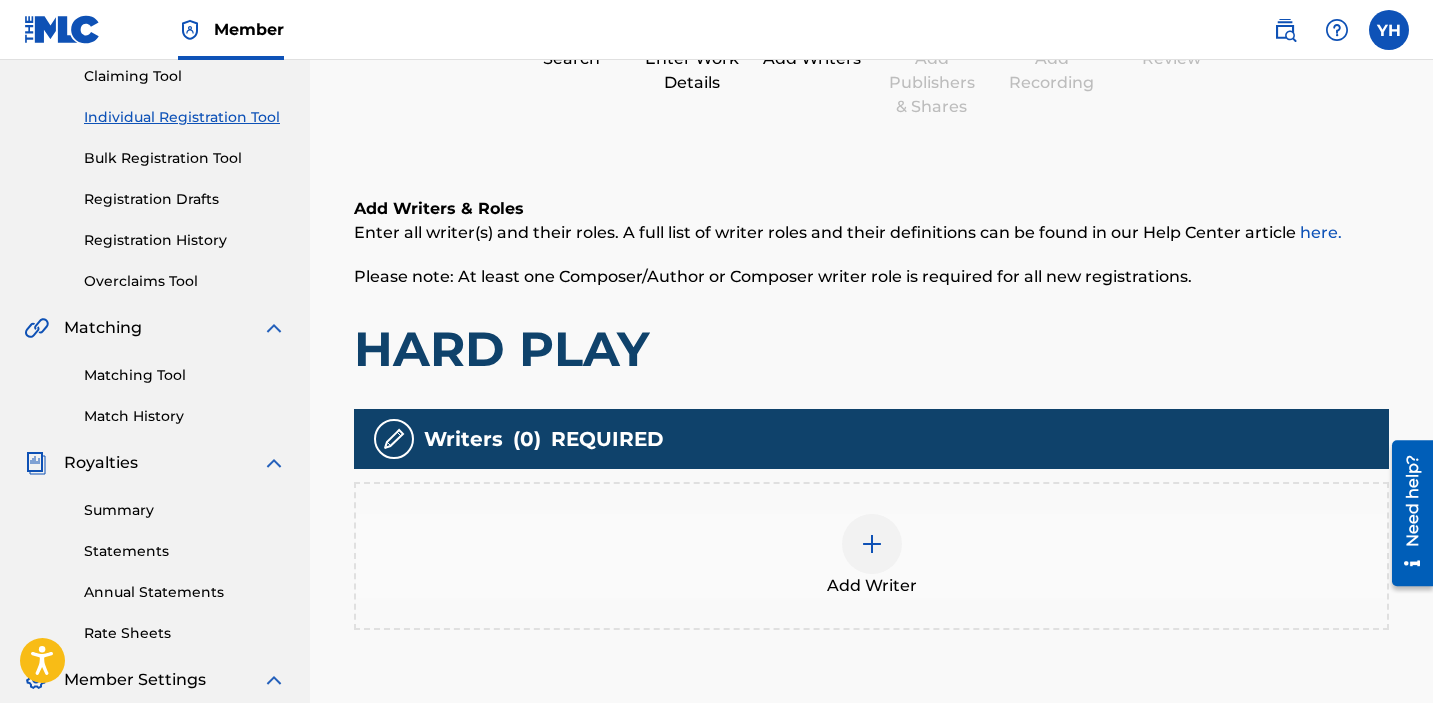 click at bounding box center [872, 544] 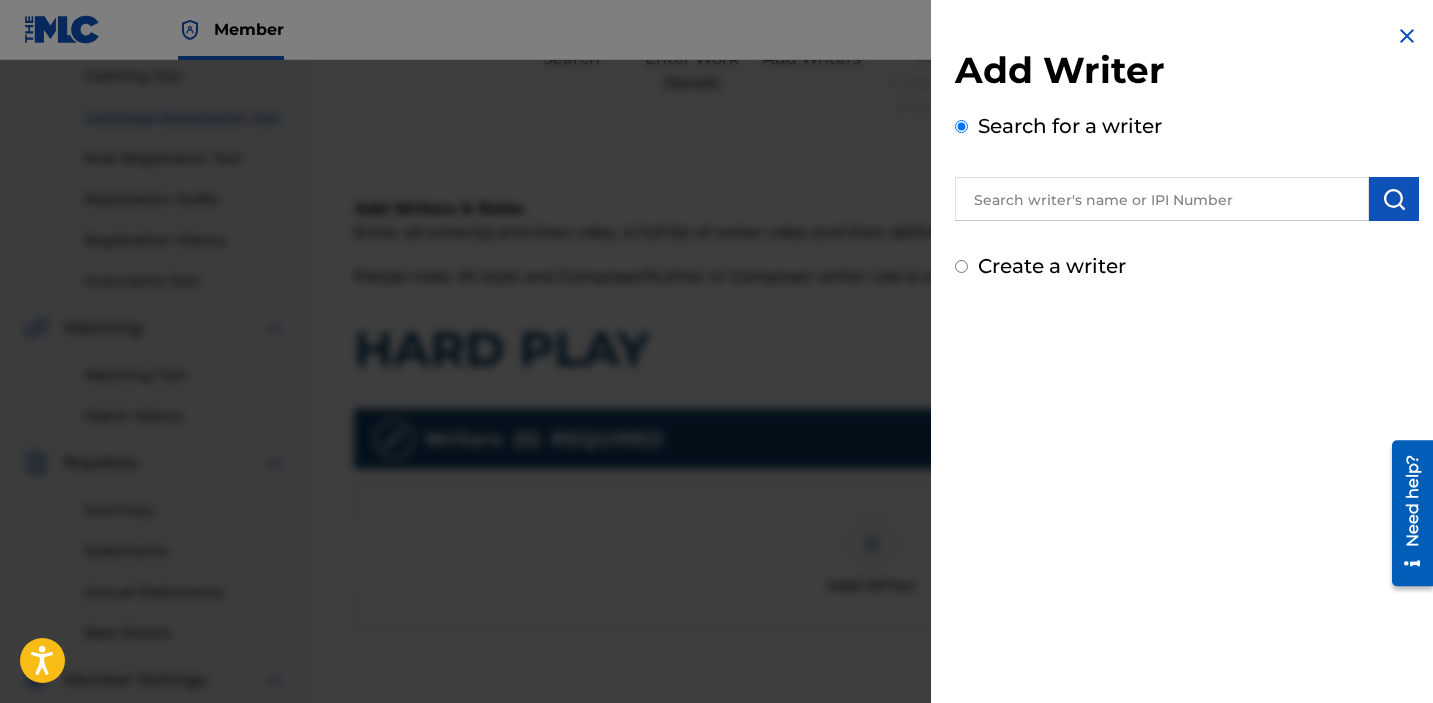 click at bounding box center [1162, 199] 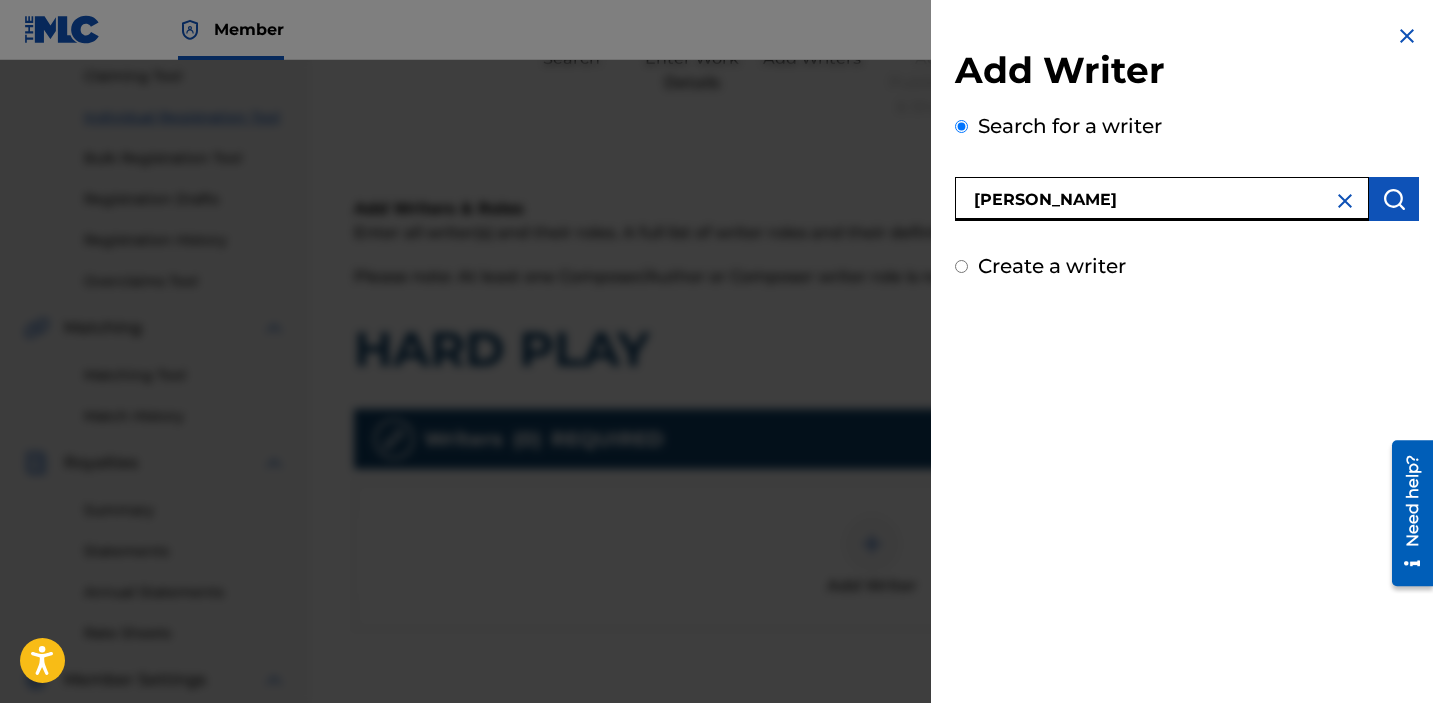 type on "yakim herriot" 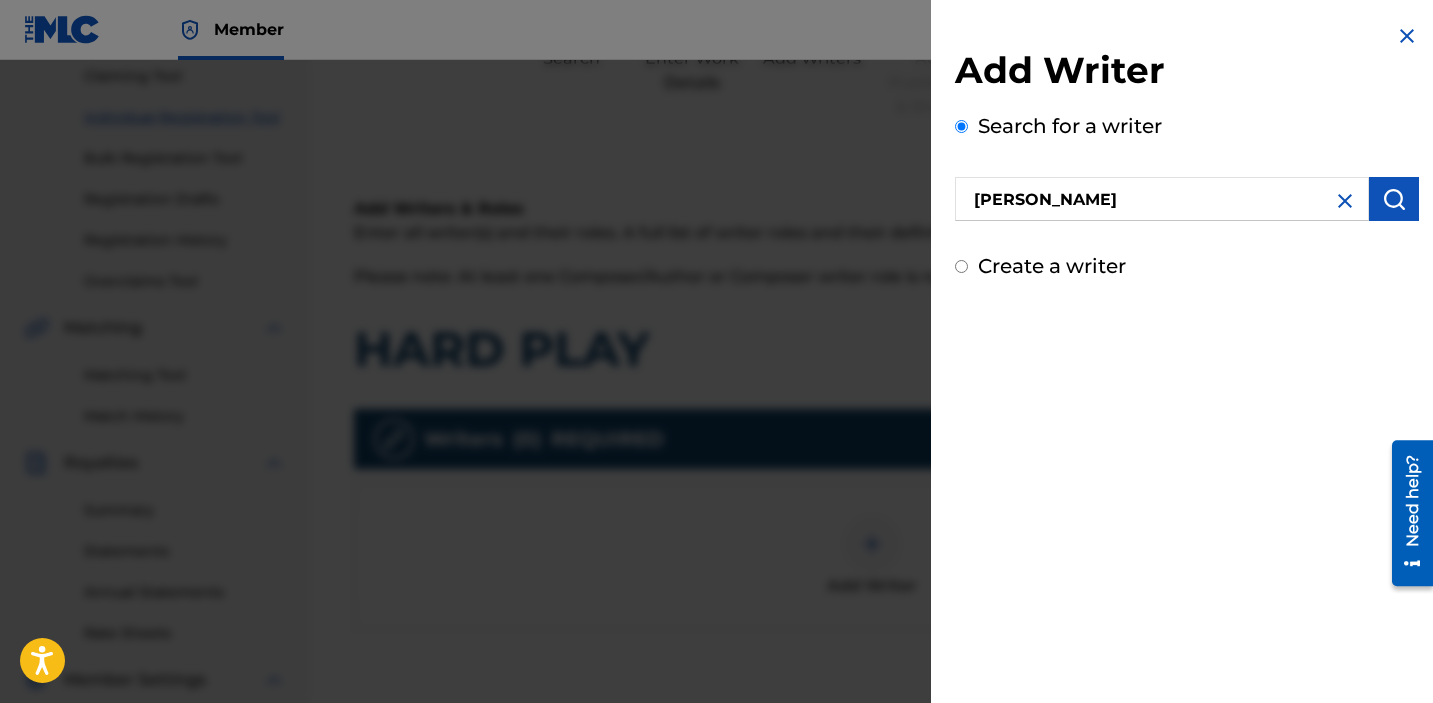 click at bounding box center [1394, 199] 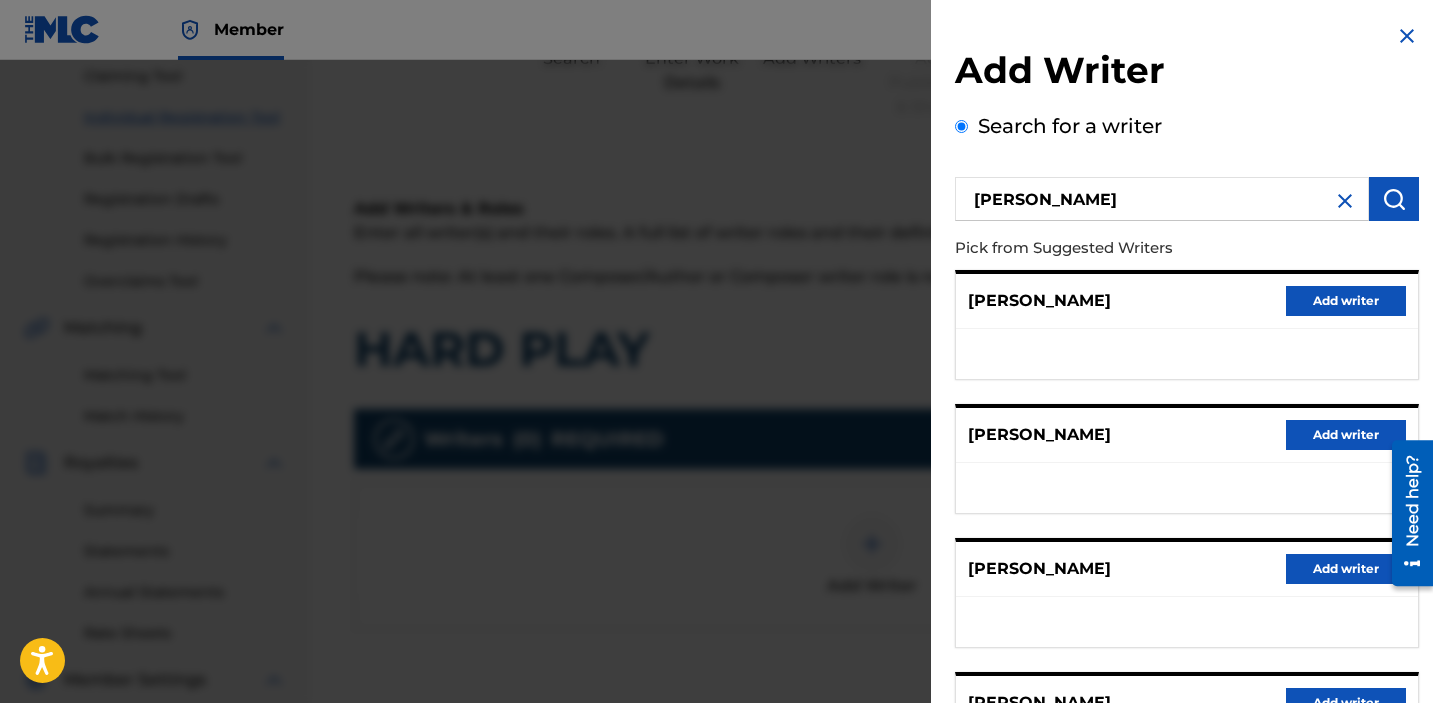 scroll, scrollTop: 339, scrollLeft: 0, axis: vertical 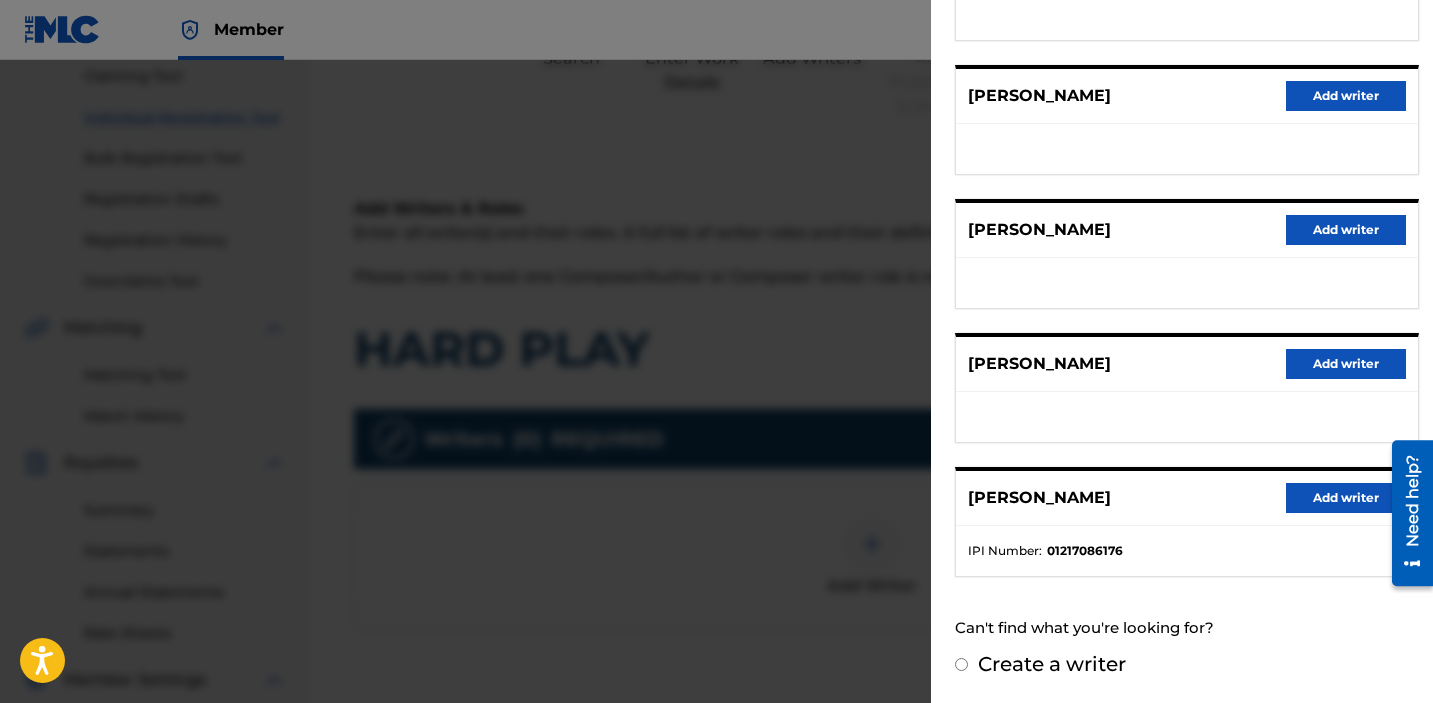 click on "Add writer" at bounding box center (1346, 498) 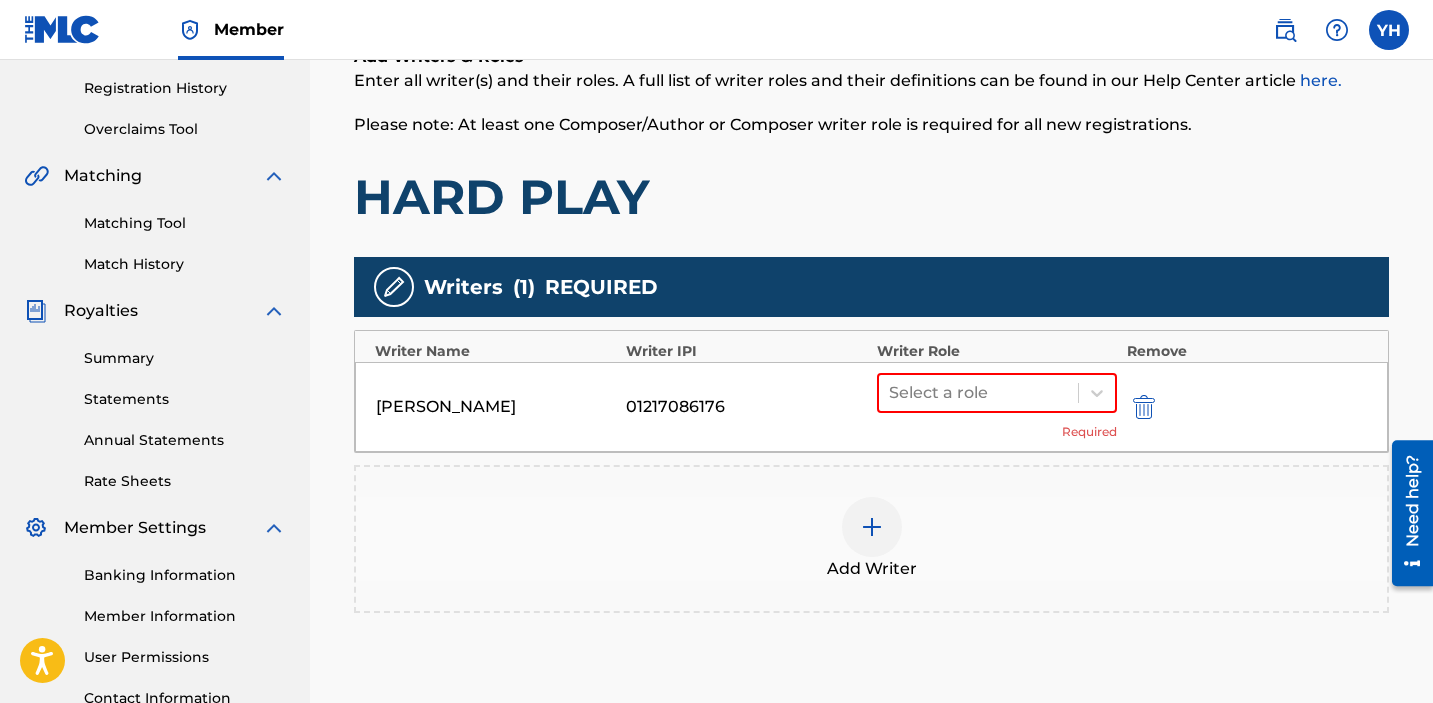 scroll, scrollTop: 440, scrollLeft: 0, axis: vertical 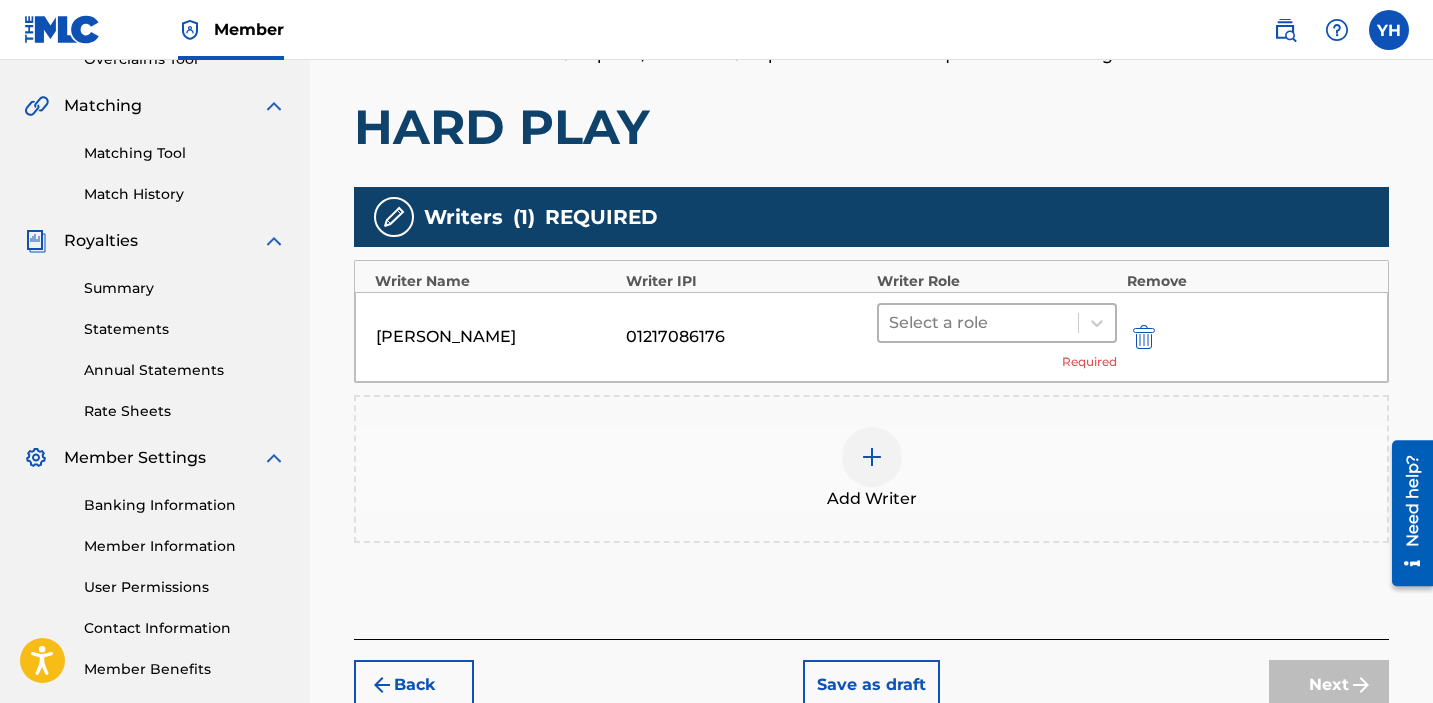 click at bounding box center (978, 323) 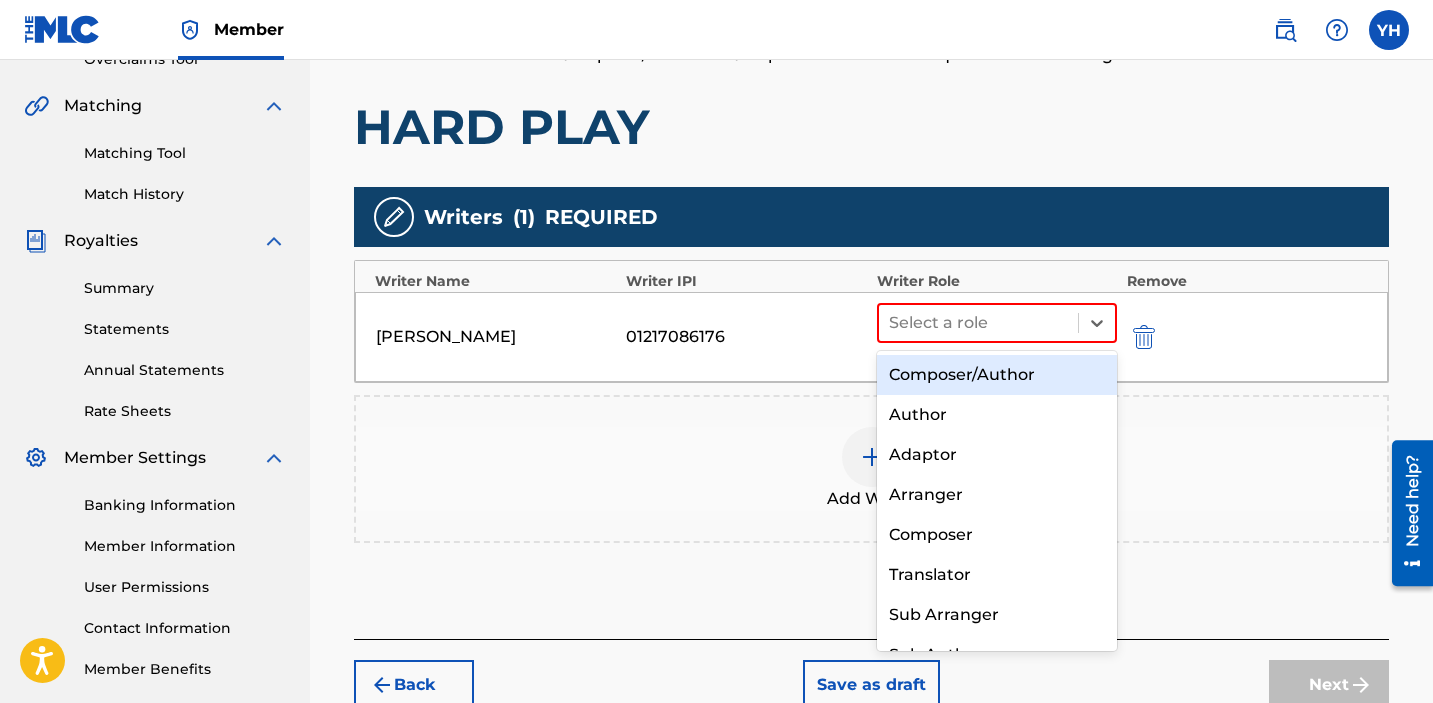click on "Composer/Author" at bounding box center (997, 375) 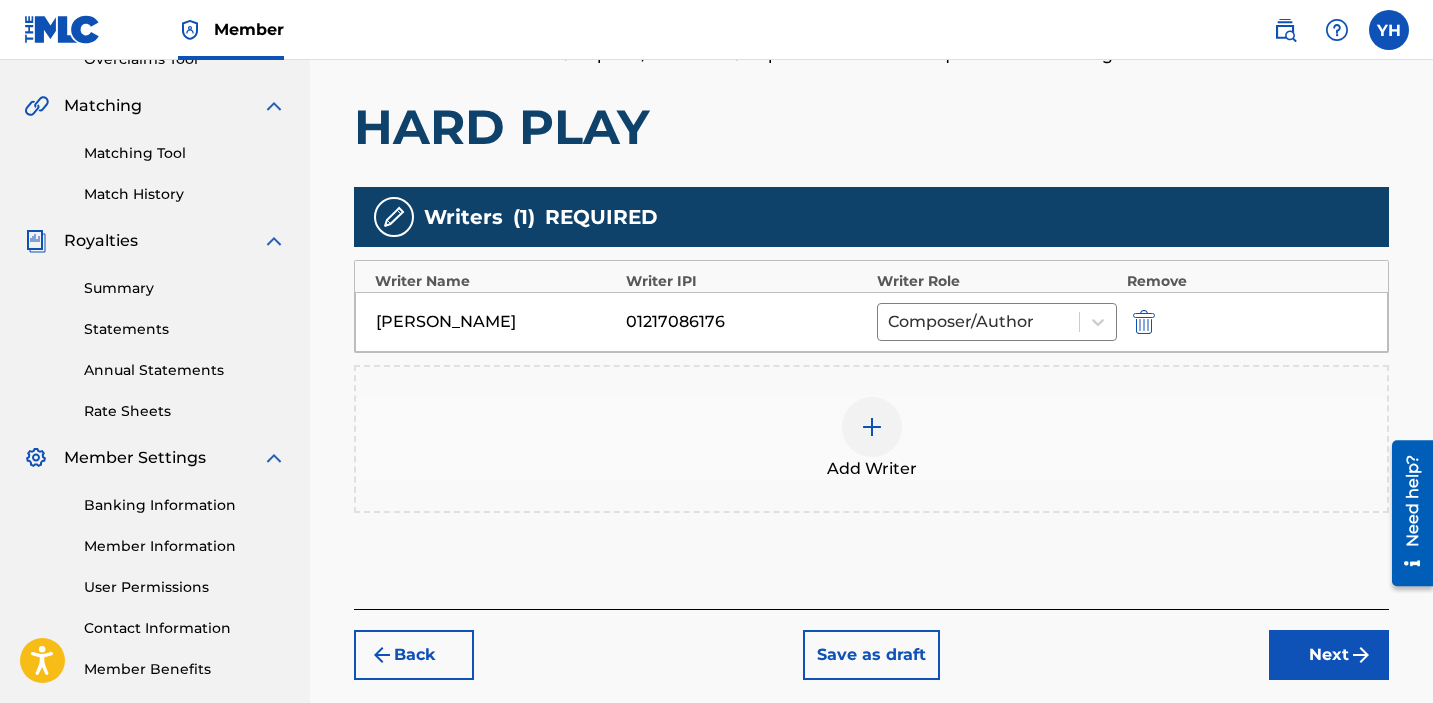 click on "Next" at bounding box center (1329, 655) 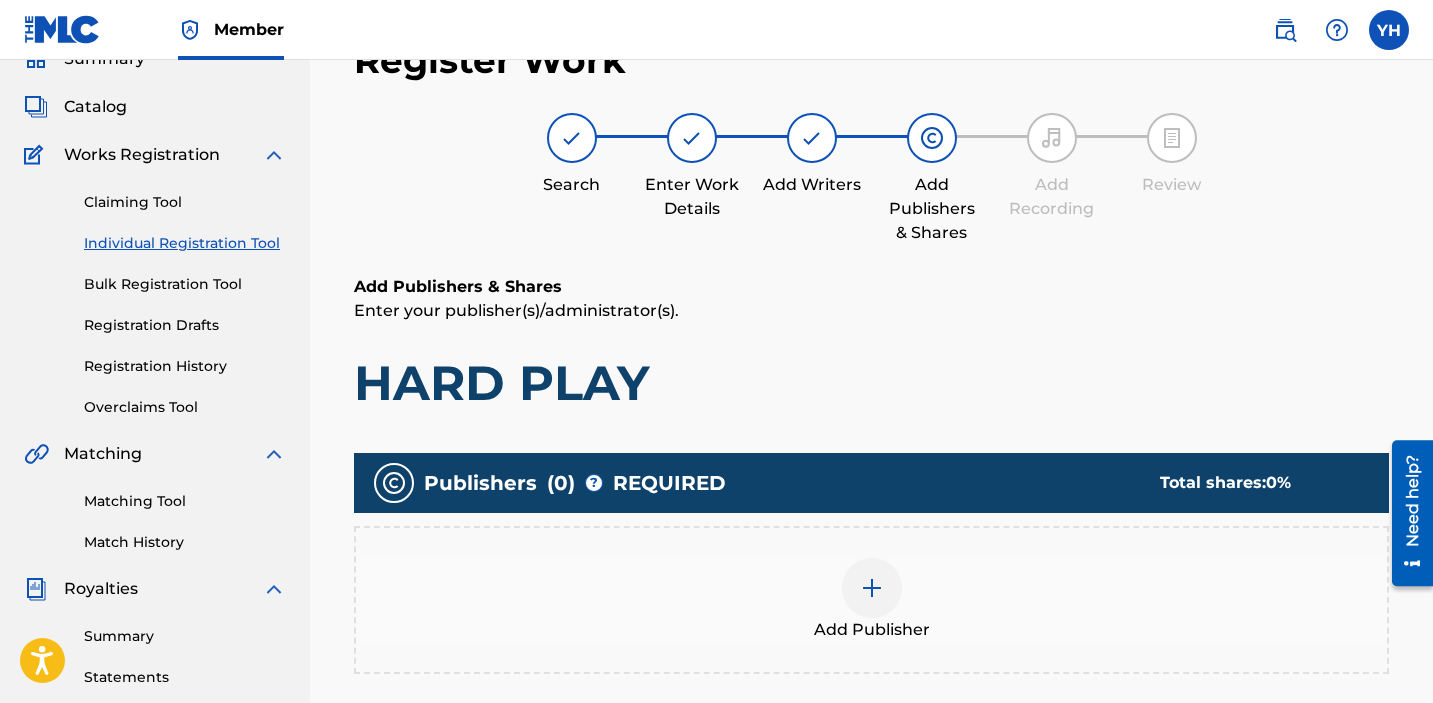 scroll, scrollTop: 90, scrollLeft: 0, axis: vertical 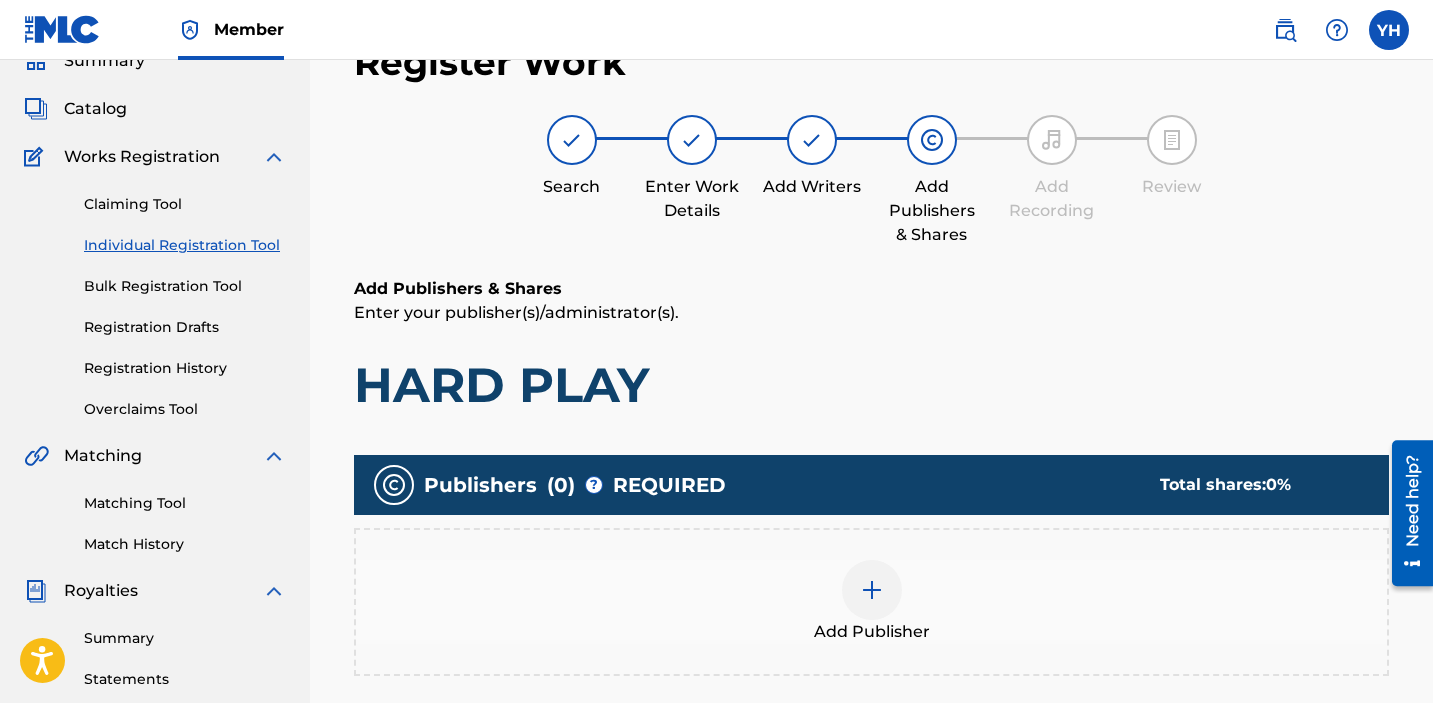 click at bounding box center [872, 590] 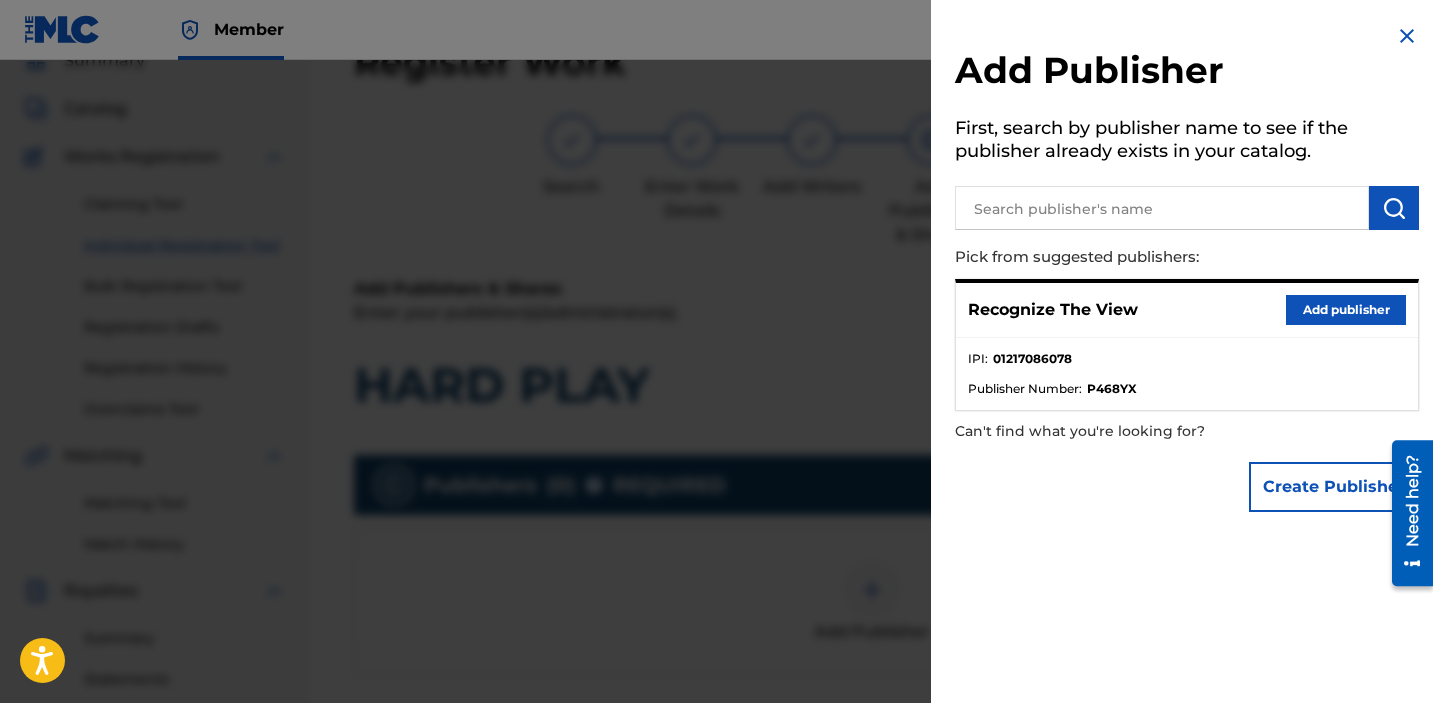 click on "Add publisher" at bounding box center [1346, 310] 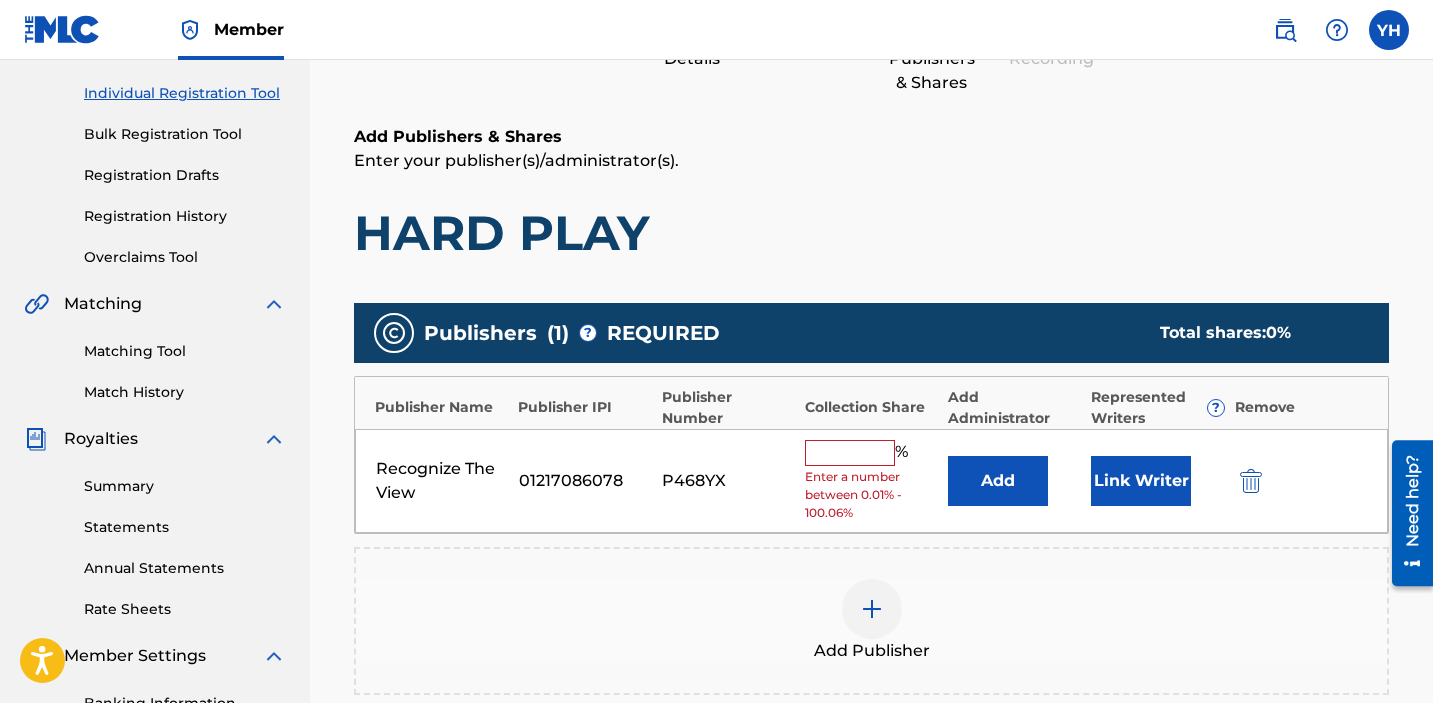 scroll, scrollTop: 258, scrollLeft: 0, axis: vertical 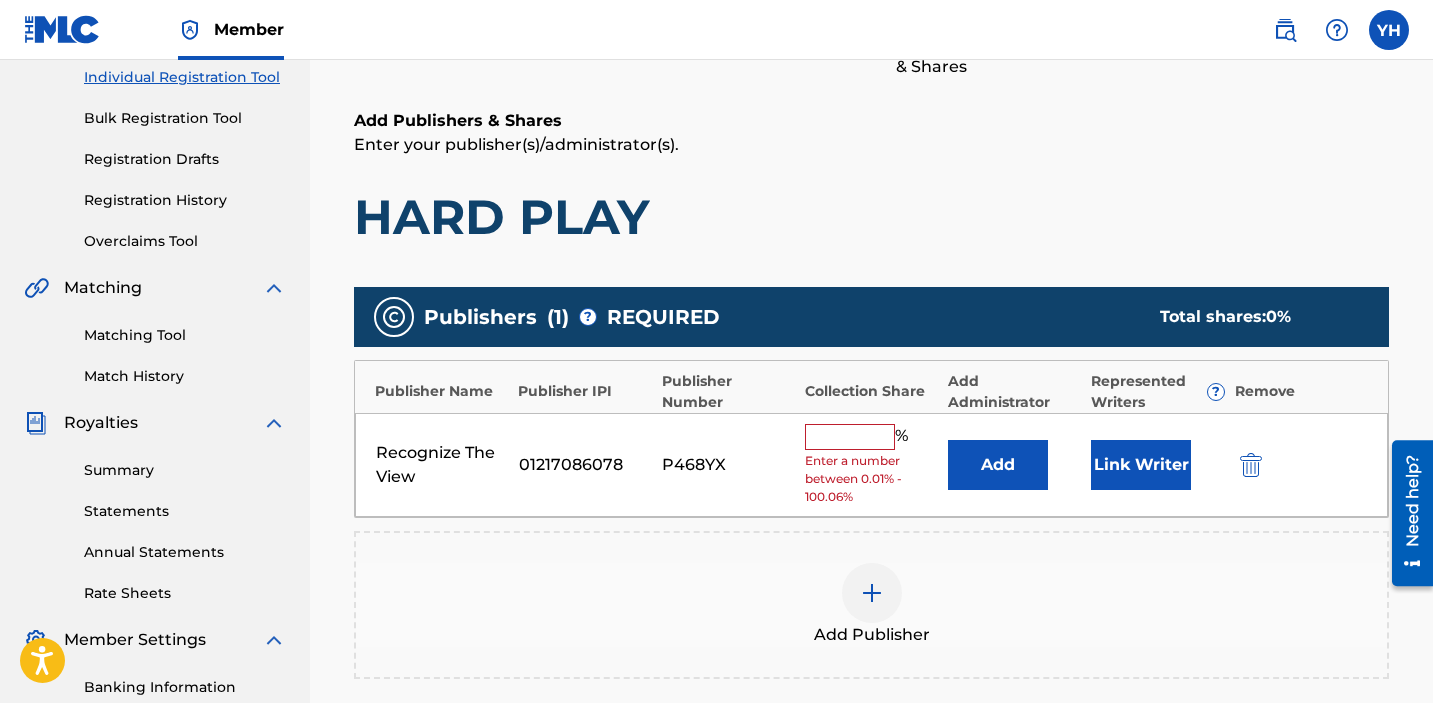 click at bounding box center [850, 437] 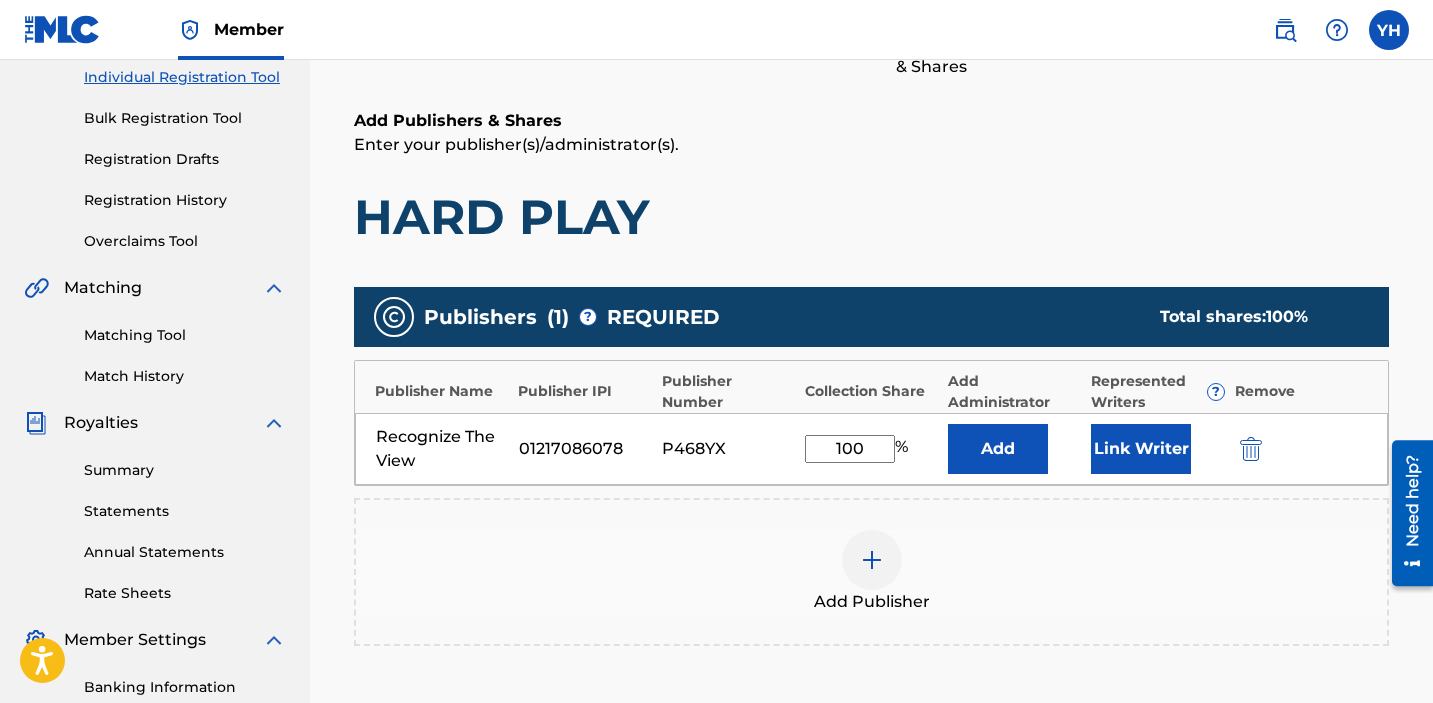 click on "Link Writer" at bounding box center [1141, 449] 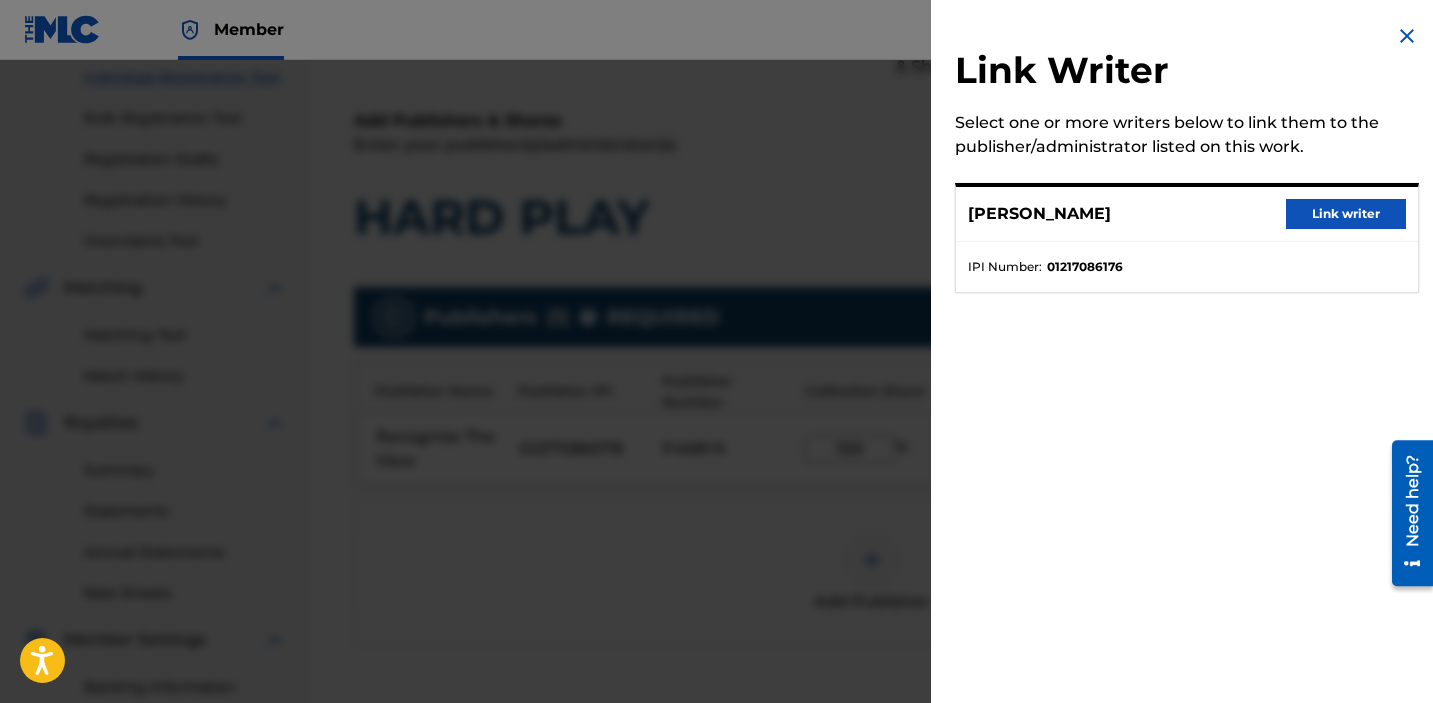 click on "Link writer" at bounding box center (1346, 214) 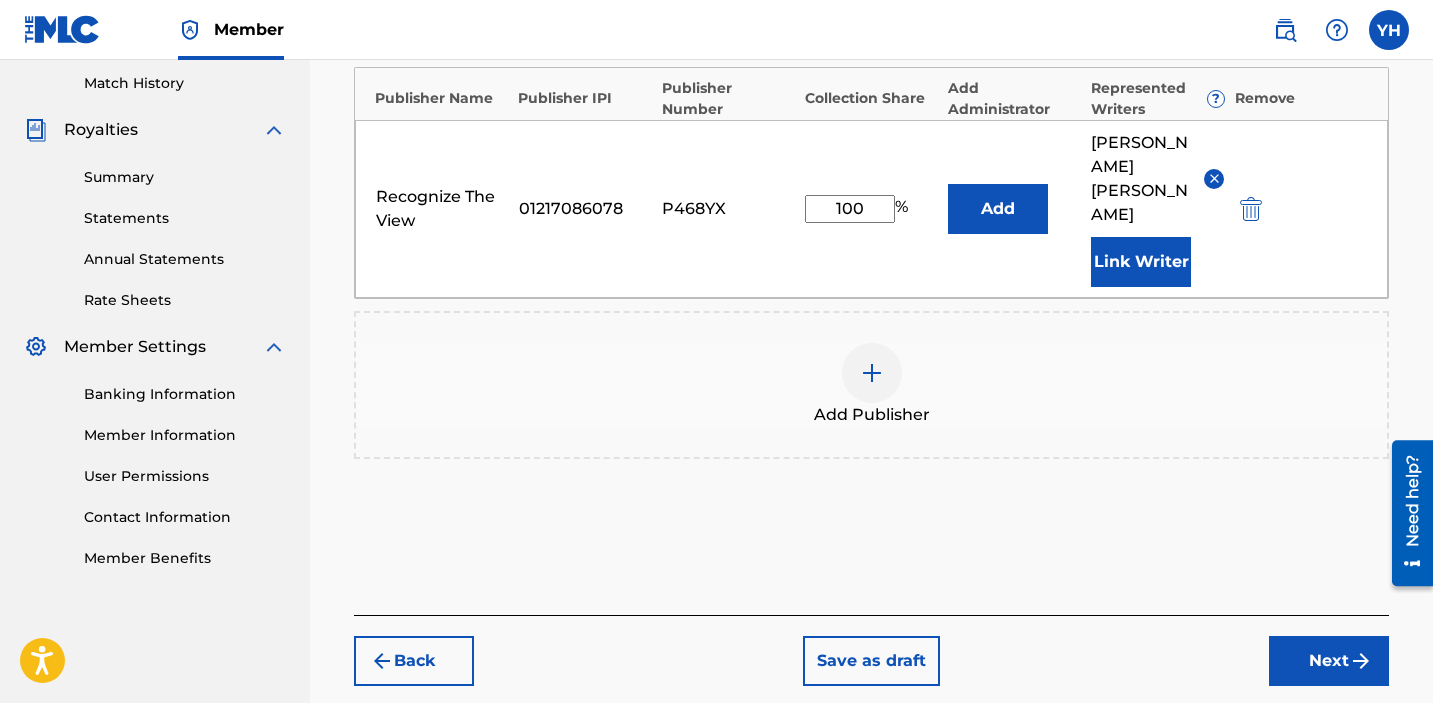 scroll, scrollTop: 566, scrollLeft: 0, axis: vertical 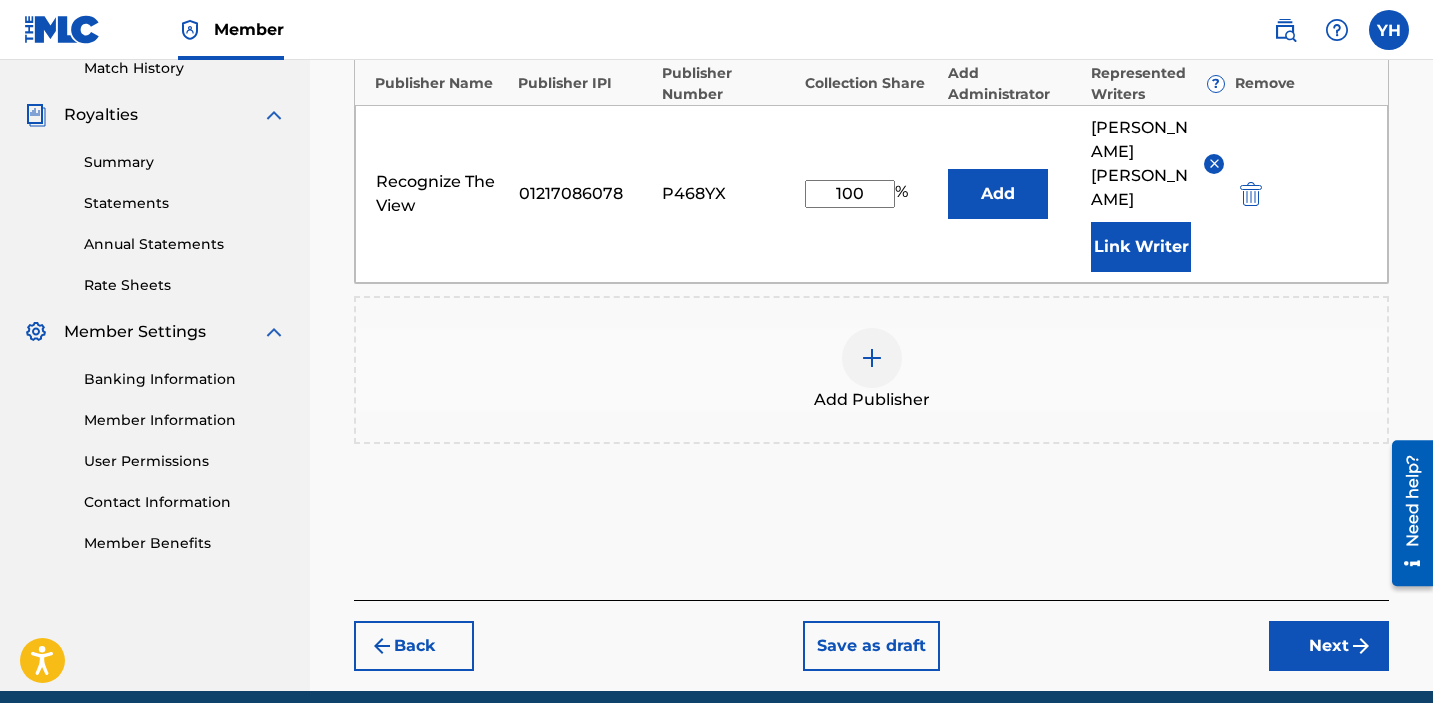 click on "Next" at bounding box center (1329, 646) 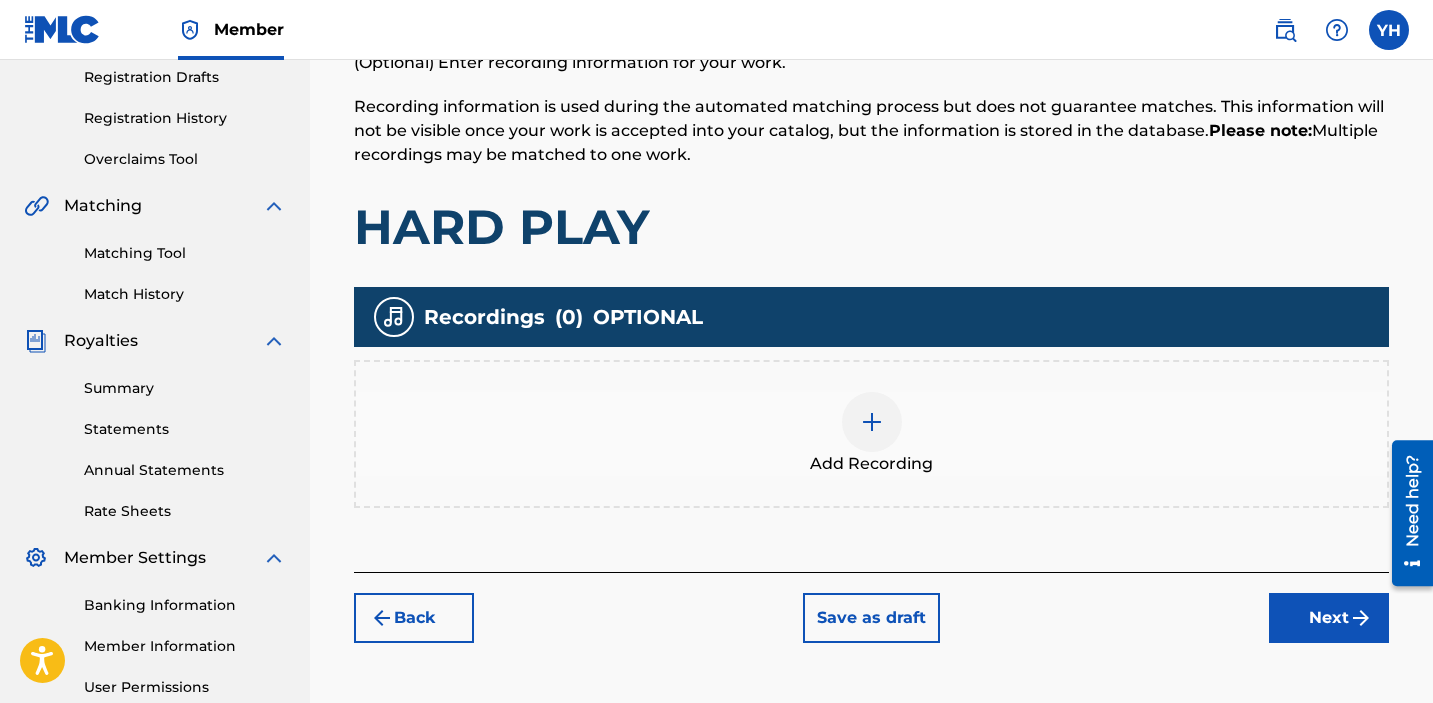 scroll, scrollTop: 441, scrollLeft: 0, axis: vertical 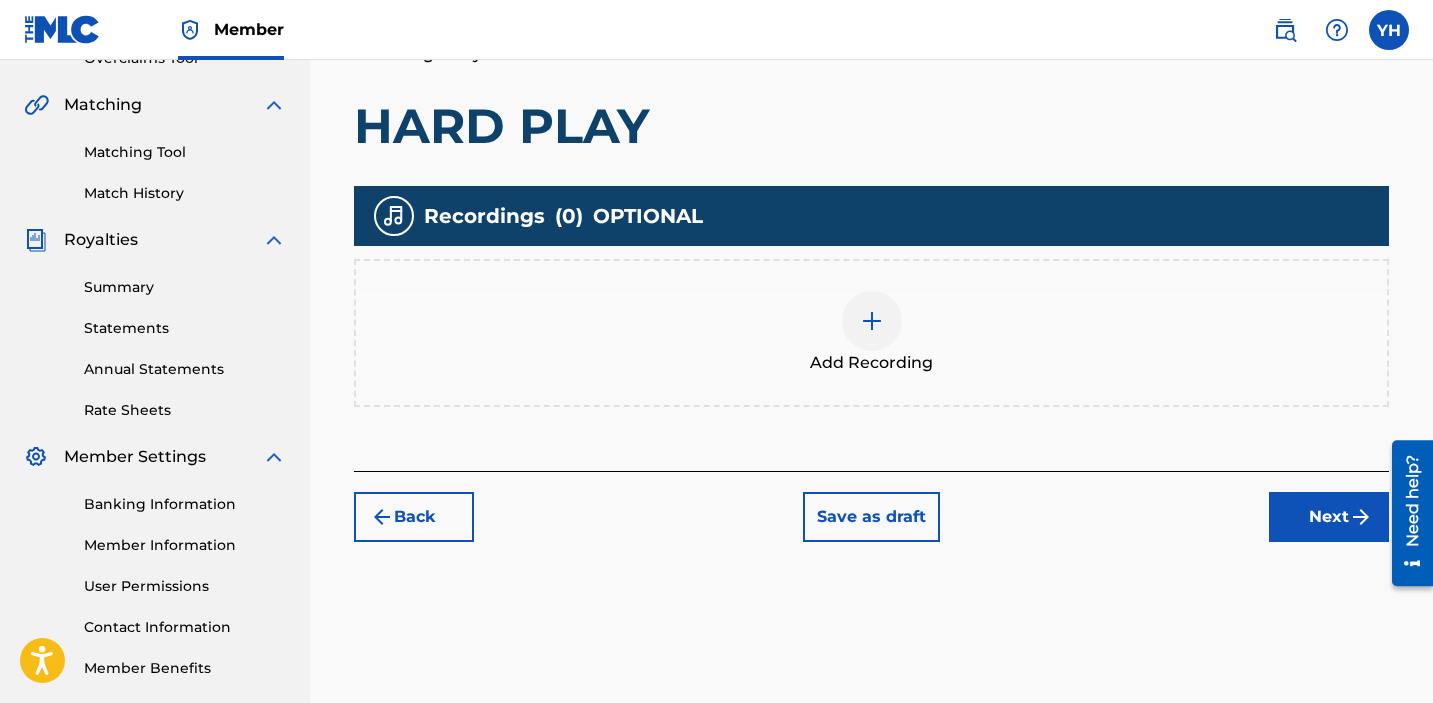 click on "Add Recording" at bounding box center (871, 363) 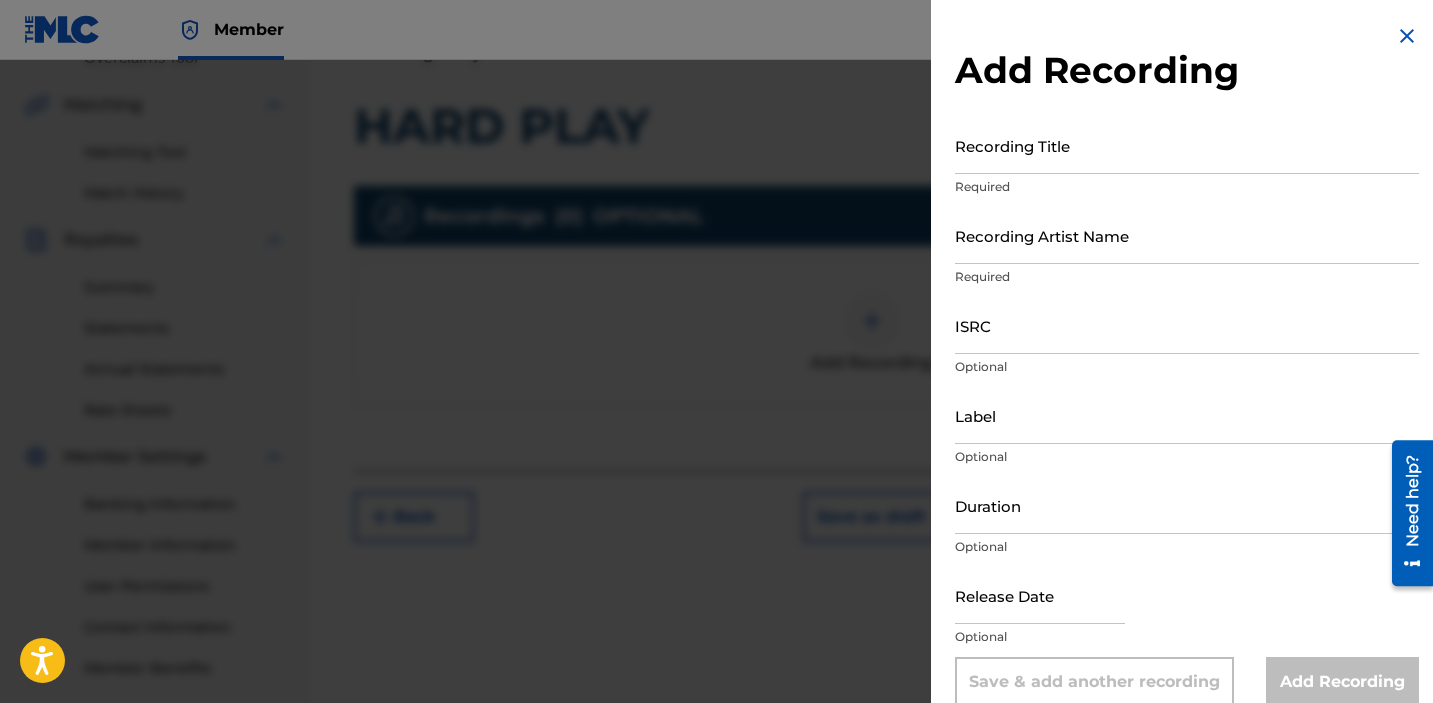 click on "Recording Title" at bounding box center [1187, 145] 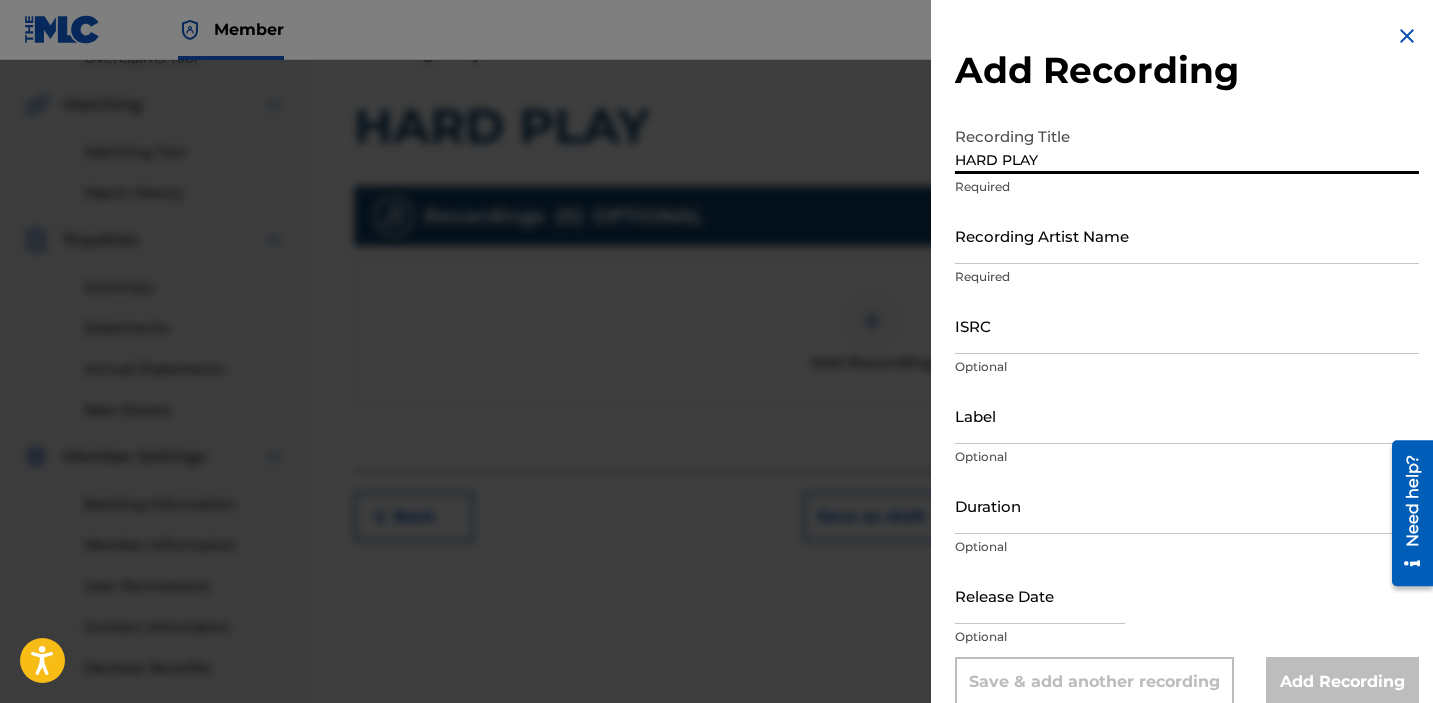 type on "HARD PLAY" 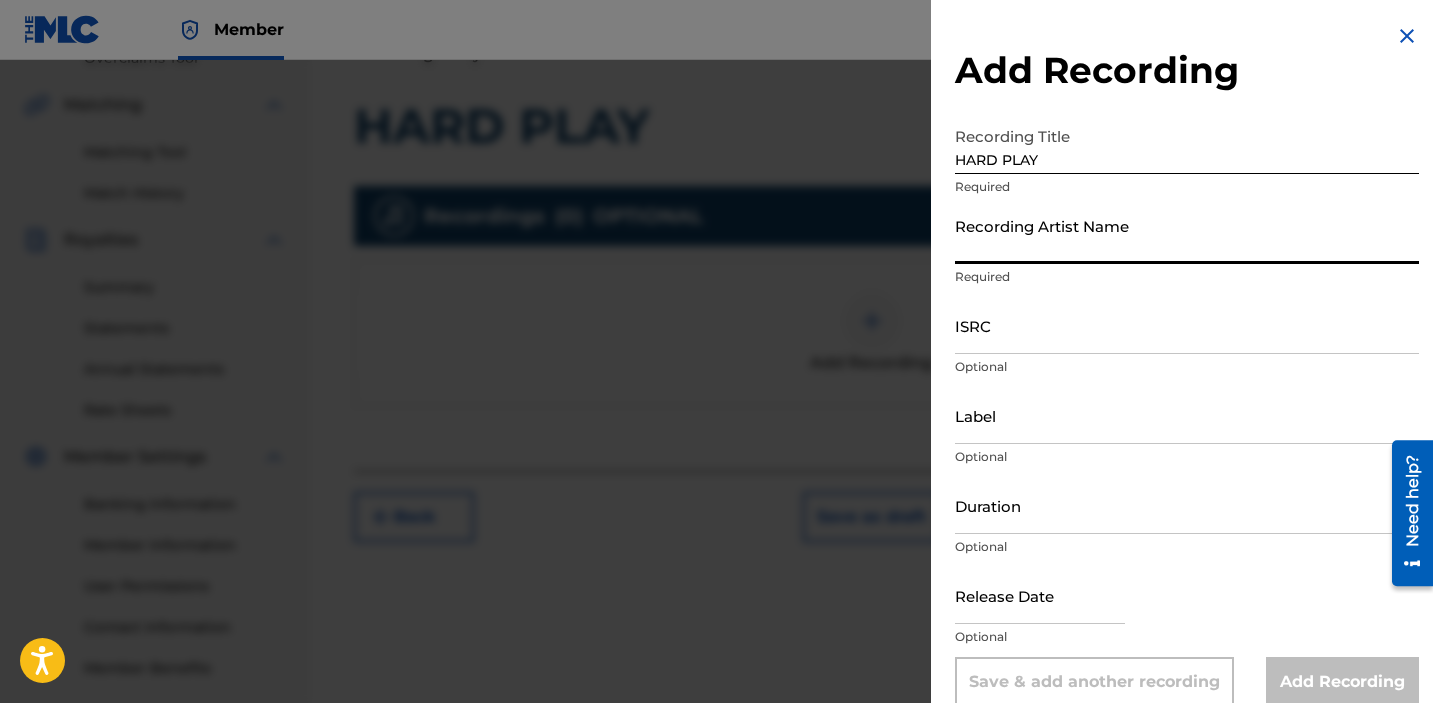 type on "Kimbo Nave" 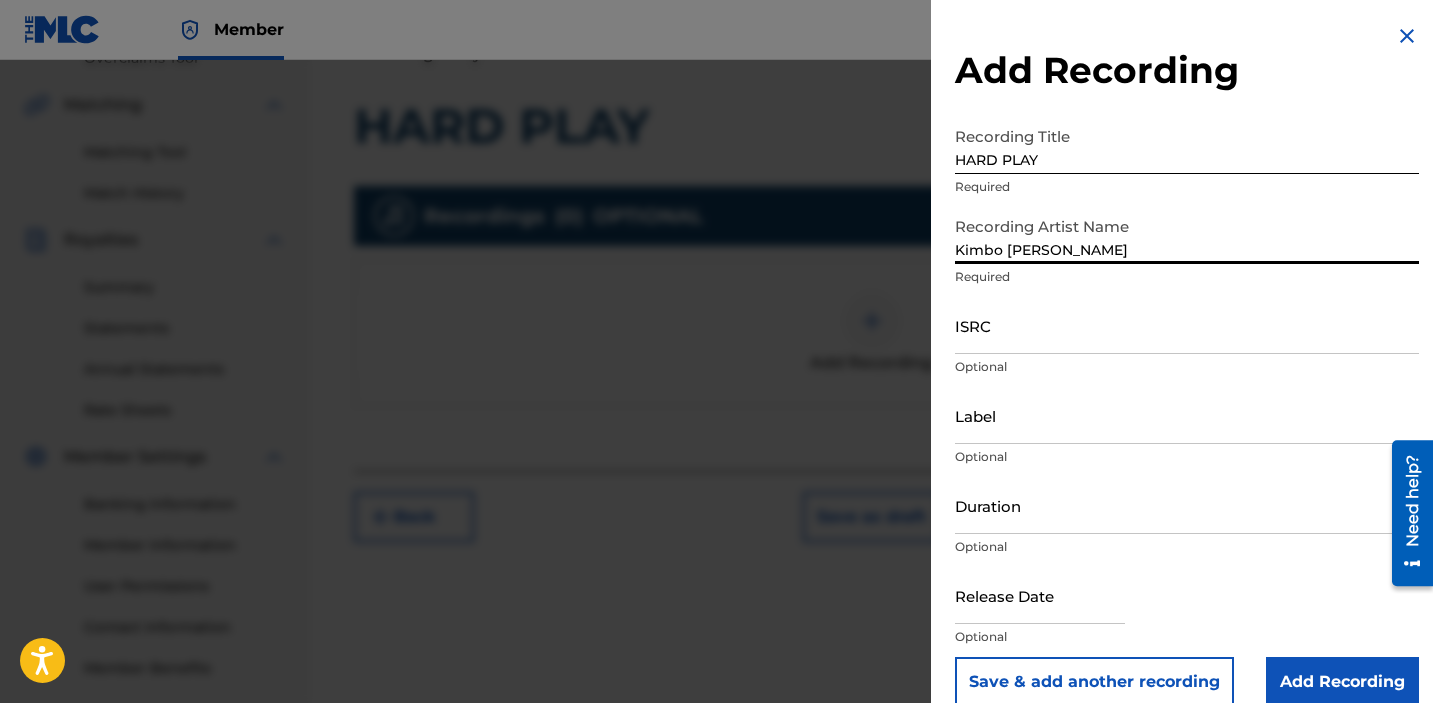 click on "ISRC" at bounding box center (1187, 325) 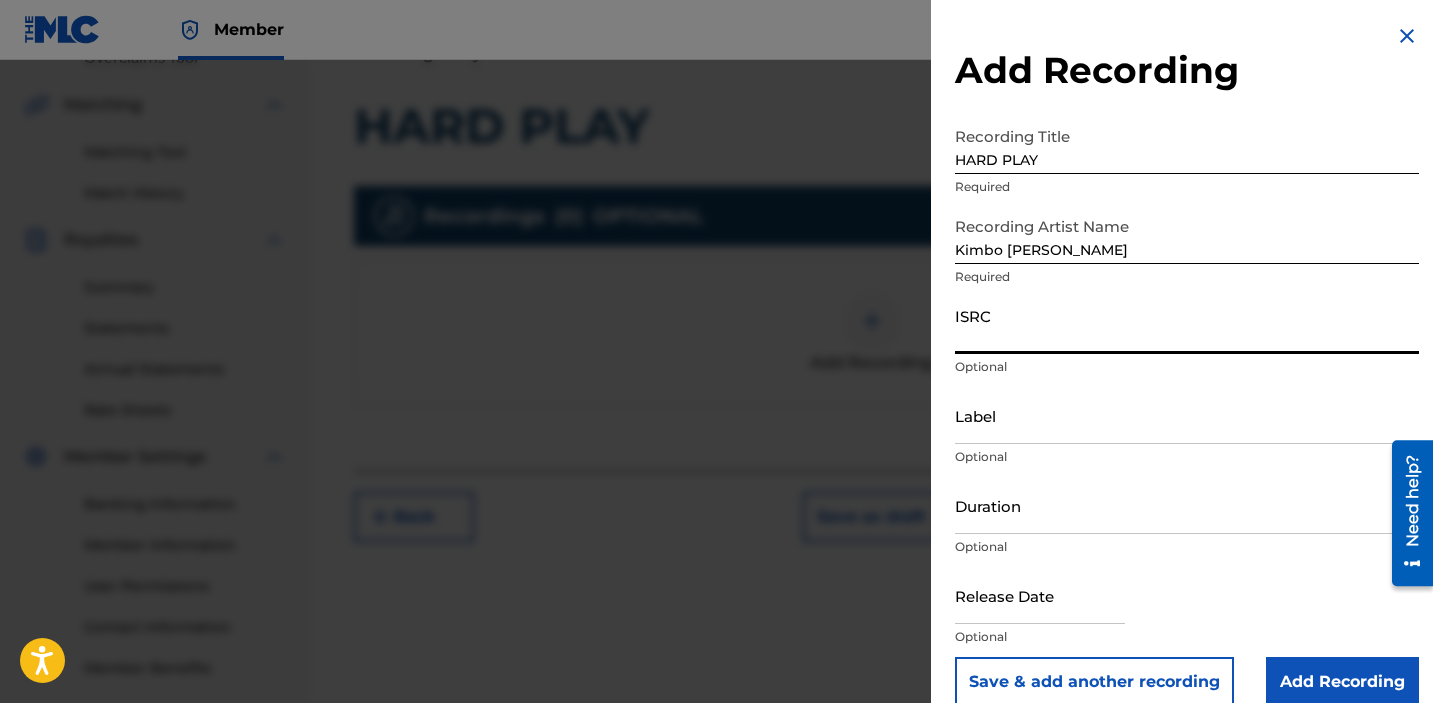 paste on "QZNMU2557433" 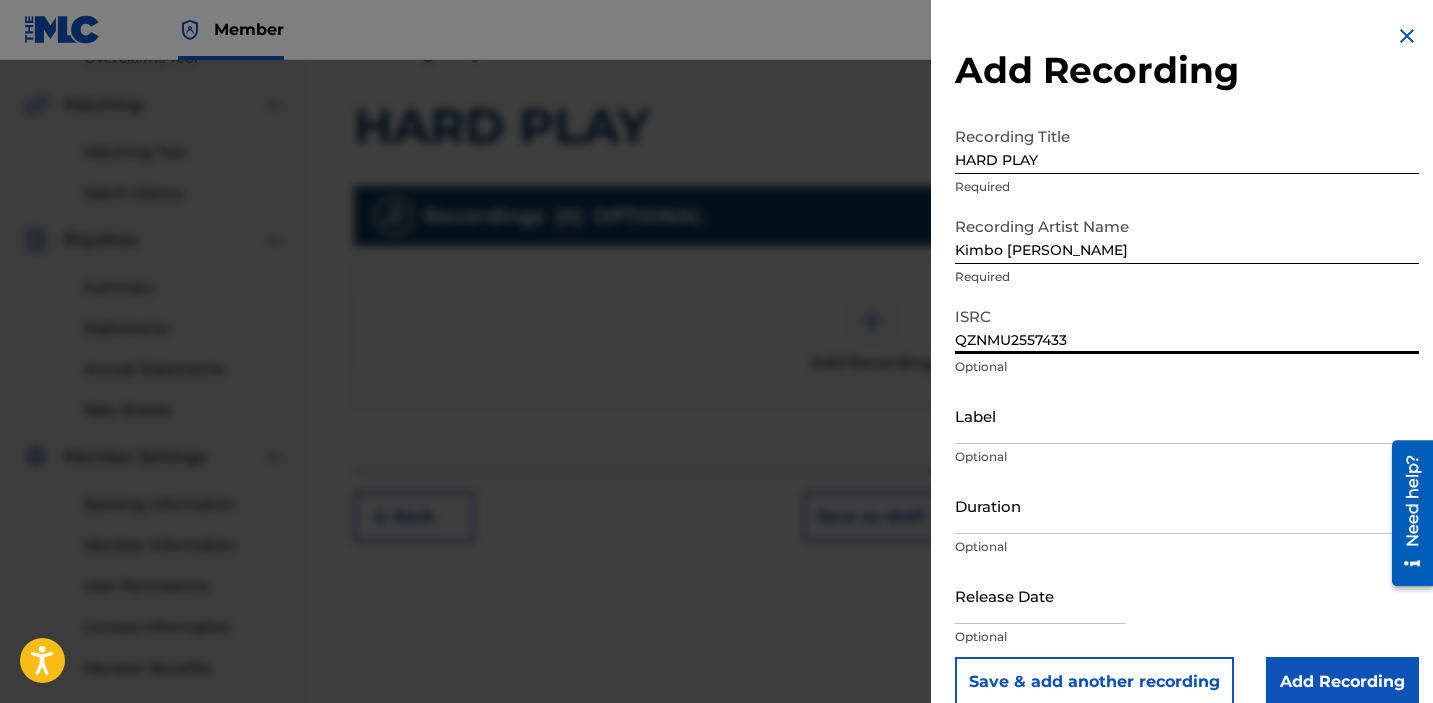 scroll, scrollTop: 28, scrollLeft: 0, axis: vertical 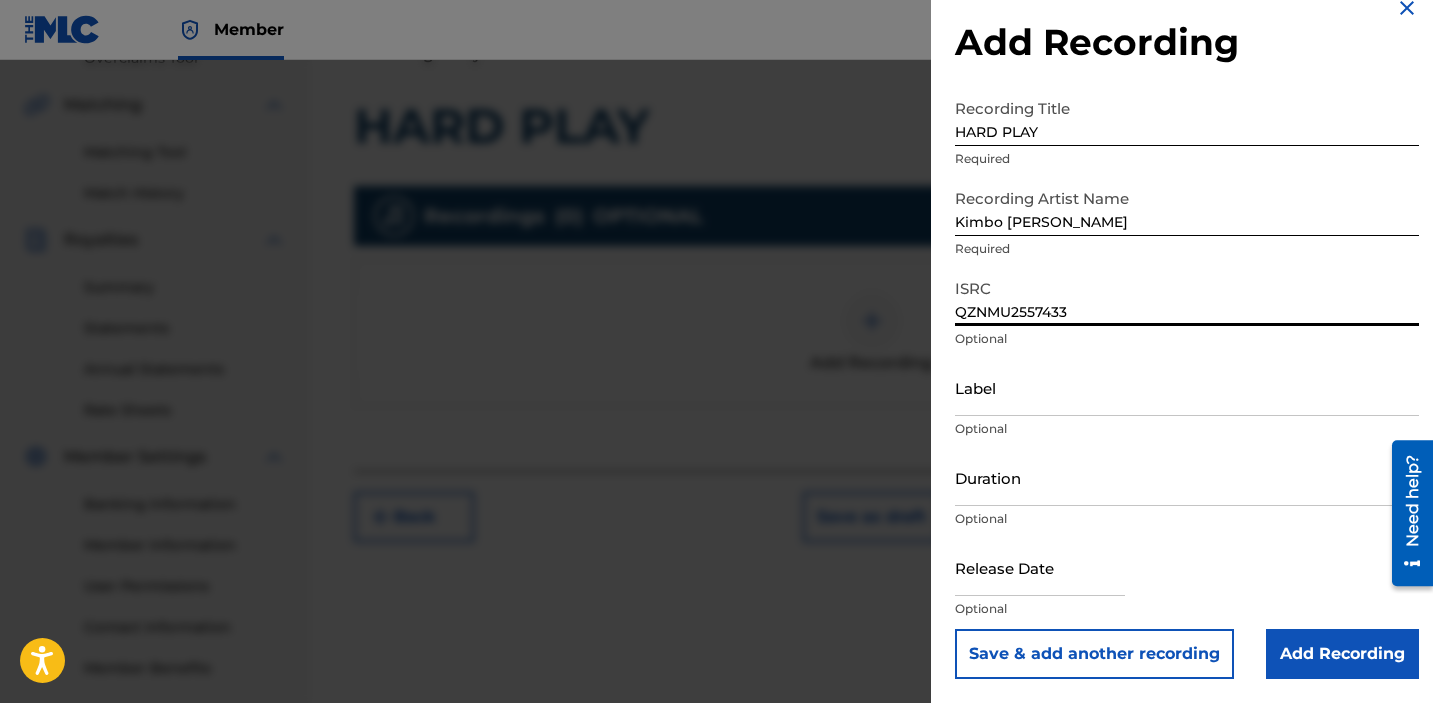 type on "QZNMU2557433" 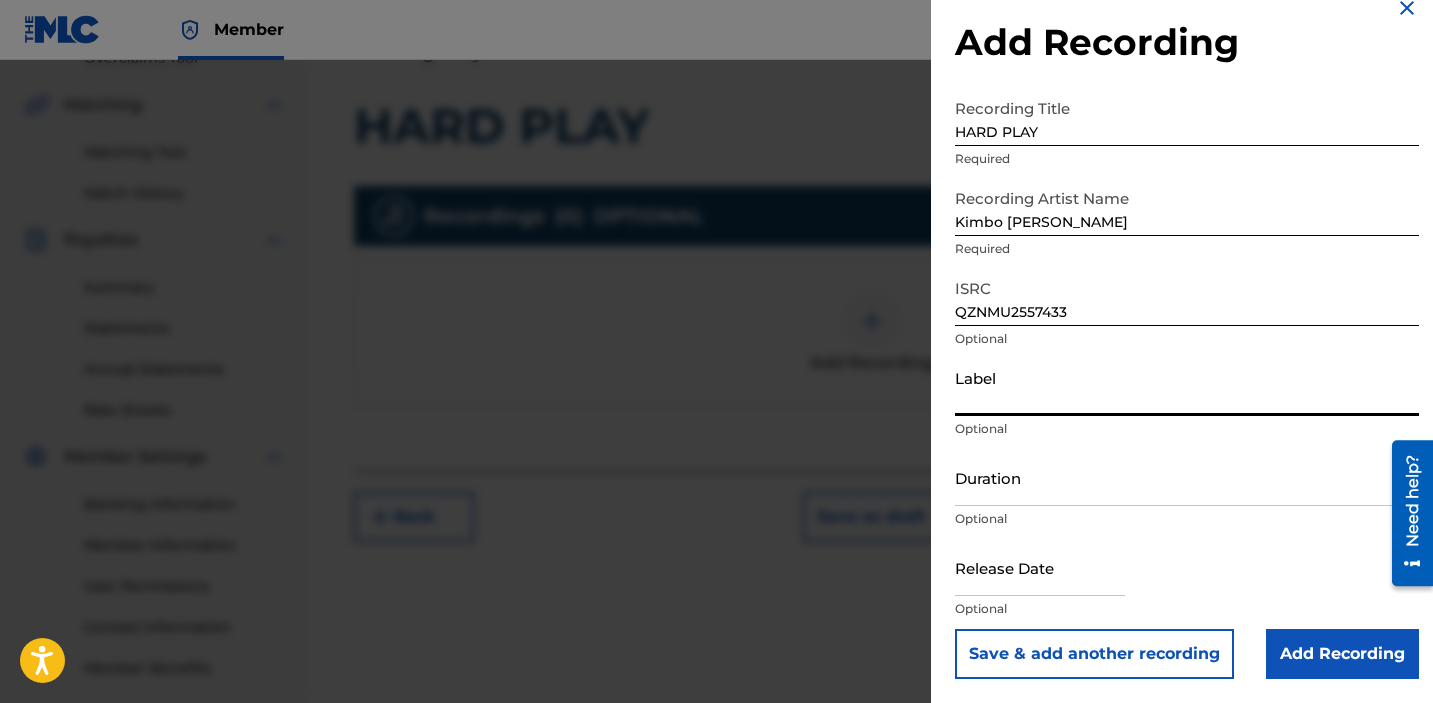 type on "Recognize The View" 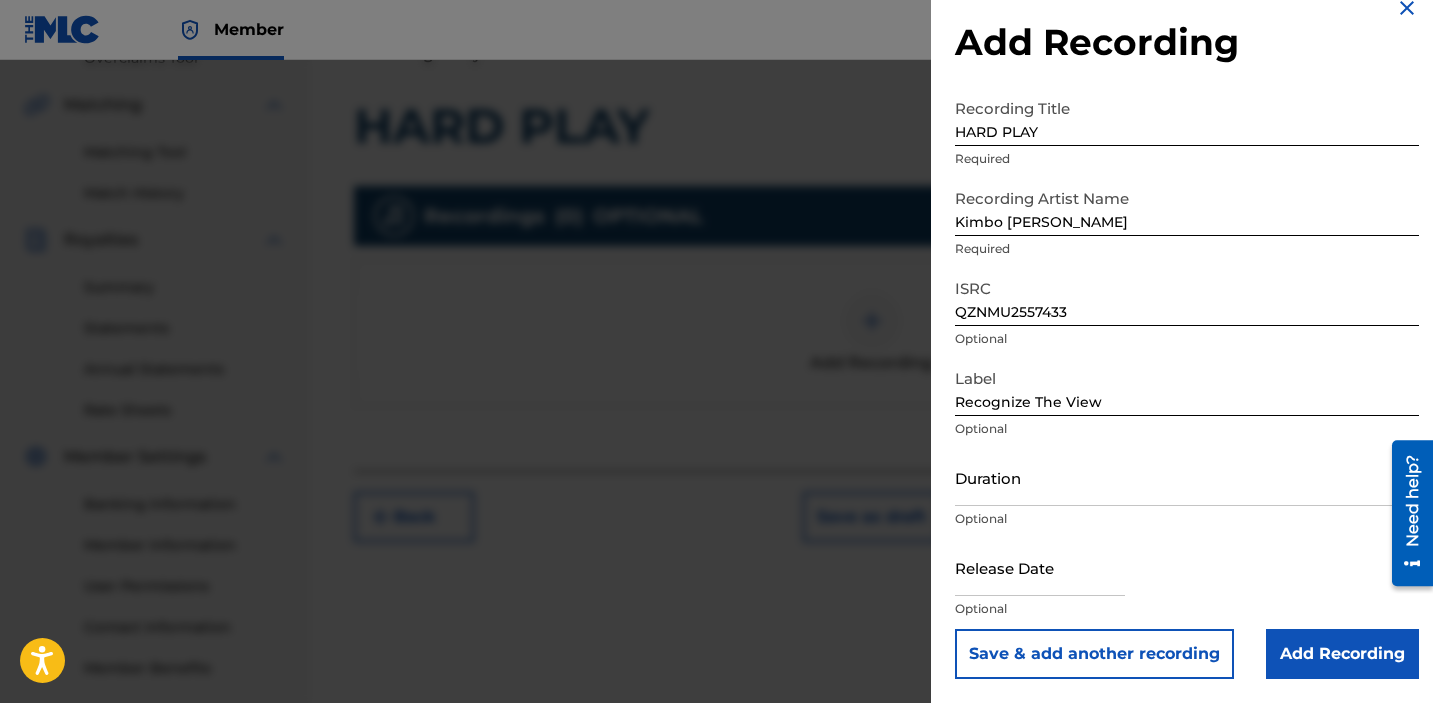 click at bounding box center [1040, 567] 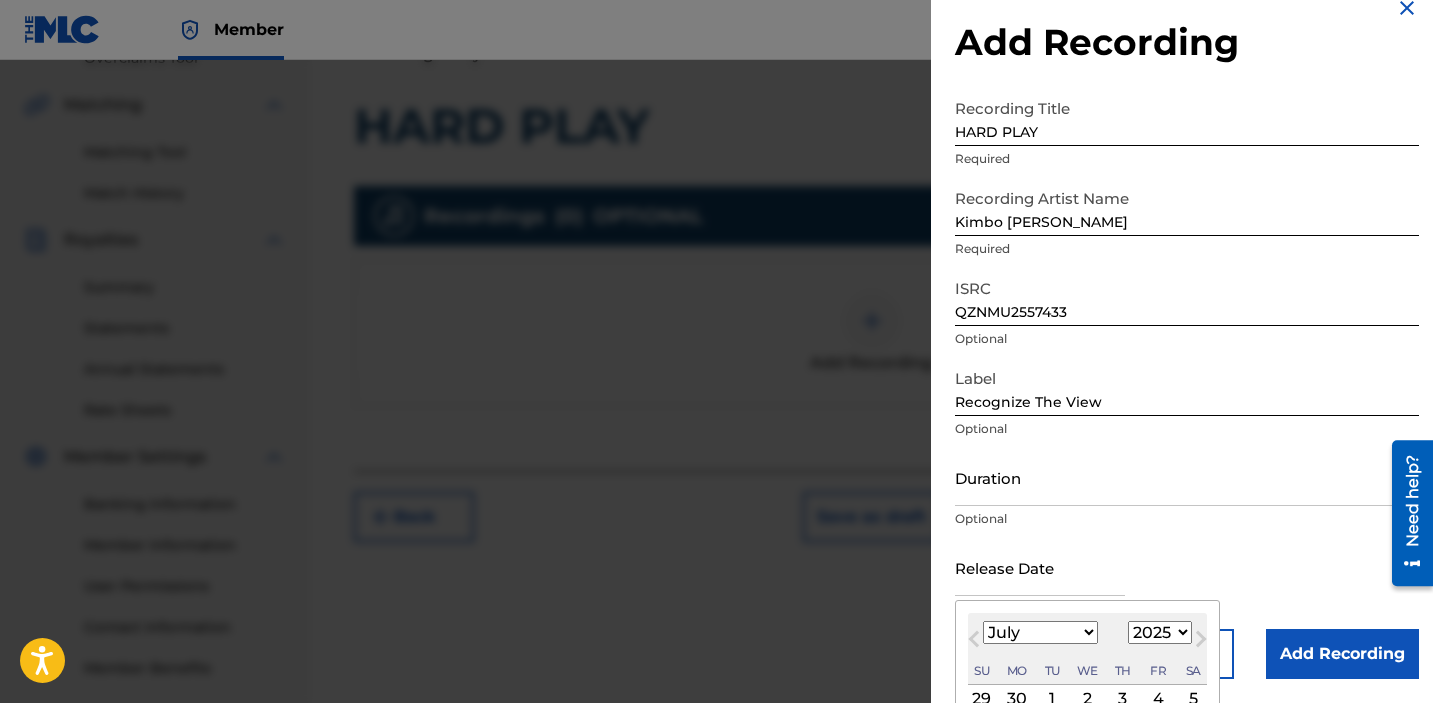 click on "Duration Optional" at bounding box center (1187, 494) 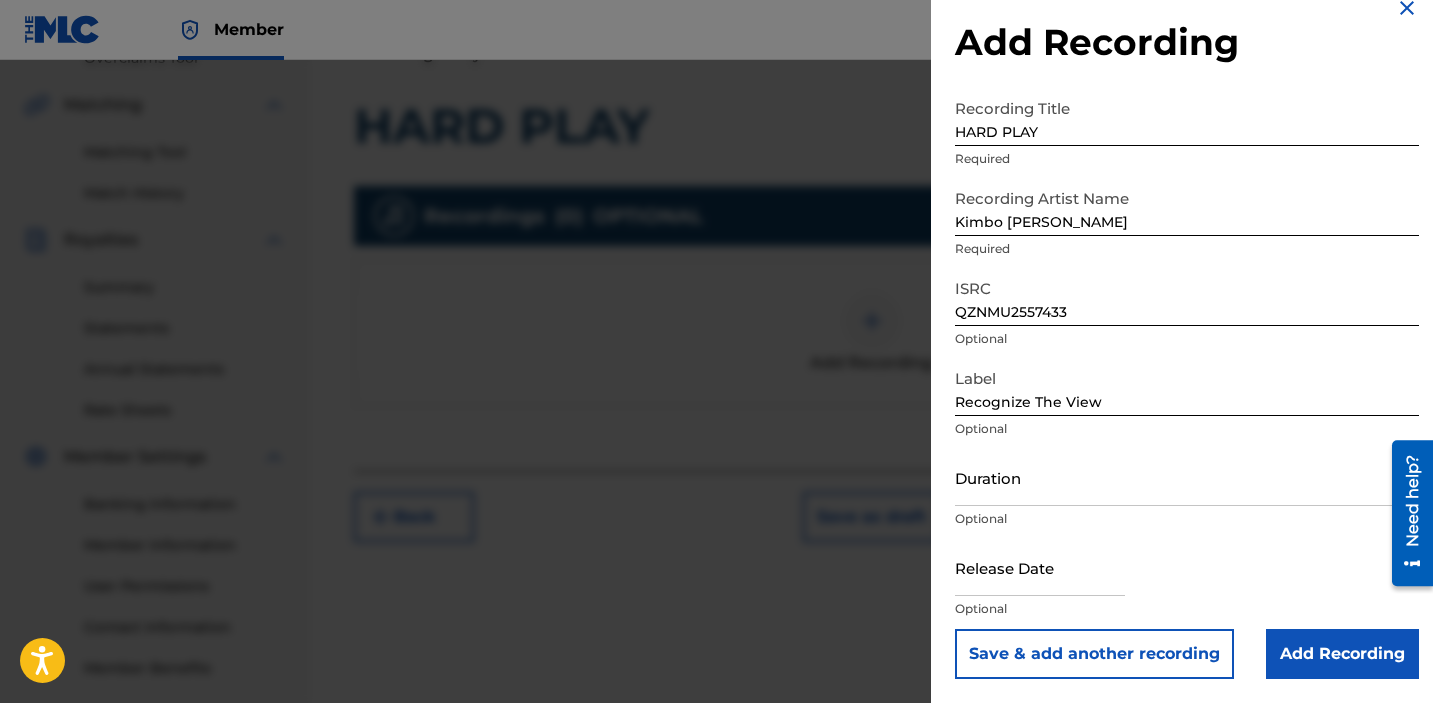 click at bounding box center [1040, 567] 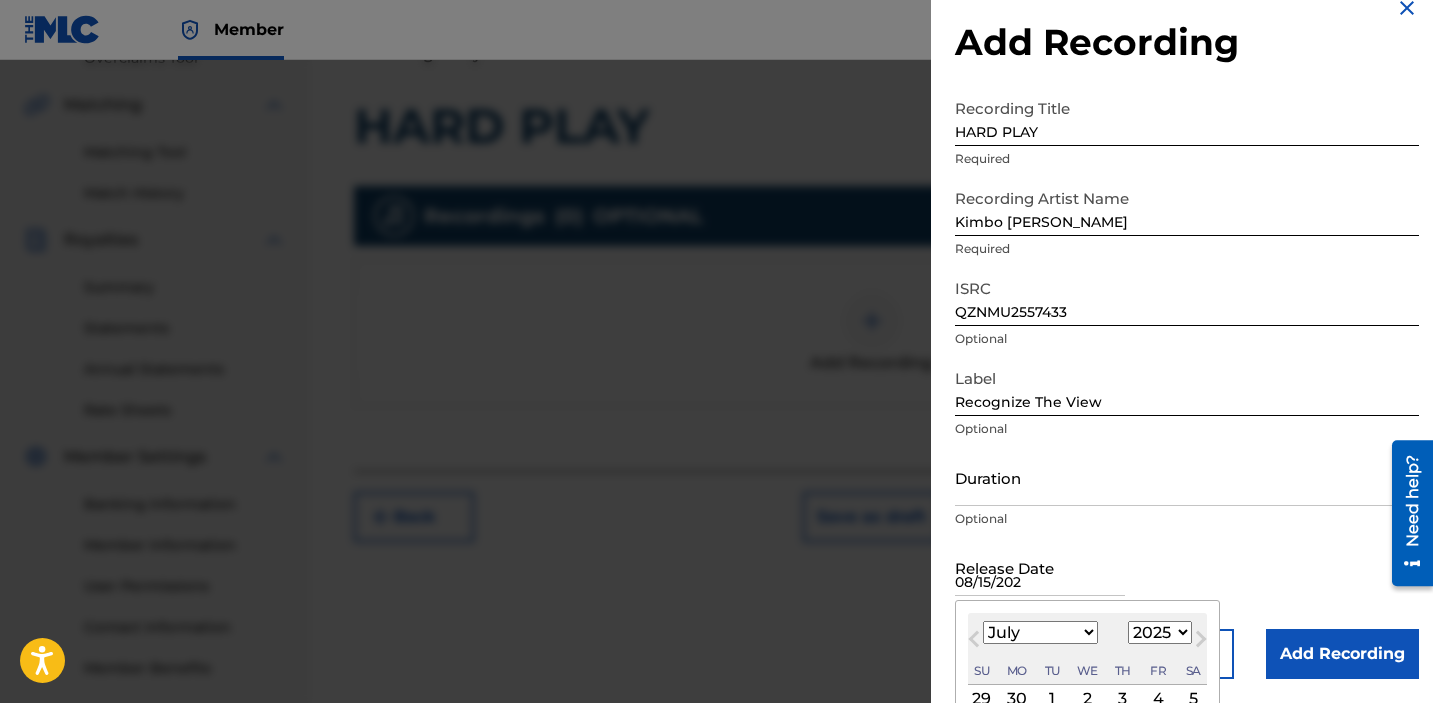 type on "08/15/2025" 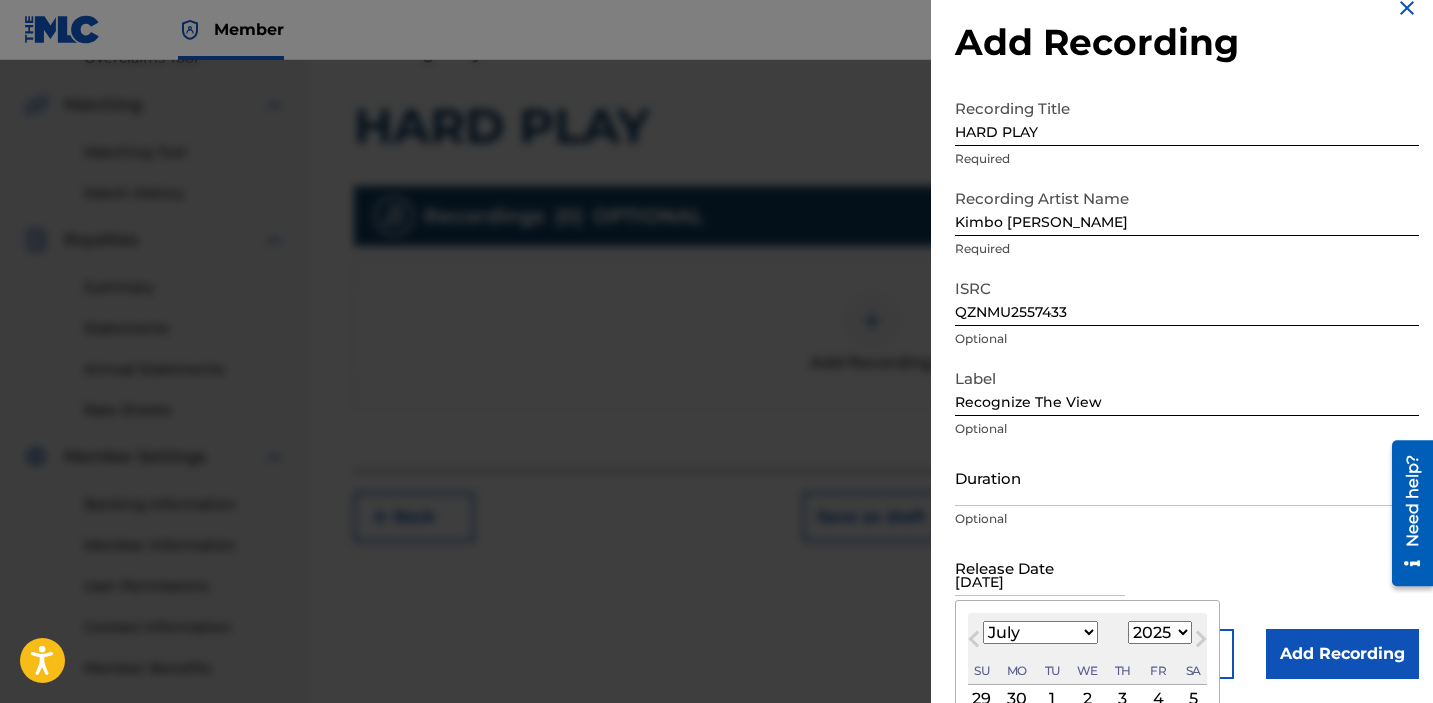 type 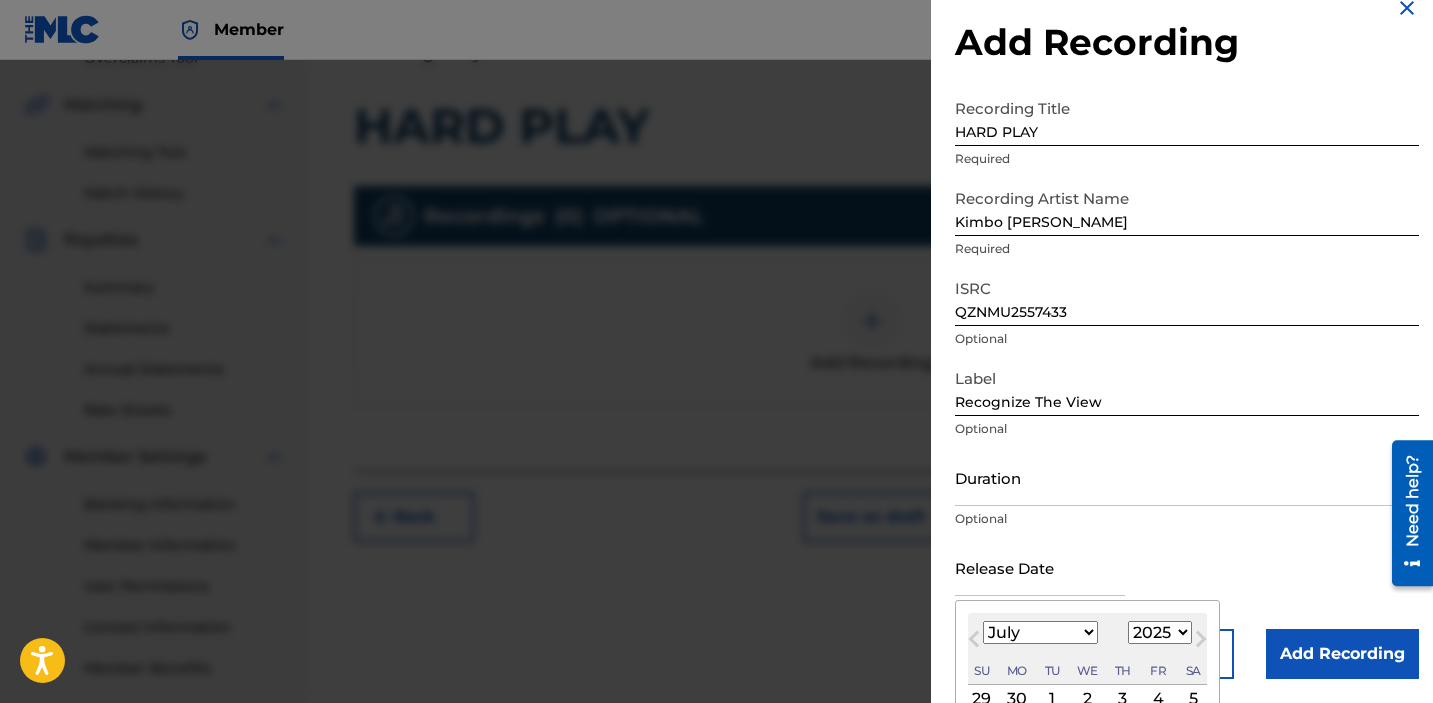 click on "Duration Optional" at bounding box center [1187, 494] 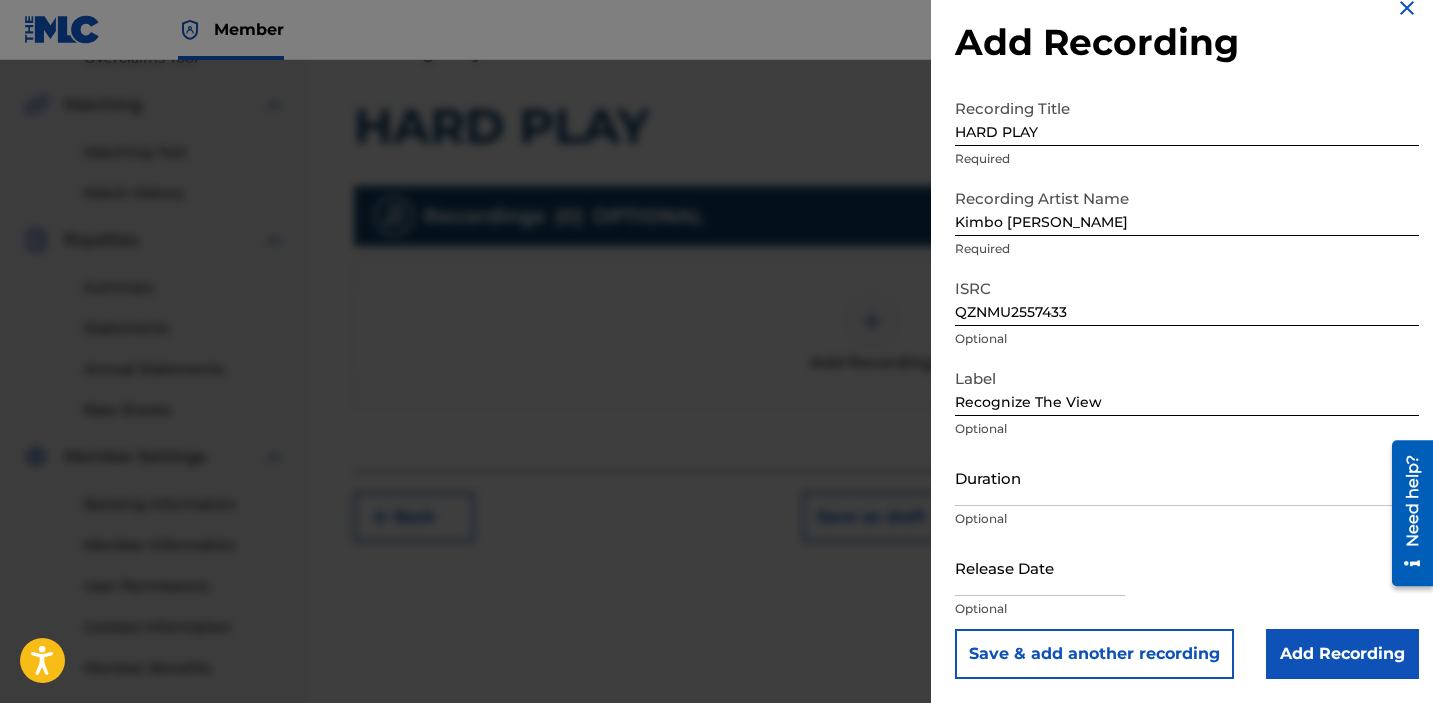 select on "6" 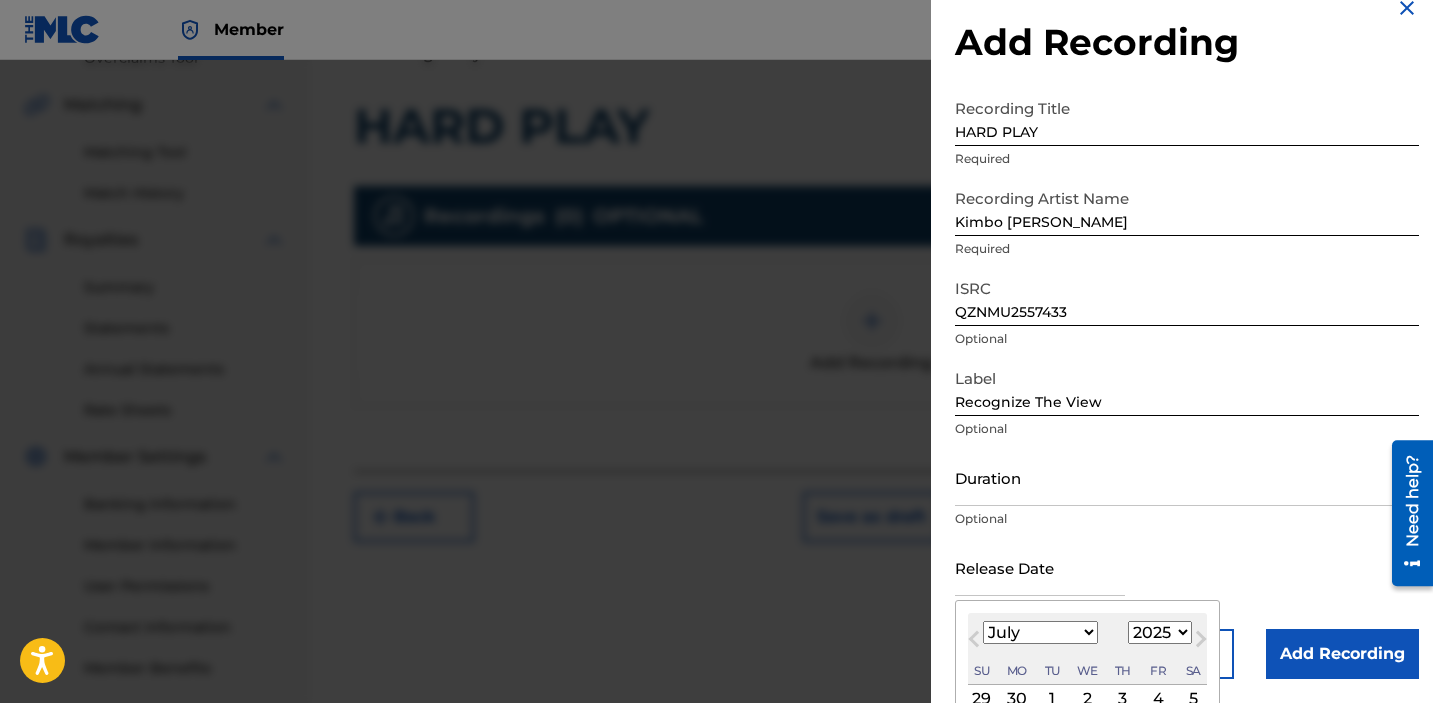 click at bounding box center (1040, 567) 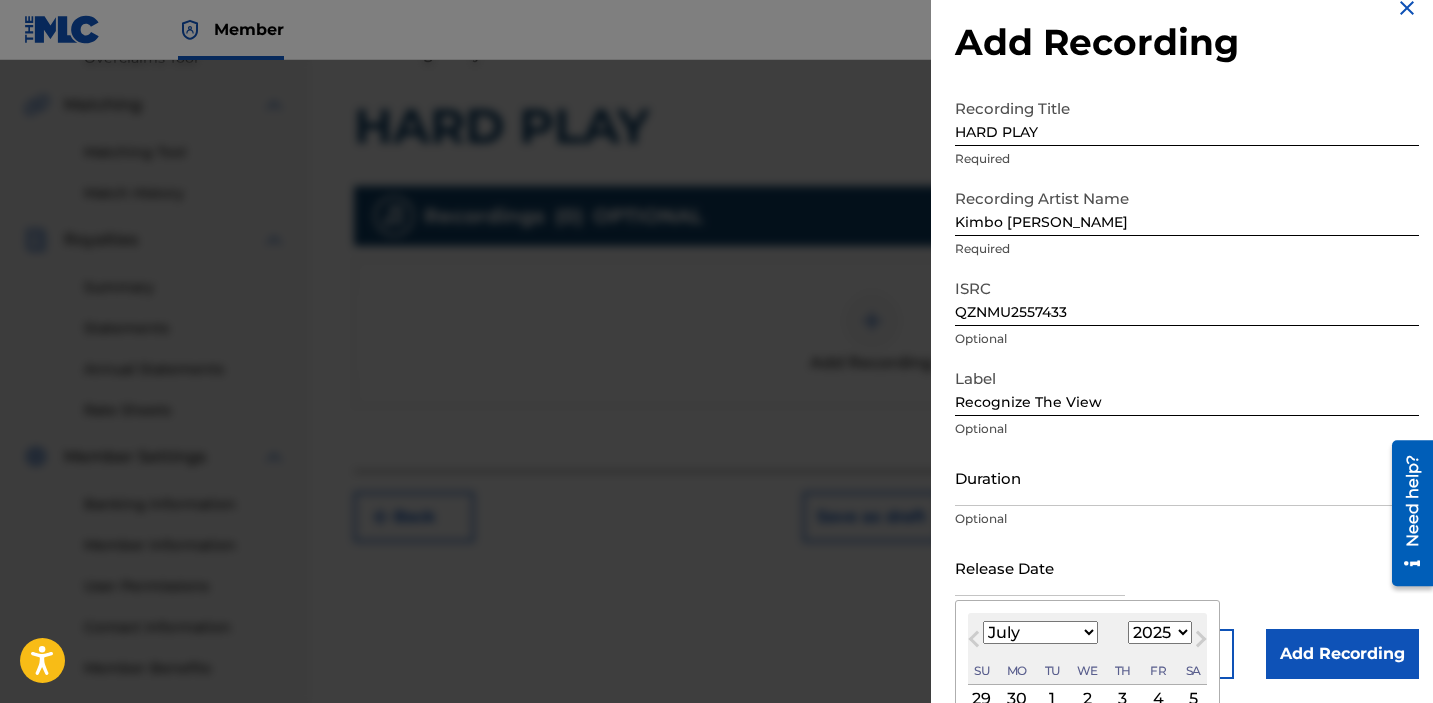 select on "7" 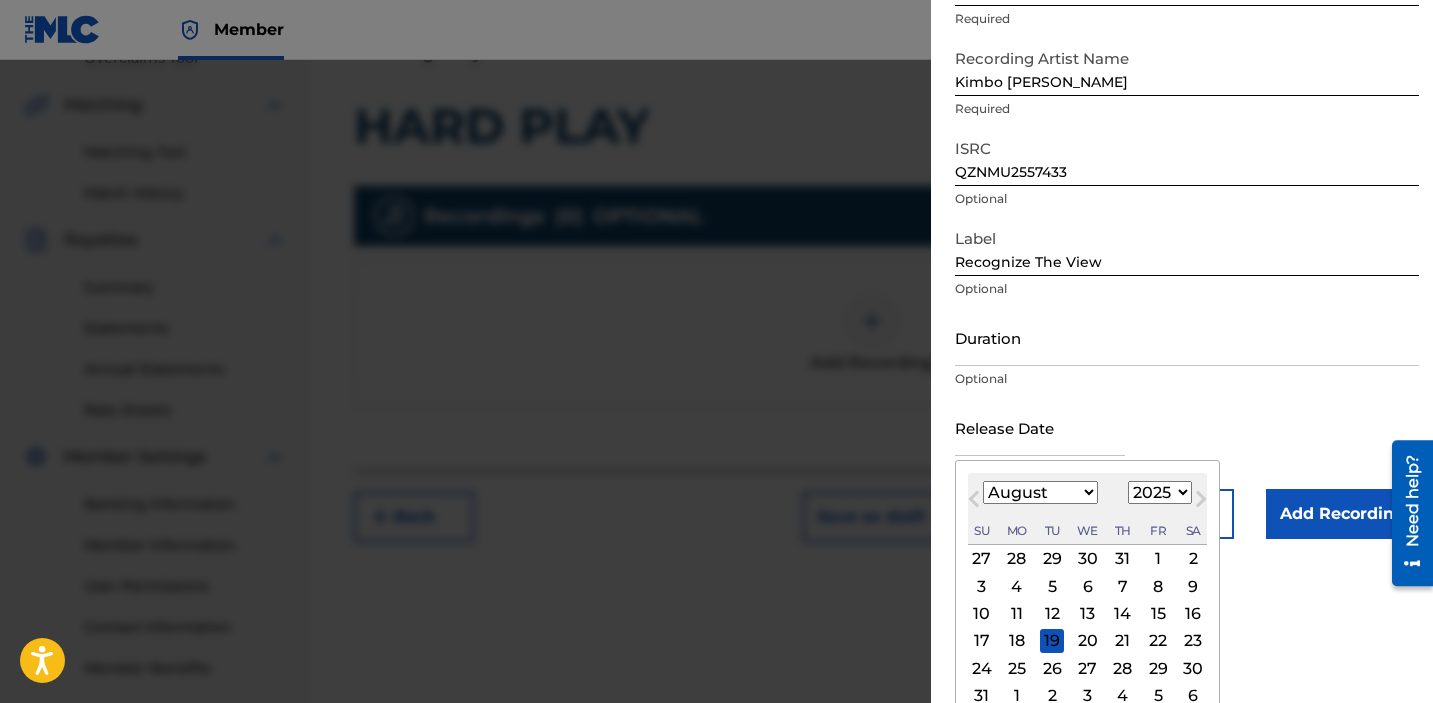 click on "15" at bounding box center (1158, 614) 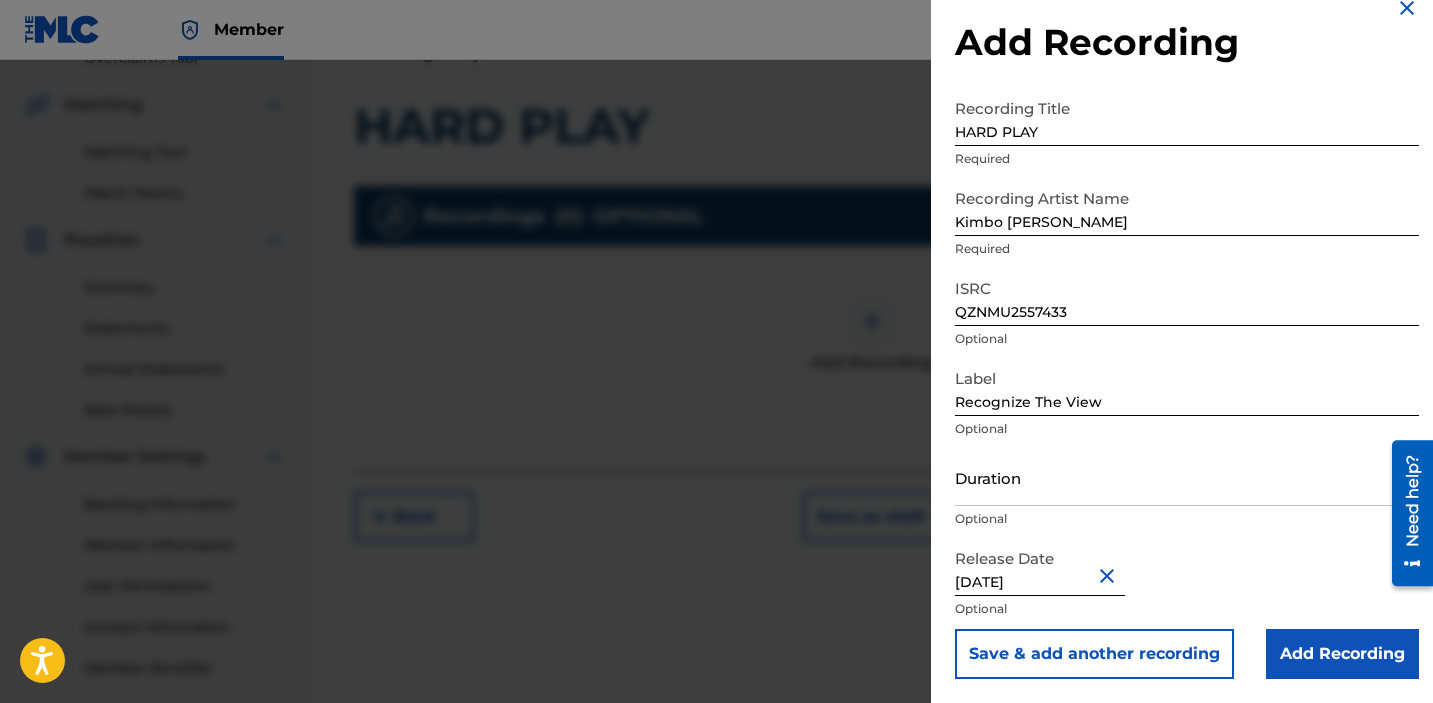 scroll, scrollTop: 28, scrollLeft: 0, axis: vertical 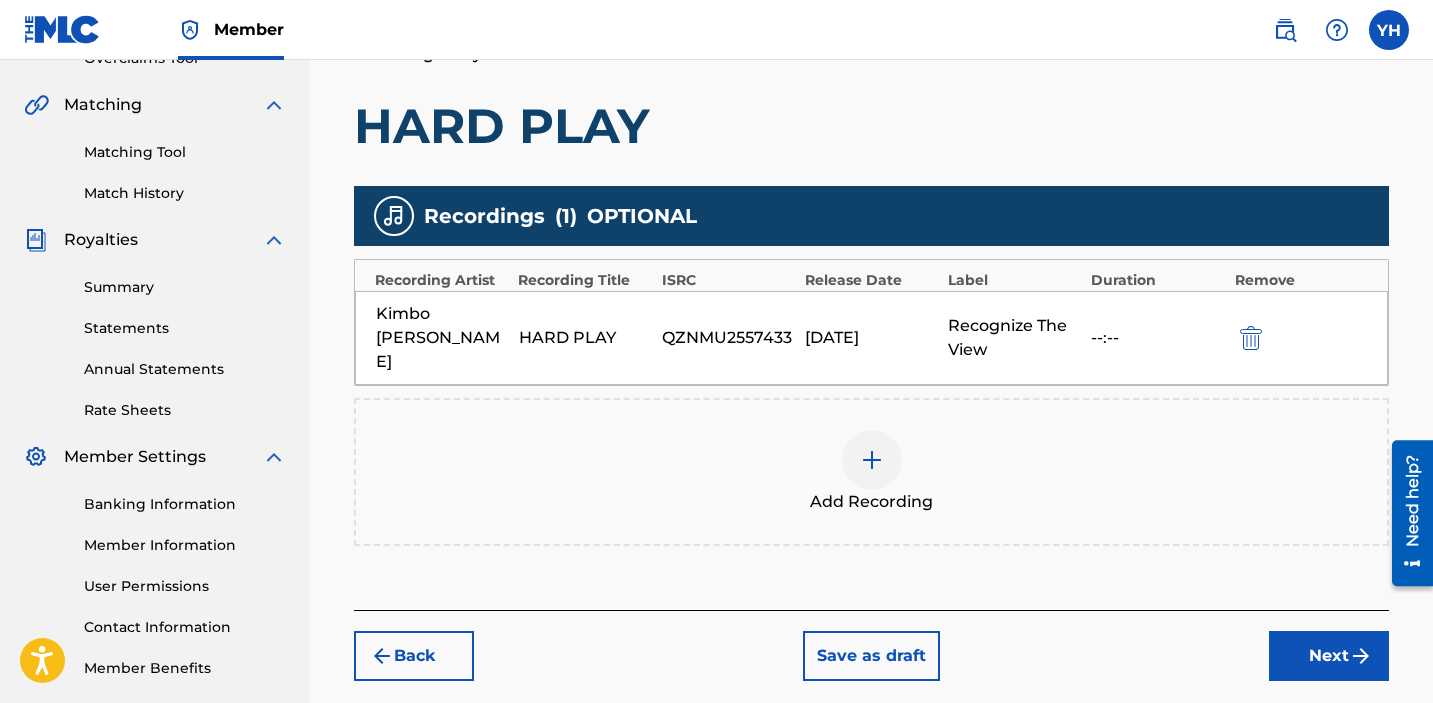 click on "Next" at bounding box center [1329, 656] 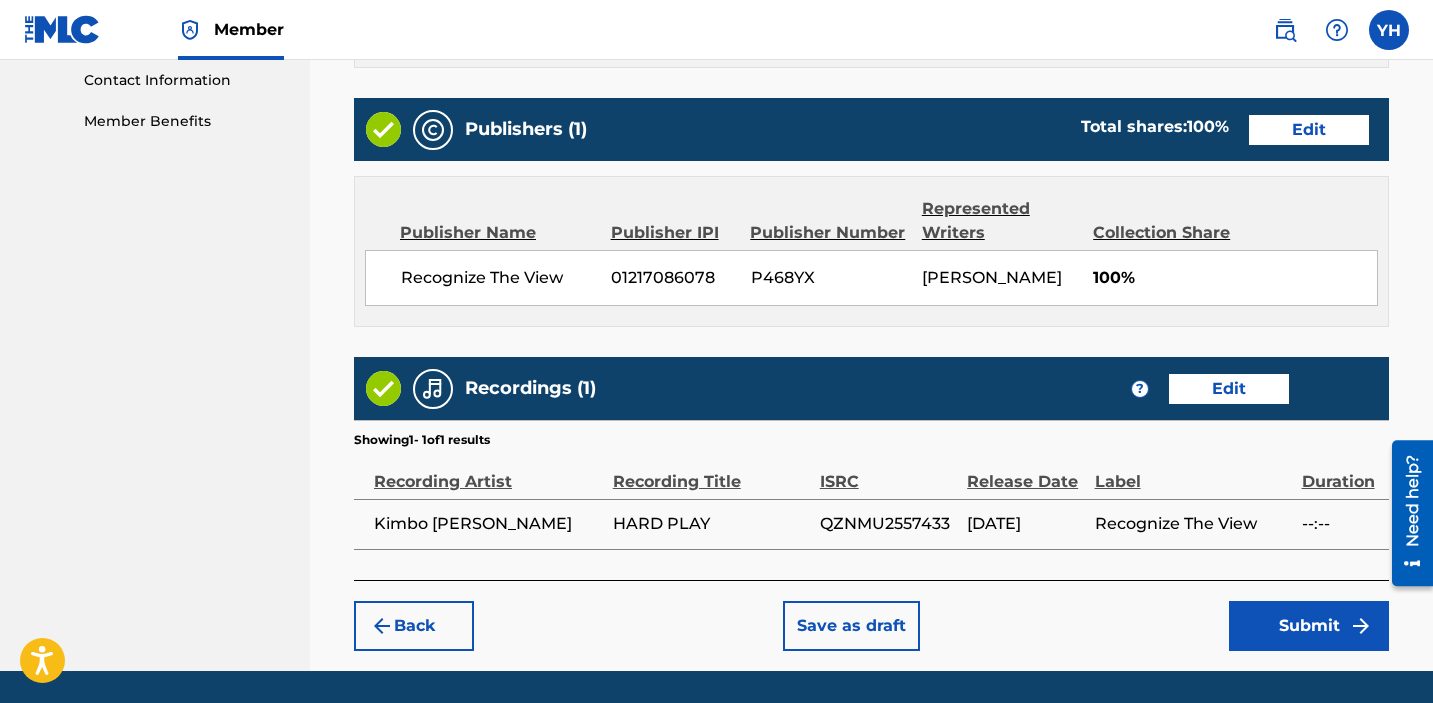 scroll, scrollTop: 1050, scrollLeft: 0, axis: vertical 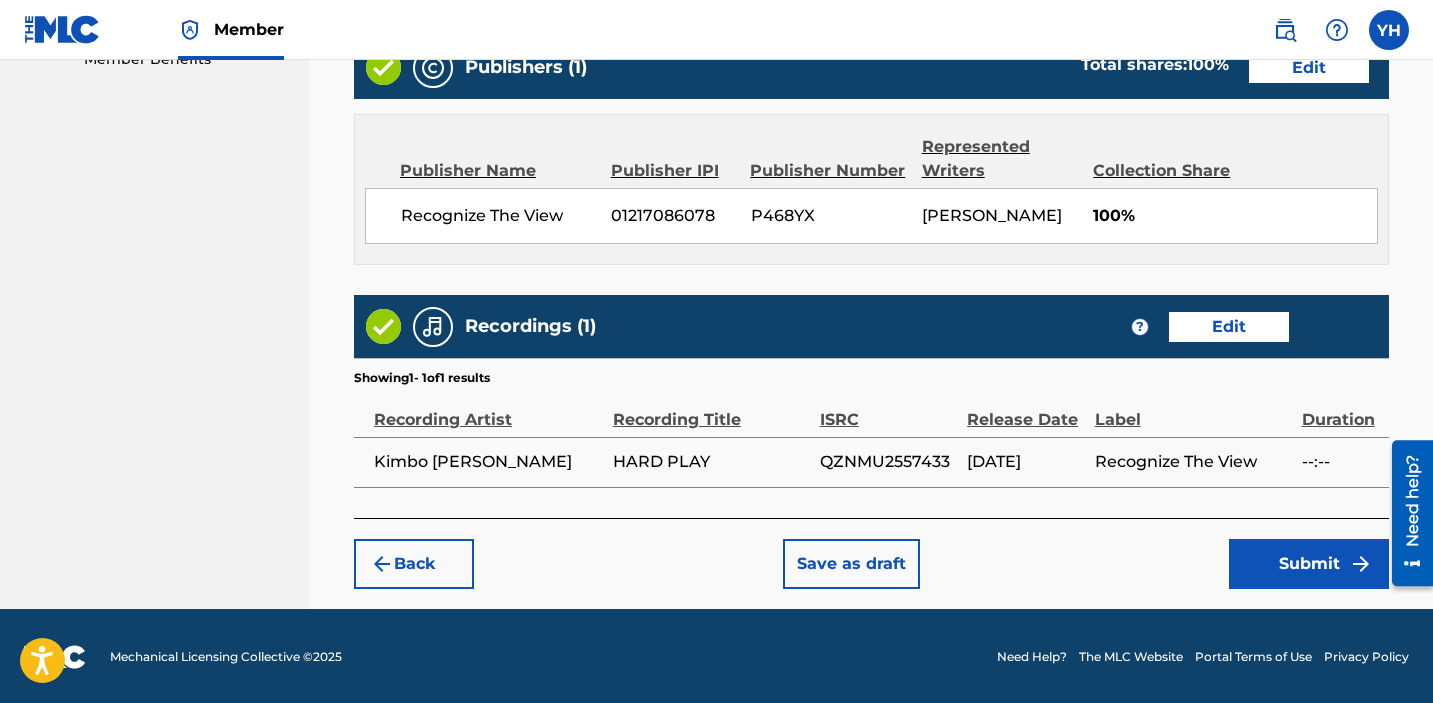 click on "Submit" at bounding box center [1309, 564] 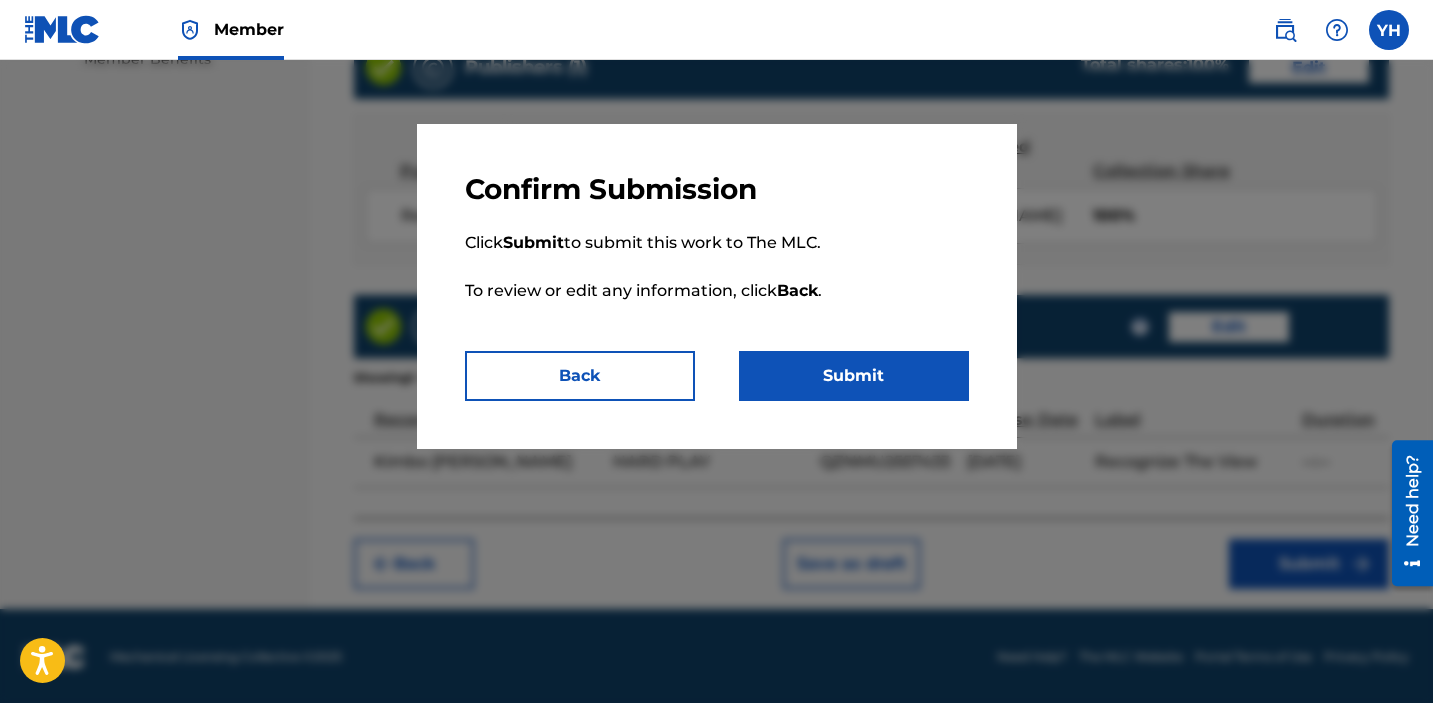 click on "Submit" at bounding box center (854, 376) 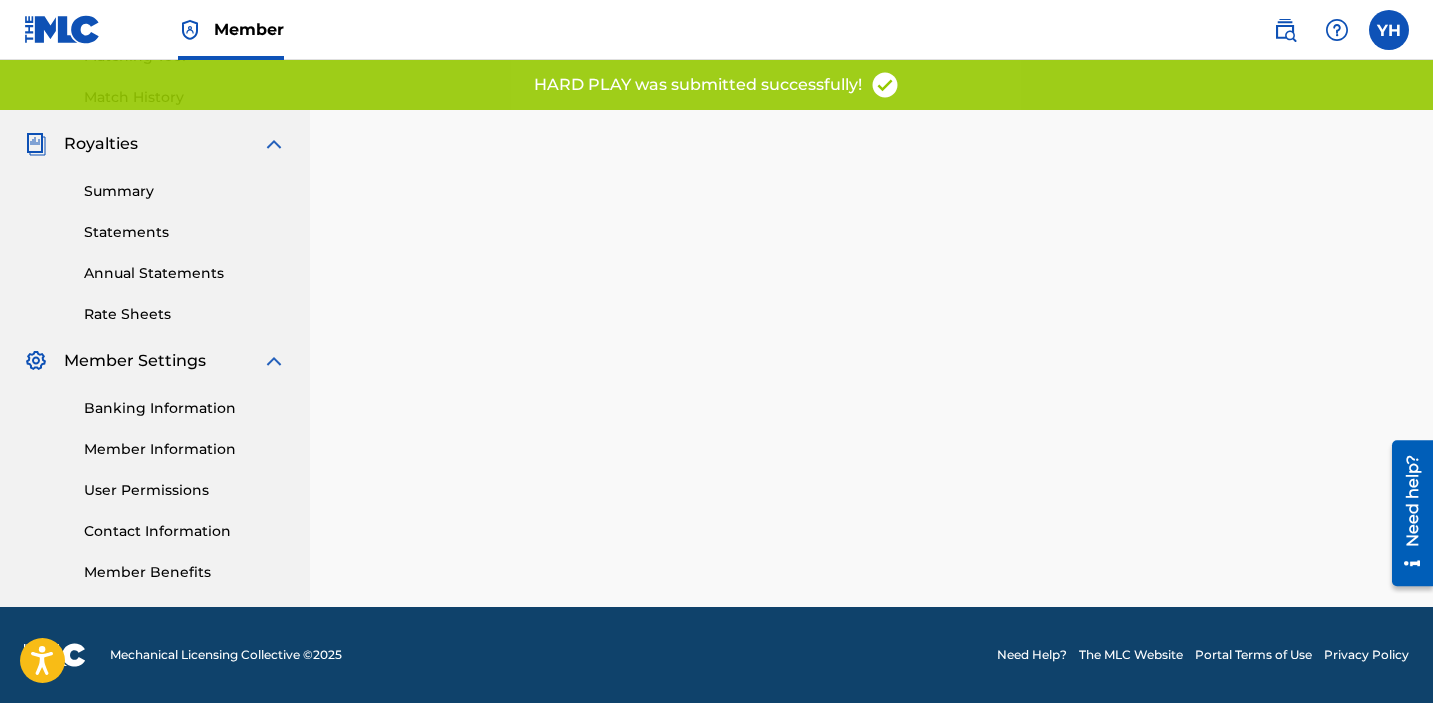 scroll, scrollTop: 0, scrollLeft: 0, axis: both 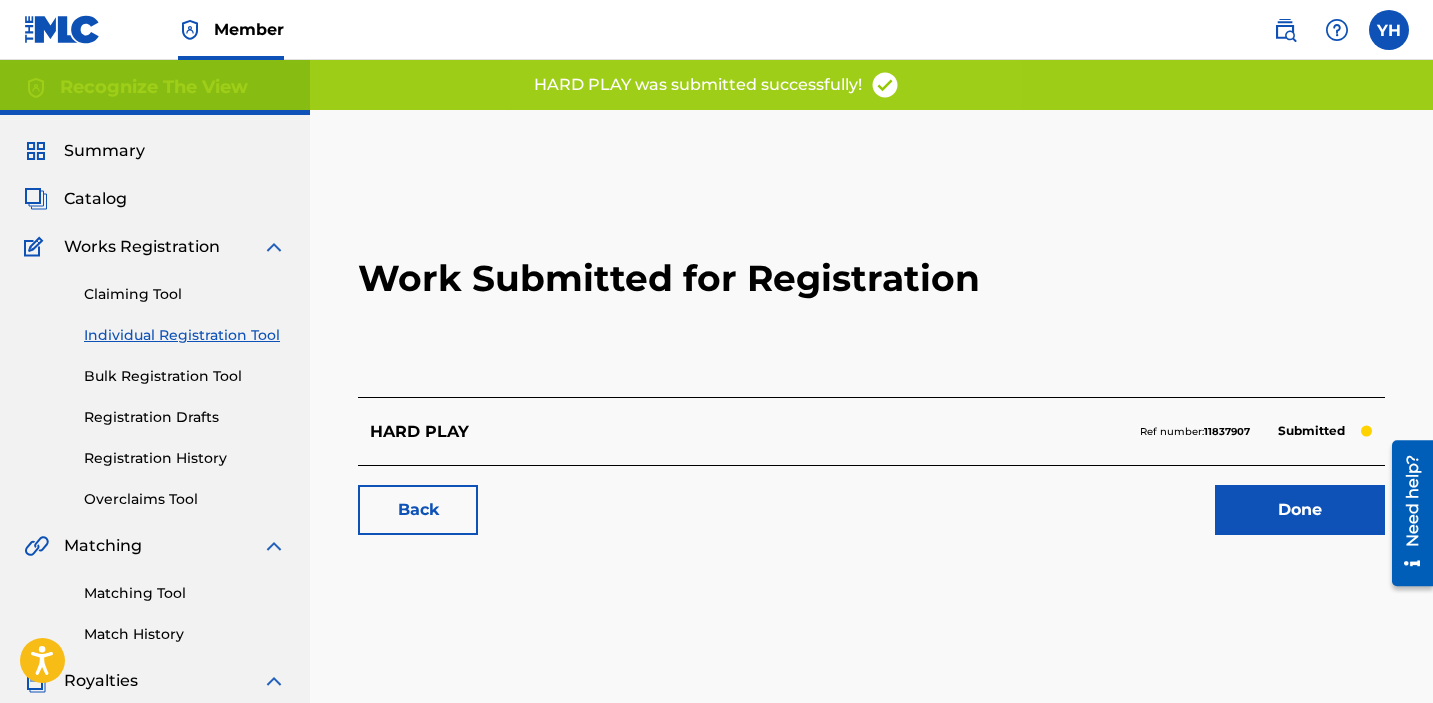 click on "Done" at bounding box center (1300, 510) 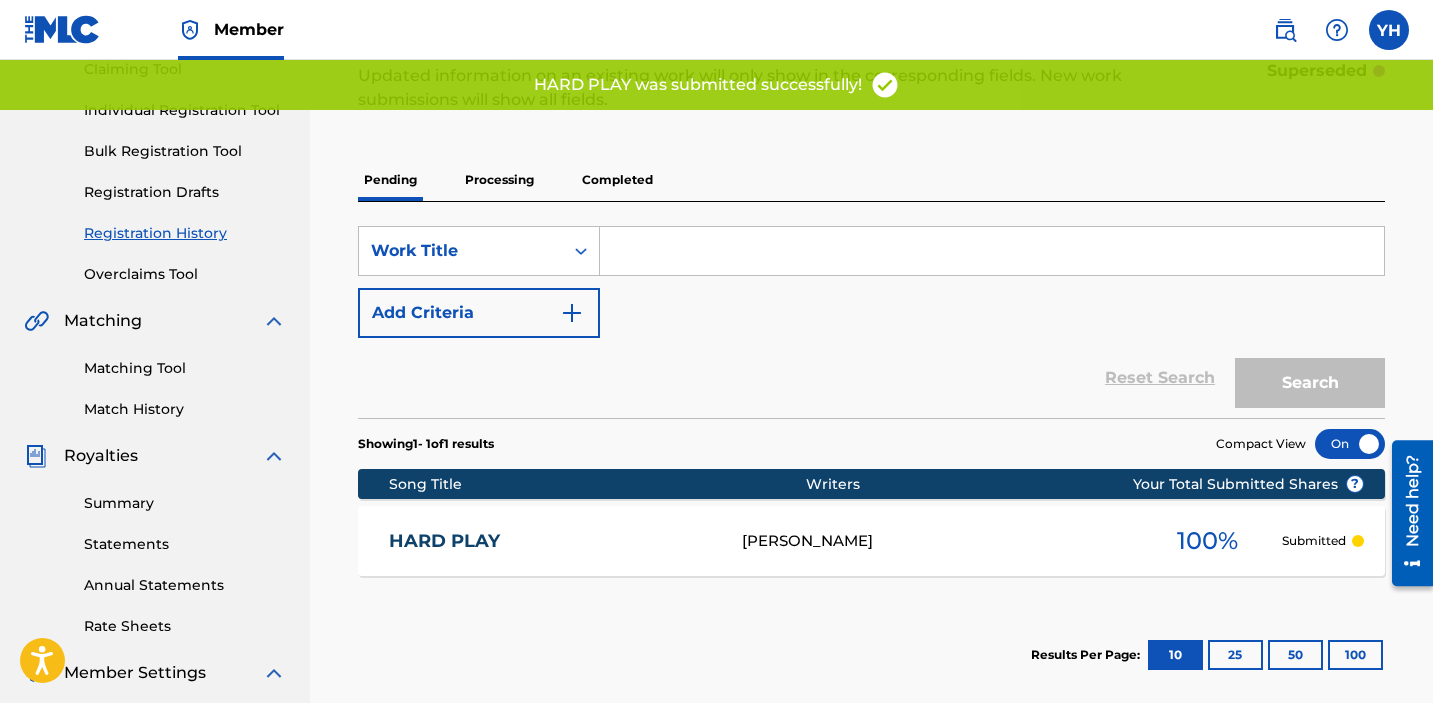 scroll, scrollTop: 156, scrollLeft: 0, axis: vertical 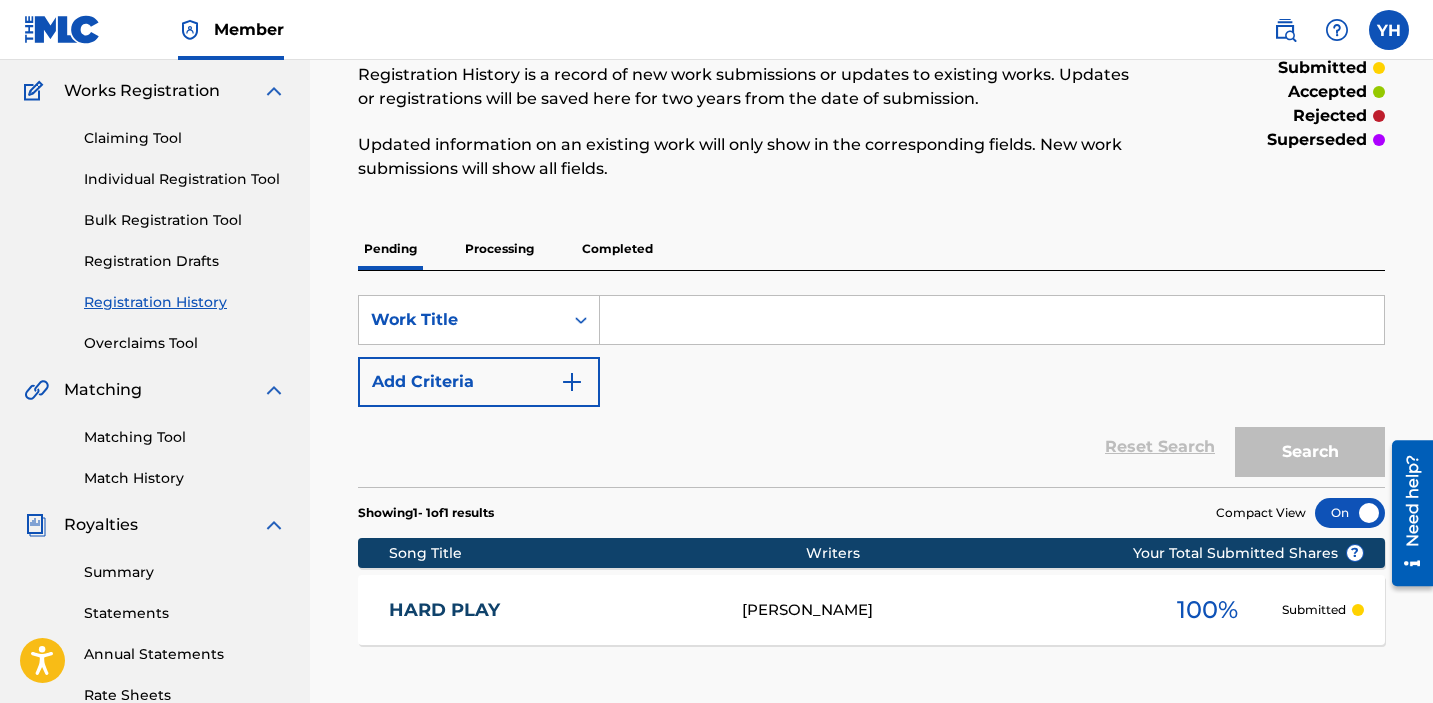 click on "Individual Registration Tool" at bounding box center [185, 179] 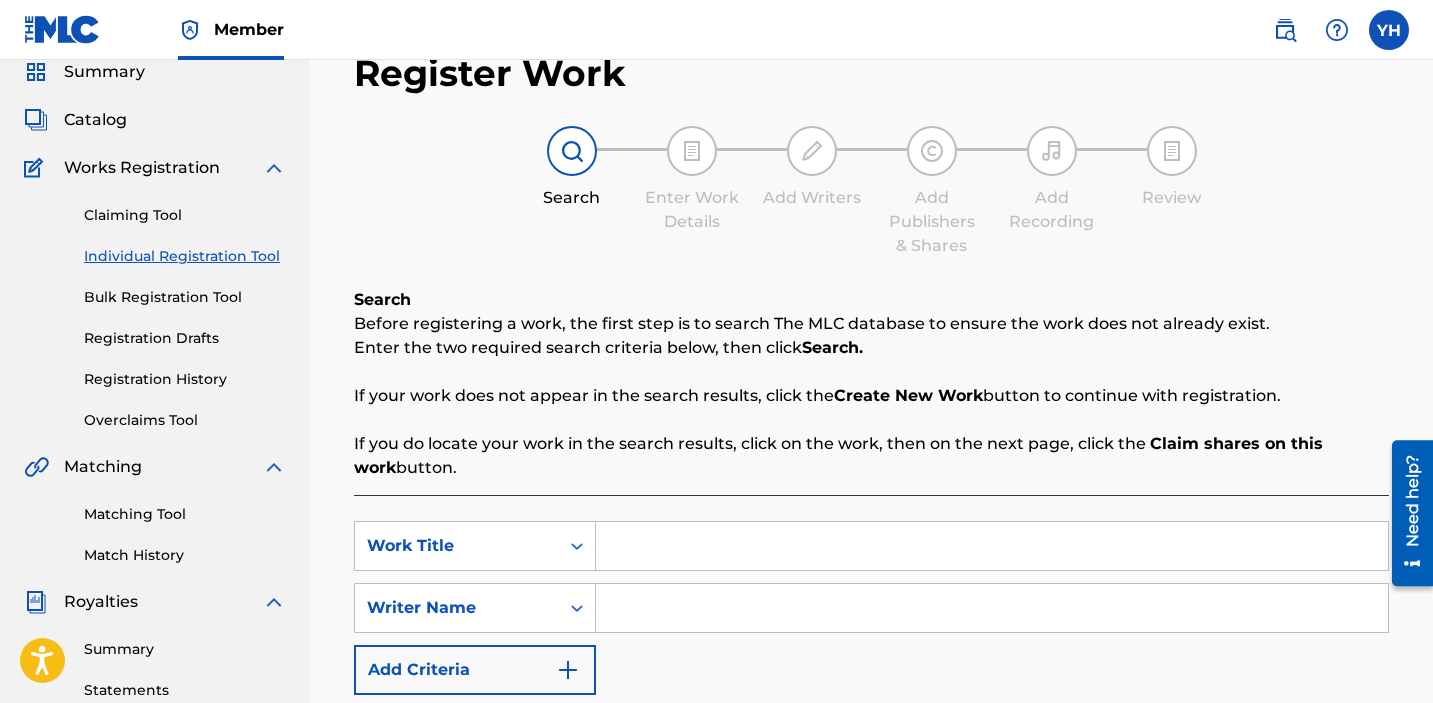 scroll, scrollTop: 203, scrollLeft: 0, axis: vertical 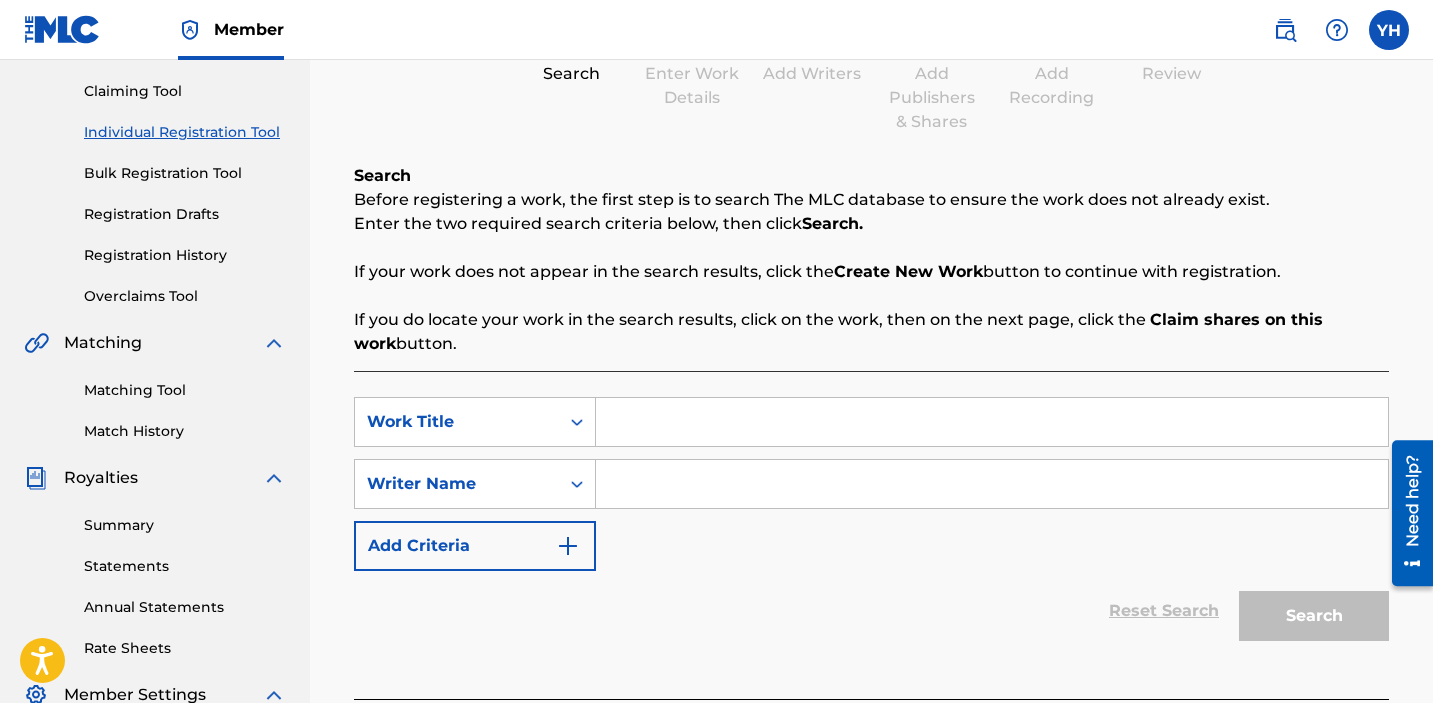 click at bounding box center [992, 422] 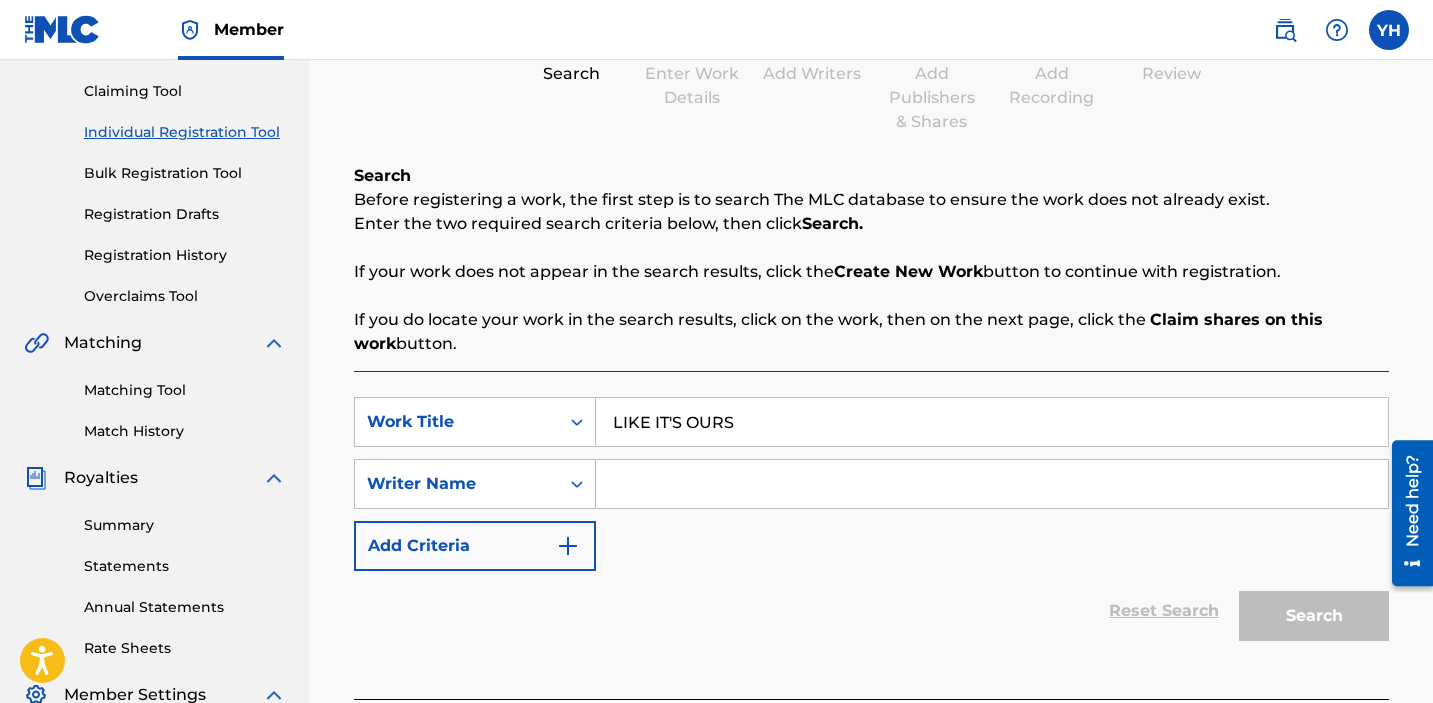type on "LIKE IT'S OURS" 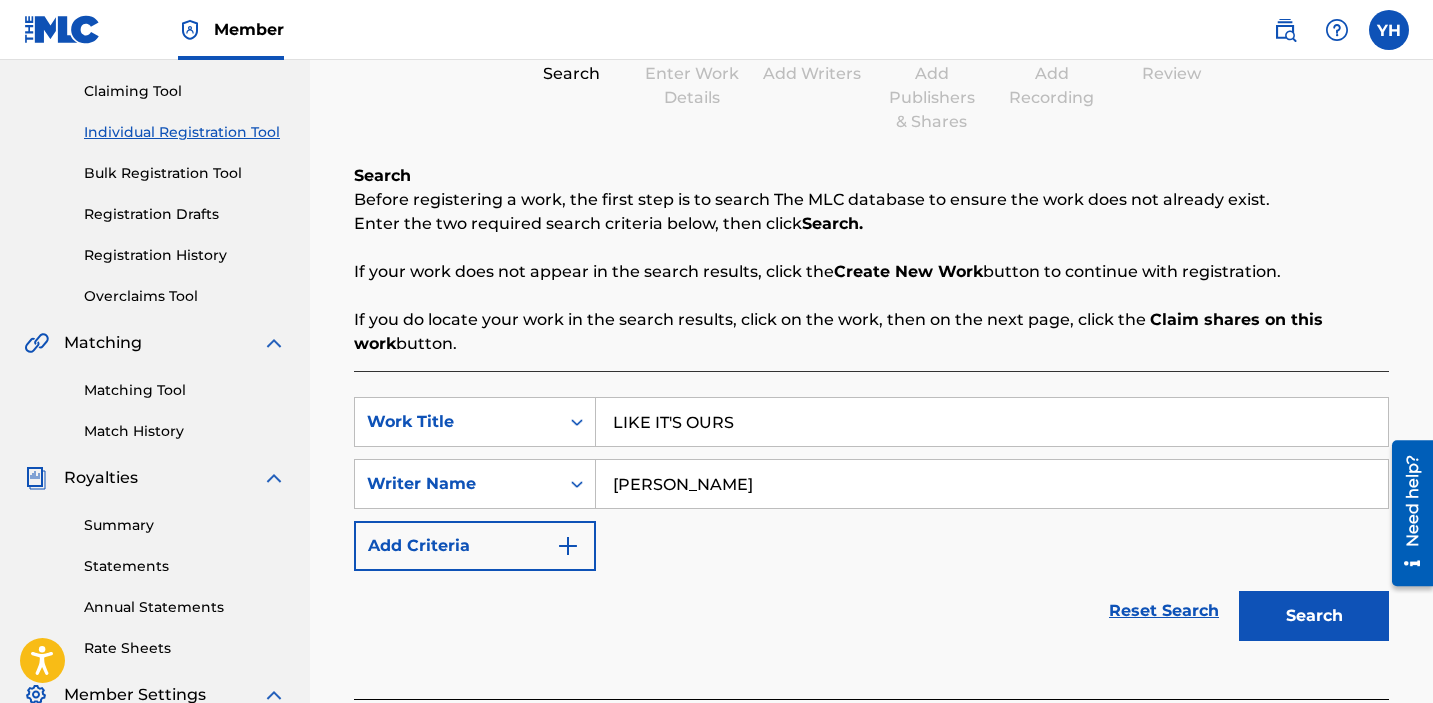 click on "Search" at bounding box center (1314, 616) 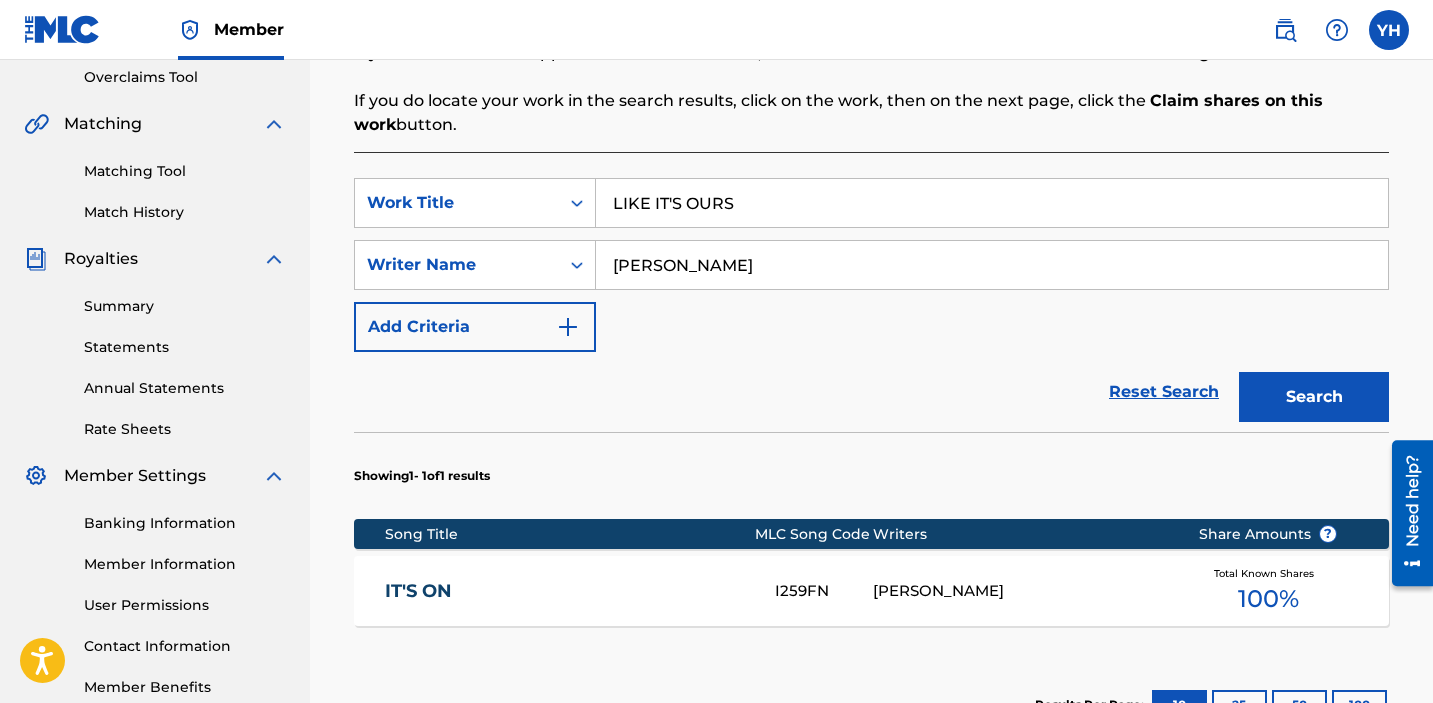 scroll, scrollTop: 694, scrollLeft: 0, axis: vertical 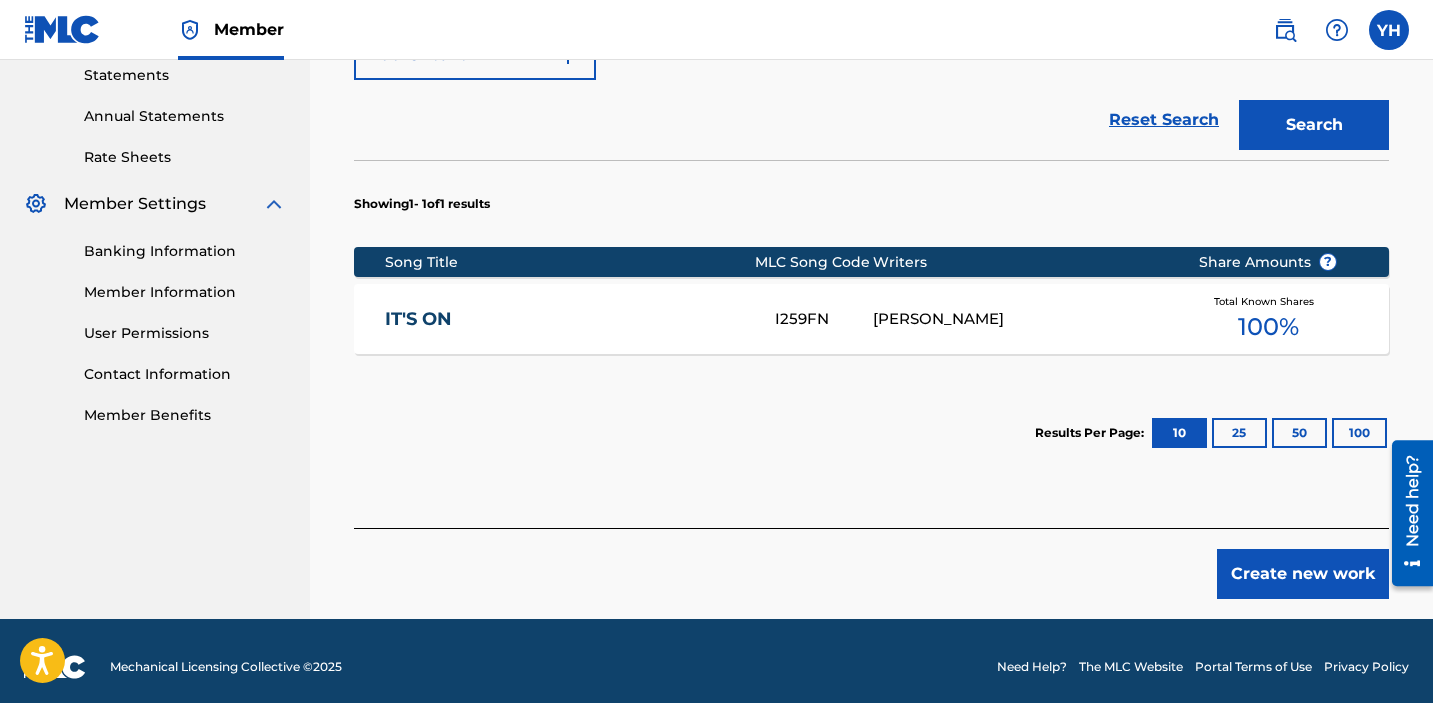 click on "Create new work" at bounding box center [1303, 574] 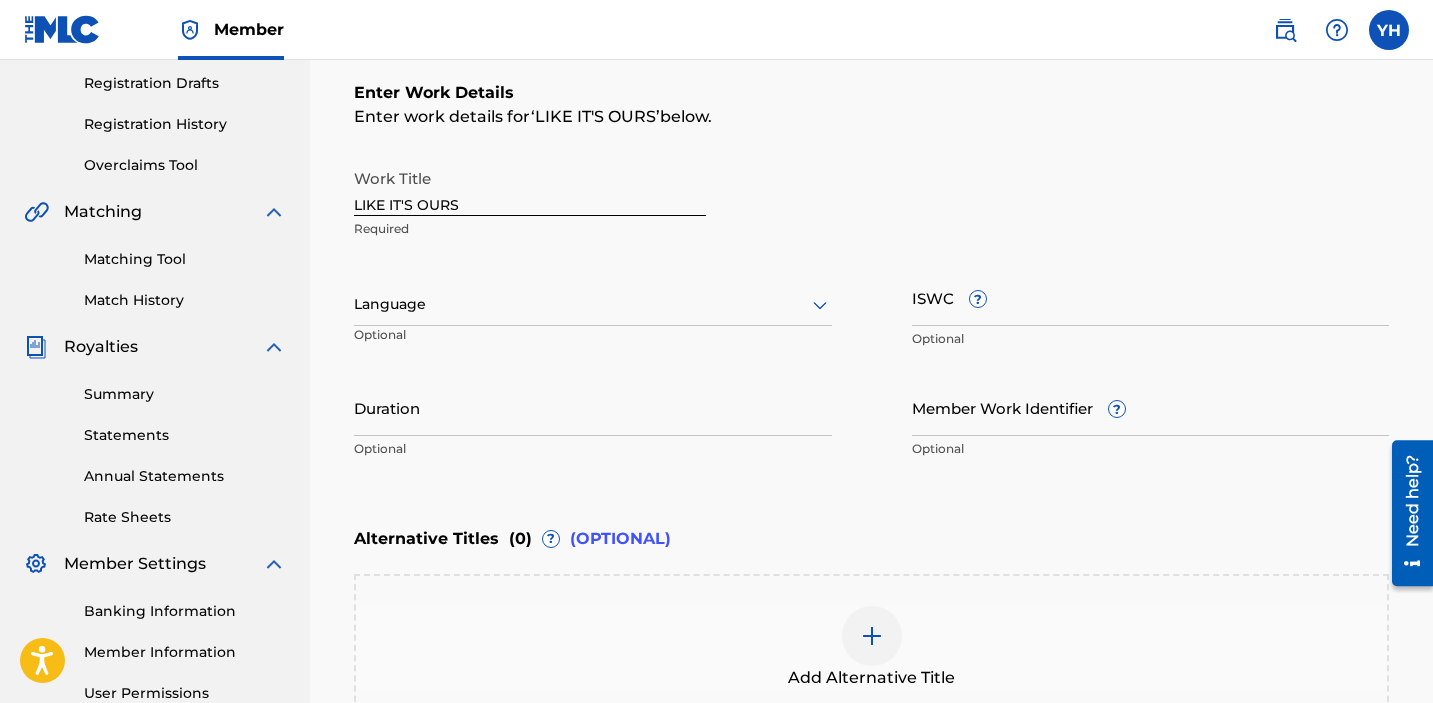 scroll, scrollTop: 589, scrollLeft: 0, axis: vertical 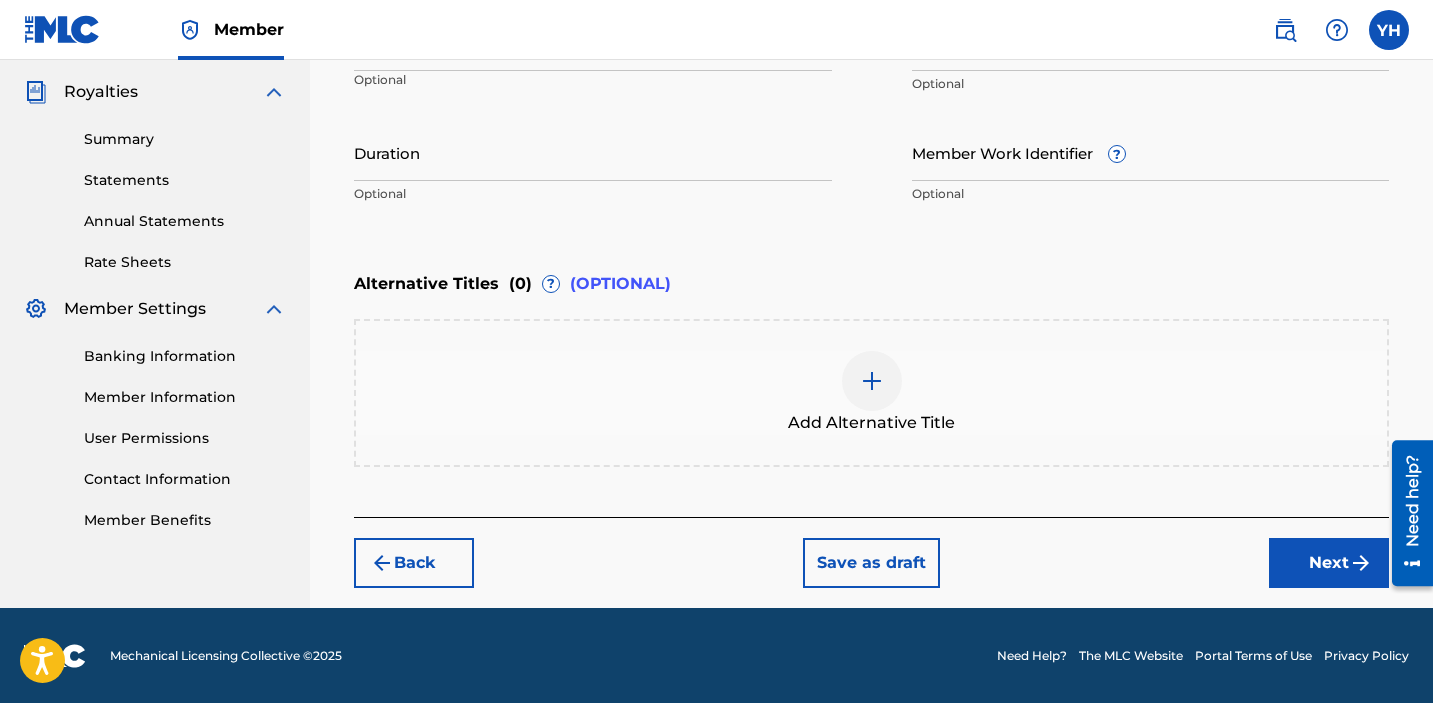 click on "Next" at bounding box center [1329, 563] 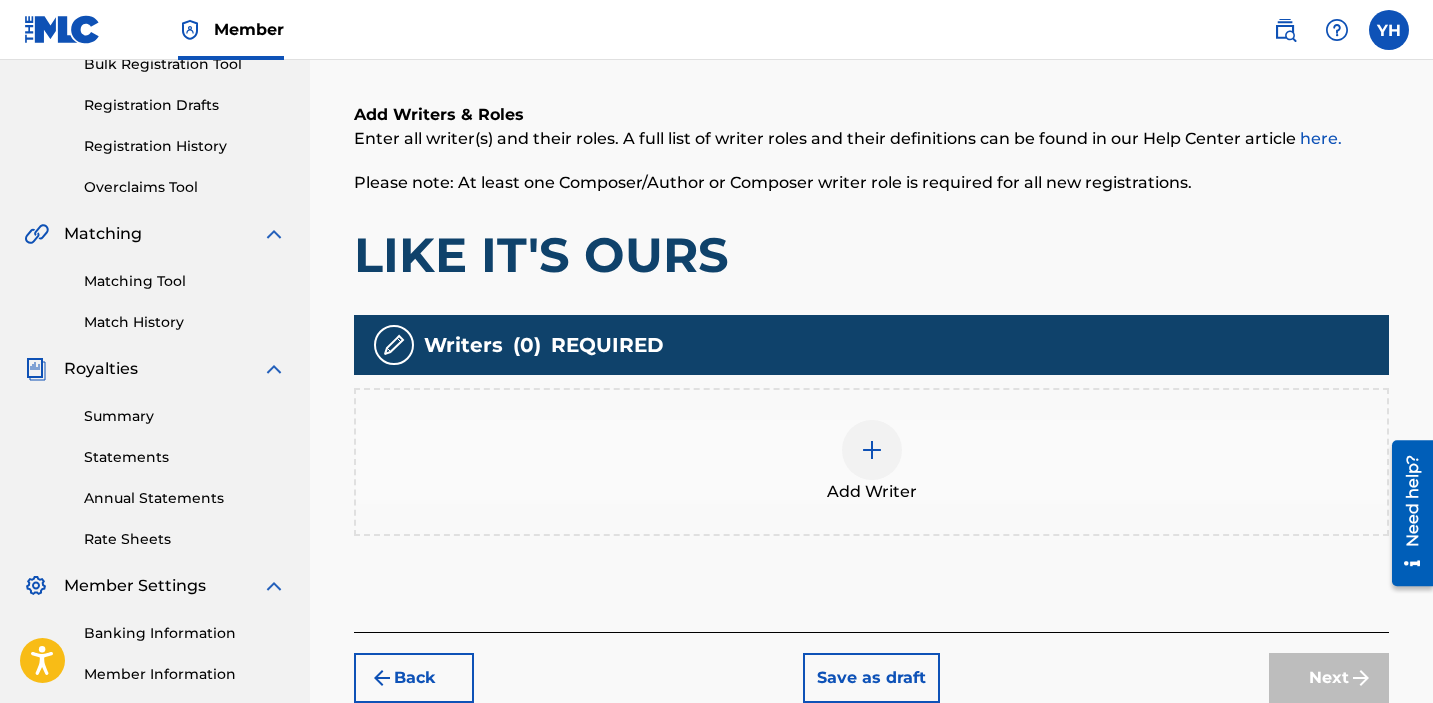scroll, scrollTop: 349, scrollLeft: 0, axis: vertical 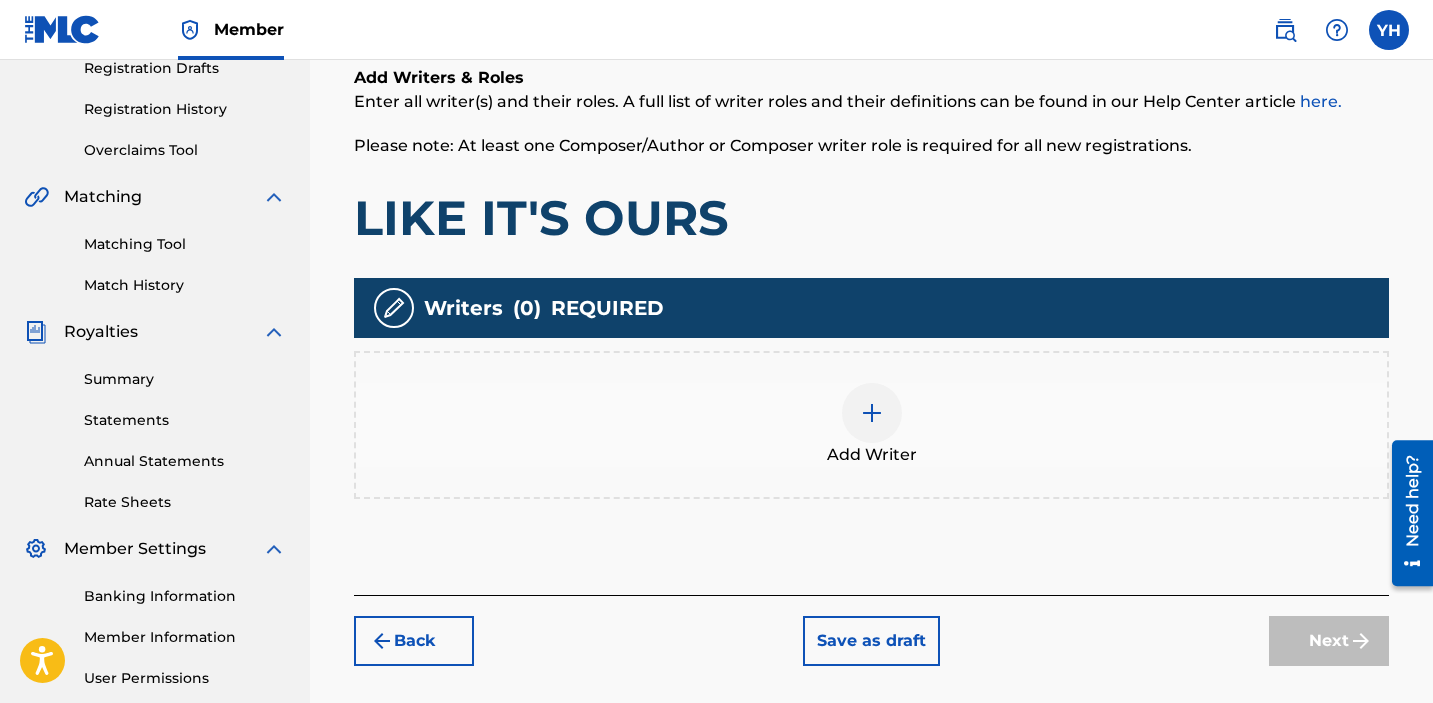click at bounding box center [872, 413] 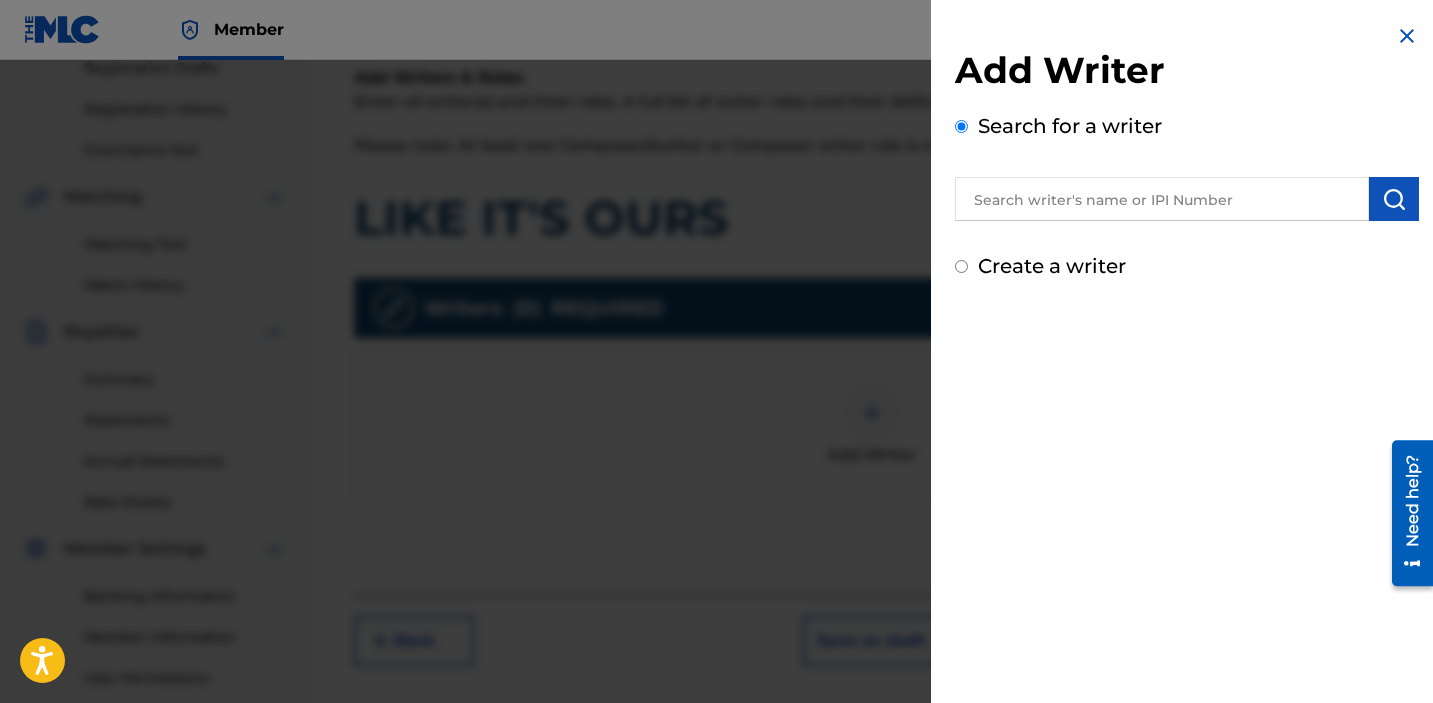 click at bounding box center [1162, 199] 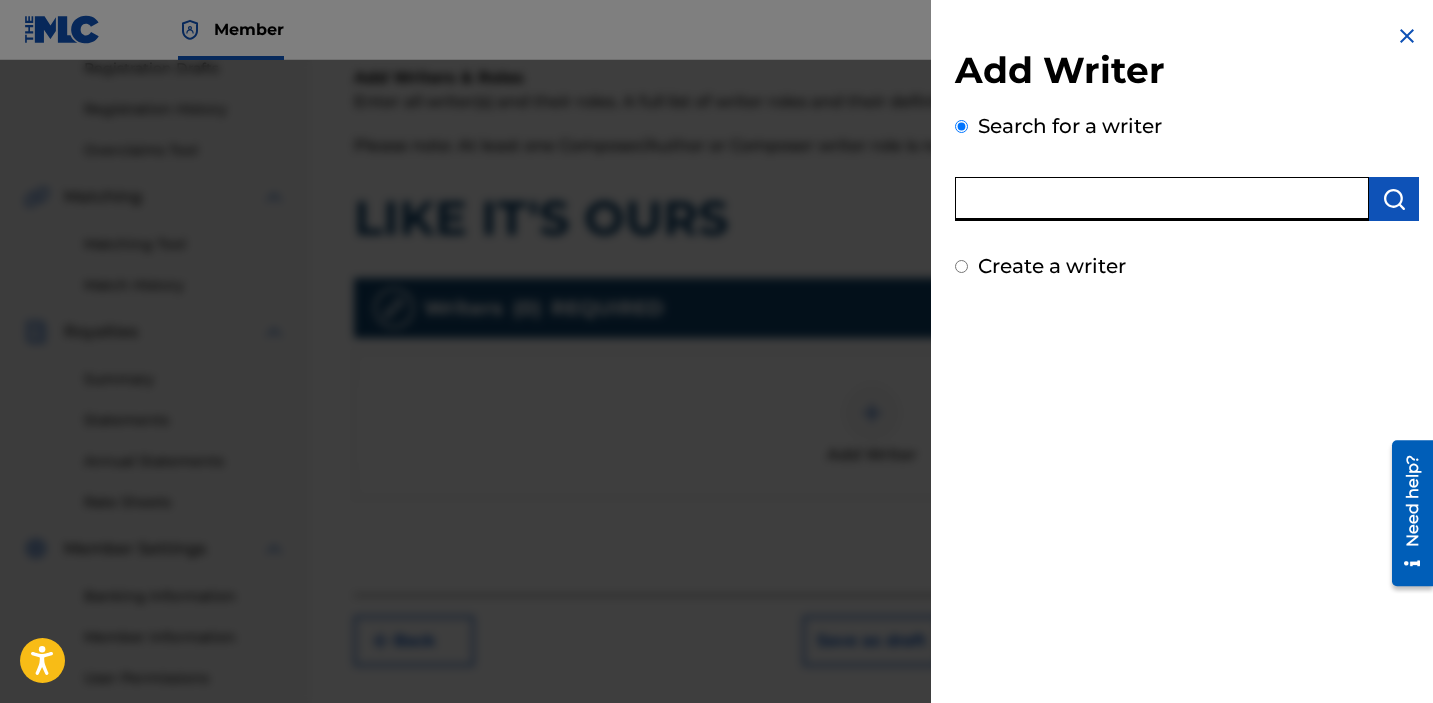 click at bounding box center (1162, 199) 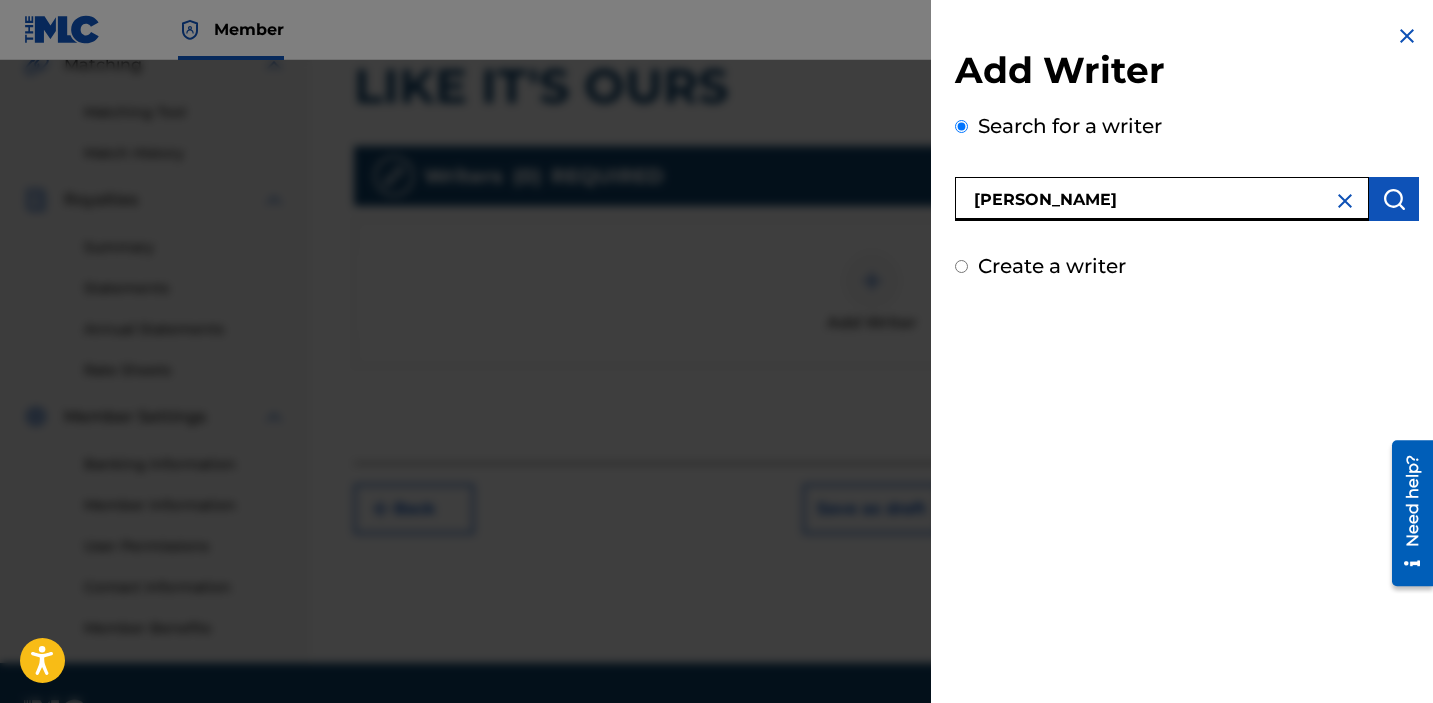 scroll, scrollTop: 498, scrollLeft: 0, axis: vertical 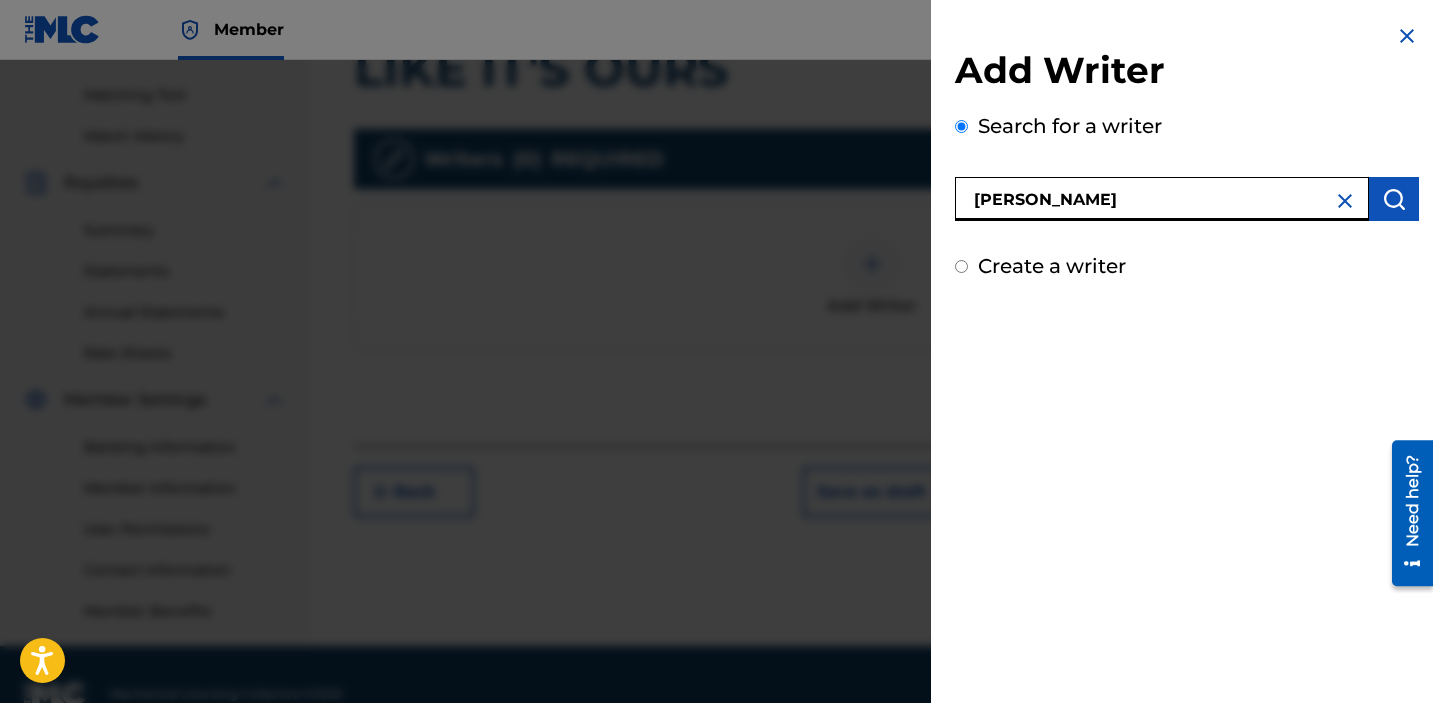 type on "yakim herriot" 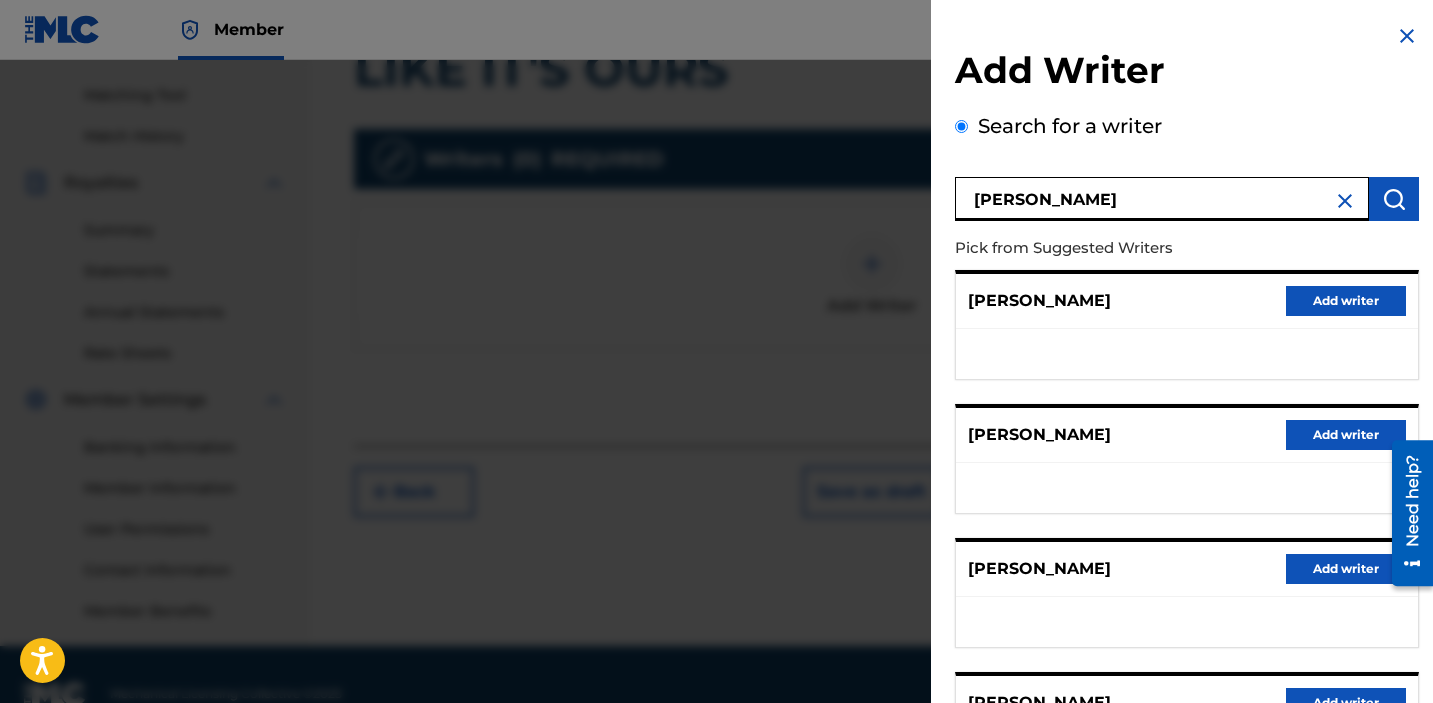 scroll, scrollTop: 339, scrollLeft: 0, axis: vertical 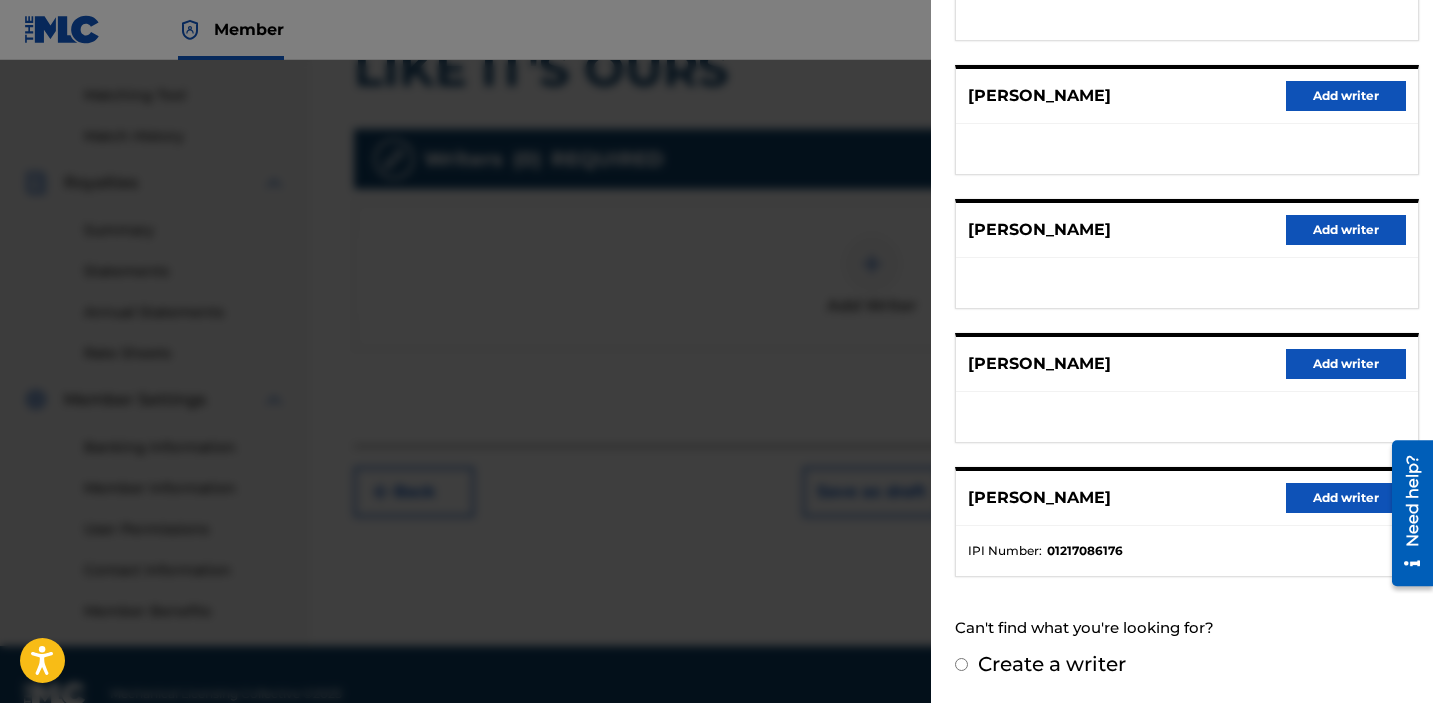 click on "Add writer" at bounding box center (1346, 498) 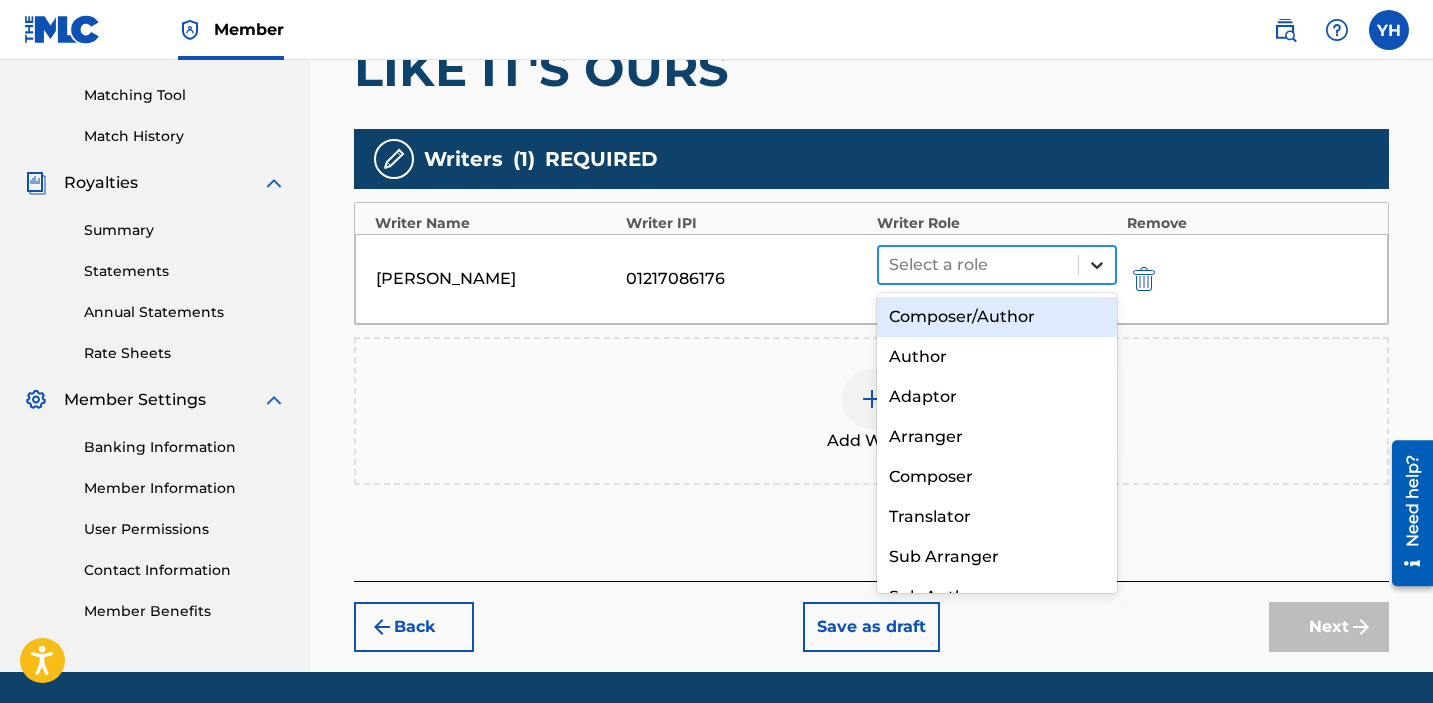 click 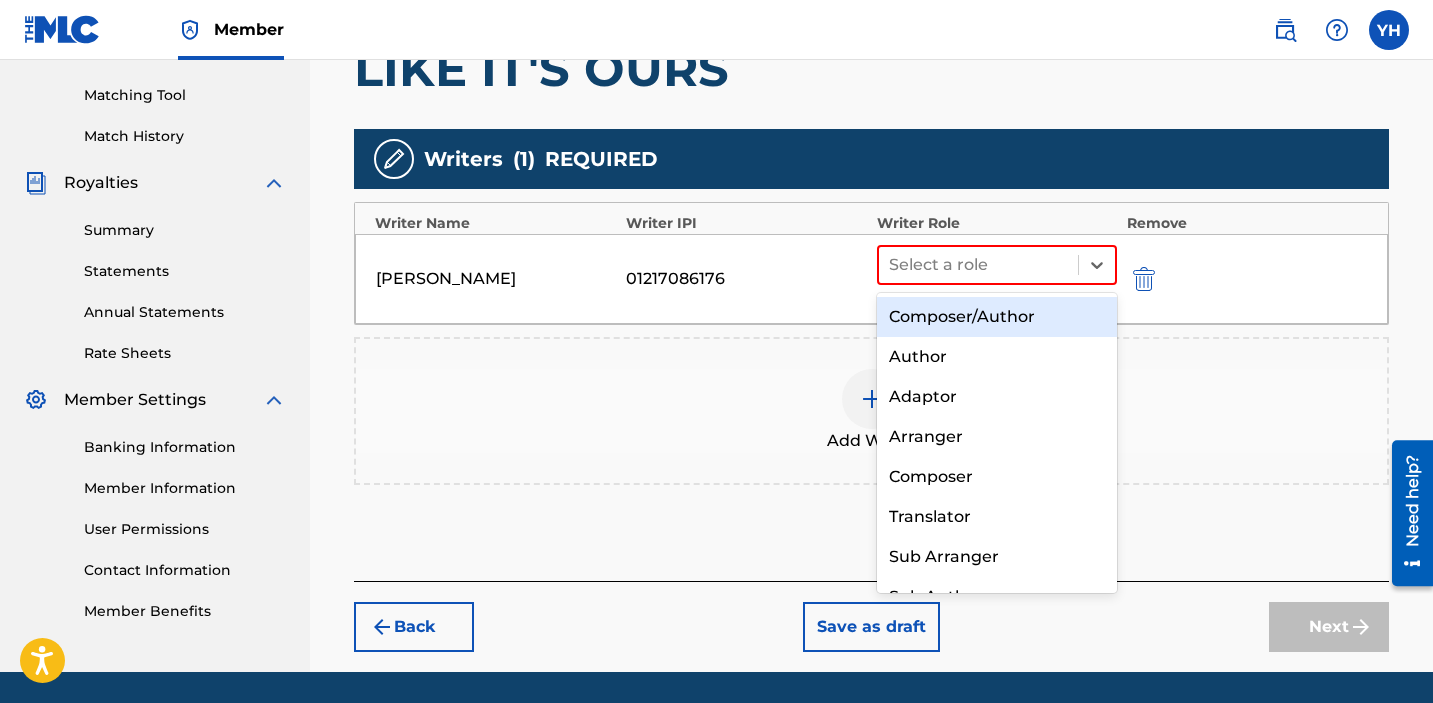 click on "Composer/Author" at bounding box center (997, 317) 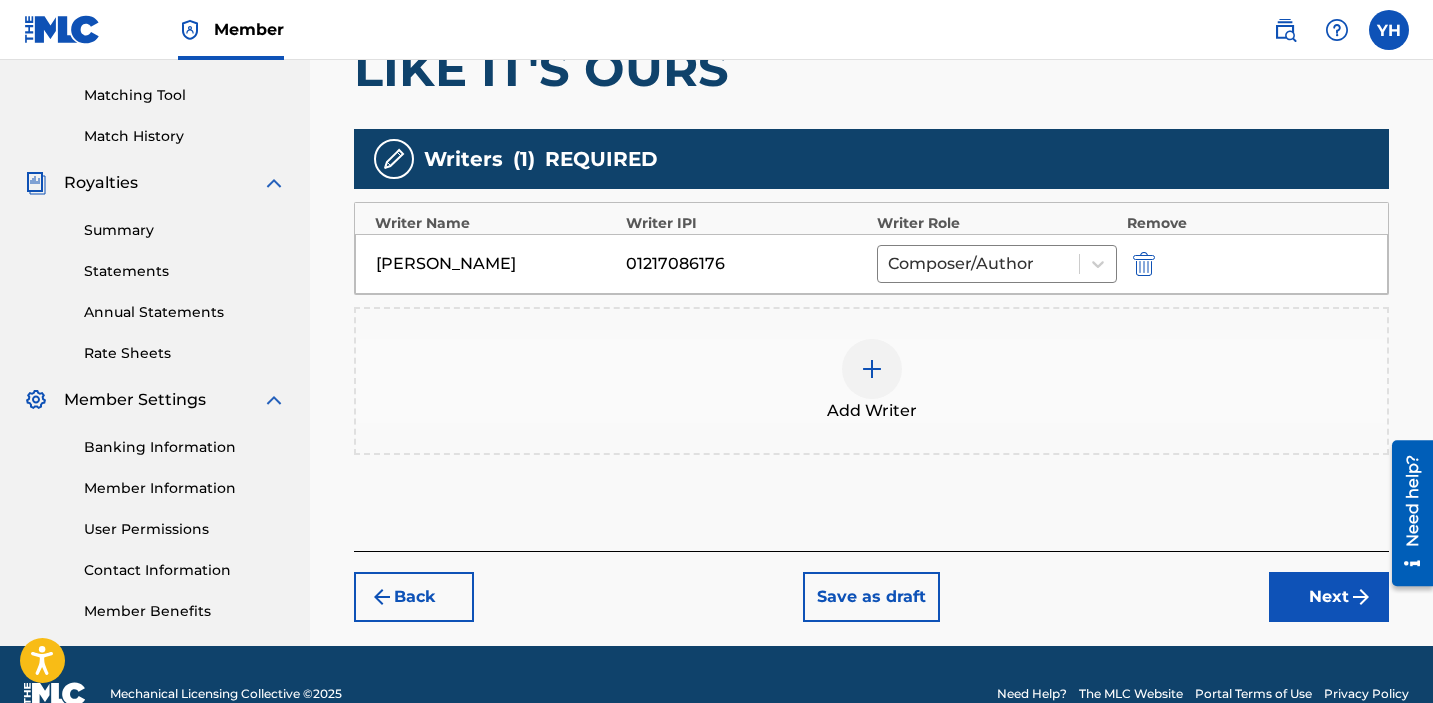 click on "Next" at bounding box center [1329, 597] 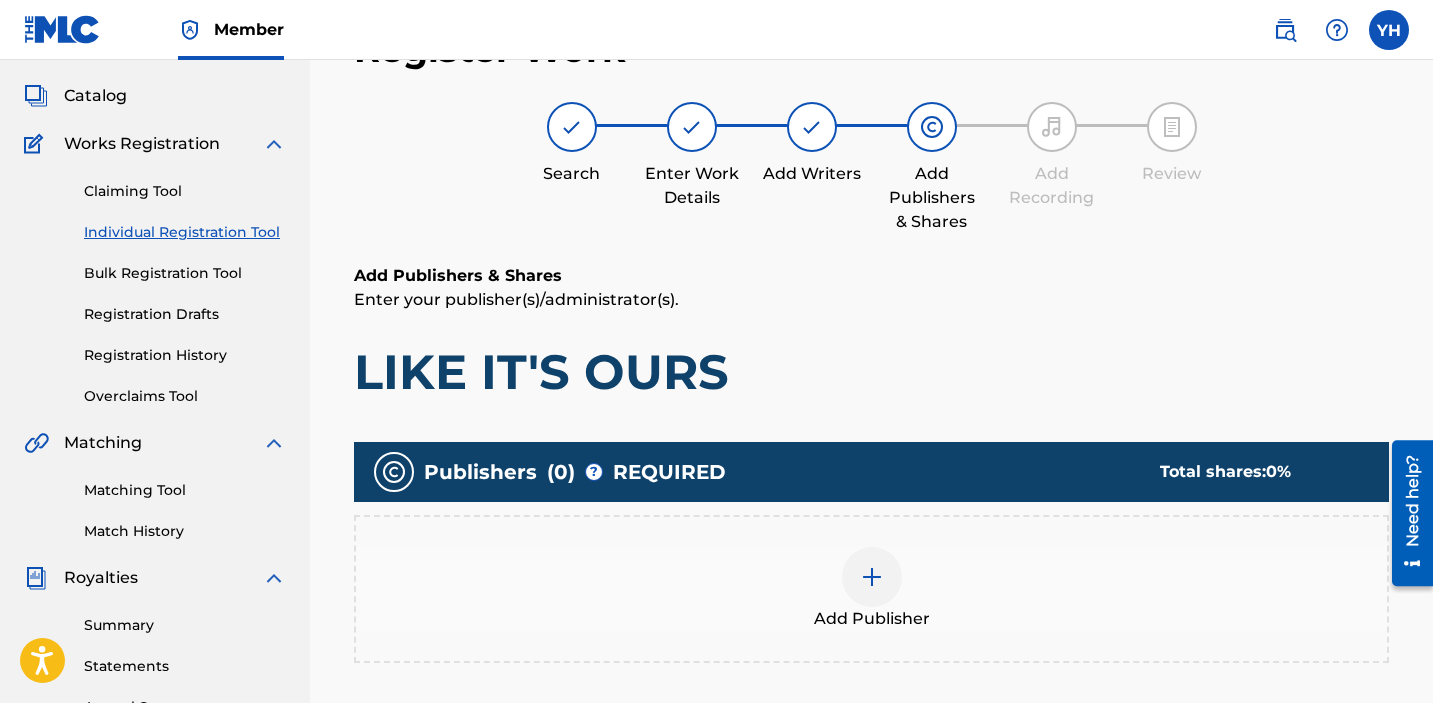 scroll, scrollTop: 90, scrollLeft: 0, axis: vertical 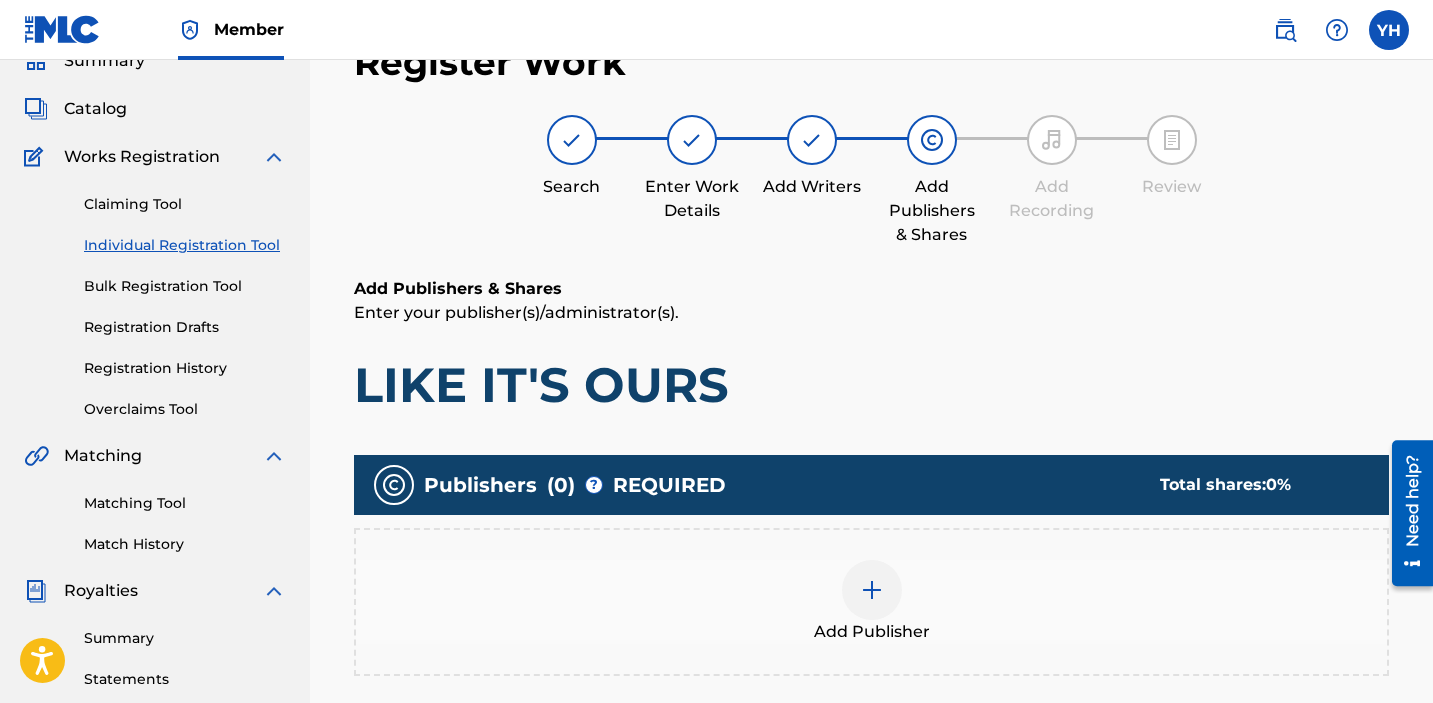 click at bounding box center (872, 590) 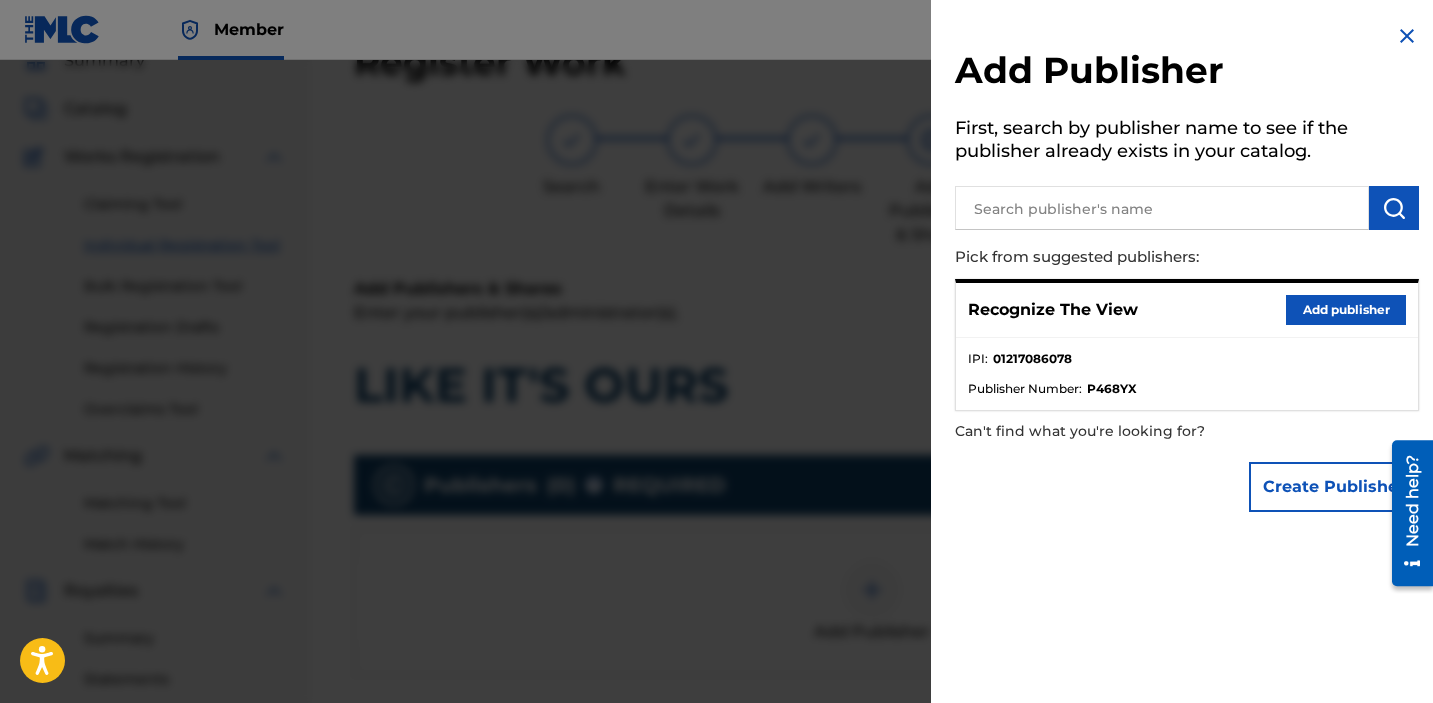 click on "Add publisher" at bounding box center [1346, 310] 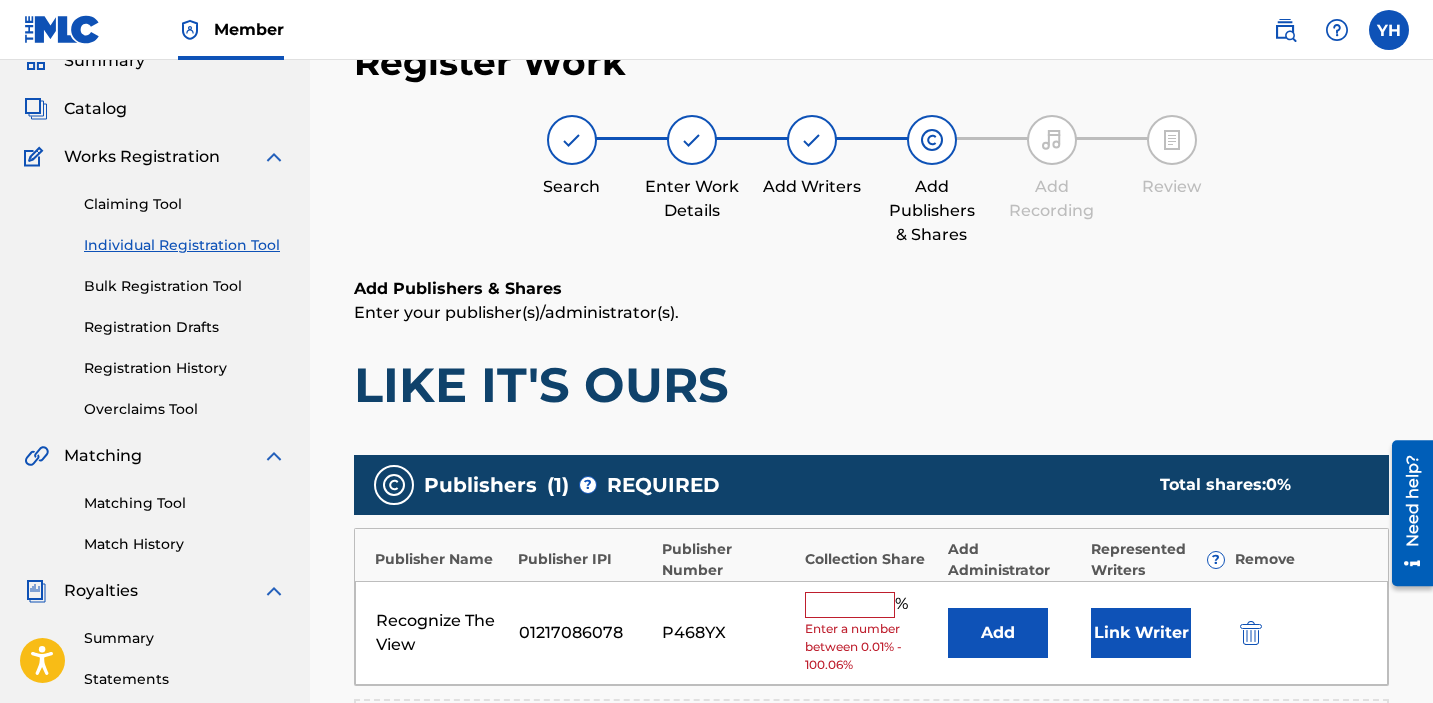click on "Link Writer" at bounding box center (1141, 633) 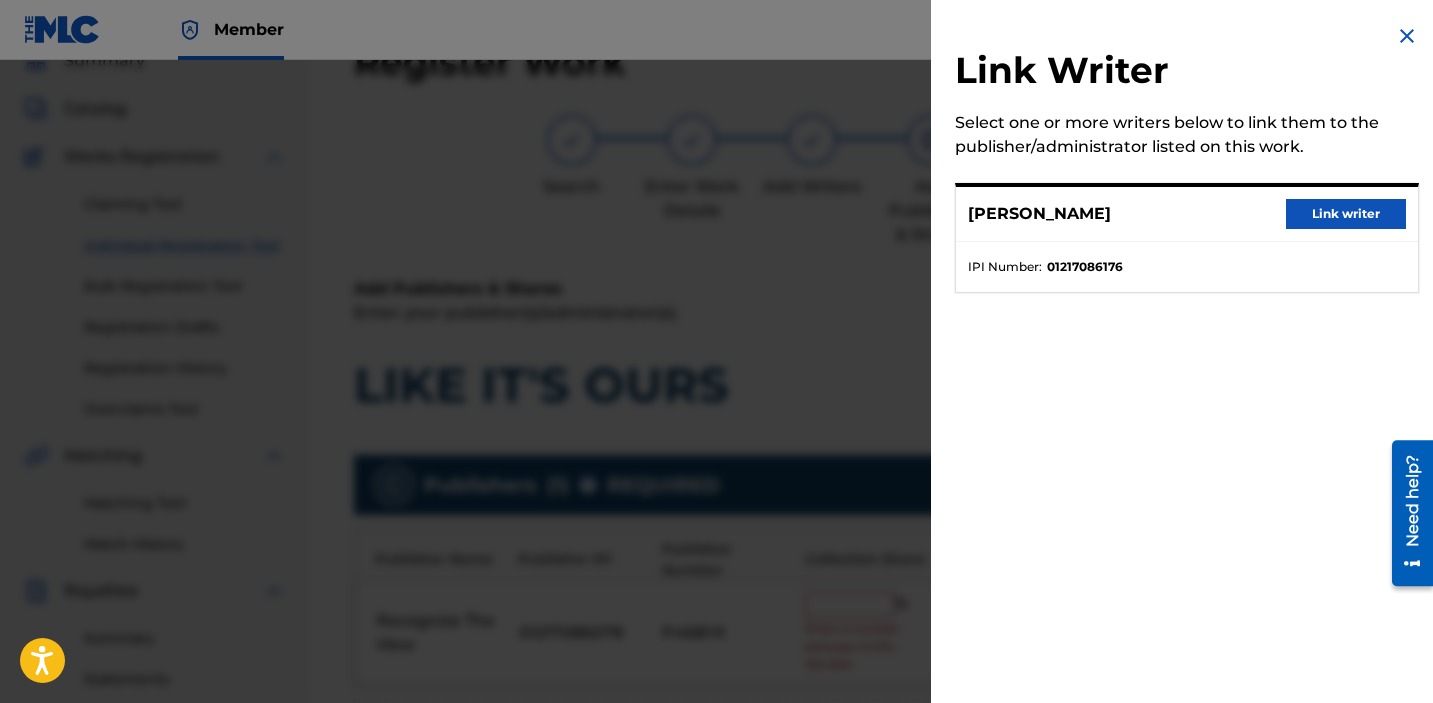 click on "Link writer" at bounding box center [1346, 214] 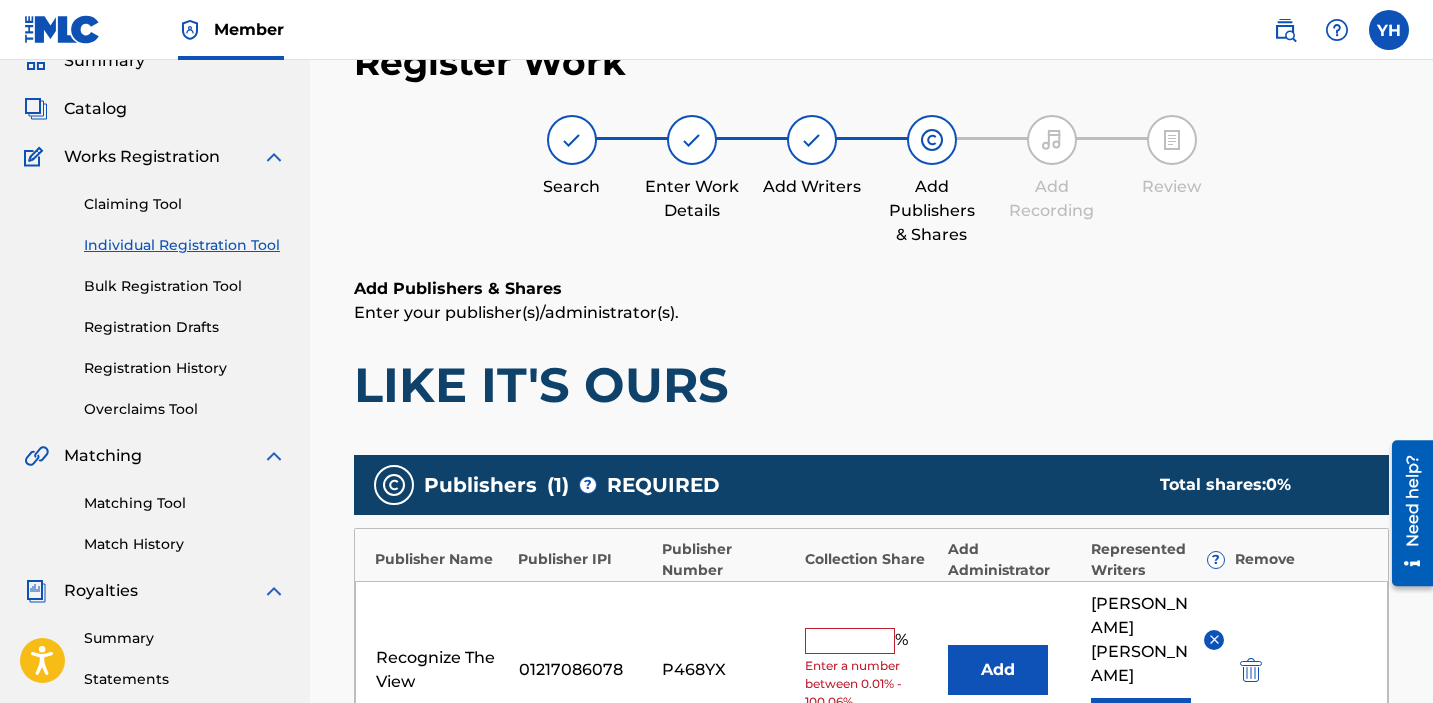 click at bounding box center [850, 641] 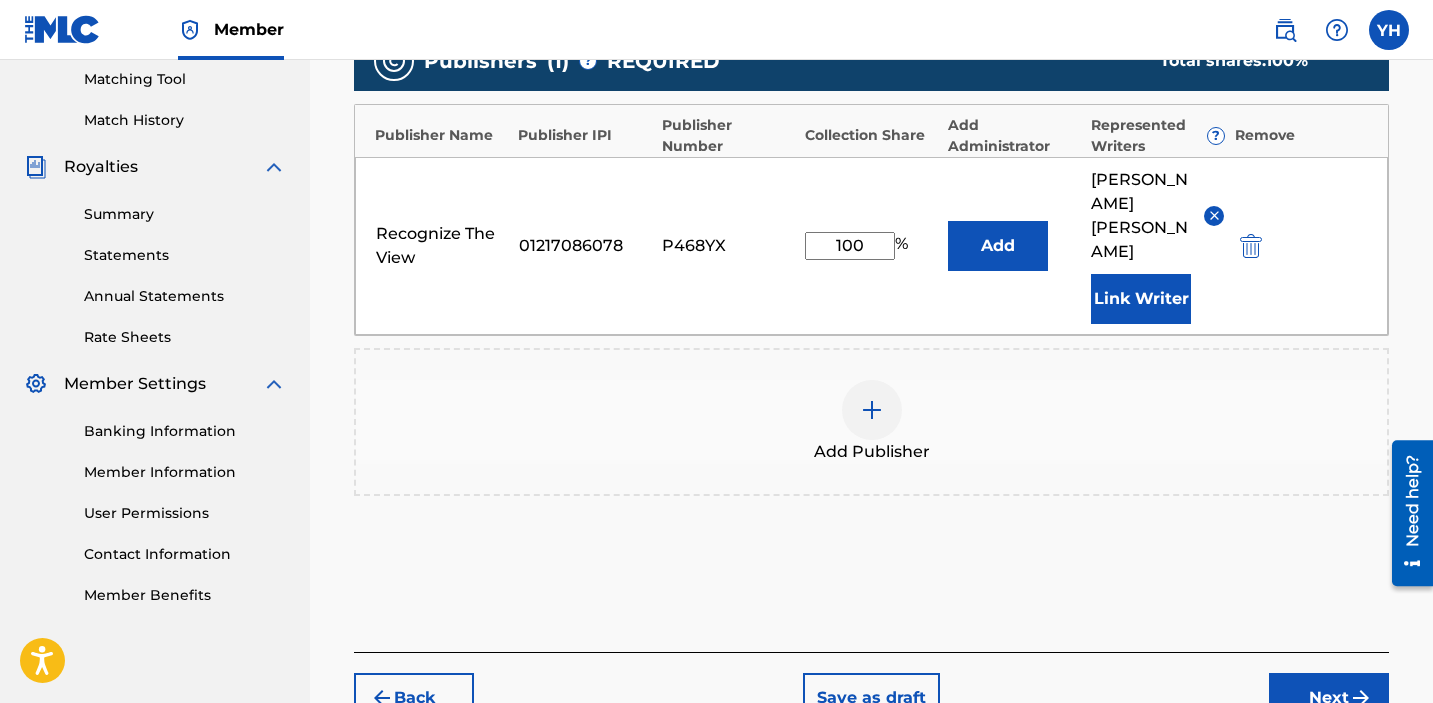 scroll, scrollTop: 515, scrollLeft: 0, axis: vertical 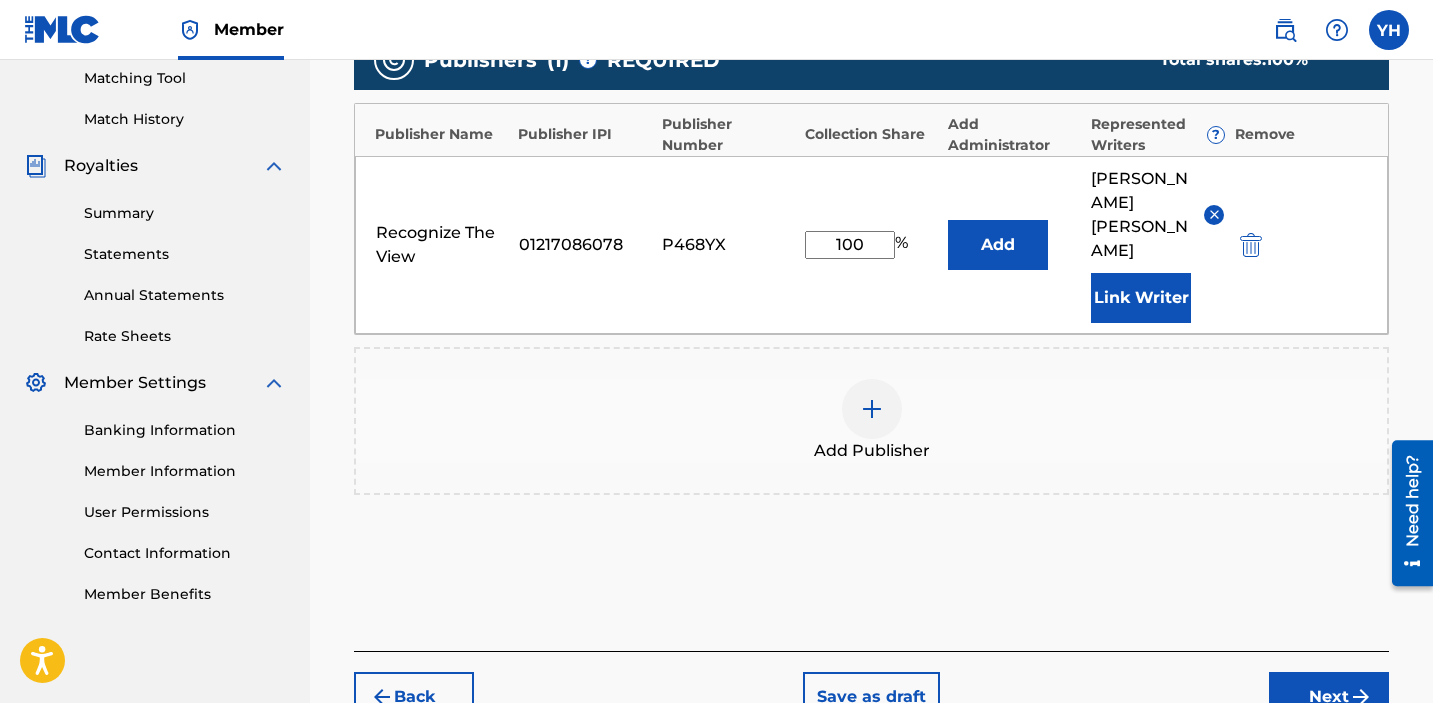 click on "Next" at bounding box center (1329, 697) 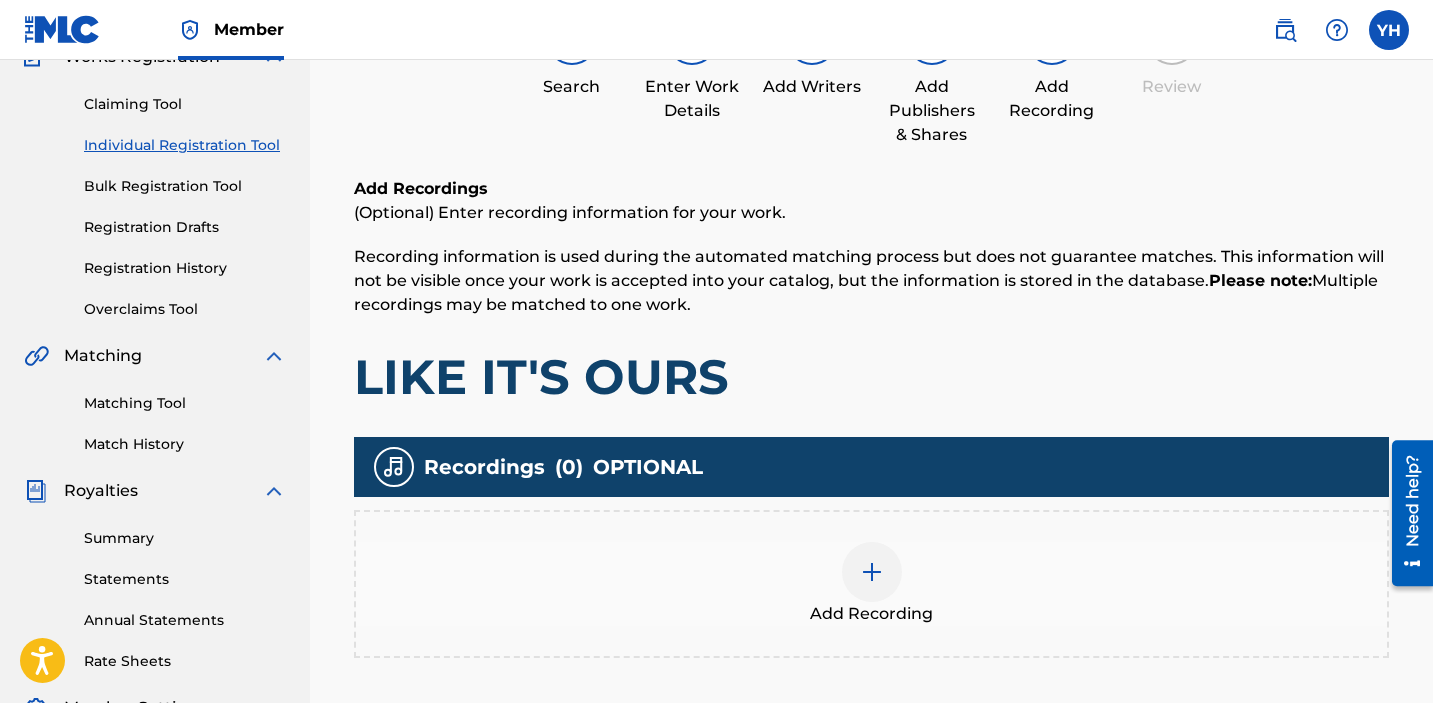 scroll, scrollTop: 411, scrollLeft: 0, axis: vertical 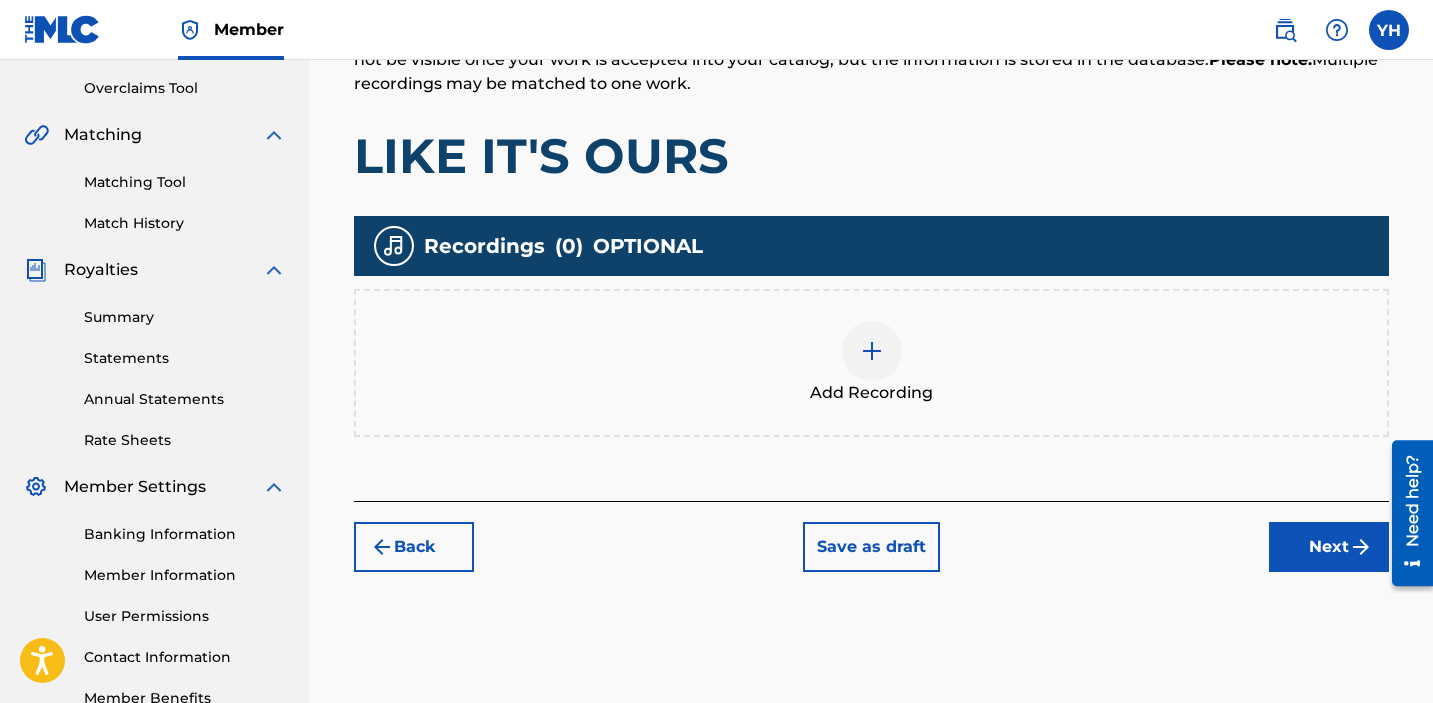 click on "Add Recording" at bounding box center (871, 363) 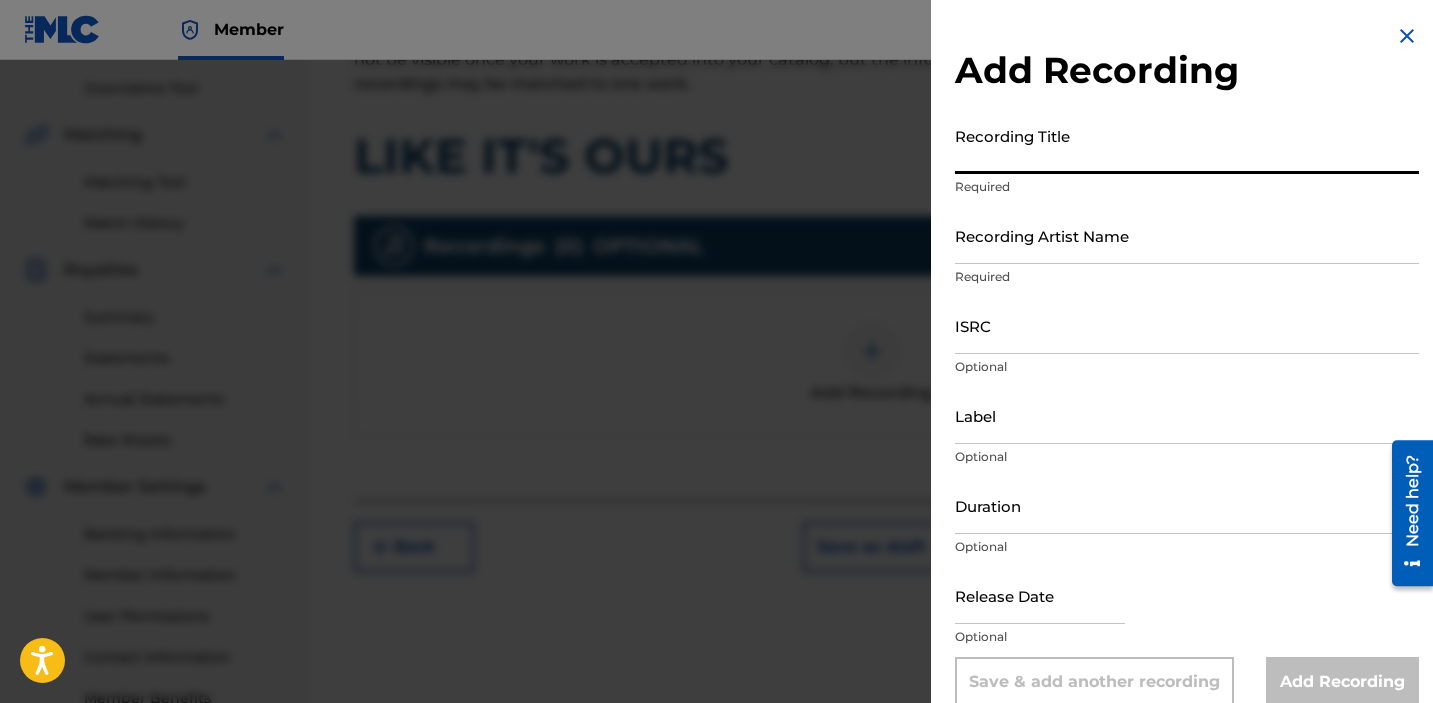 click on "Recording Title" at bounding box center (1187, 145) 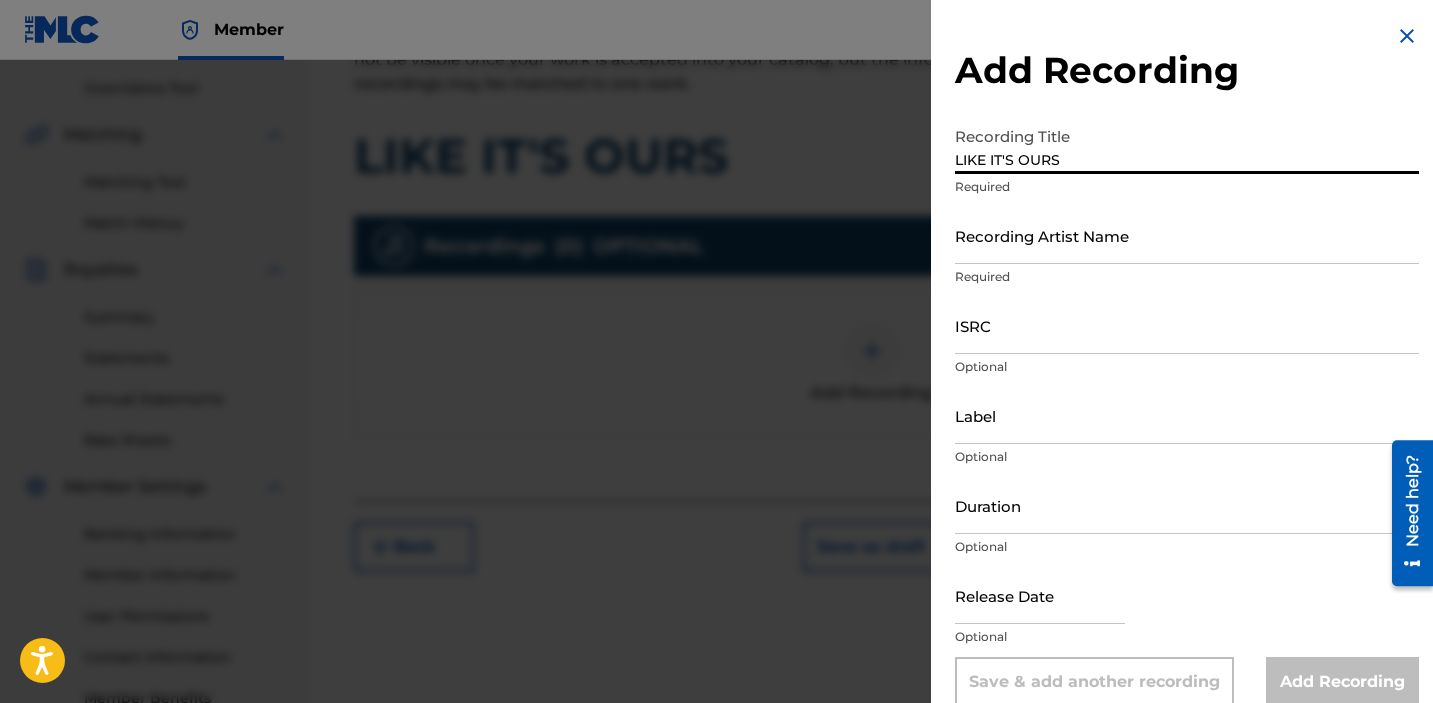 type on "LIKE IT'S OURS" 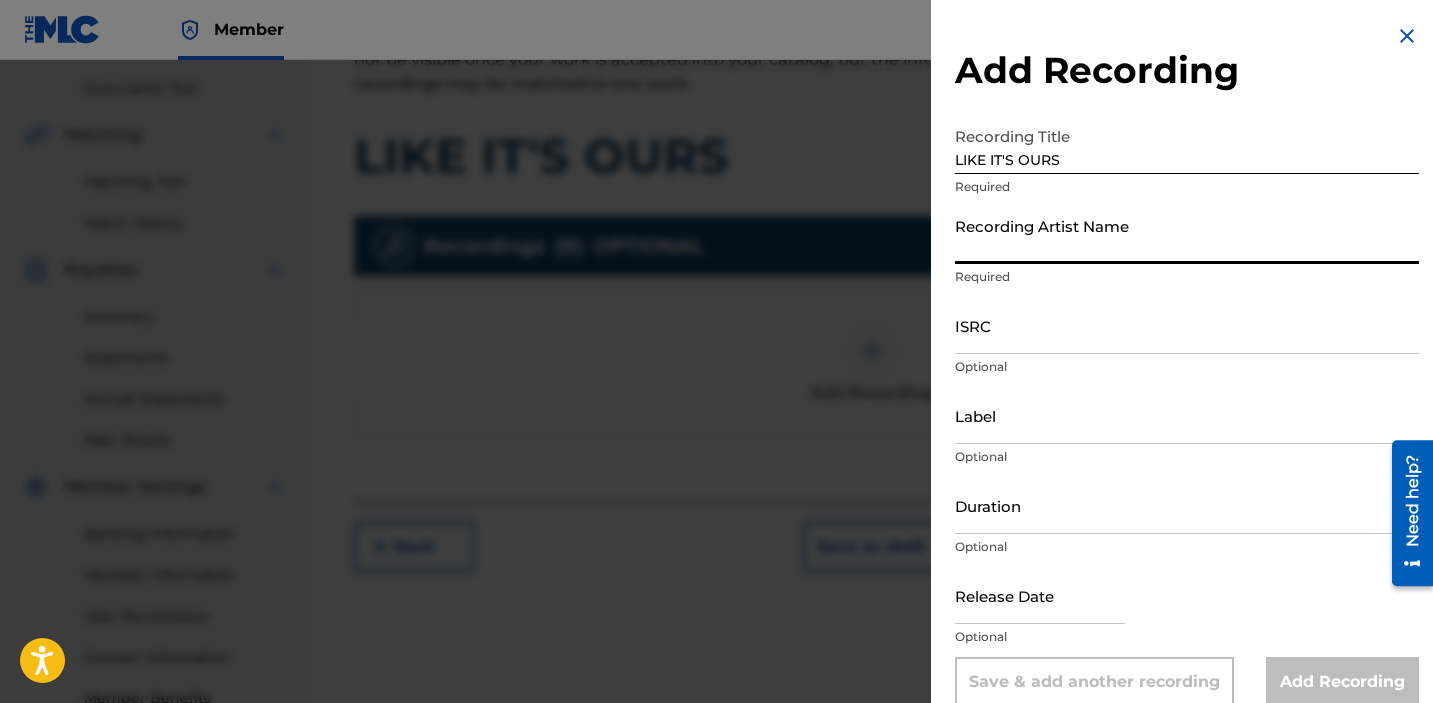 click on "Recording Artist Name" at bounding box center (1187, 235) 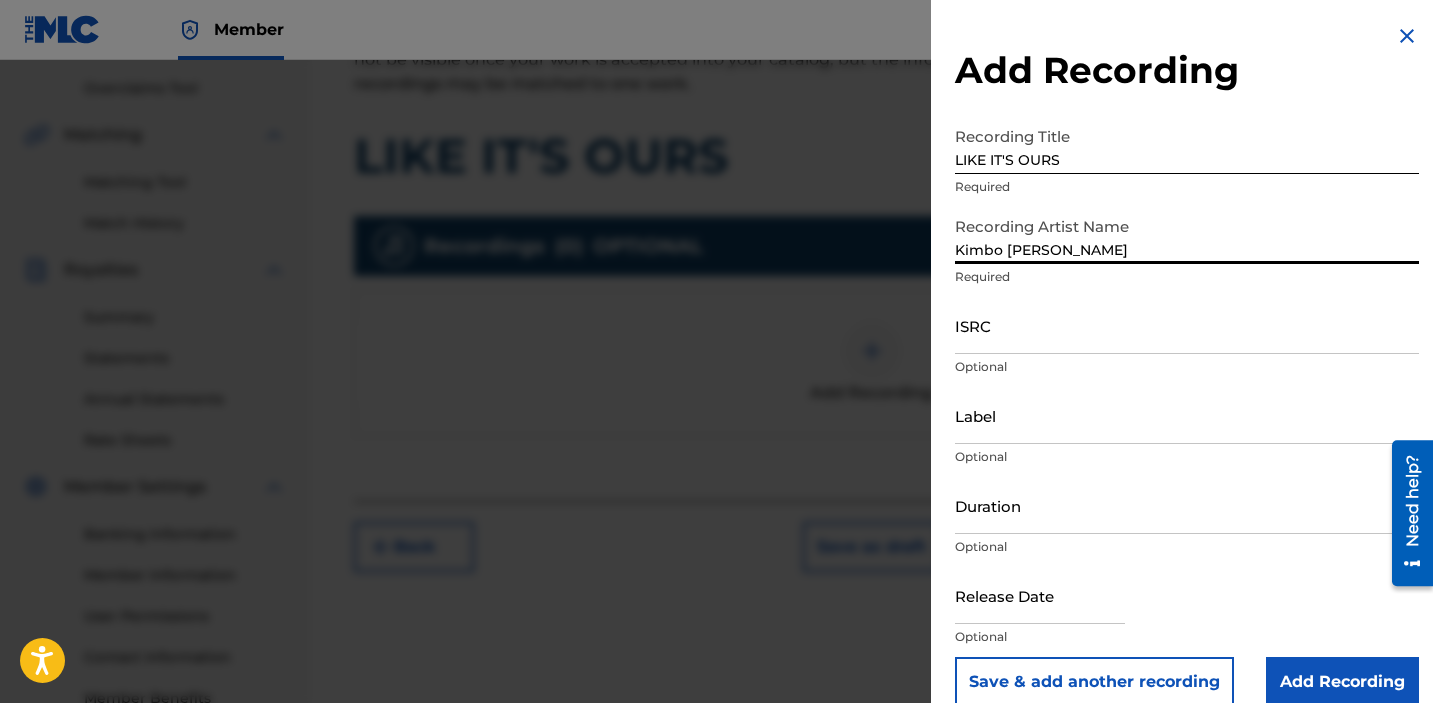 click on "ISRC" at bounding box center [1187, 325] 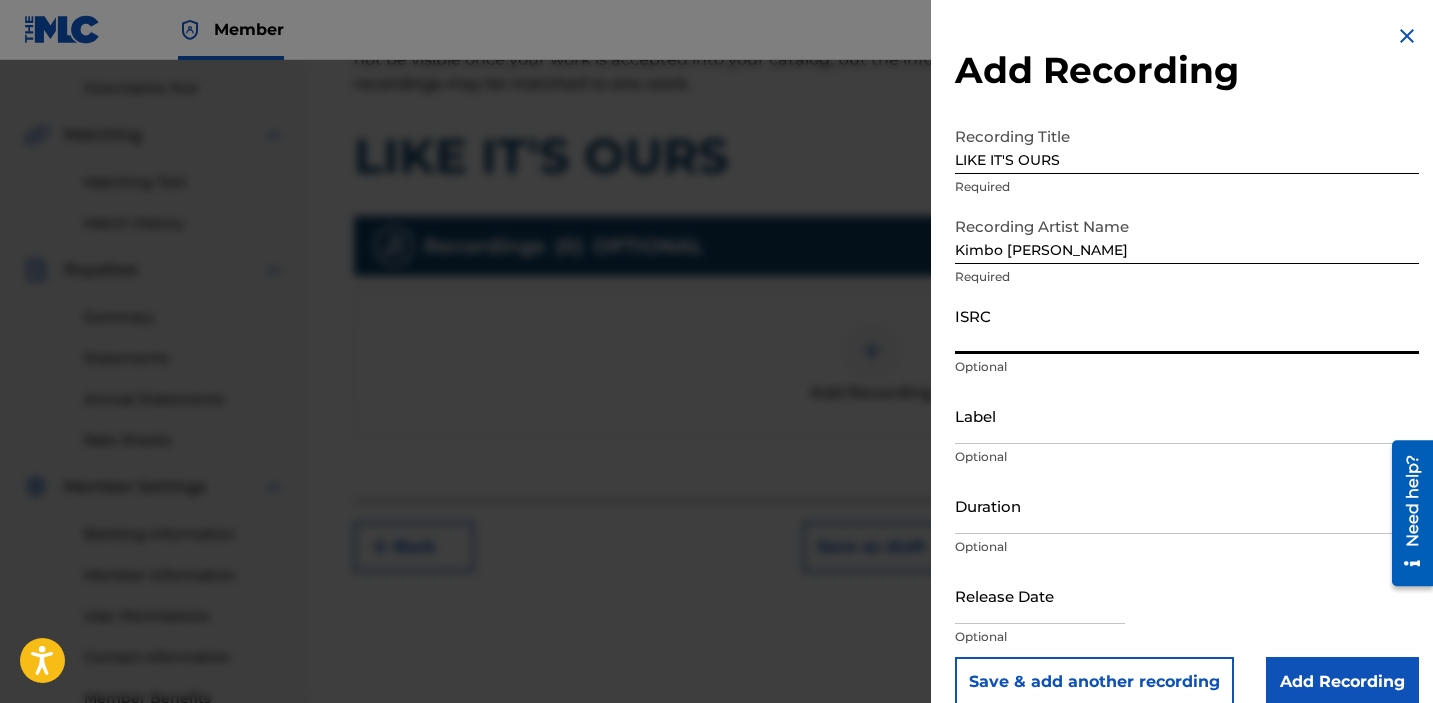 paste on "QZNMU2557434" 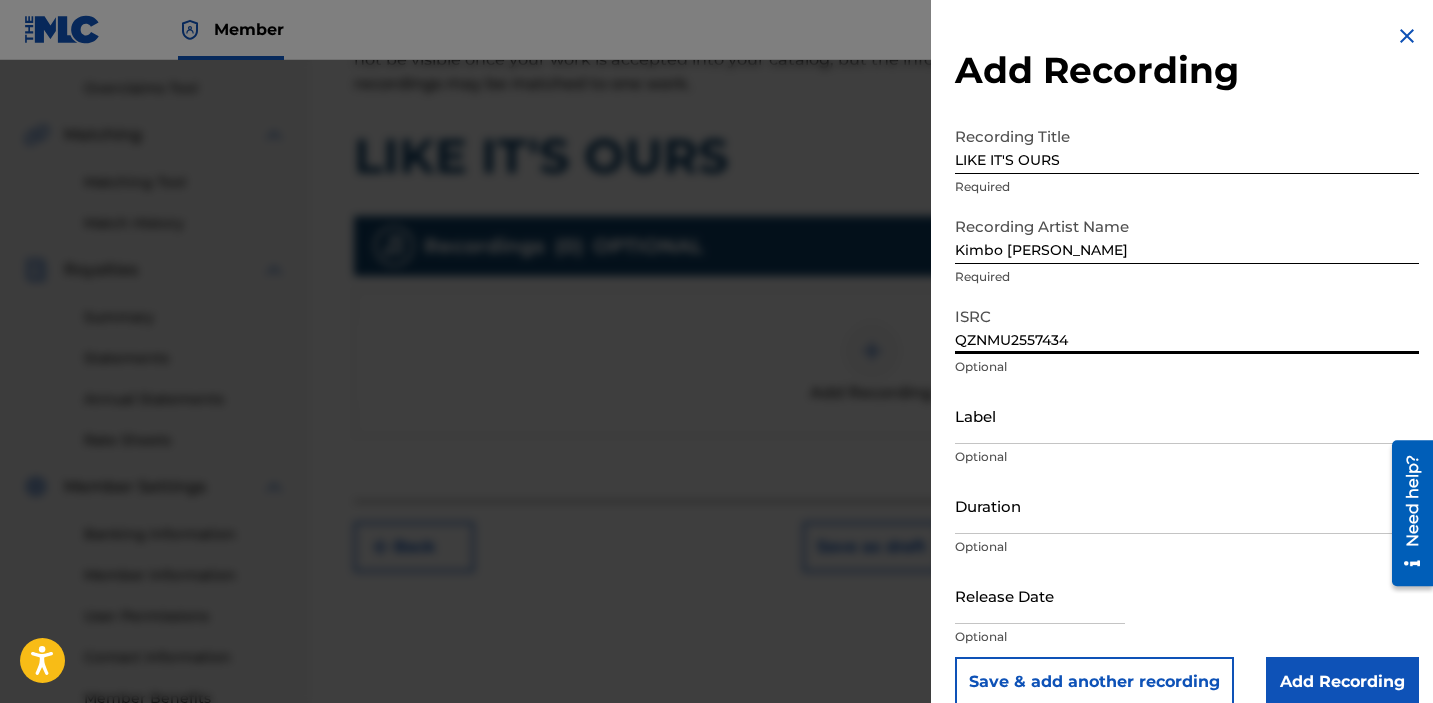 type on "QZNMU2557434" 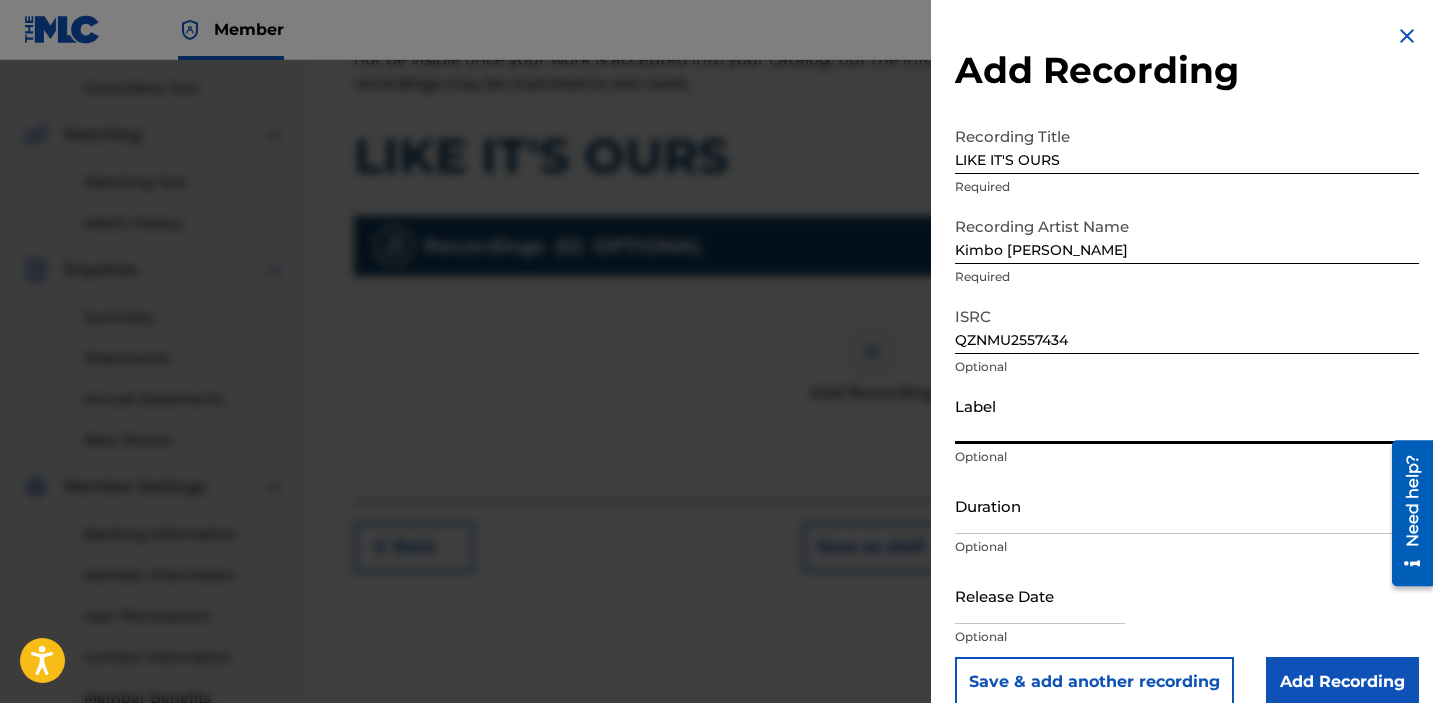 type on "Recognize The View" 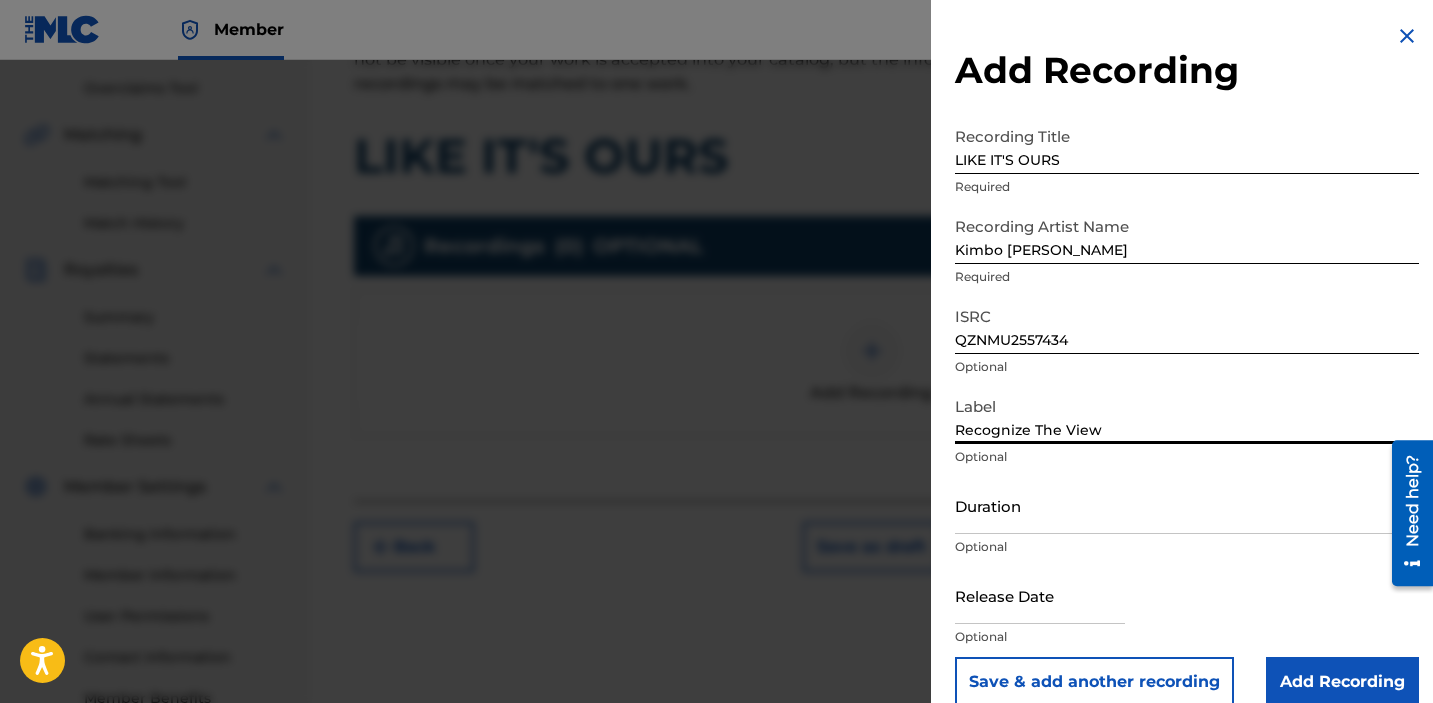 click on "Duration" at bounding box center [1187, 505] 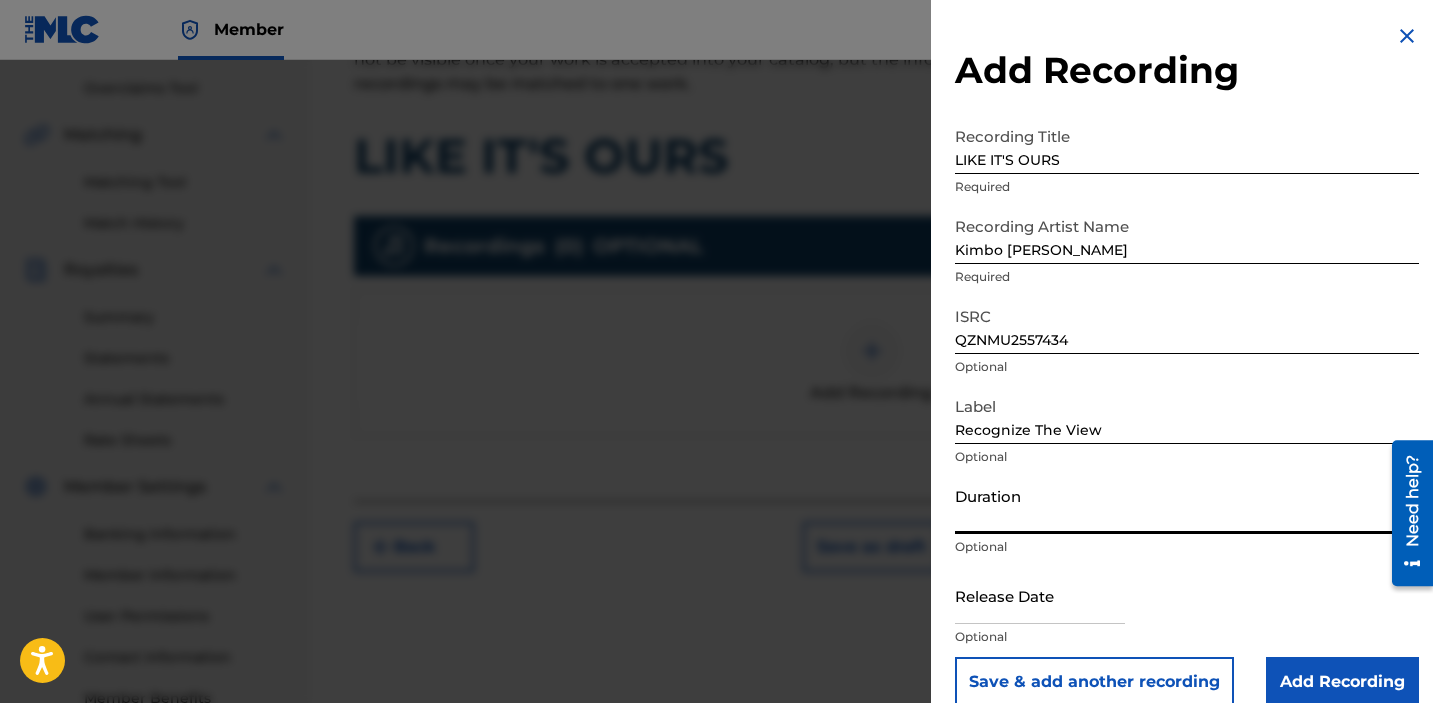 click at bounding box center [1040, 595] 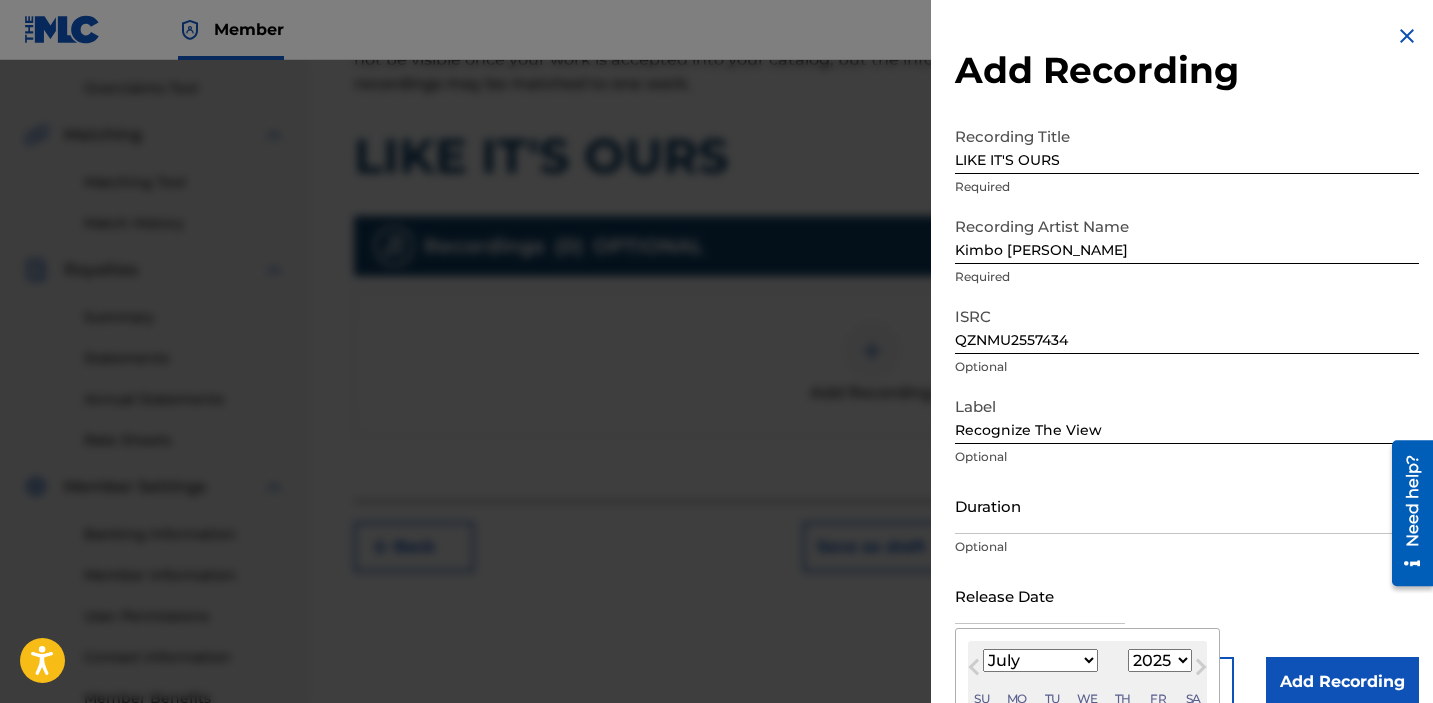 click on "July 2025 January February March April May June July August September October November December 1899 1900 1901 1902 1903 1904 1905 1906 1907 1908 1909 1910 1911 1912 1913 1914 1915 1916 1917 1918 1919 1920 1921 1922 1923 1924 1925 1926 1927 1928 1929 1930 1931 1932 1933 1934 1935 1936 1937 1938 1939 1940 1941 1942 1943 1944 1945 1946 1947 1948 1949 1950 1951 1952 1953 1954 1955 1956 1957 1958 1959 1960 1961 1962 1963 1964 1965 1966 1967 1968 1969 1970 1971 1972 1973 1974 1975 1976 1977 1978 1979 1980 1981 1982 1983 1984 1985 1986 1987 1988 1989 1990 1991 1992 1993 1994 1995 1996 1997 1998 1999 2000 2001 2002 2003 2004 2005 2006 2007 2008 2009 2010 2011 2012 2013 2014 2015 2016 2017 2018 2019 2020 2021 2022 2023 2024 2025 2026 2027 2028 2029 2030 2031 2032 2033 2034 2035 2036 2037 2038 2039 2040 2041 2042 2043 2044 2045 2046 2047 2048 2049 2050 2051 2052 2053 2054 2055 2056 2057 2058 2059 2060 2061 2062 2063 2064 2065 2066 2067 2068 2069 2070 2071 2072 2073 2074 2075 2076 2077 2078 2079 2080 2081 2082 2083 Su" at bounding box center [1087, 677] 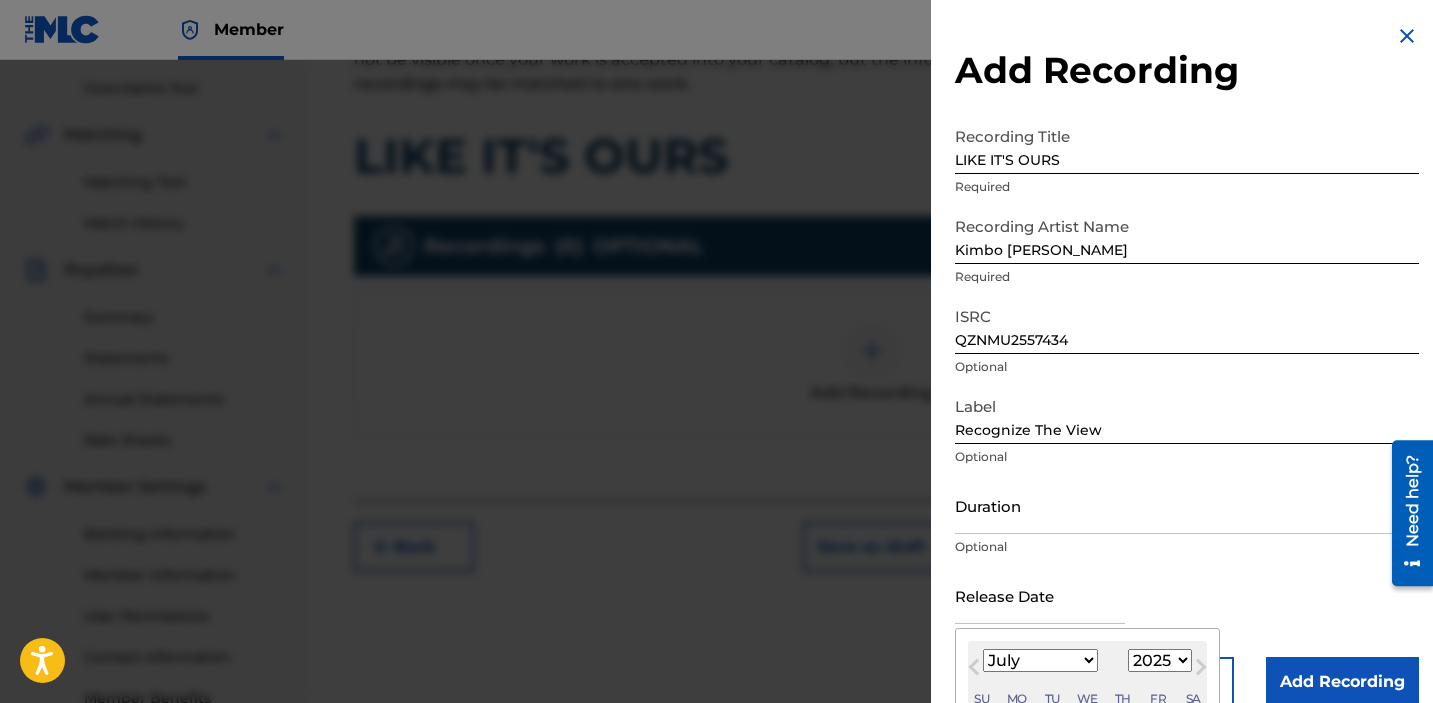 select on "7" 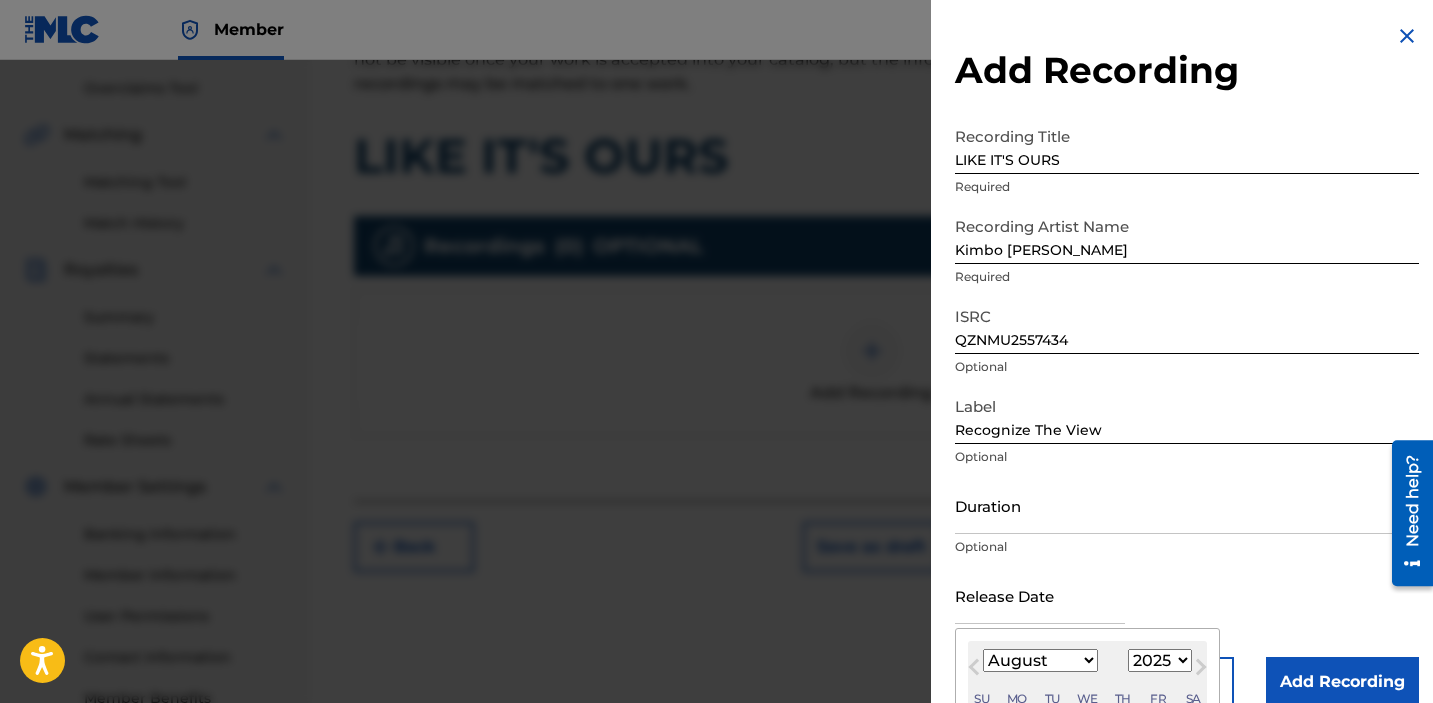 scroll, scrollTop: 291, scrollLeft: 0, axis: vertical 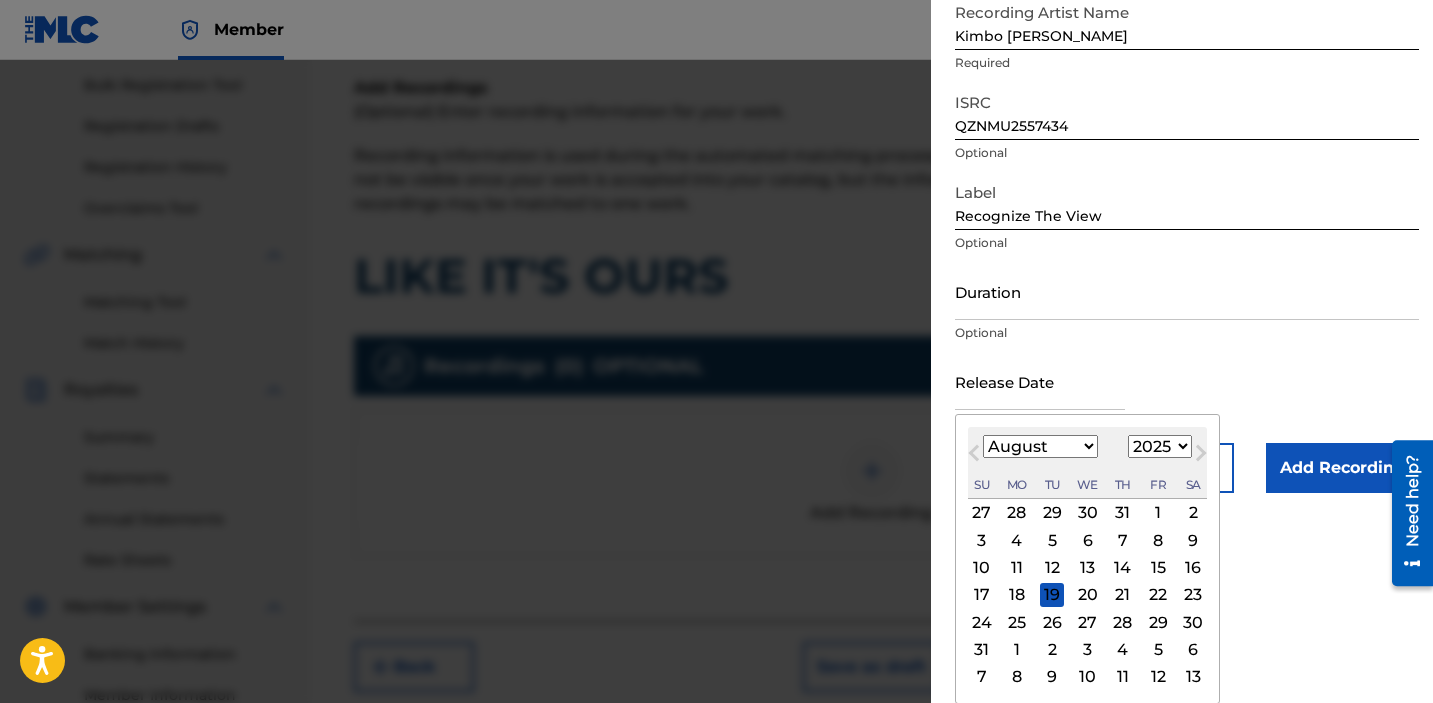 click on "15" at bounding box center [1158, 568] 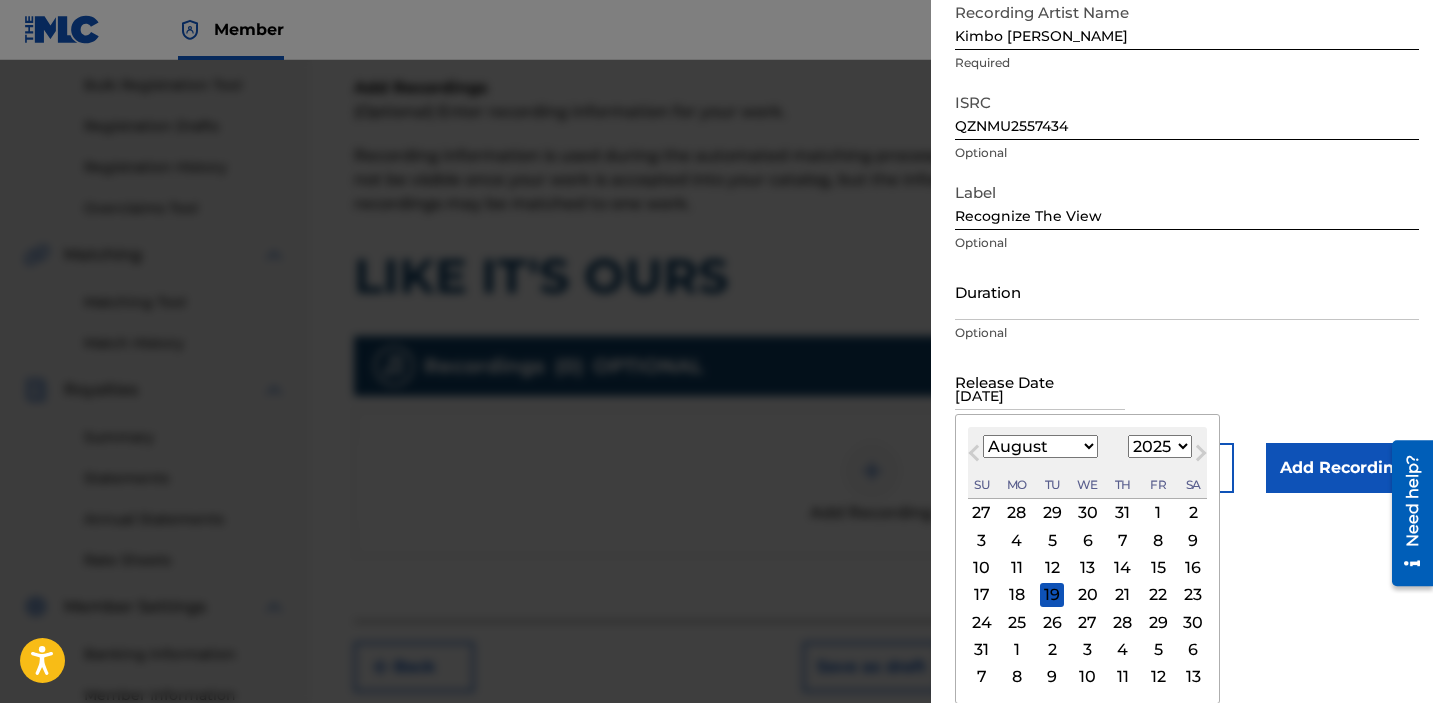 scroll, scrollTop: 28, scrollLeft: 0, axis: vertical 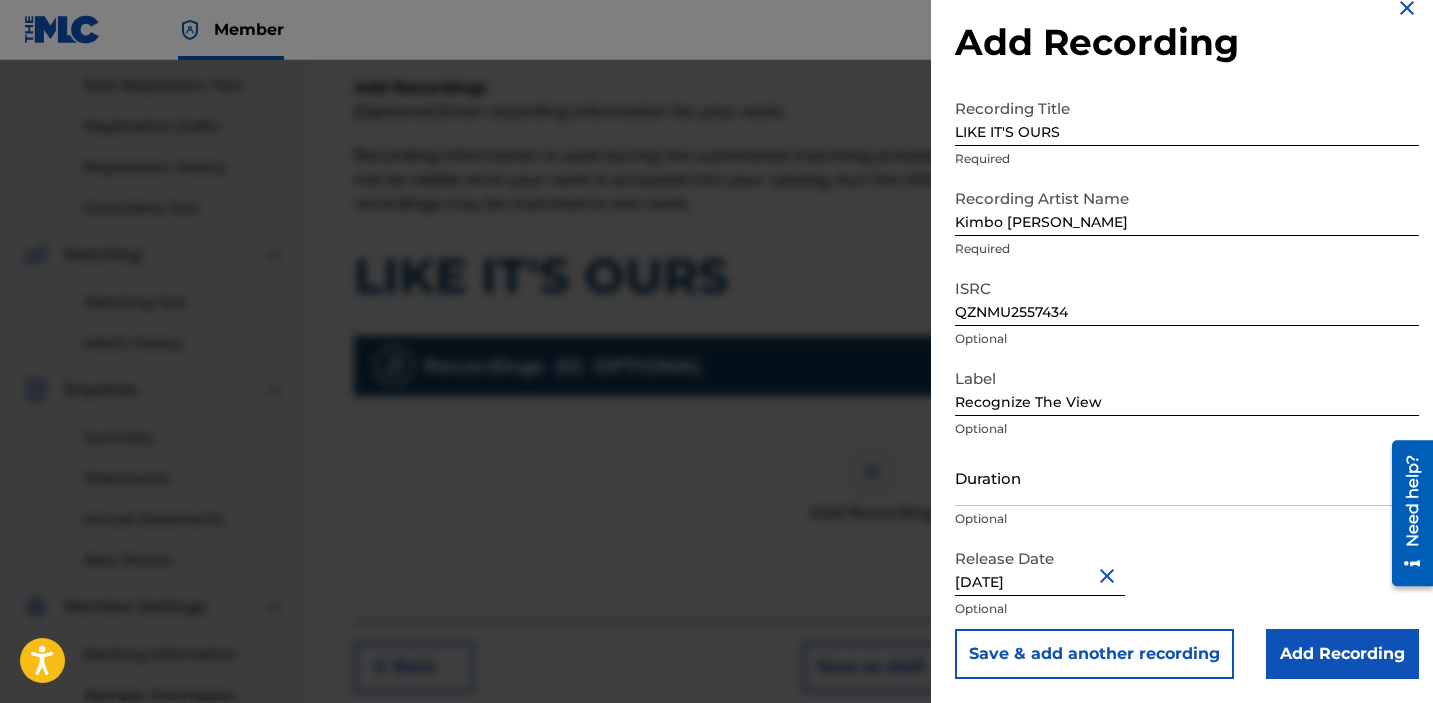 click on "Add Recording" at bounding box center [1342, 654] 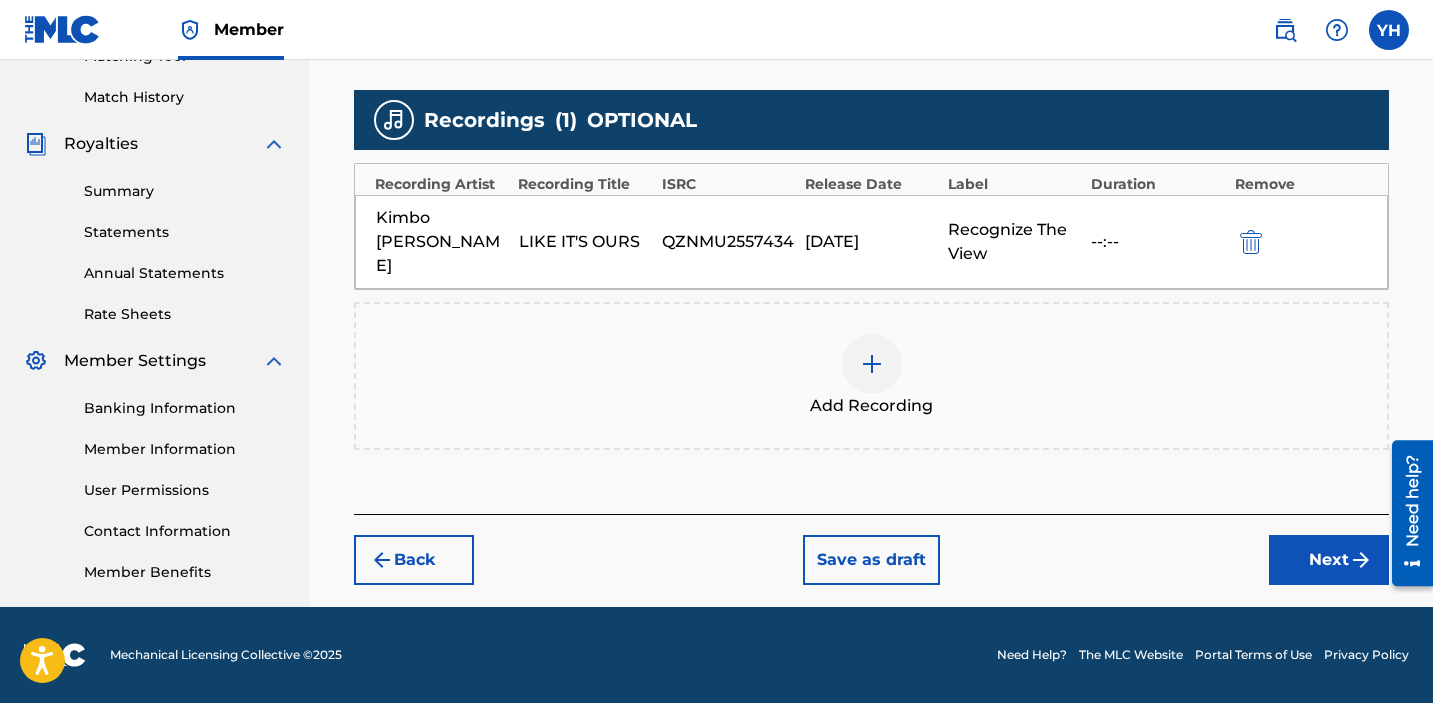 click on "Next" at bounding box center [1329, 560] 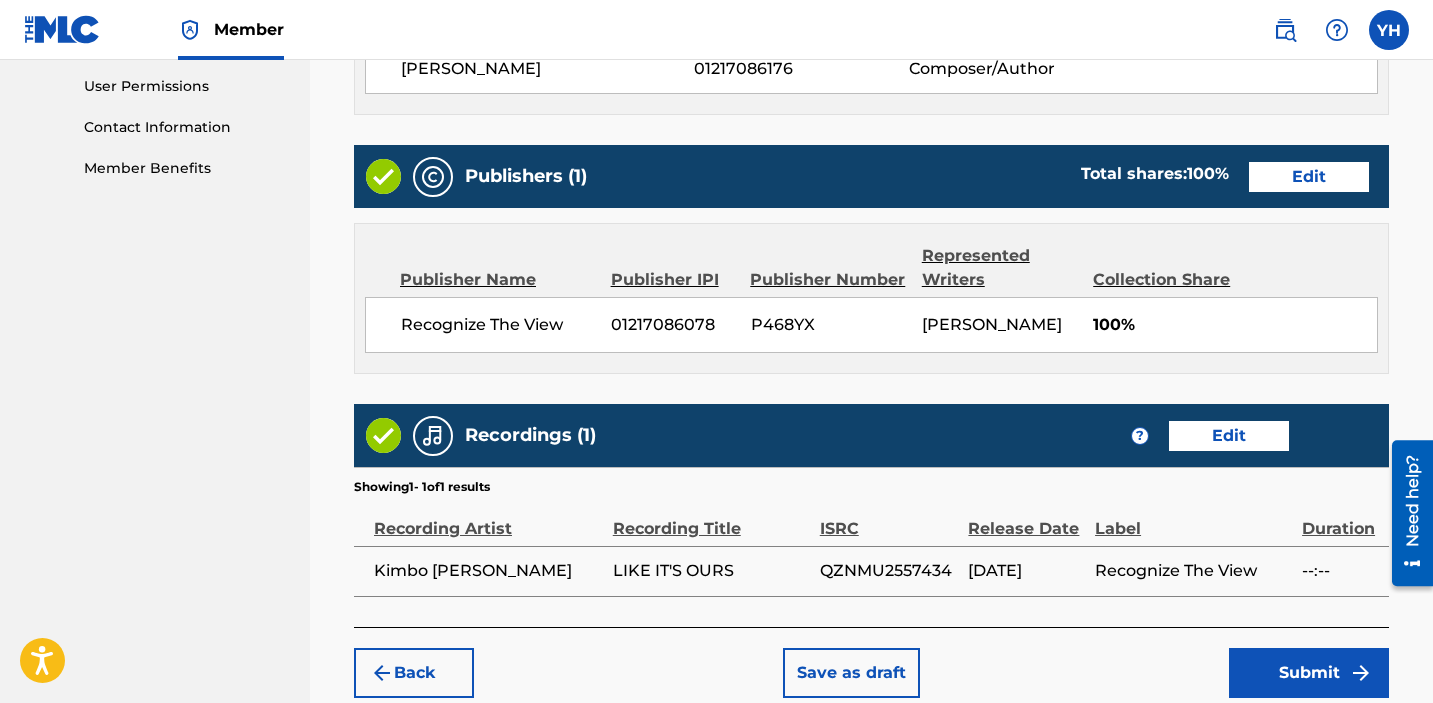 scroll, scrollTop: 1050, scrollLeft: 0, axis: vertical 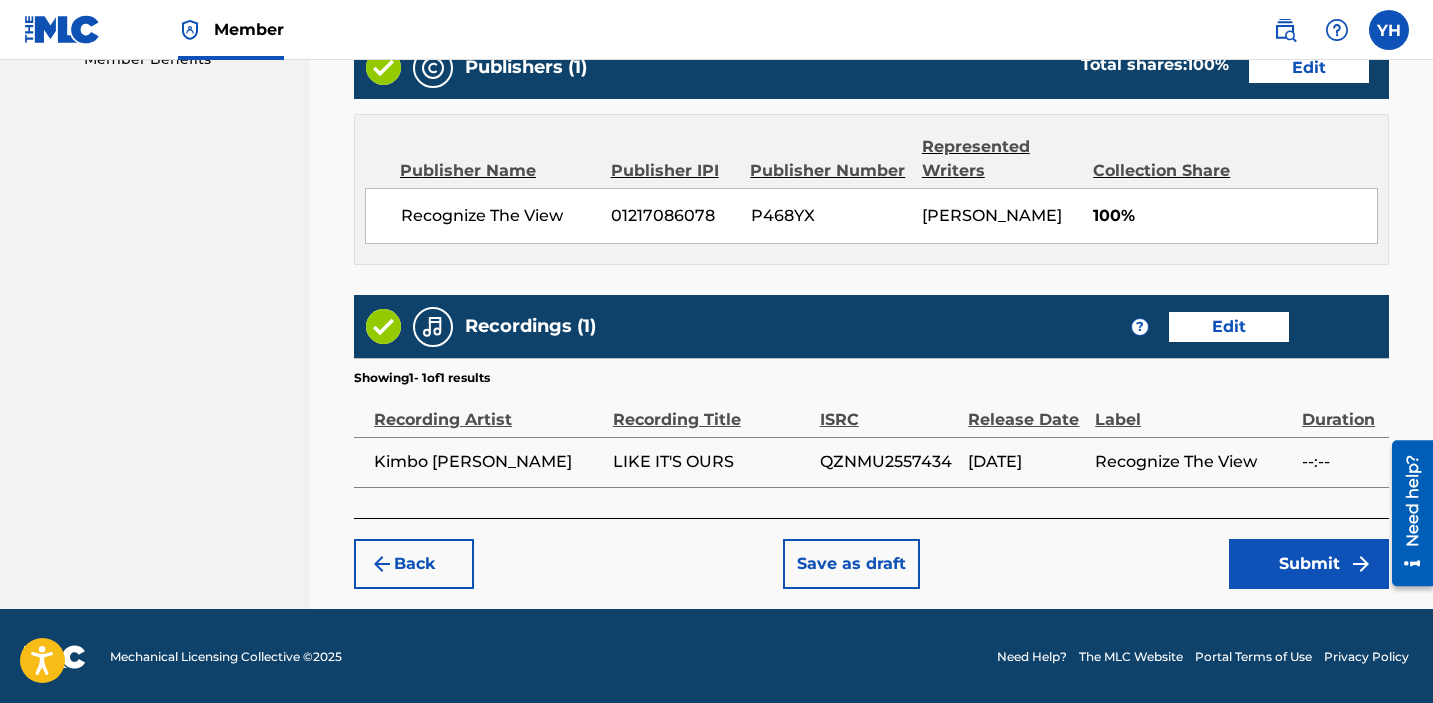 click on "Submit" at bounding box center [1309, 564] 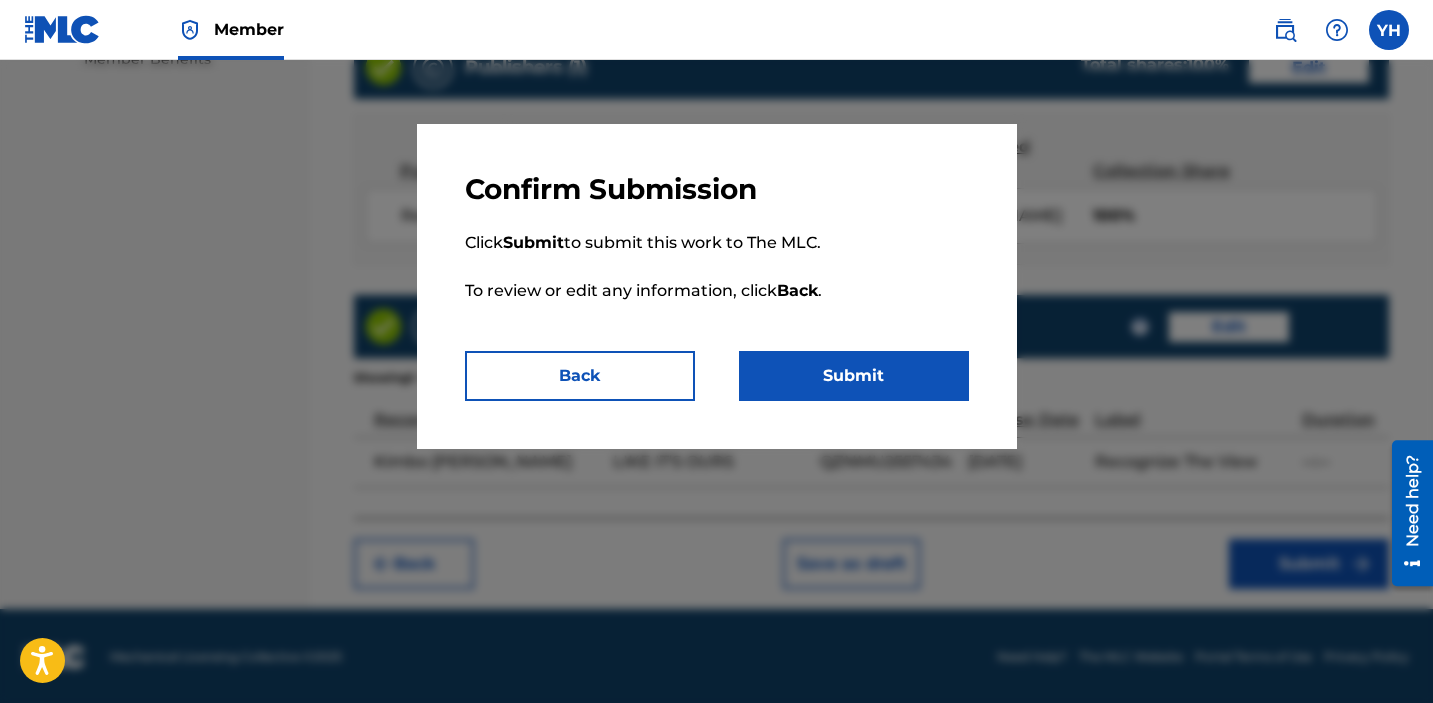 click on "Submit" at bounding box center (854, 376) 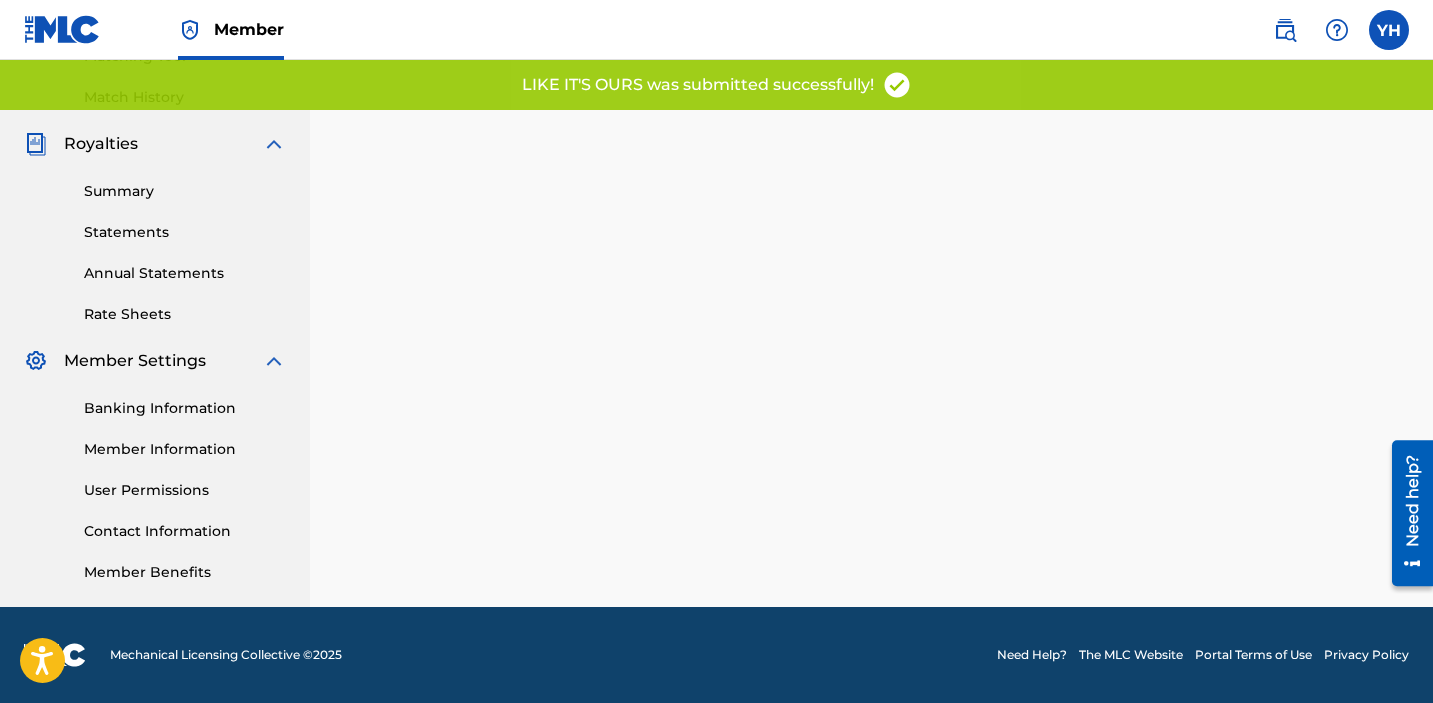 scroll, scrollTop: 0, scrollLeft: 0, axis: both 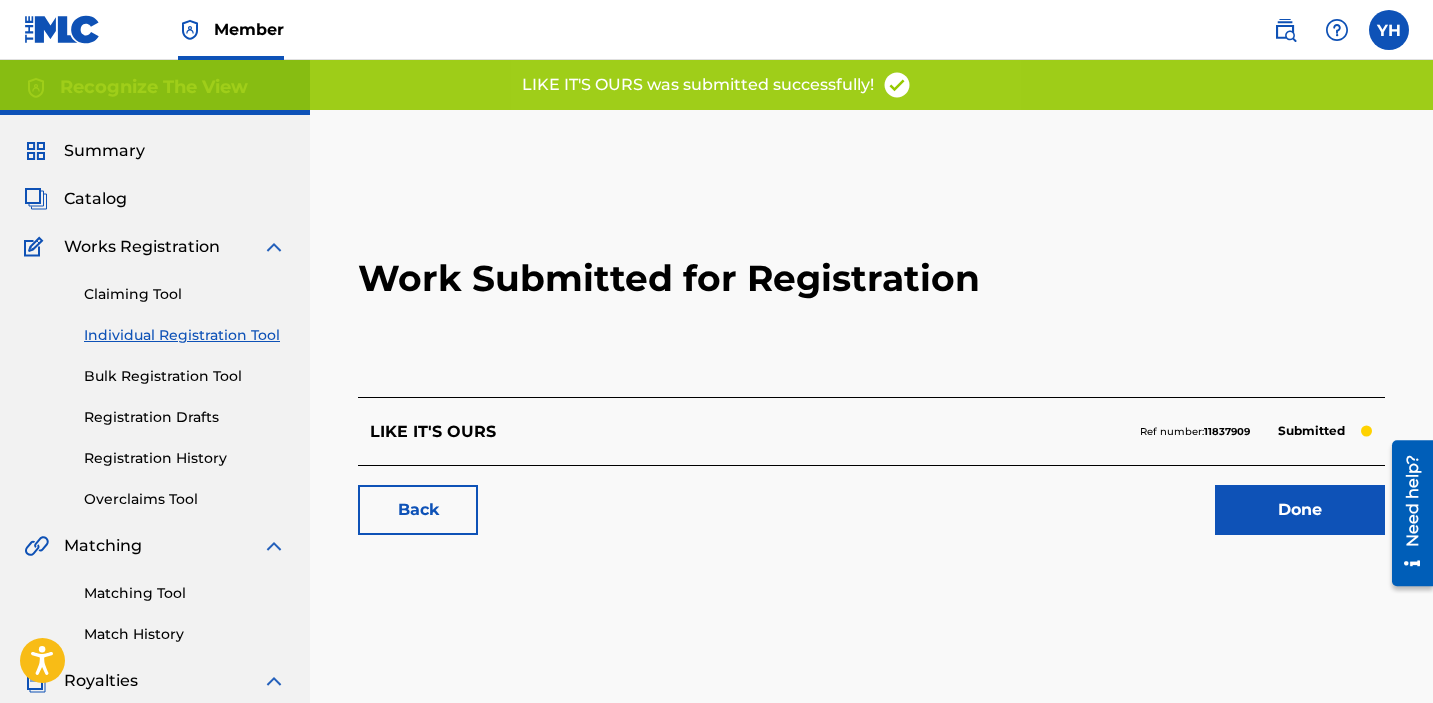 click on "Work Submitted for Registration" at bounding box center (871, 278) 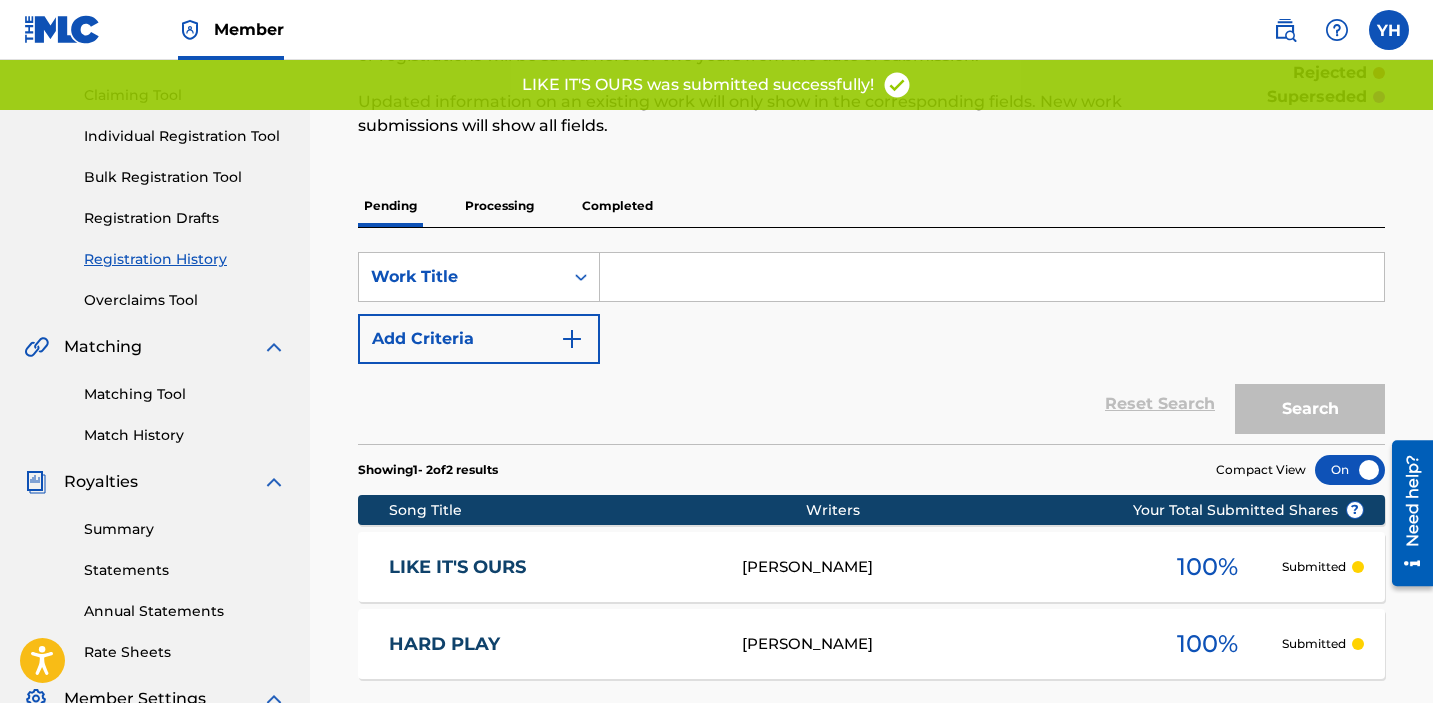 scroll, scrollTop: 208, scrollLeft: 0, axis: vertical 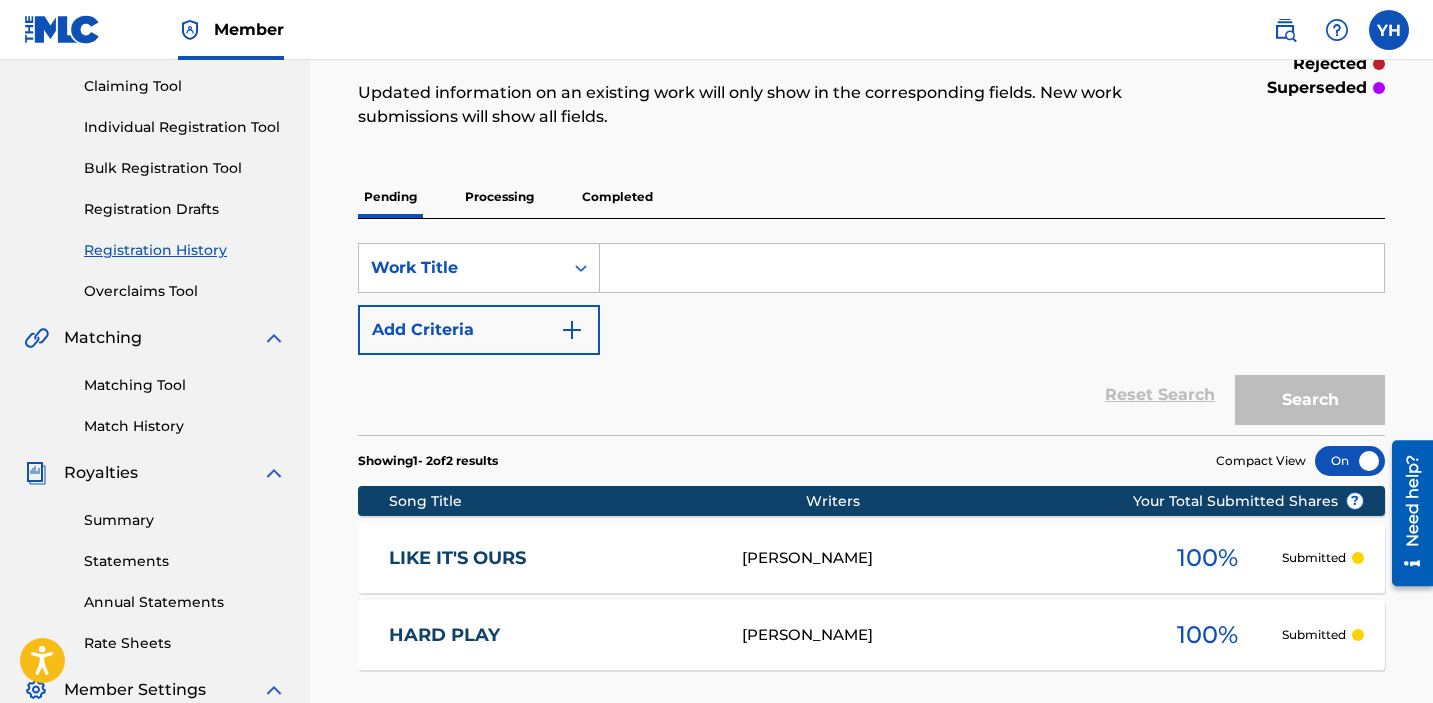 click on "Individual Registration Tool" at bounding box center (185, 127) 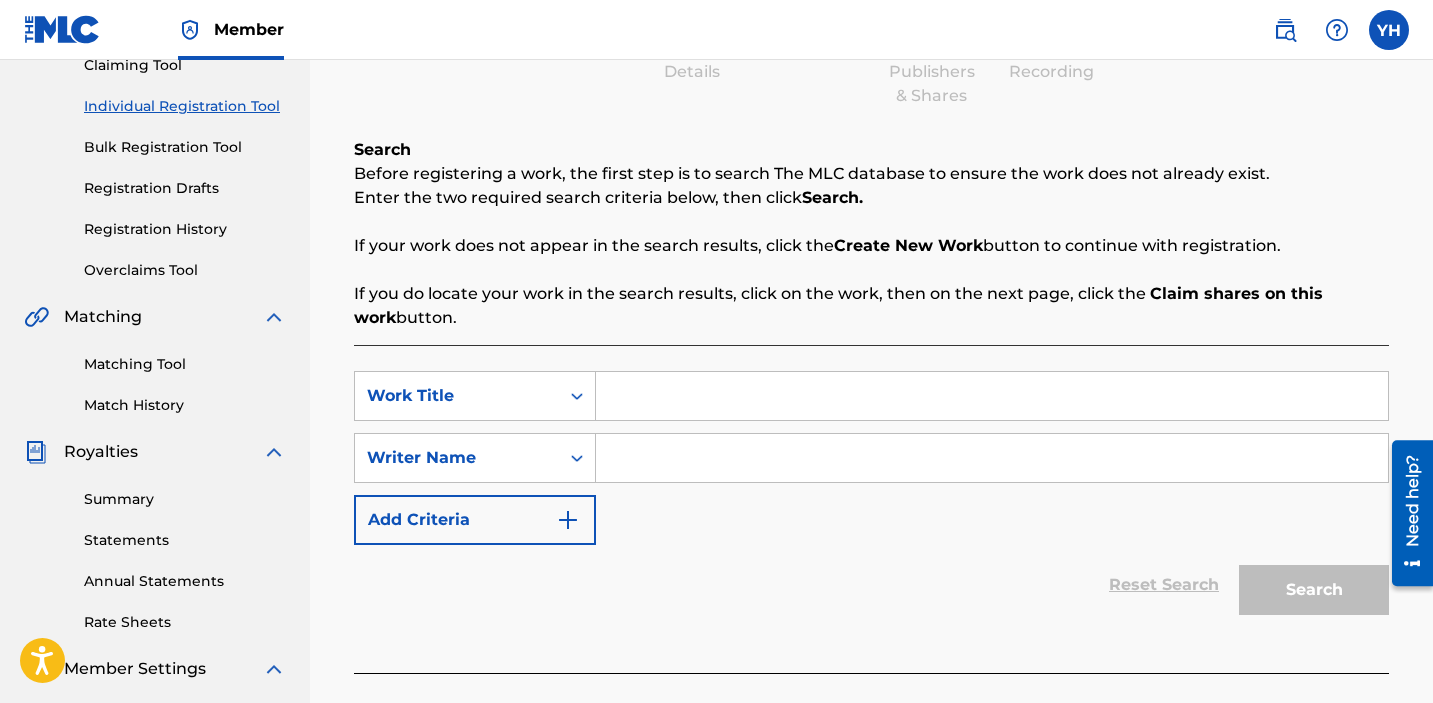 scroll, scrollTop: 307, scrollLeft: 0, axis: vertical 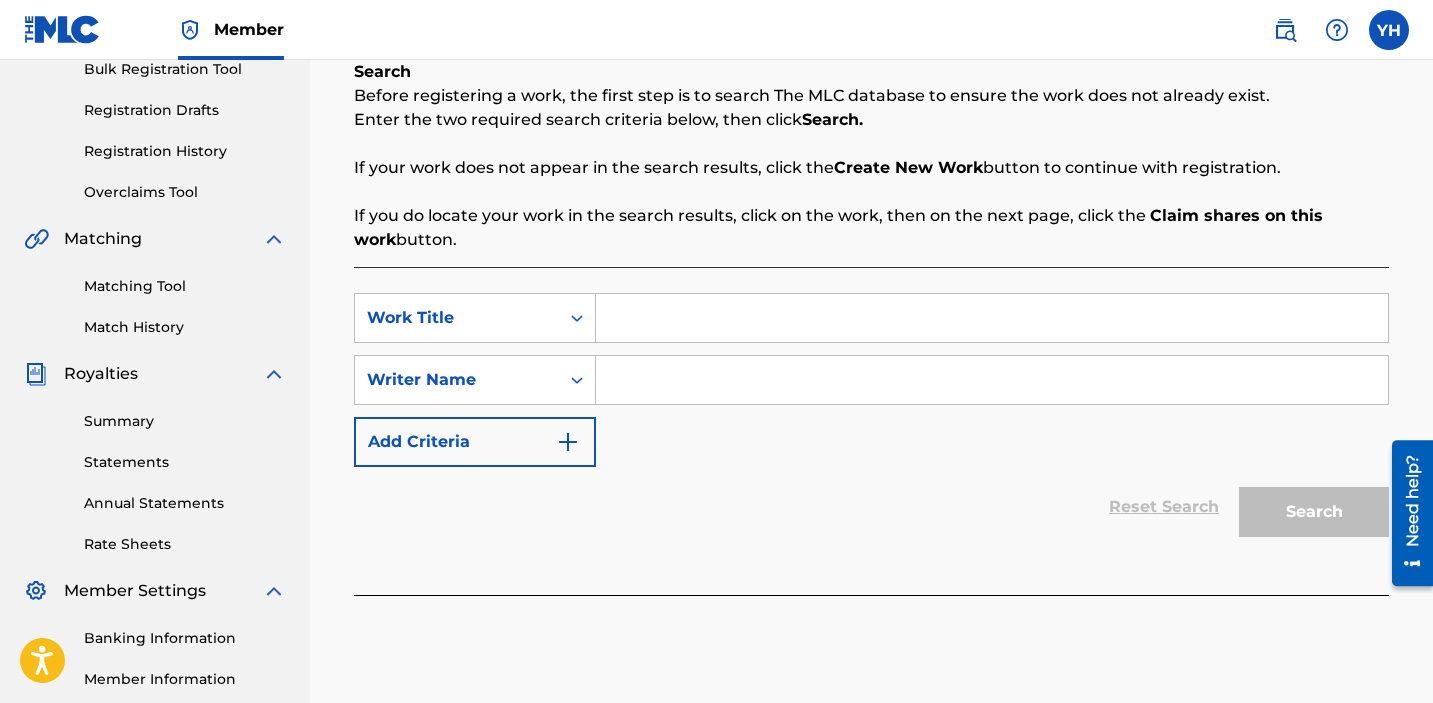 click at bounding box center (992, 318) 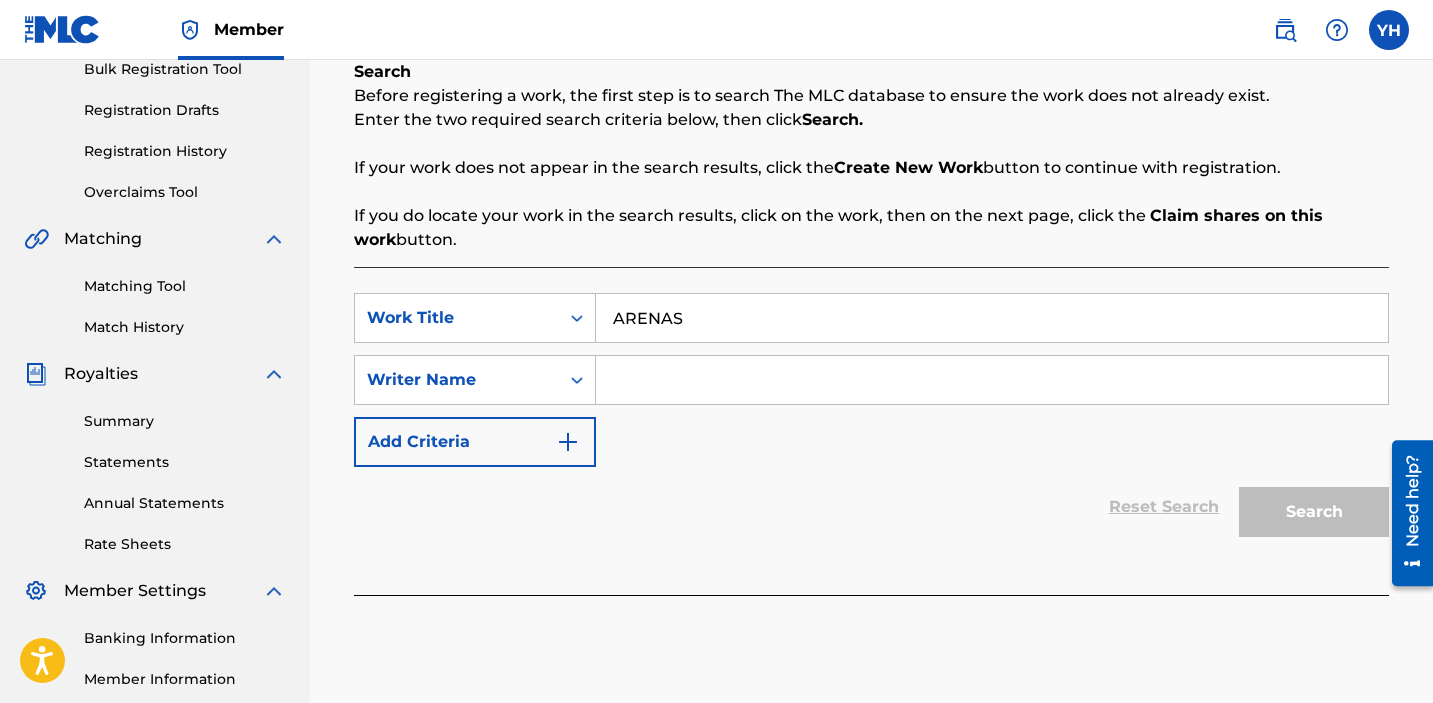 type on "ARENAS" 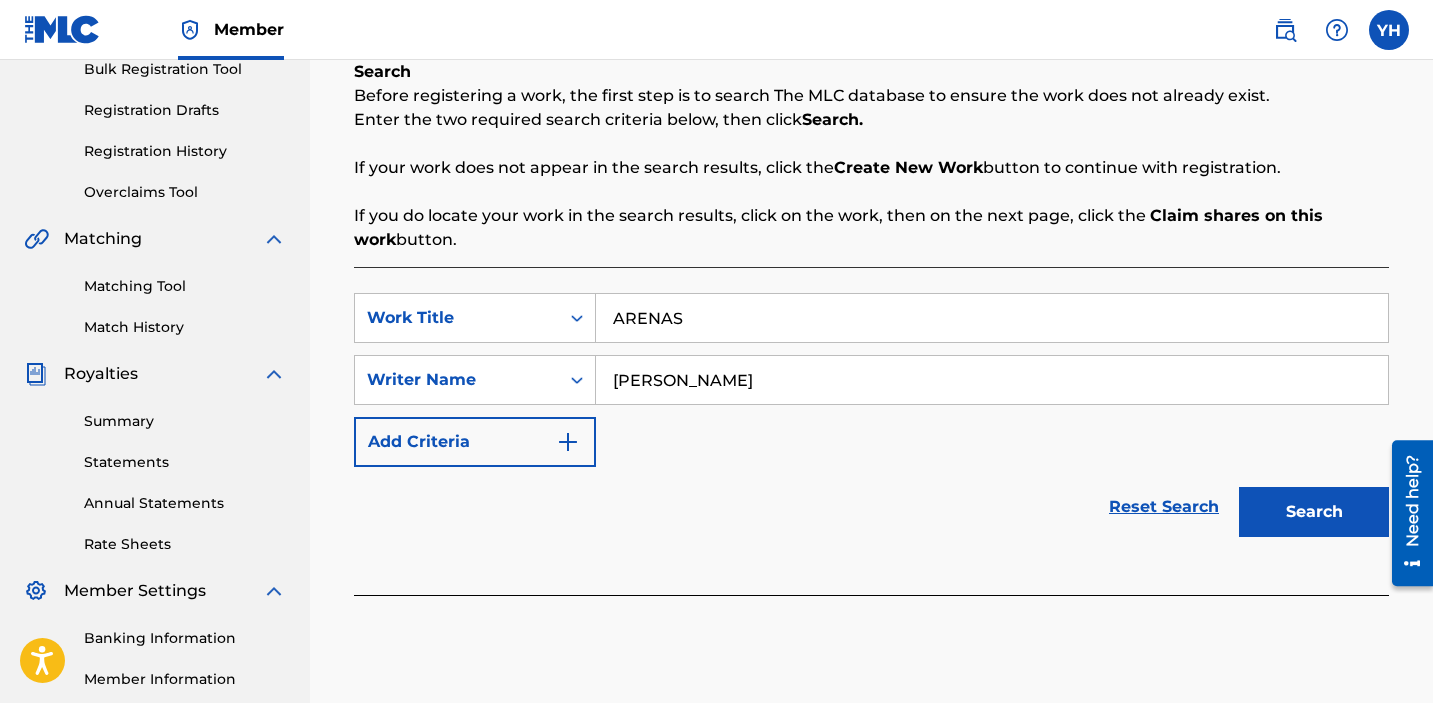 click on "Search" at bounding box center [1314, 512] 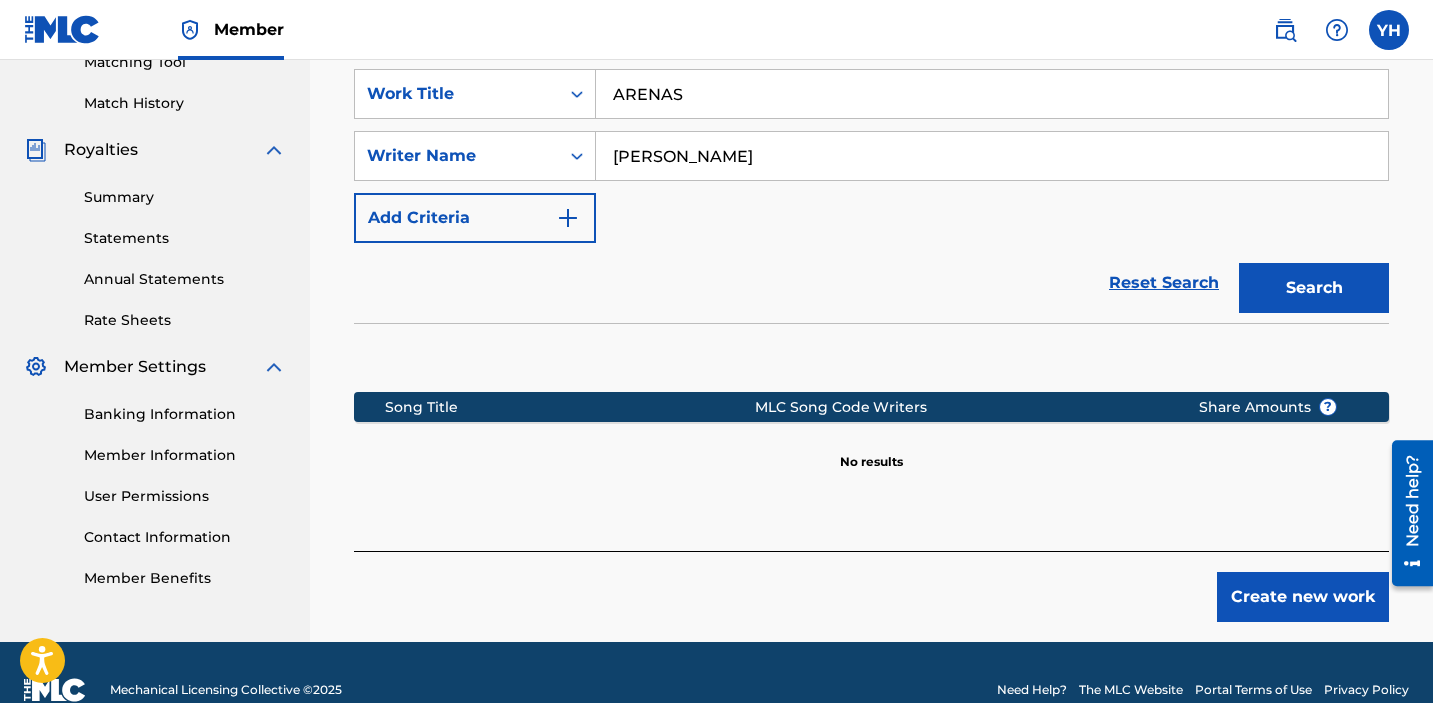 scroll, scrollTop: 555, scrollLeft: 0, axis: vertical 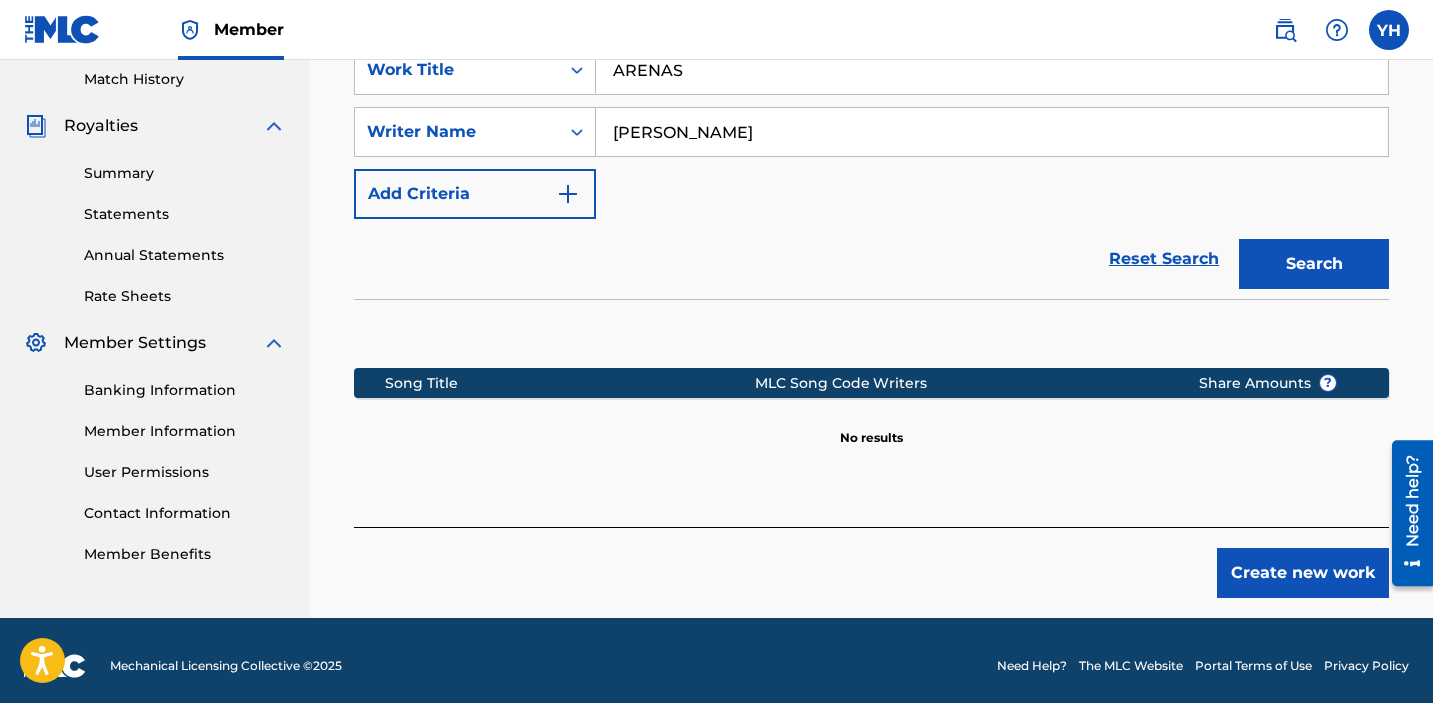click on "Create new work" at bounding box center (1303, 573) 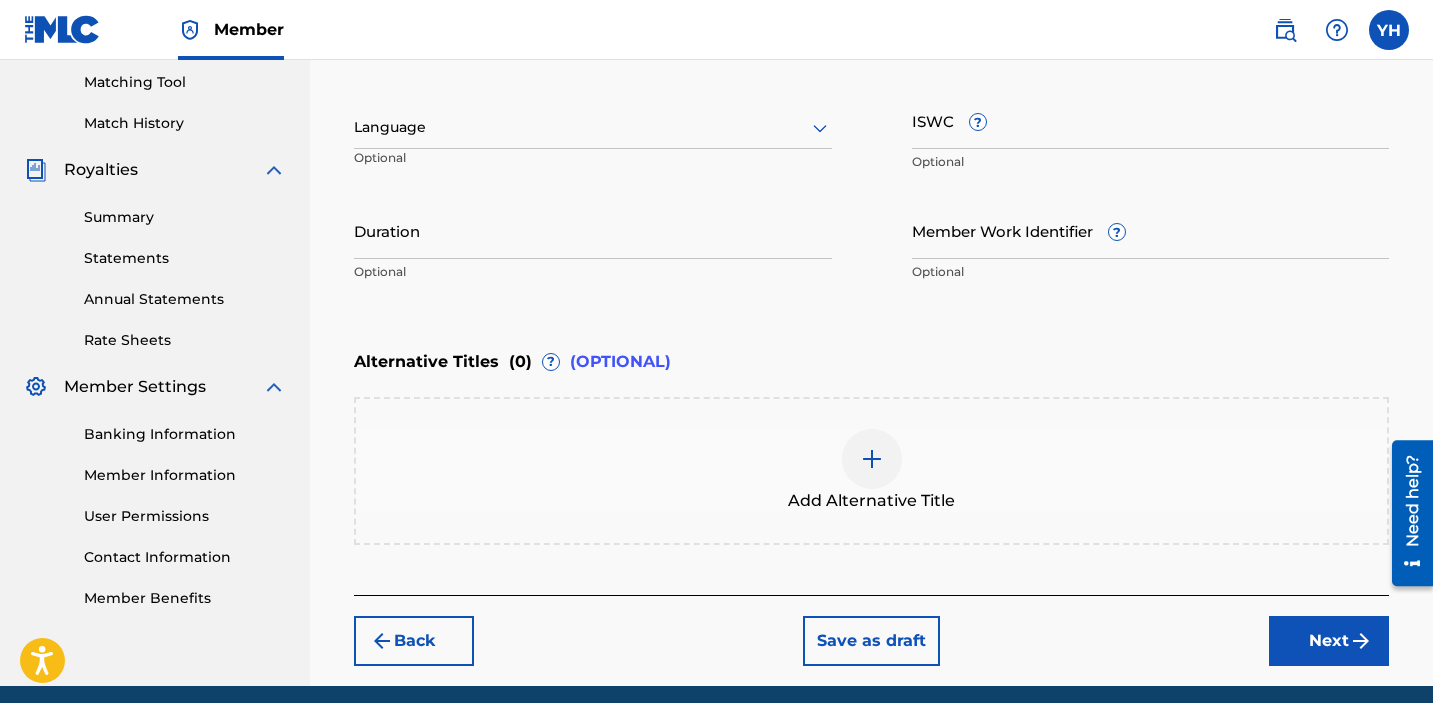 scroll, scrollTop: 545, scrollLeft: 0, axis: vertical 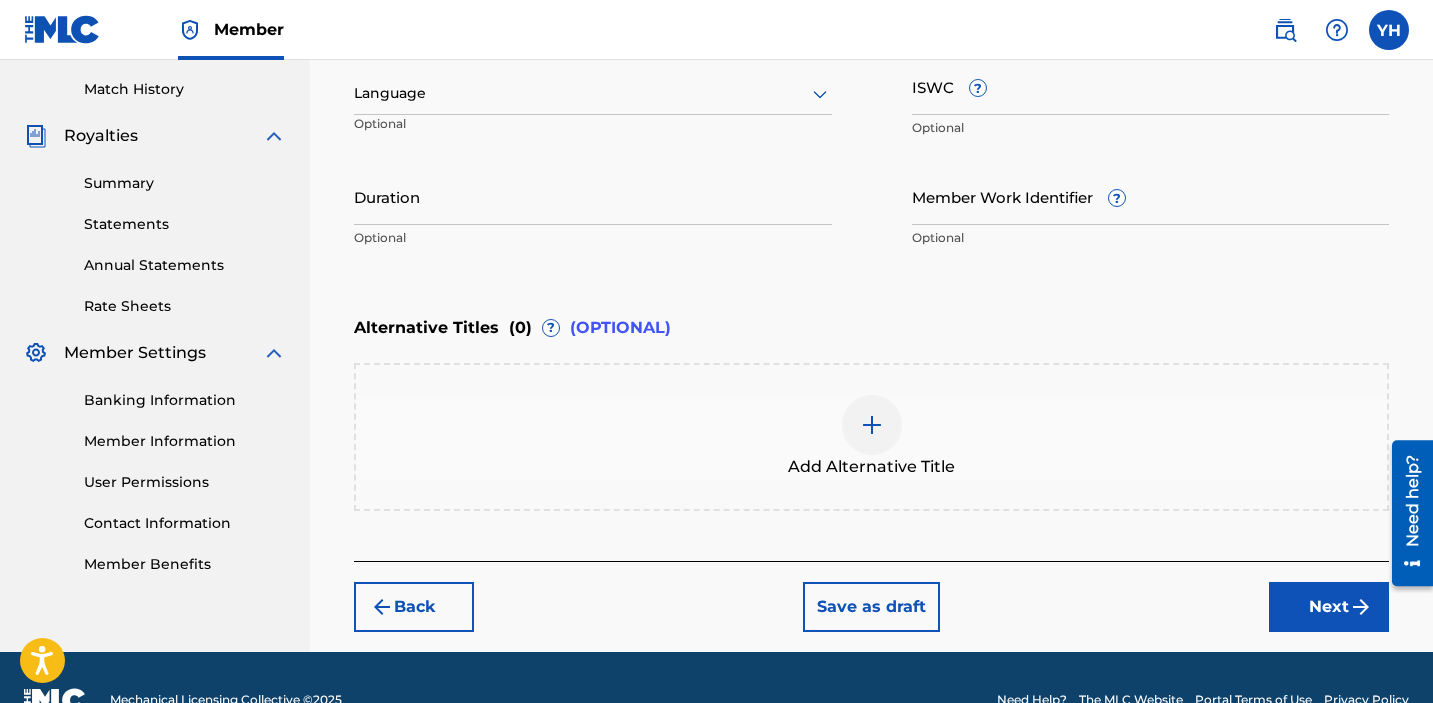 click on "Next" at bounding box center (1329, 607) 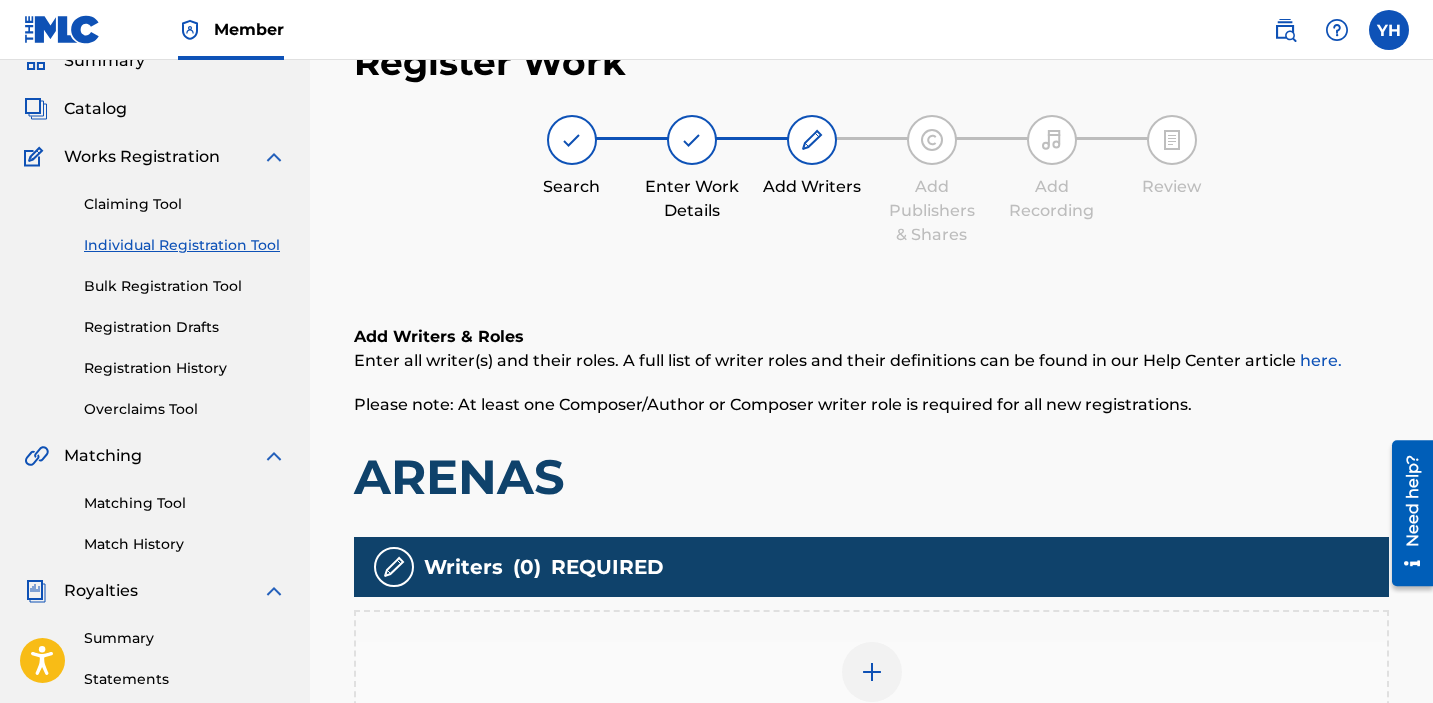 scroll, scrollTop: 245, scrollLeft: 0, axis: vertical 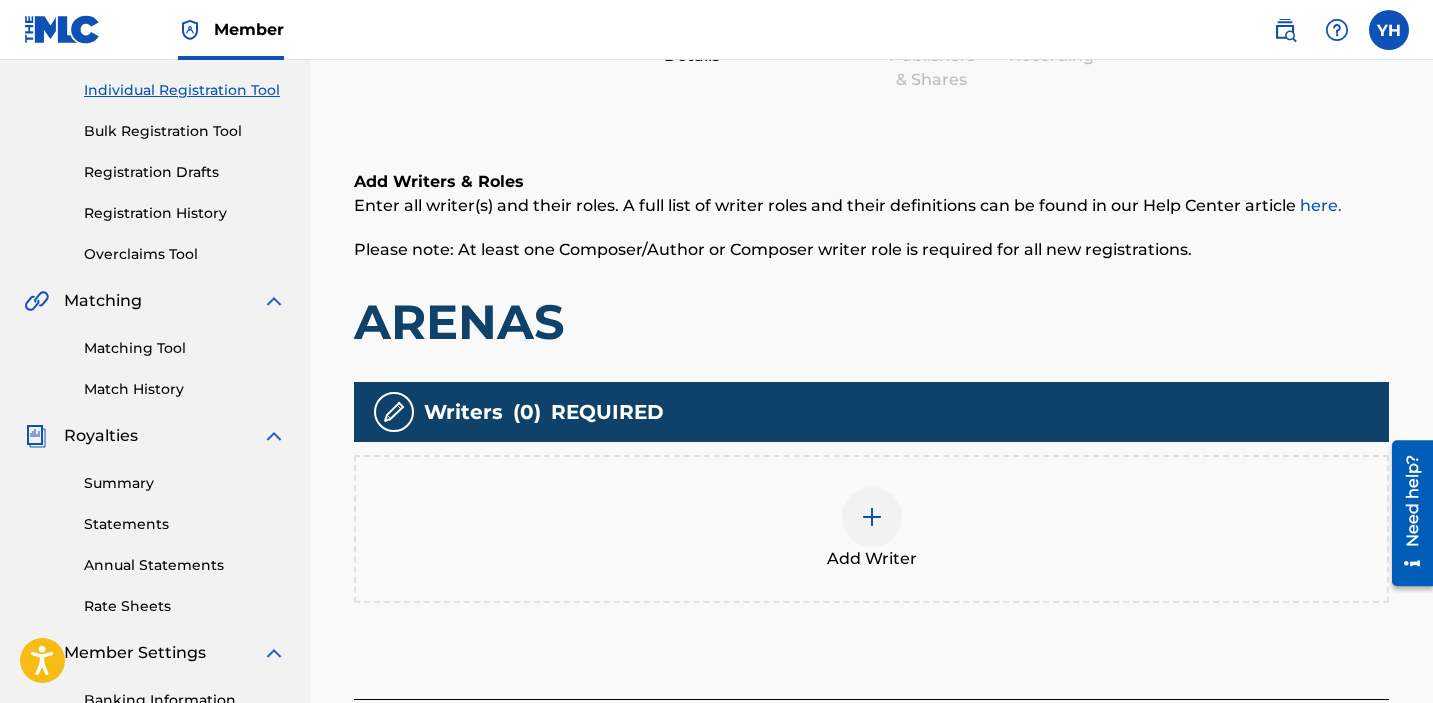 click at bounding box center [872, 517] 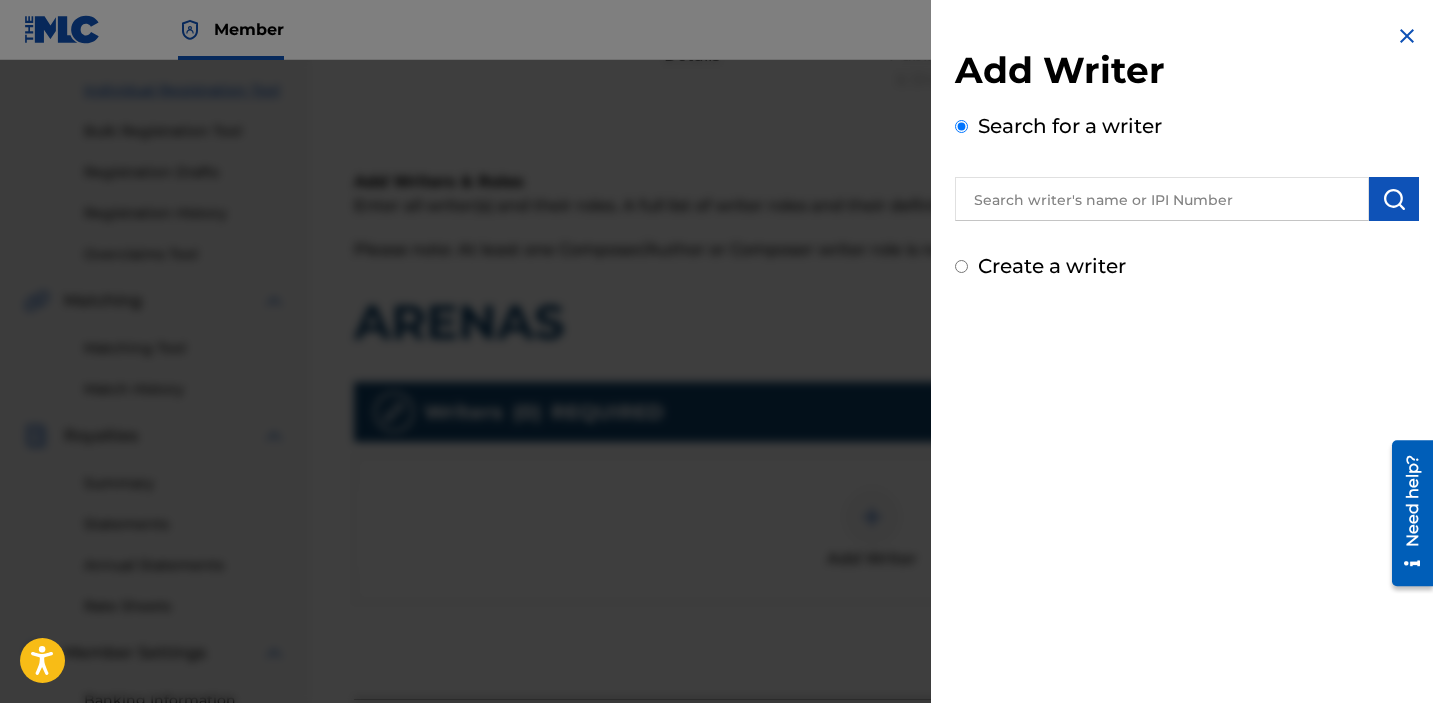 click at bounding box center [1162, 199] 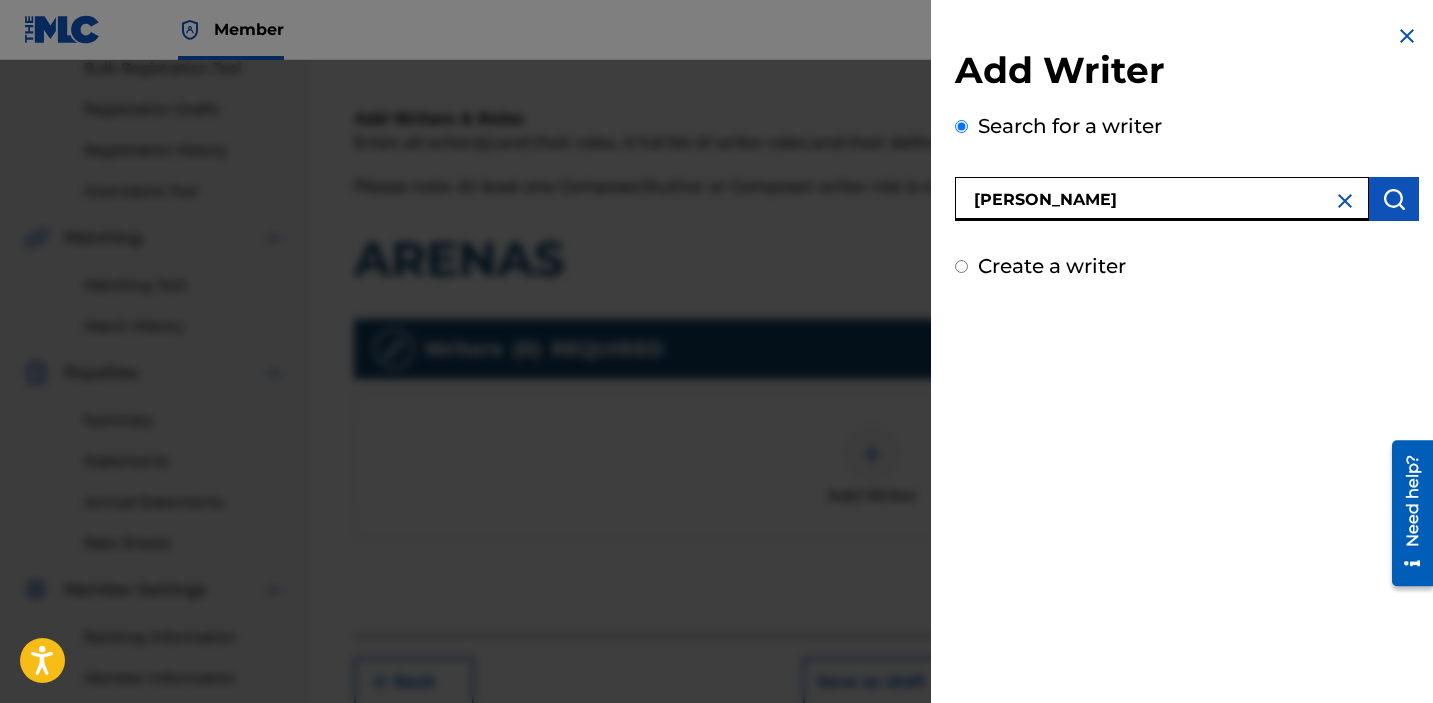 type on "Yakim Herriot" 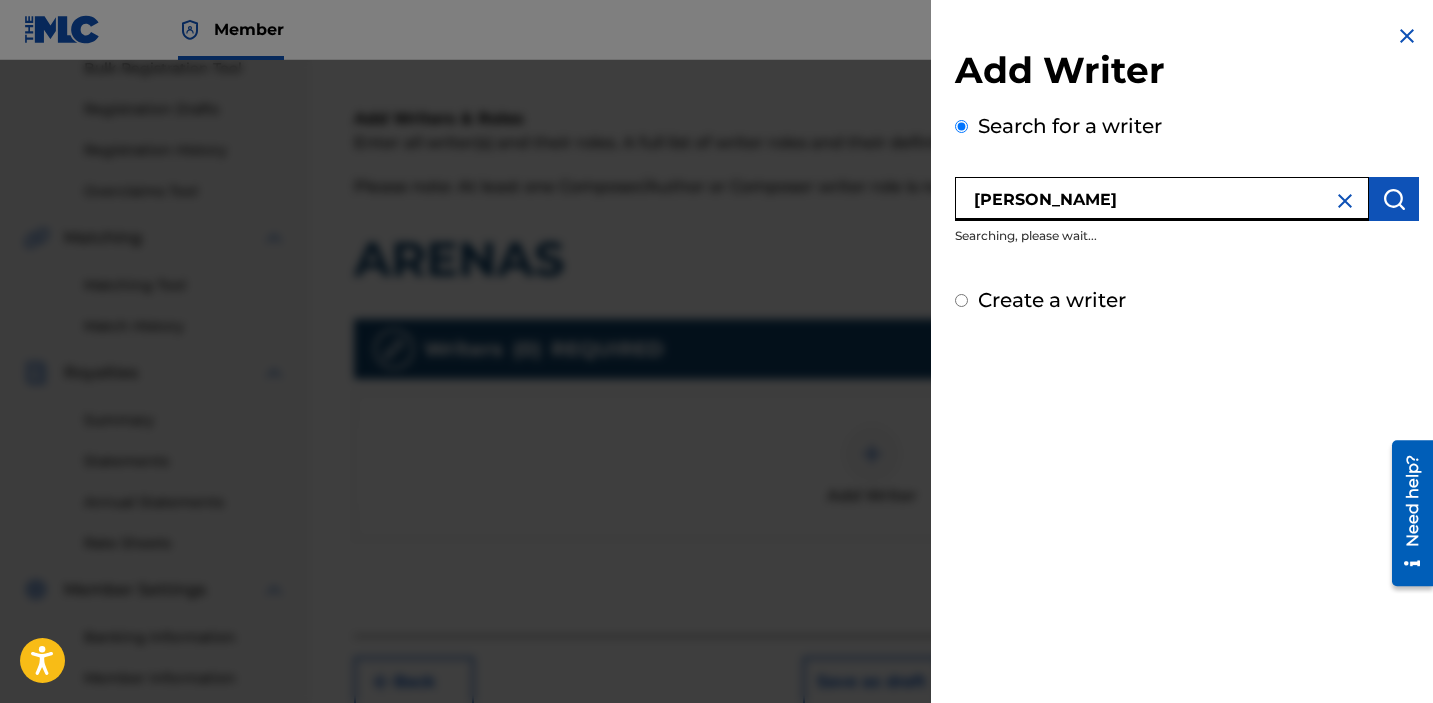 scroll, scrollTop: 454, scrollLeft: 0, axis: vertical 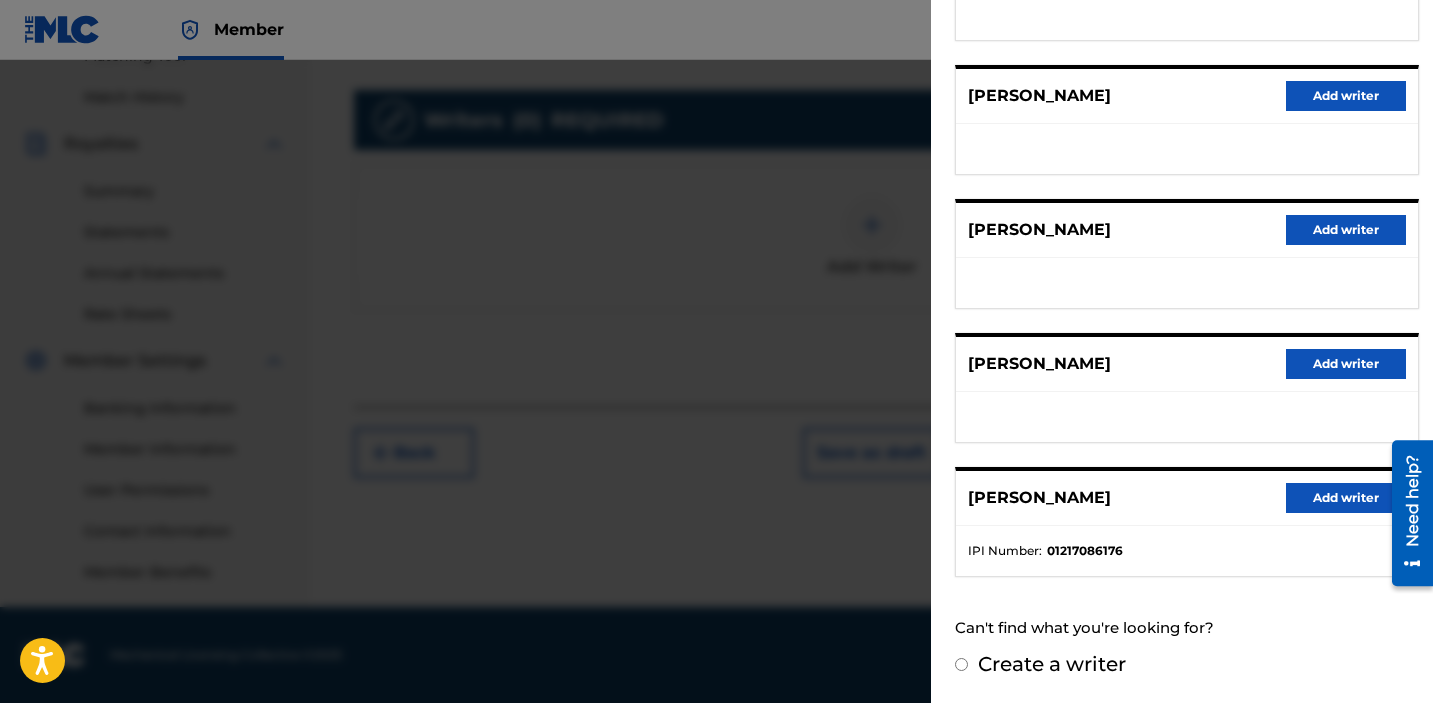 click on "Add writer" at bounding box center (1346, 498) 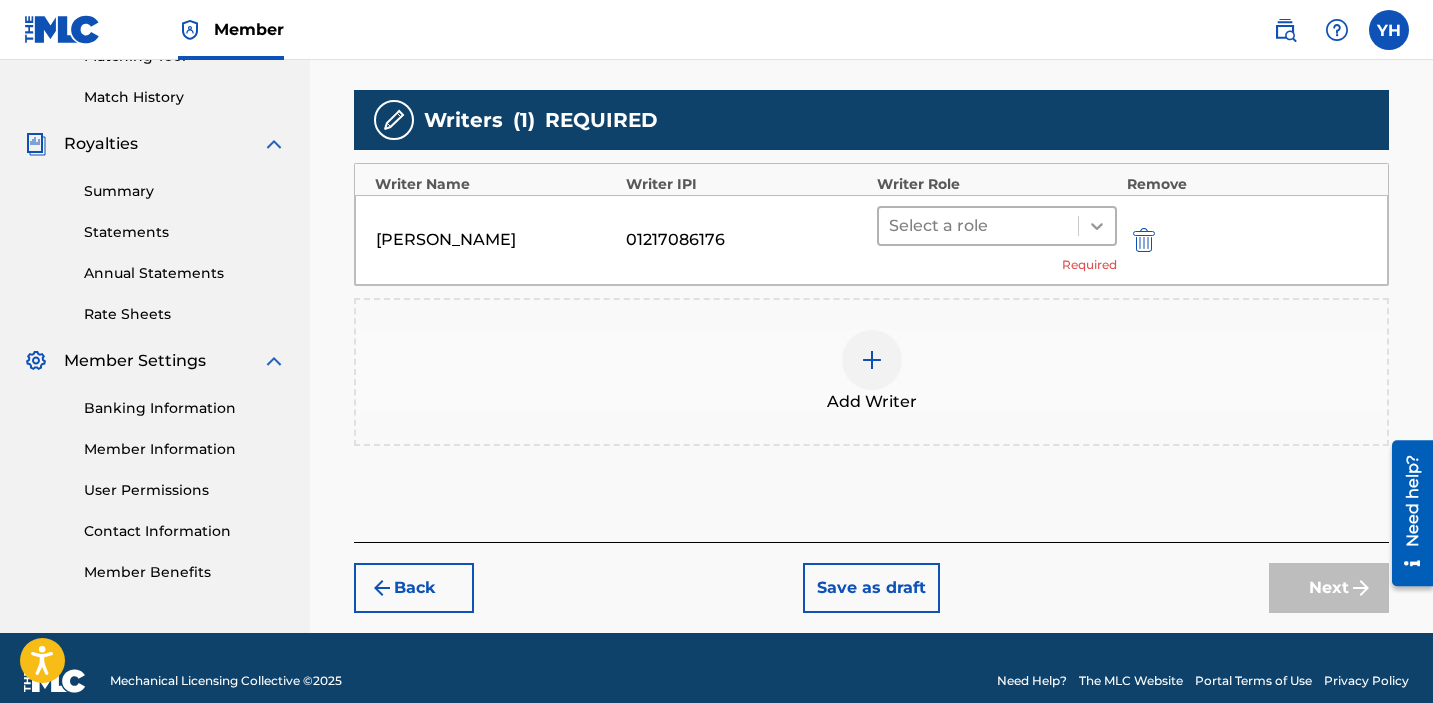 click 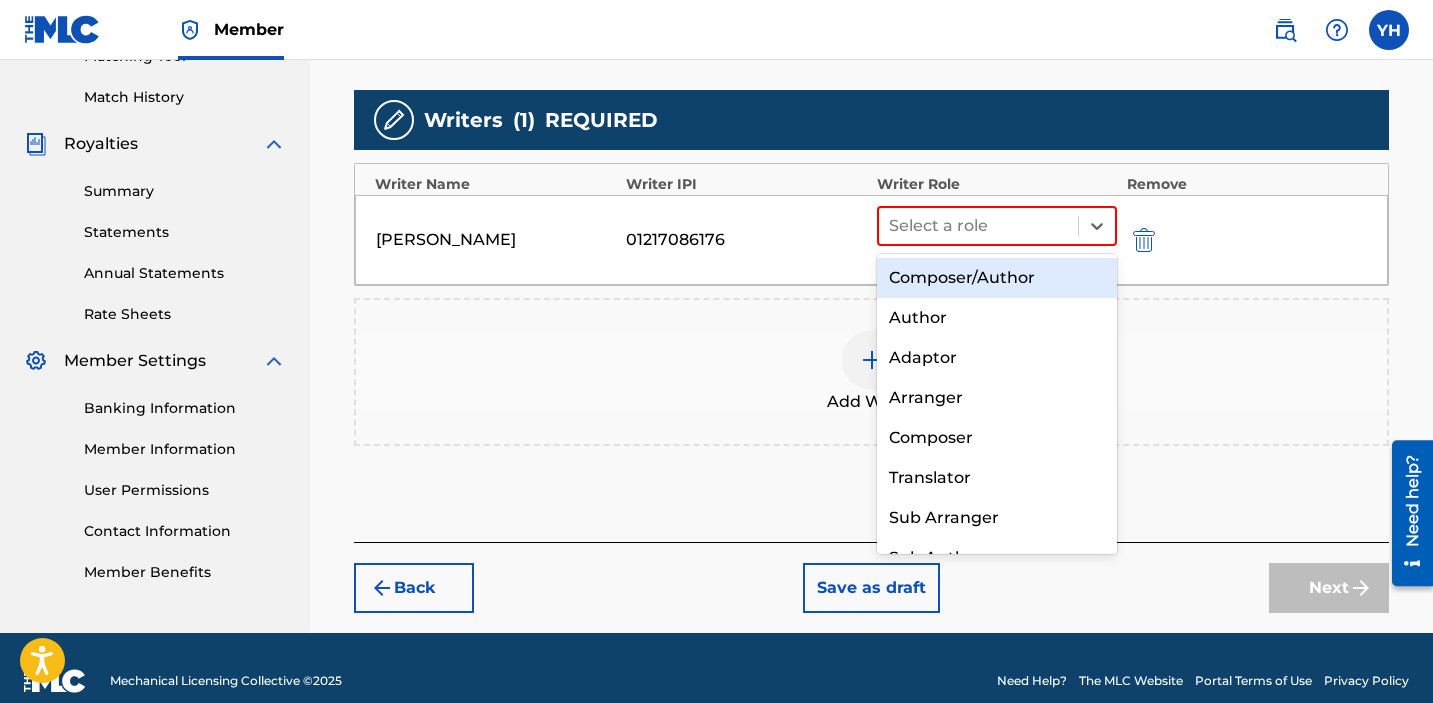 click on "Composer/Author" at bounding box center (997, 278) 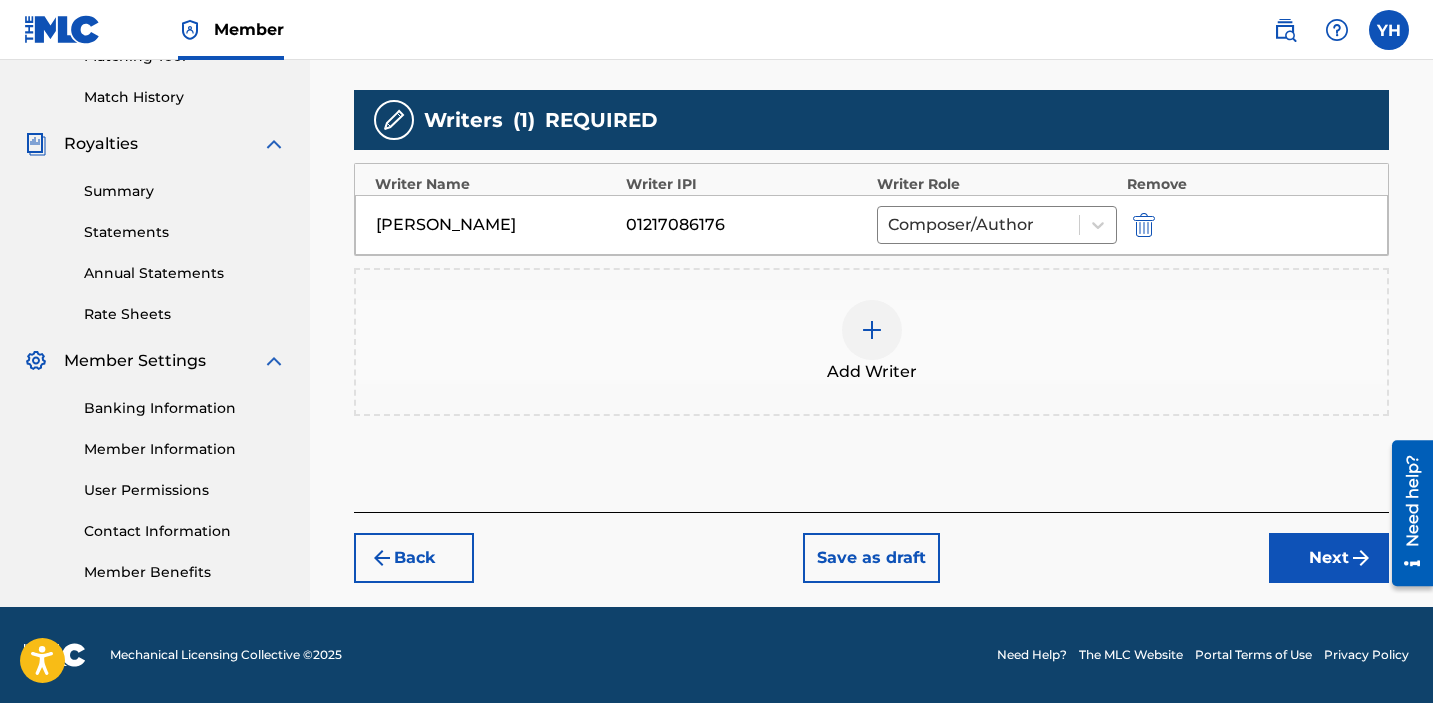 click on "Next" at bounding box center (1329, 558) 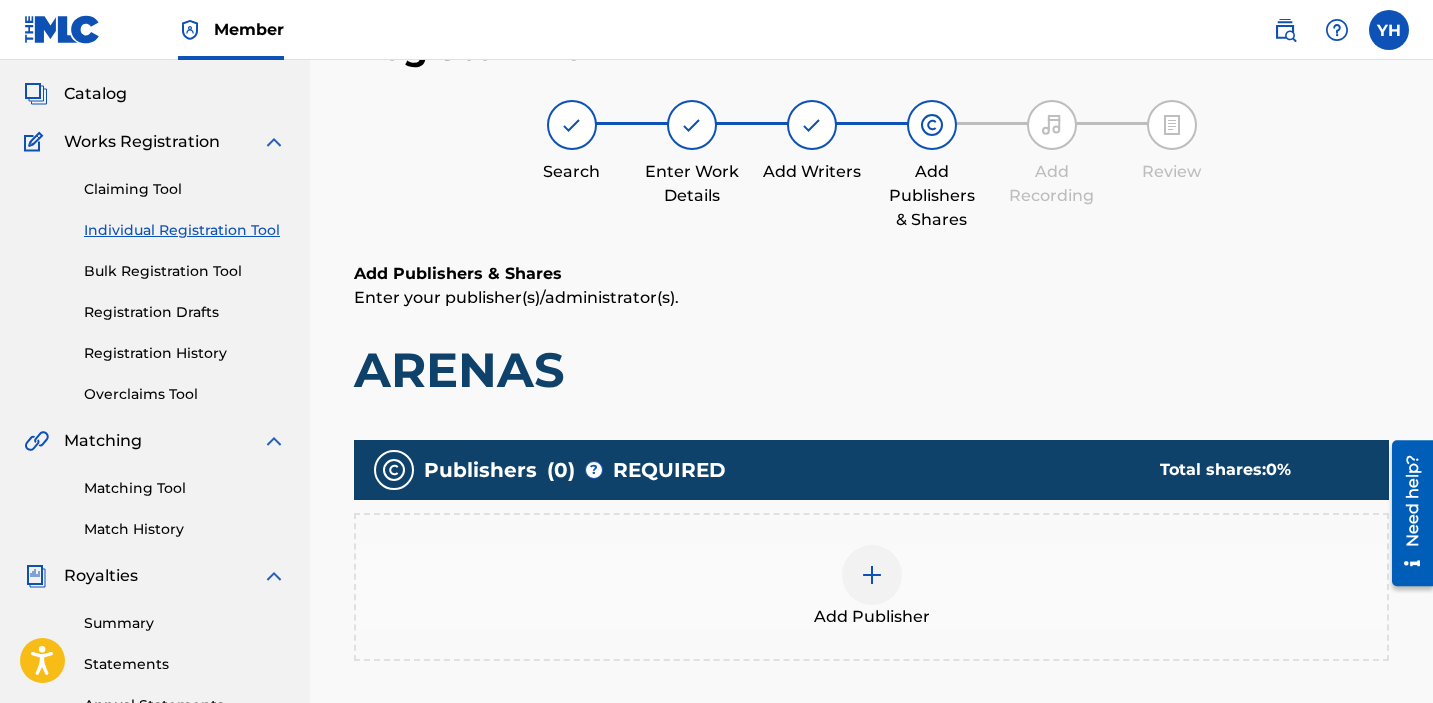scroll, scrollTop: 90, scrollLeft: 0, axis: vertical 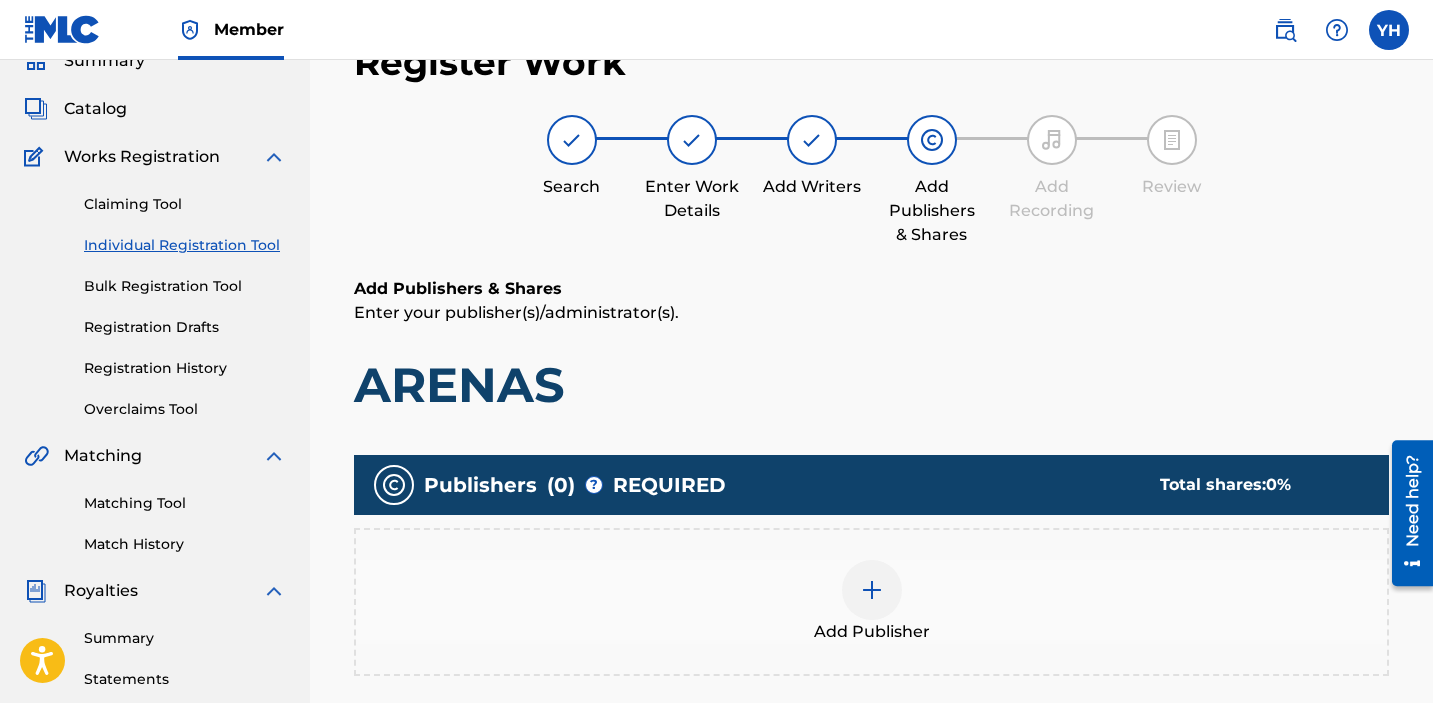 click at bounding box center [872, 590] 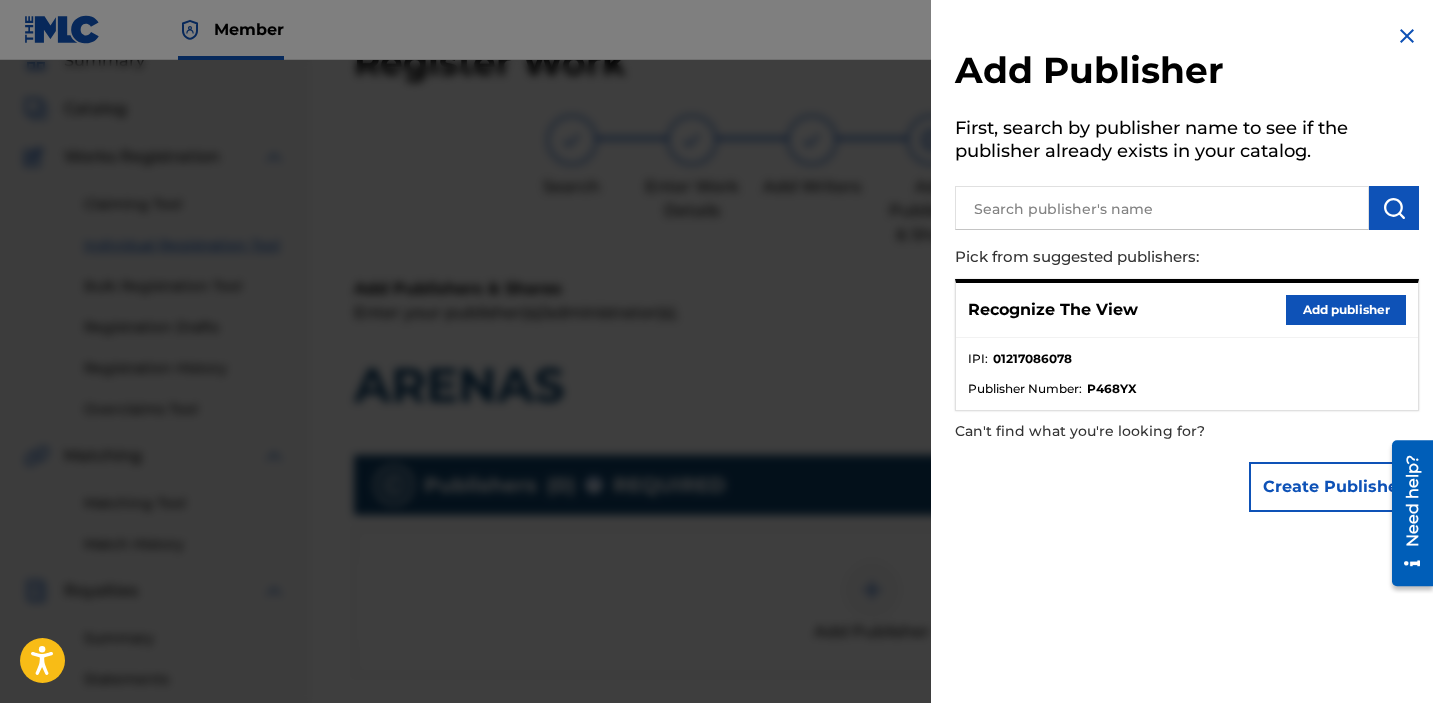 click on "Add publisher" at bounding box center [1346, 310] 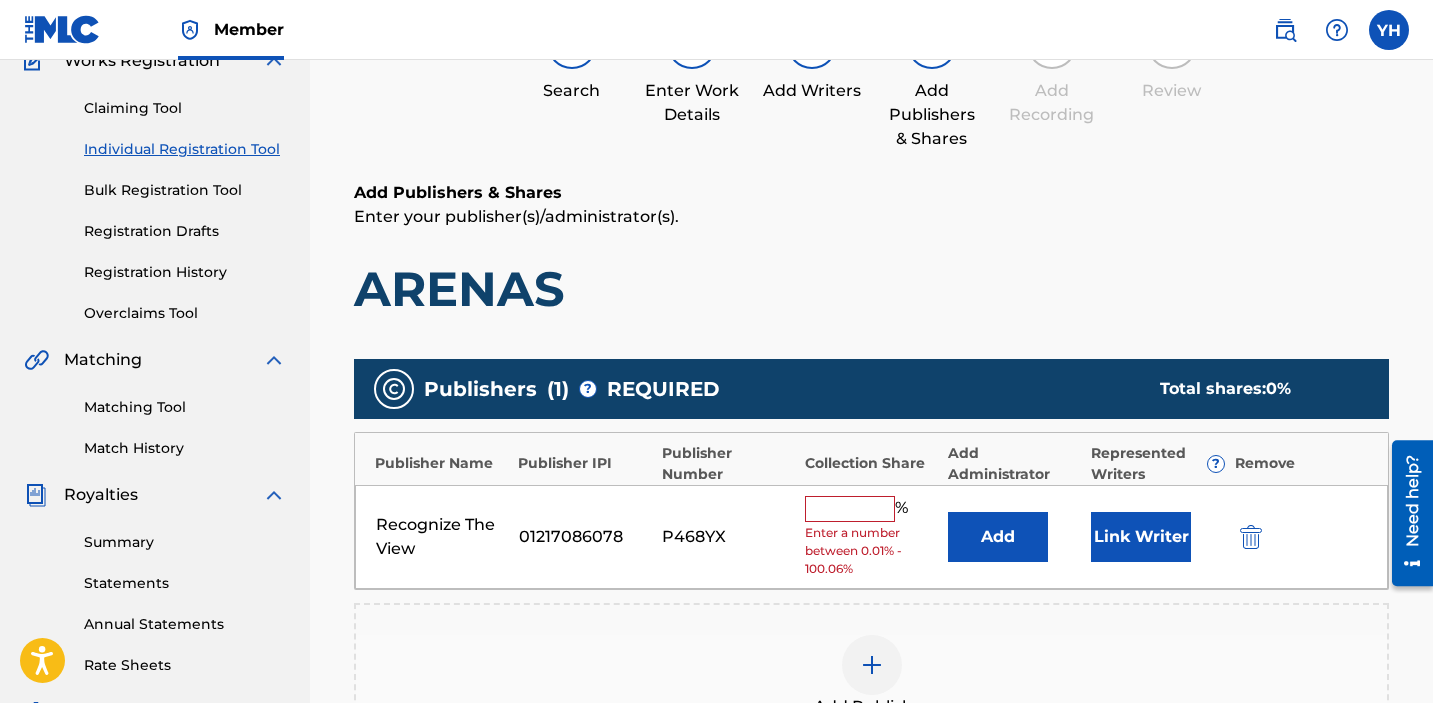 scroll, scrollTop: 194, scrollLeft: 0, axis: vertical 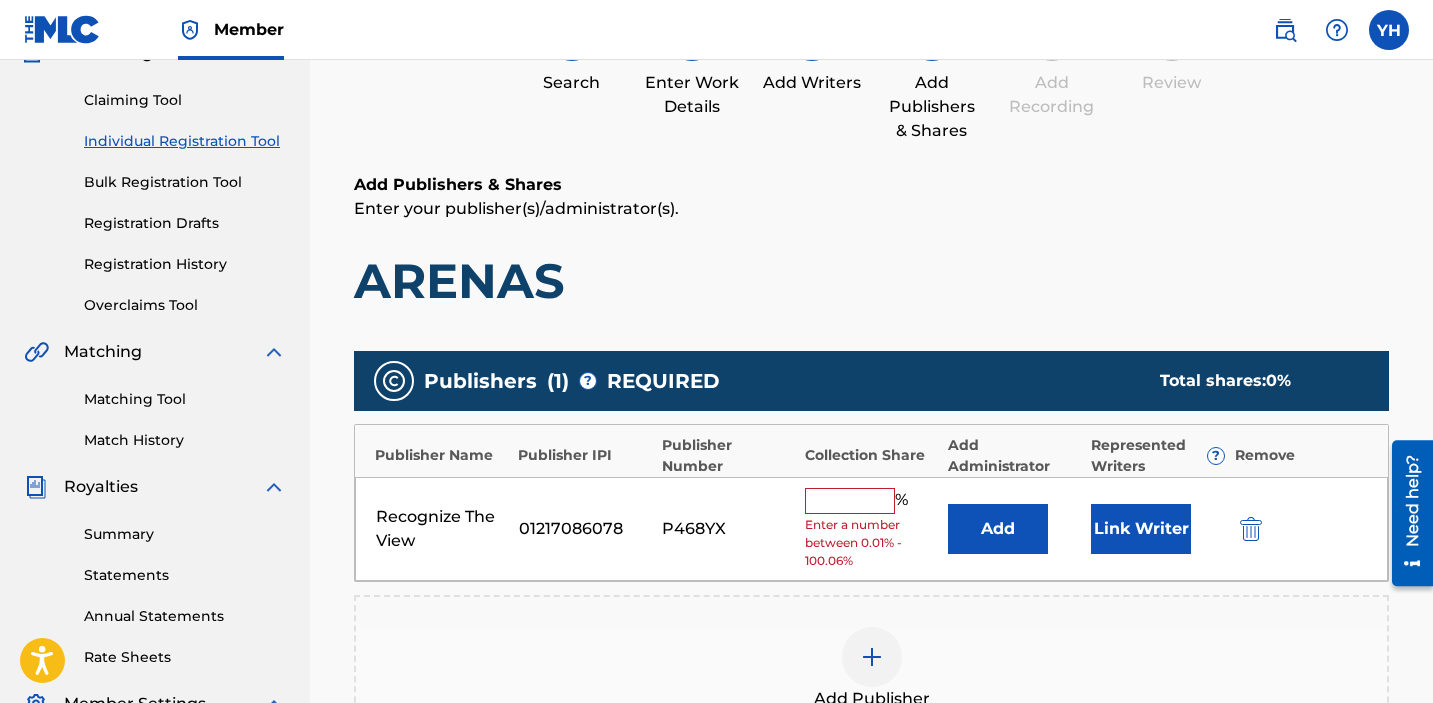 click on "Link Writer" at bounding box center (1141, 529) 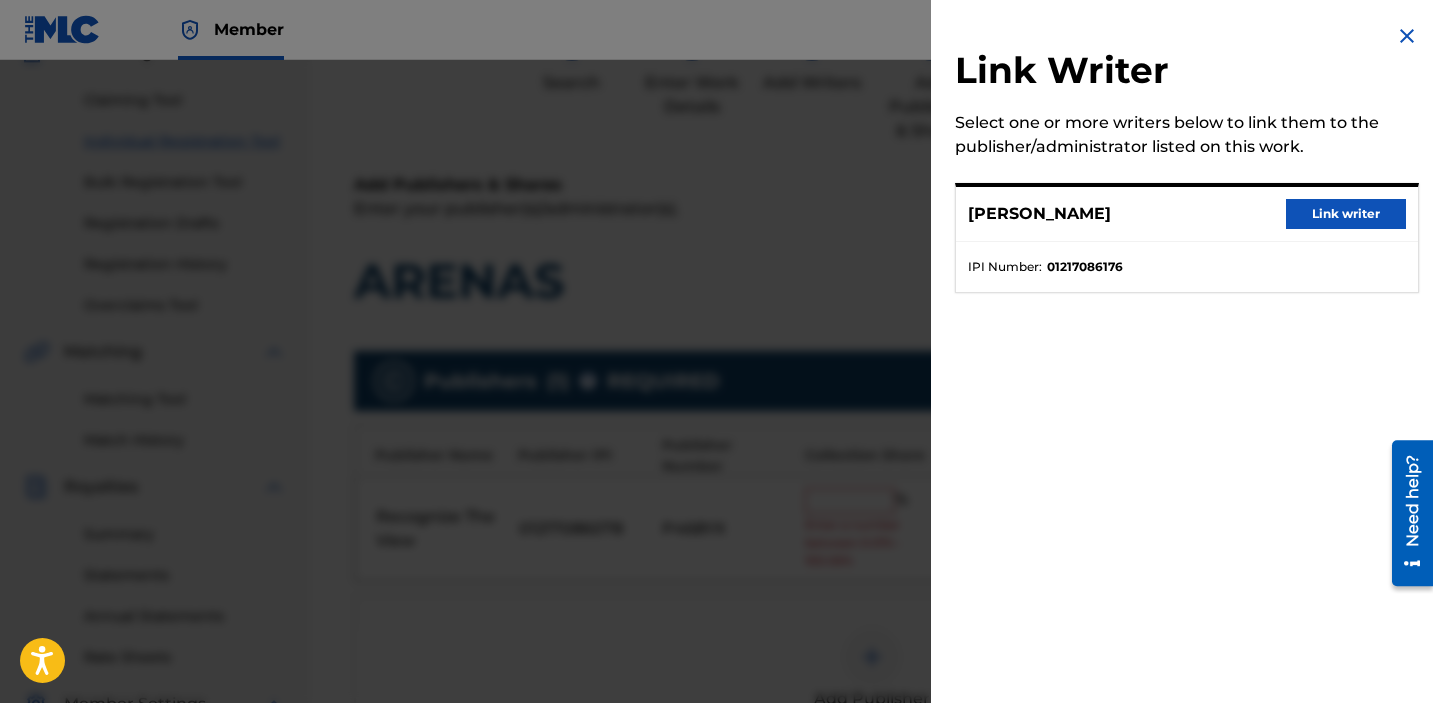 click on "Link writer" at bounding box center (1346, 214) 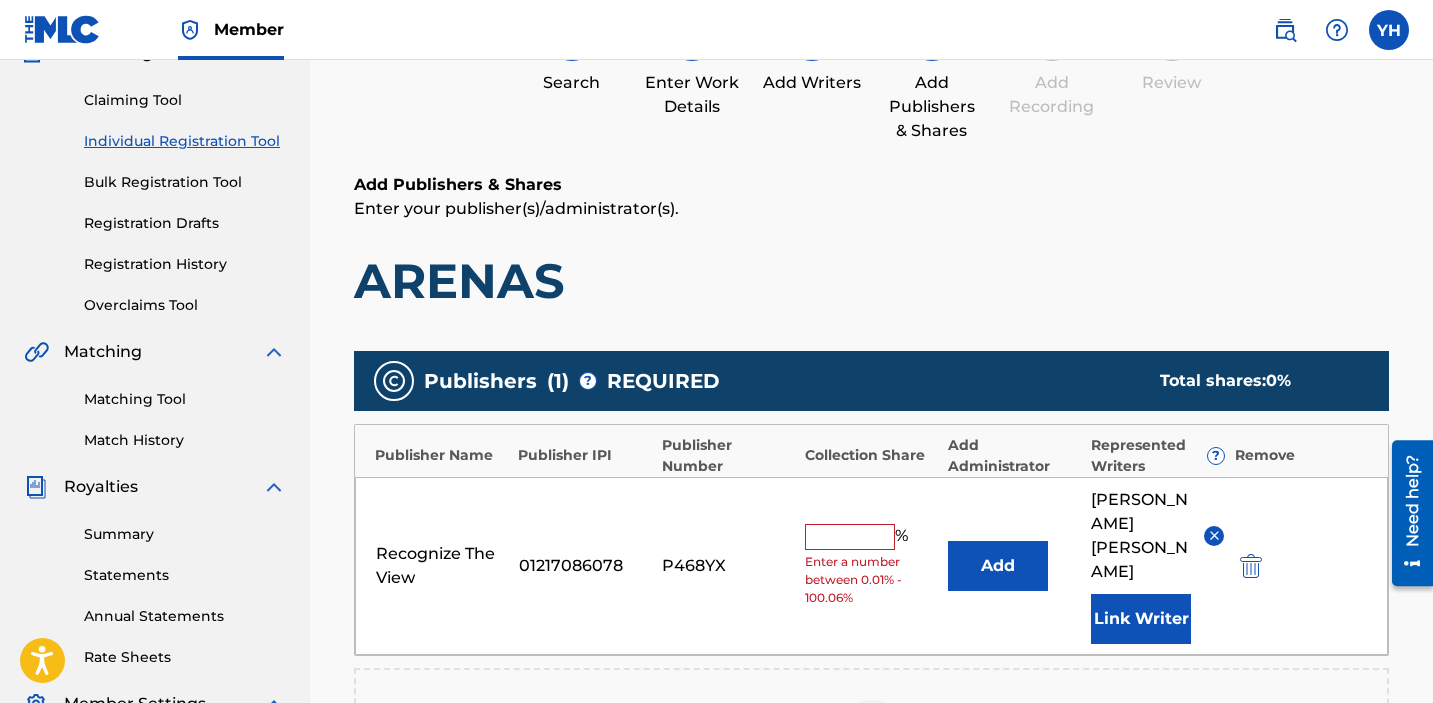 click at bounding box center [850, 537] 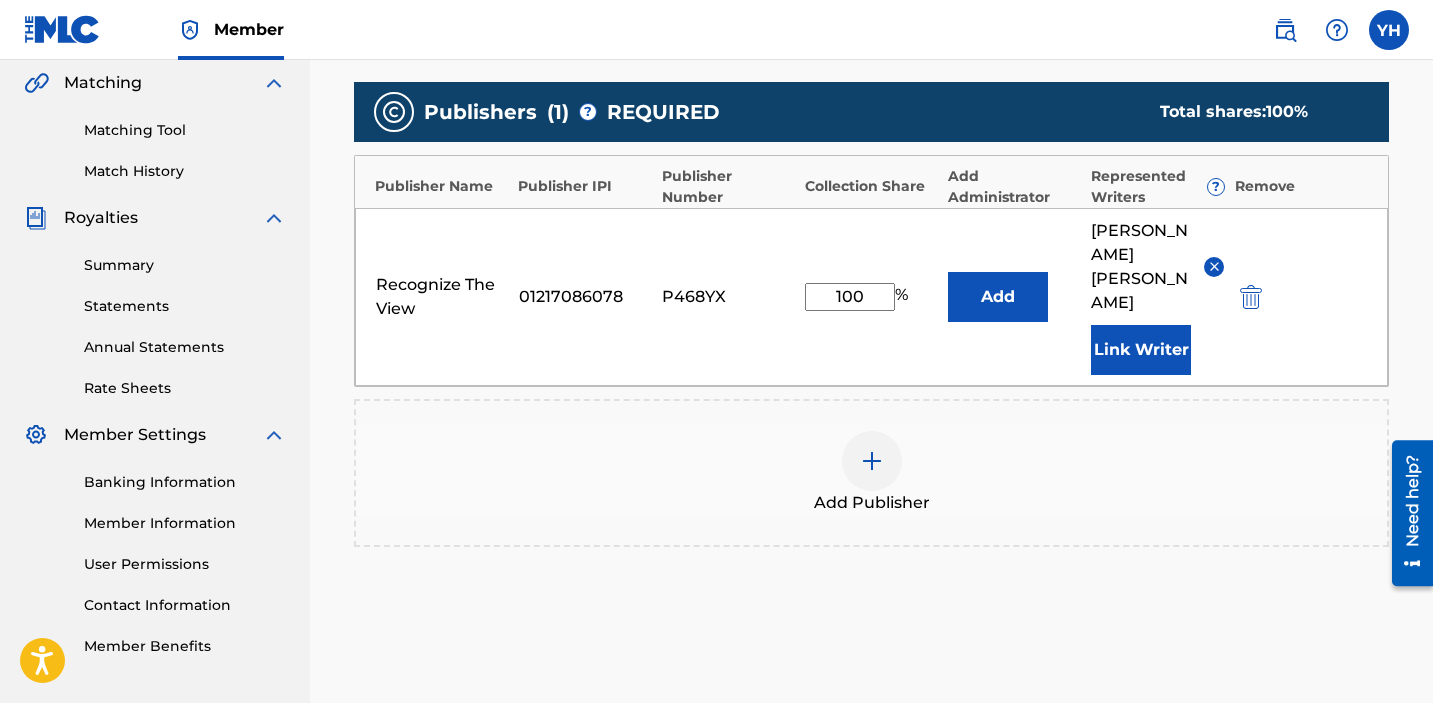 scroll, scrollTop: 529, scrollLeft: 0, axis: vertical 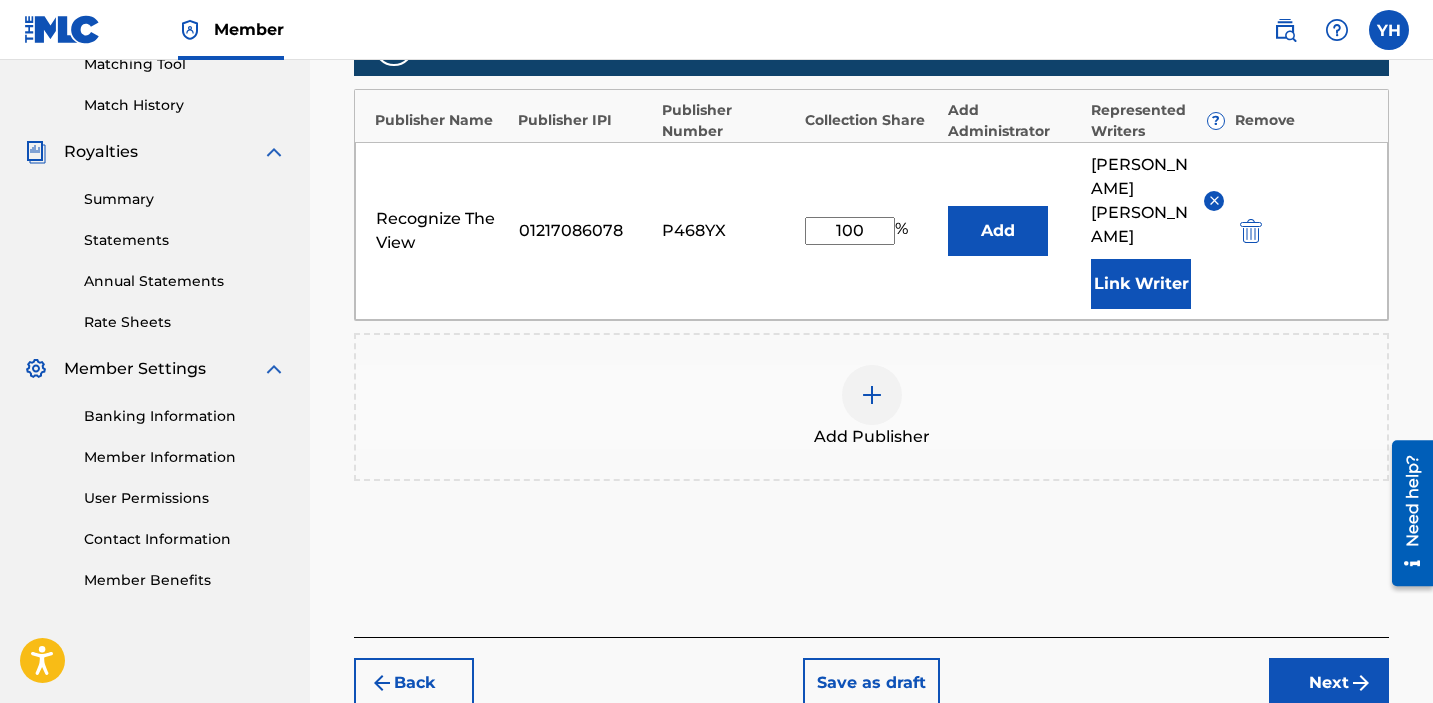 click on "Next" at bounding box center [1329, 683] 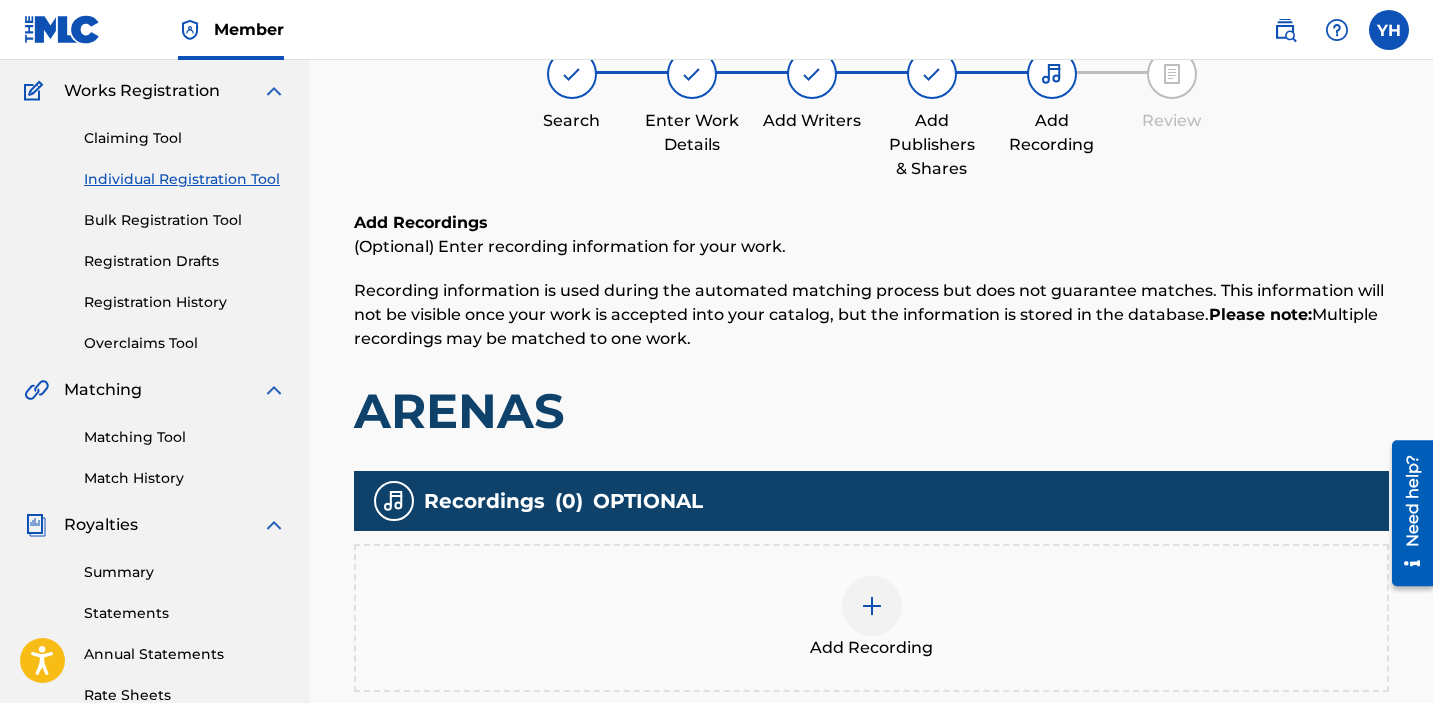 scroll, scrollTop: 231, scrollLeft: 0, axis: vertical 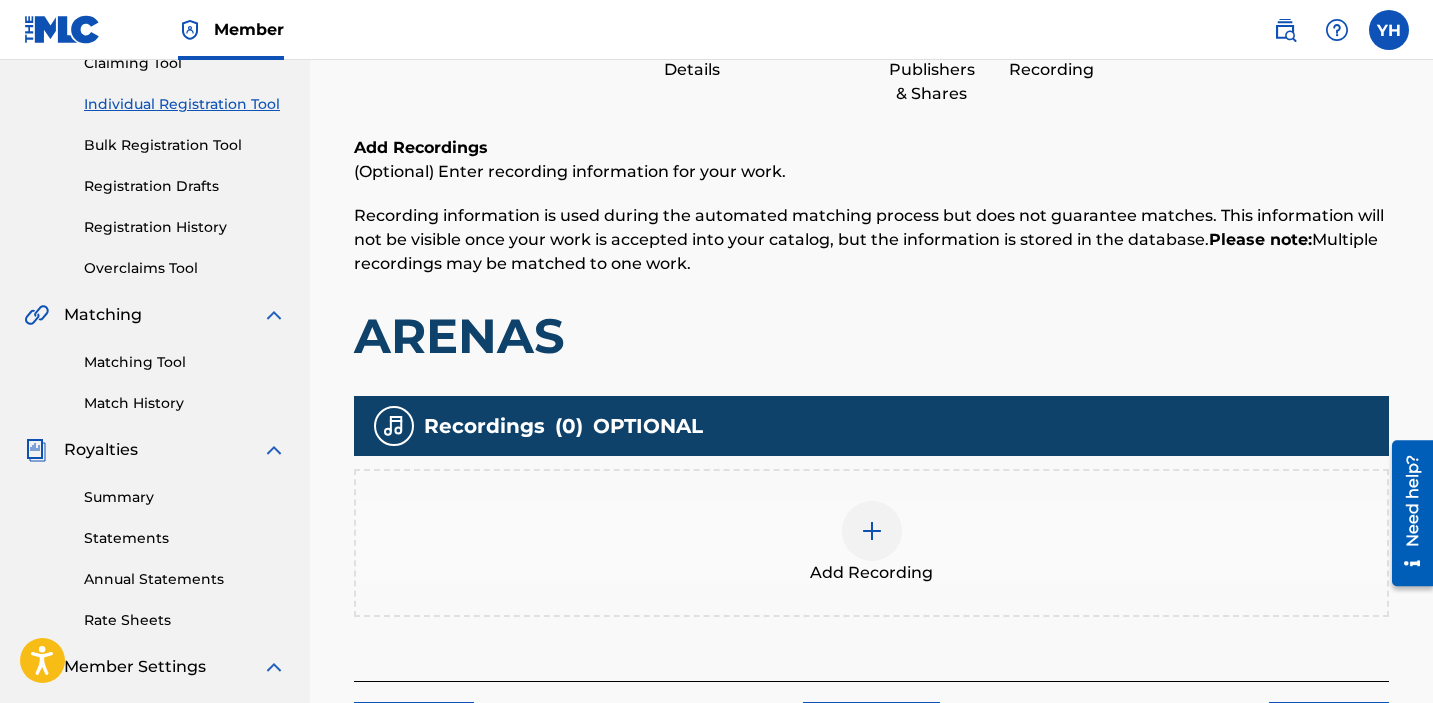click on "Add Recording" at bounding box center (871, 543) 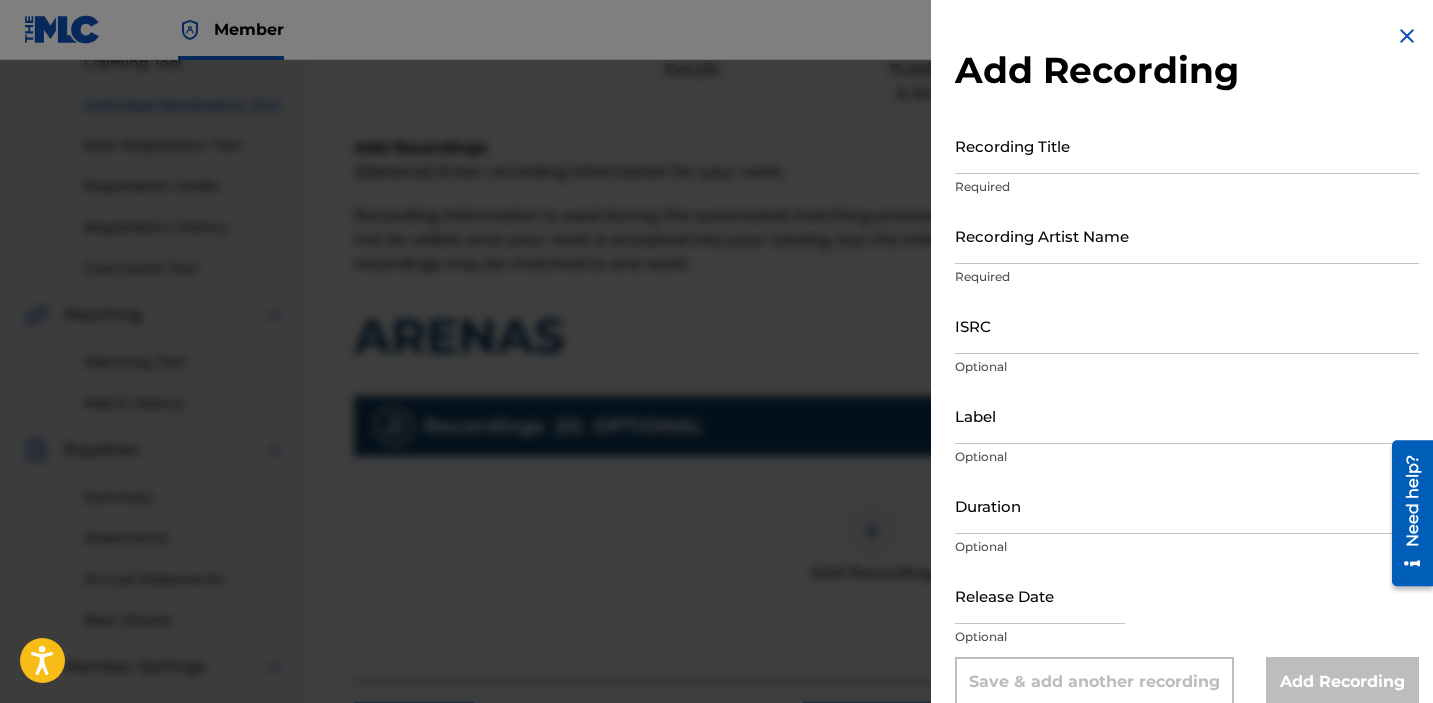 click on "Recording Title" at bounding box center (1187, 145) 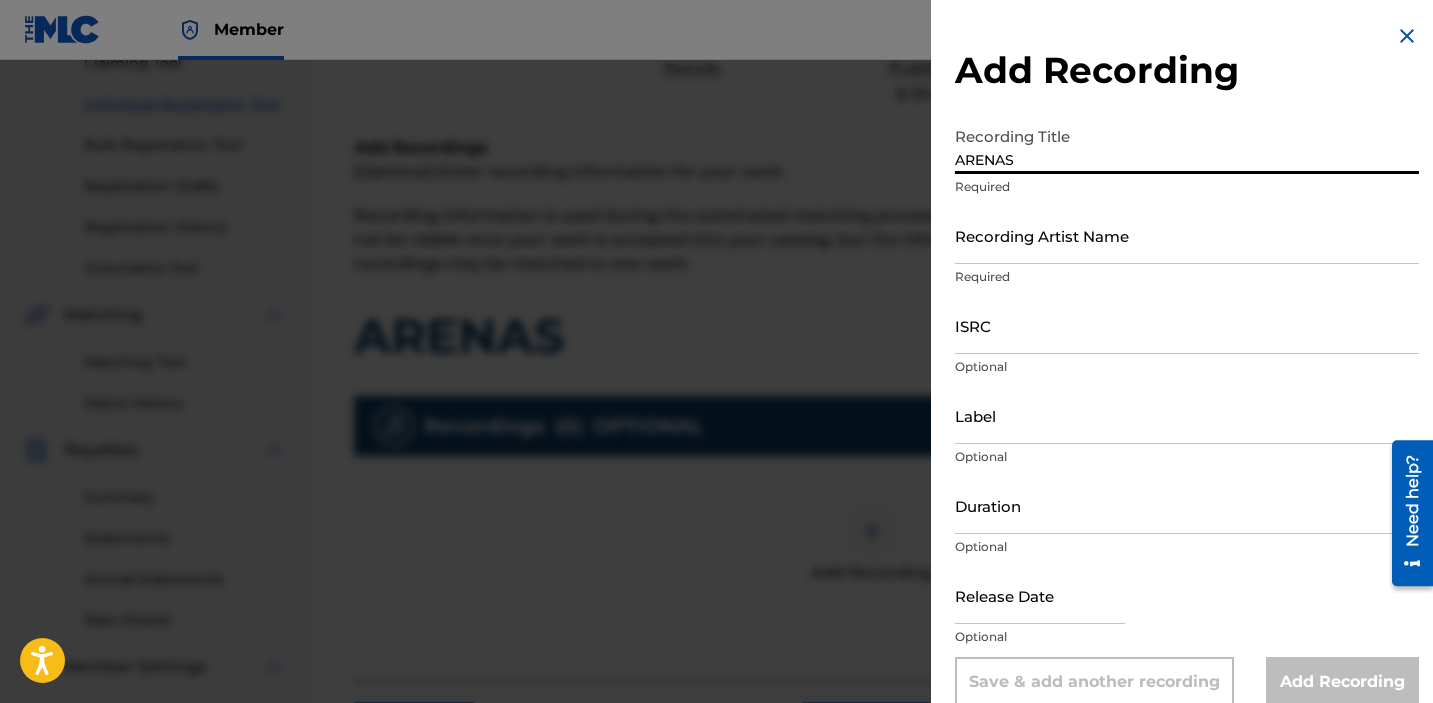 type on "ARENAS" 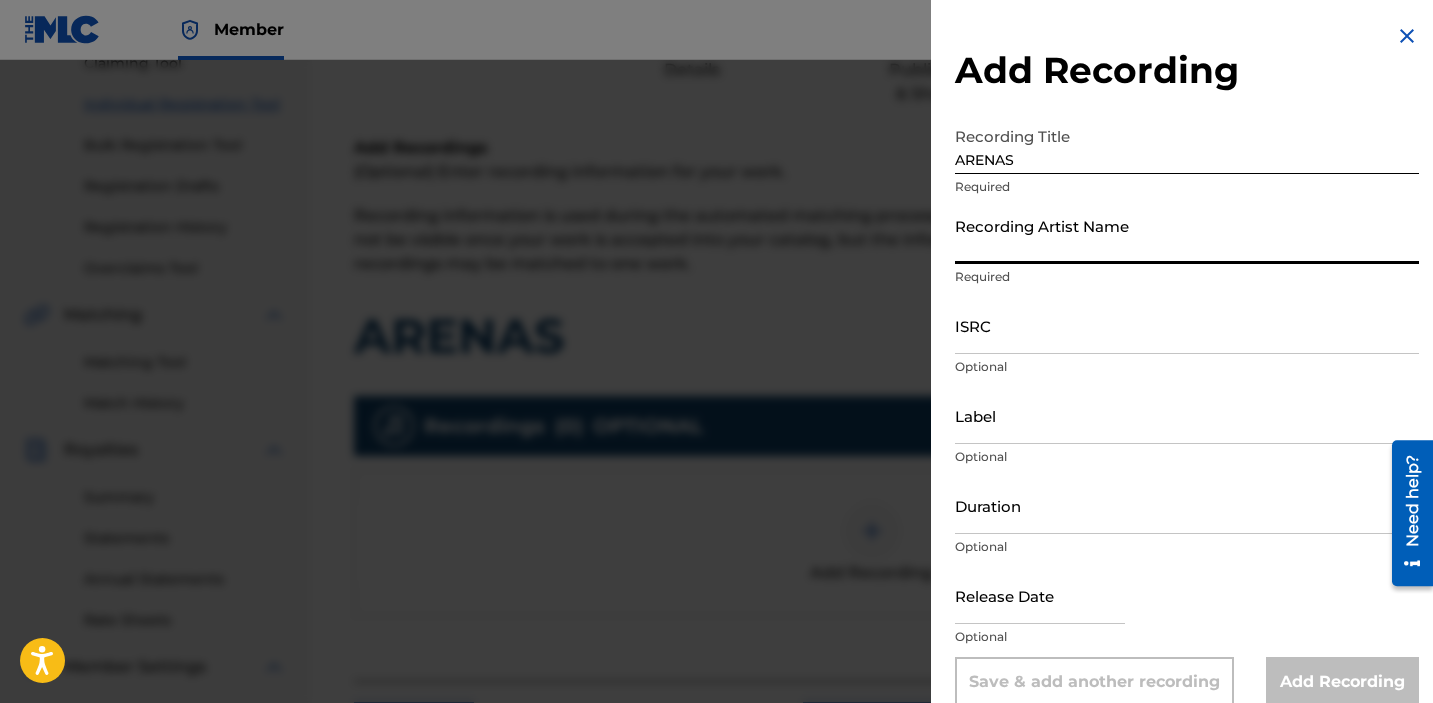 type on "Kimbo Nave" 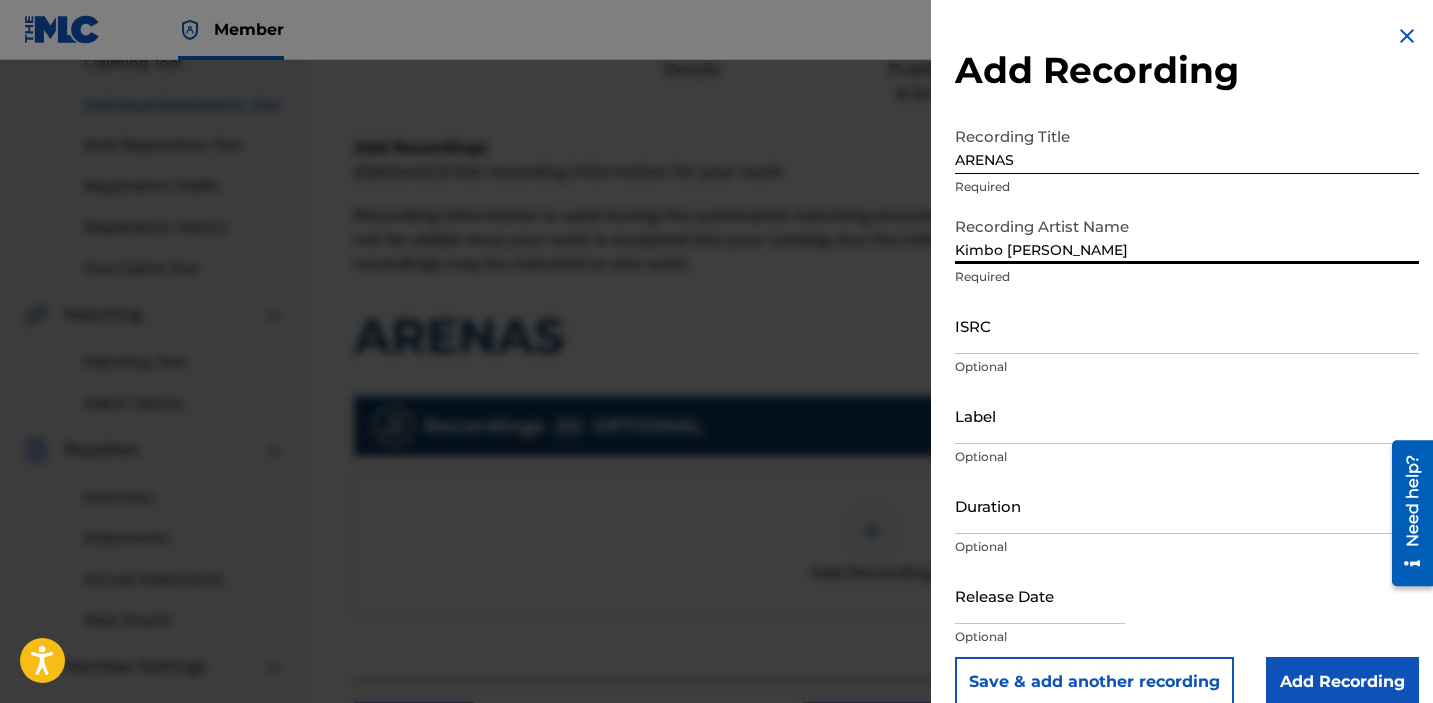 click on "ISRC" at bounding box center [1187, 325] 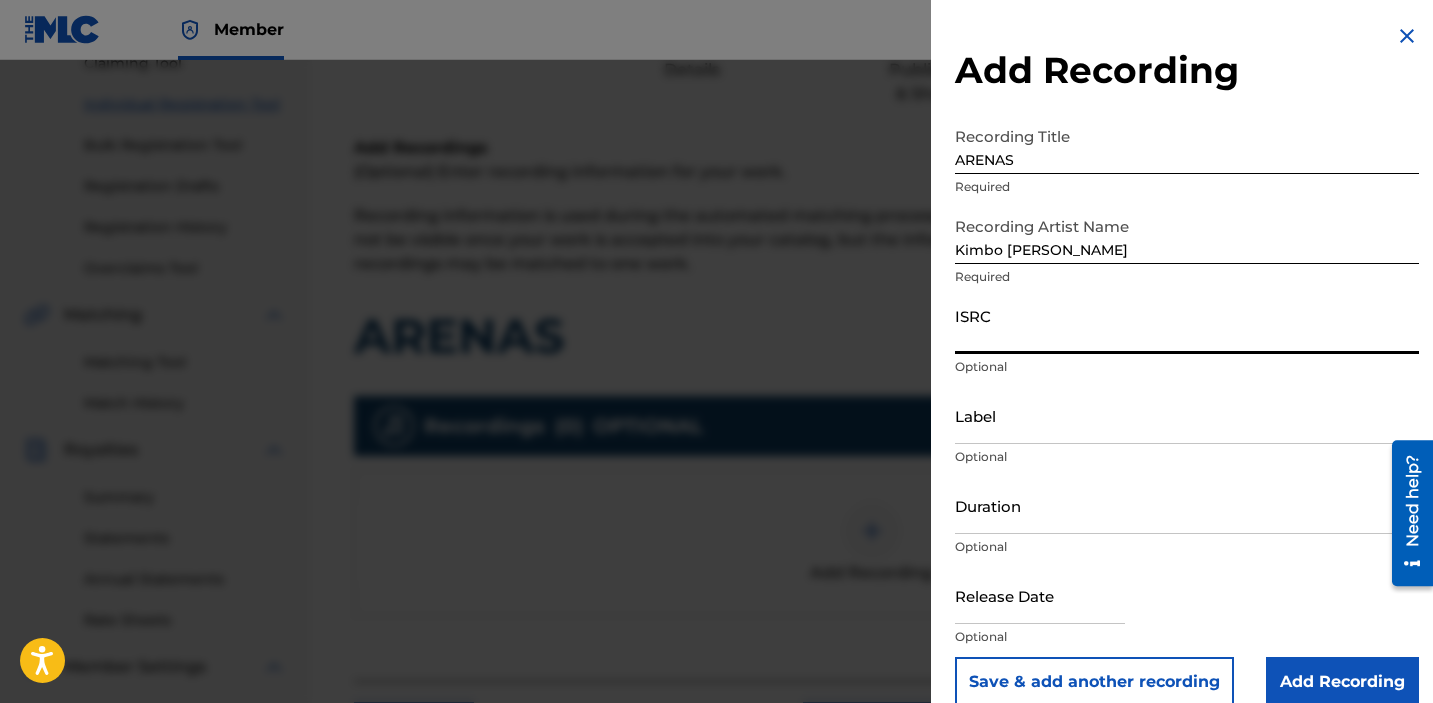 paste on "QZNMU2557435" 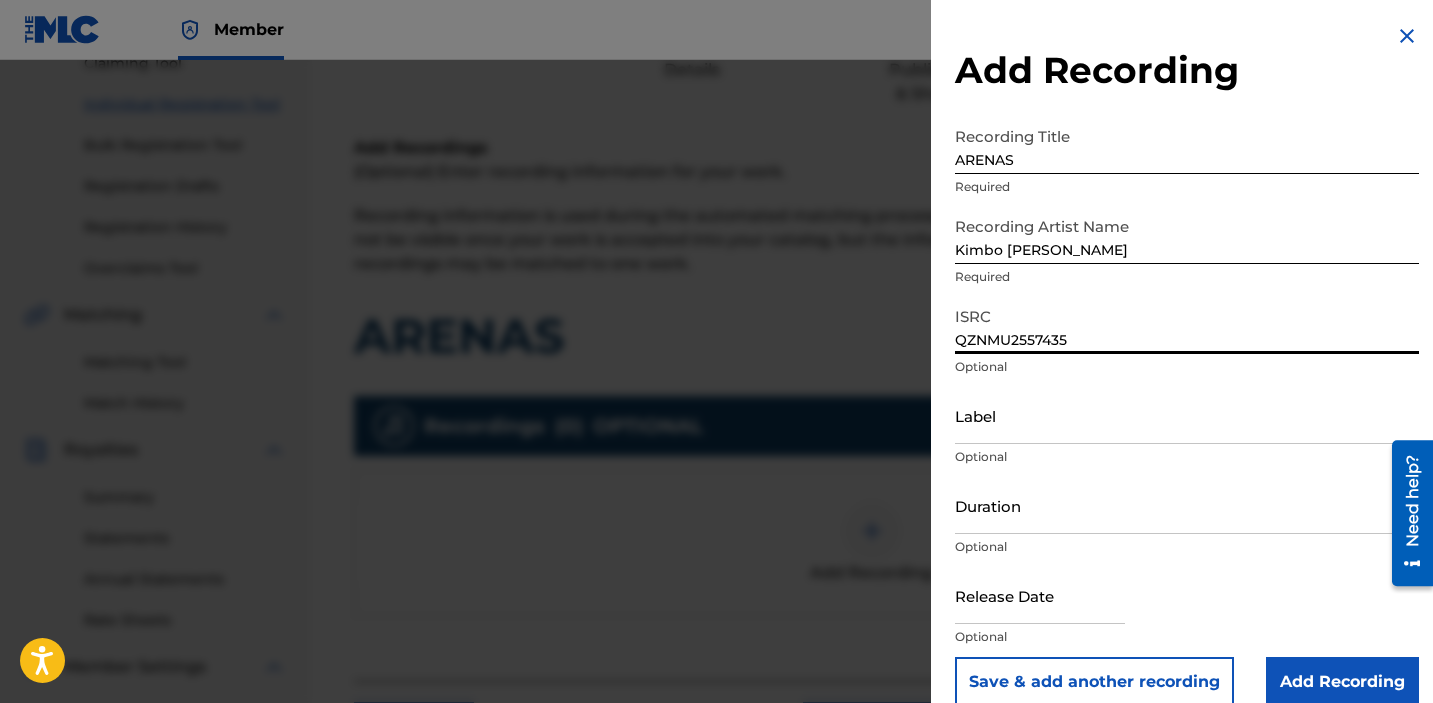 type on "QZNMU2557435" 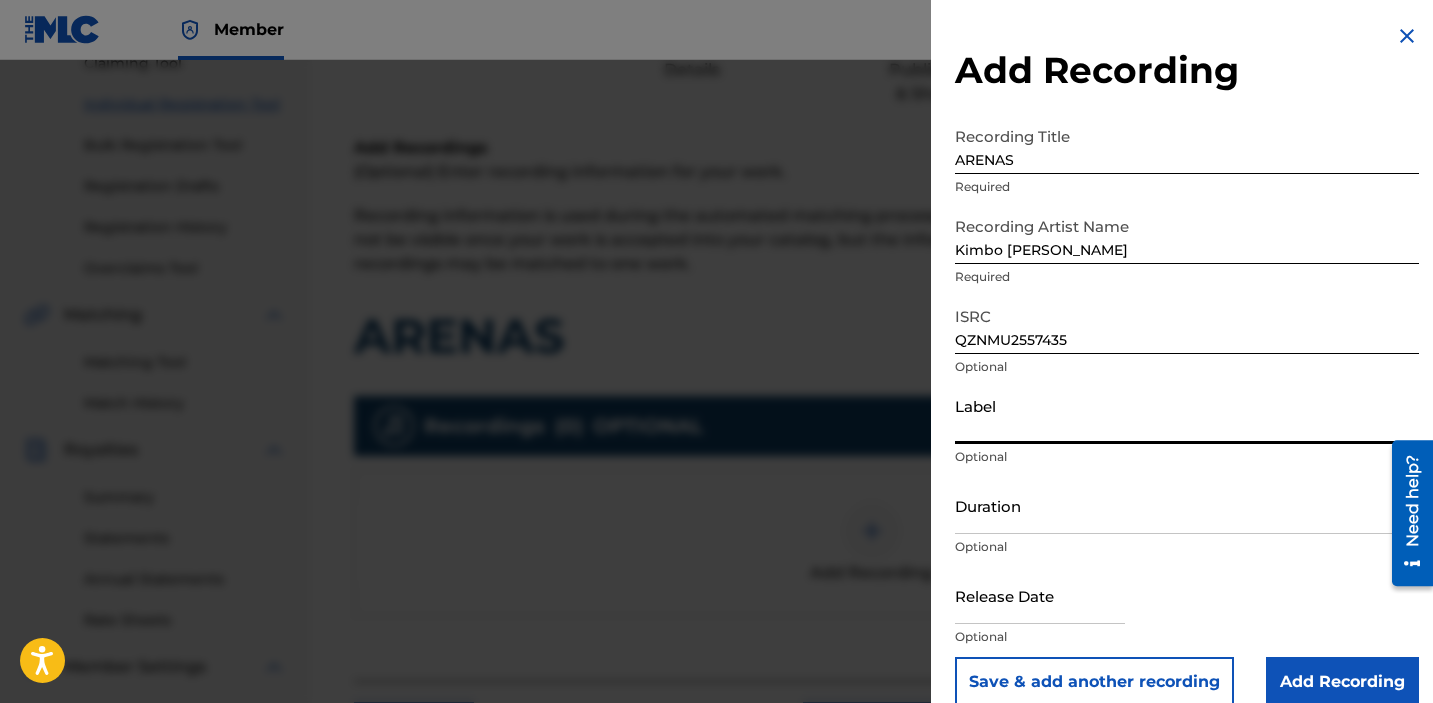 type on "Recognize The View" 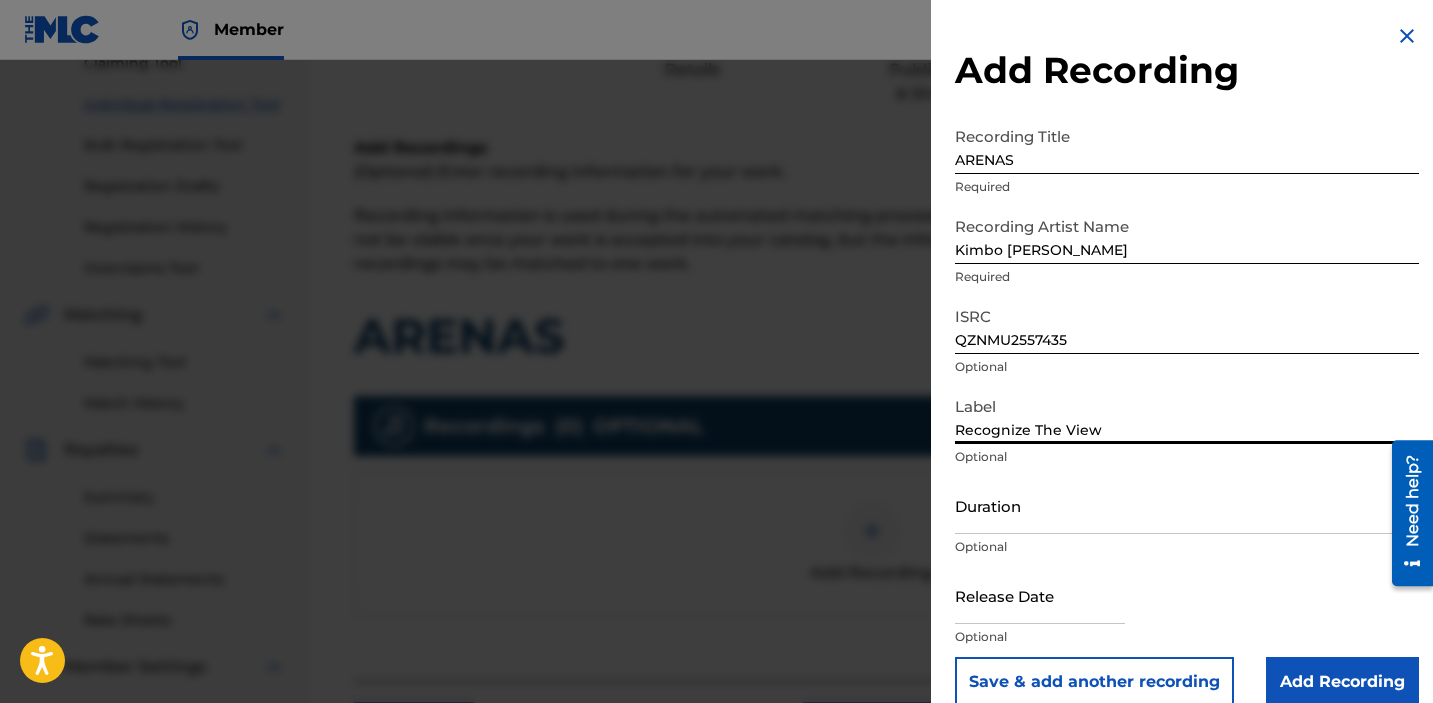 click at bounding box center [1040, 595] 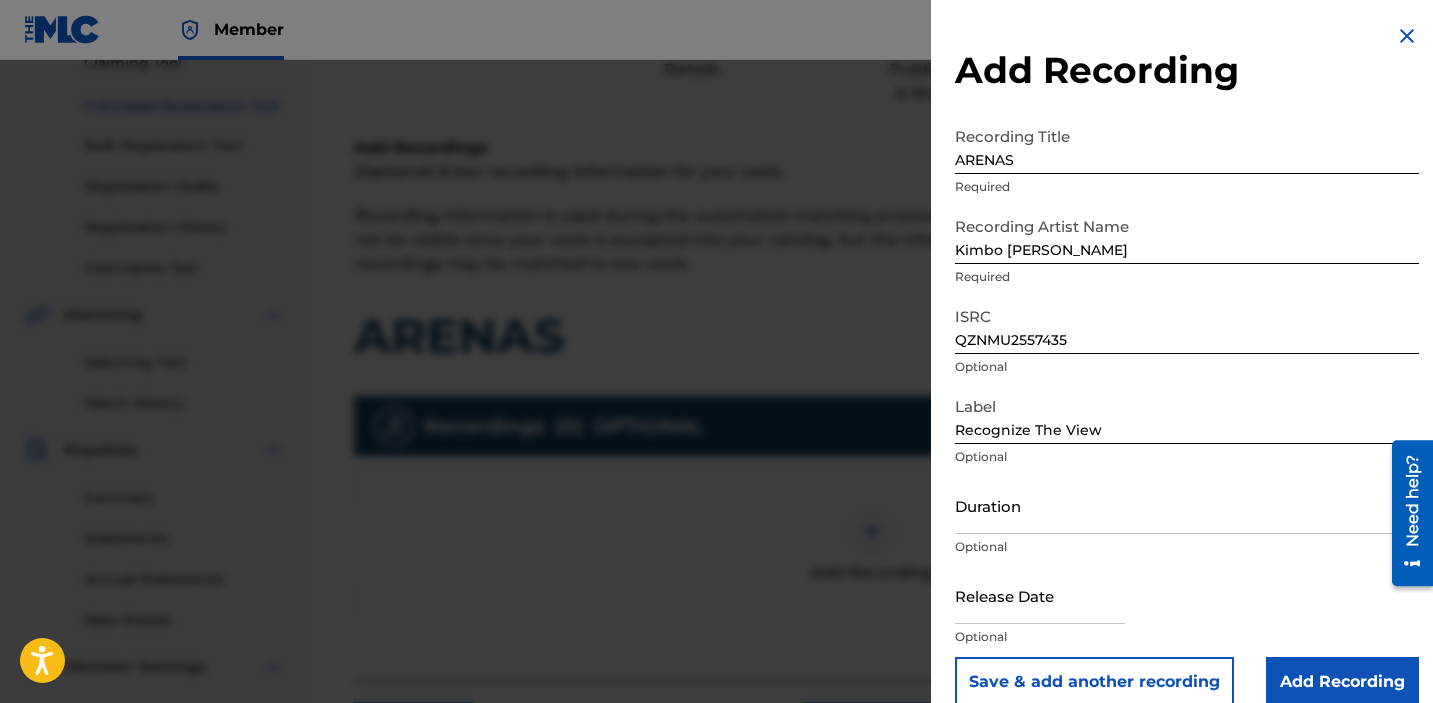 click on "Duration Optional" at bounding box center (1187, 522) 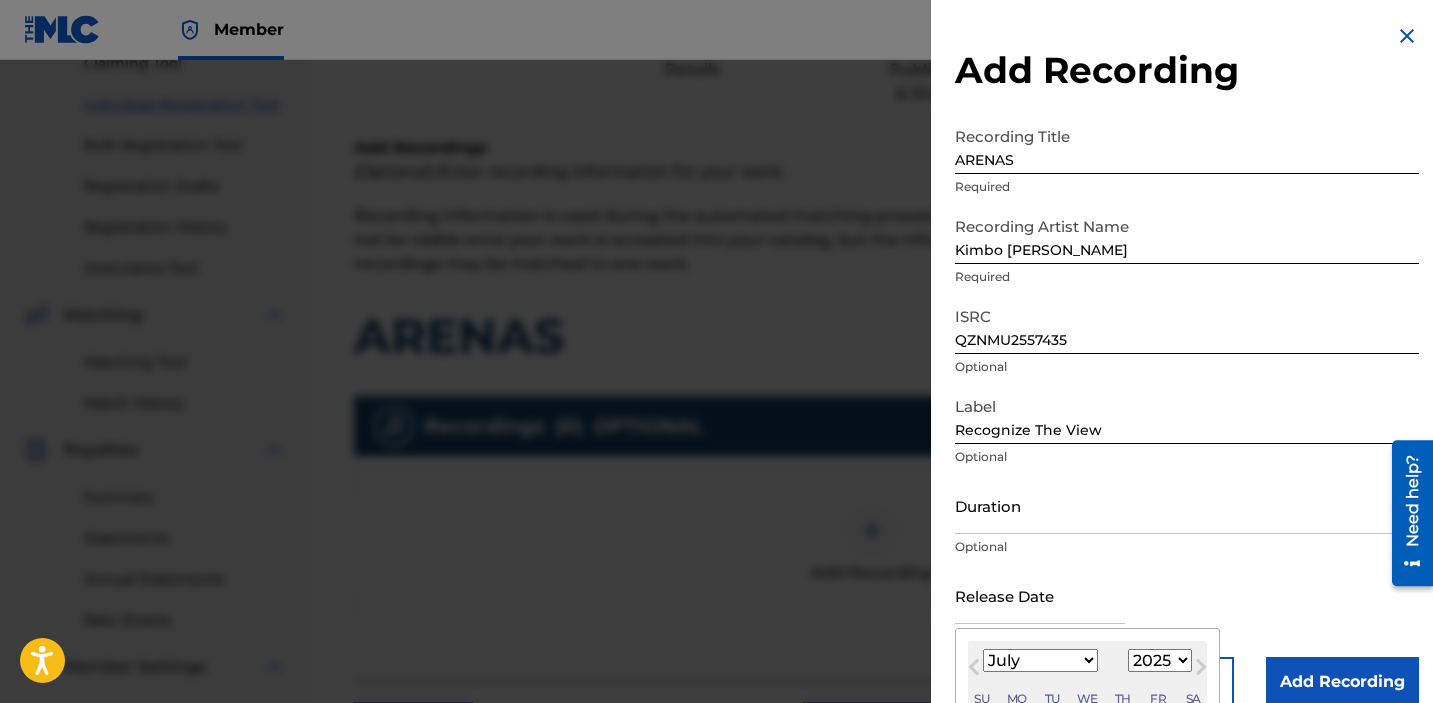 click on "January February March April May June July August September October November December" at bounding box center [1040, 660] 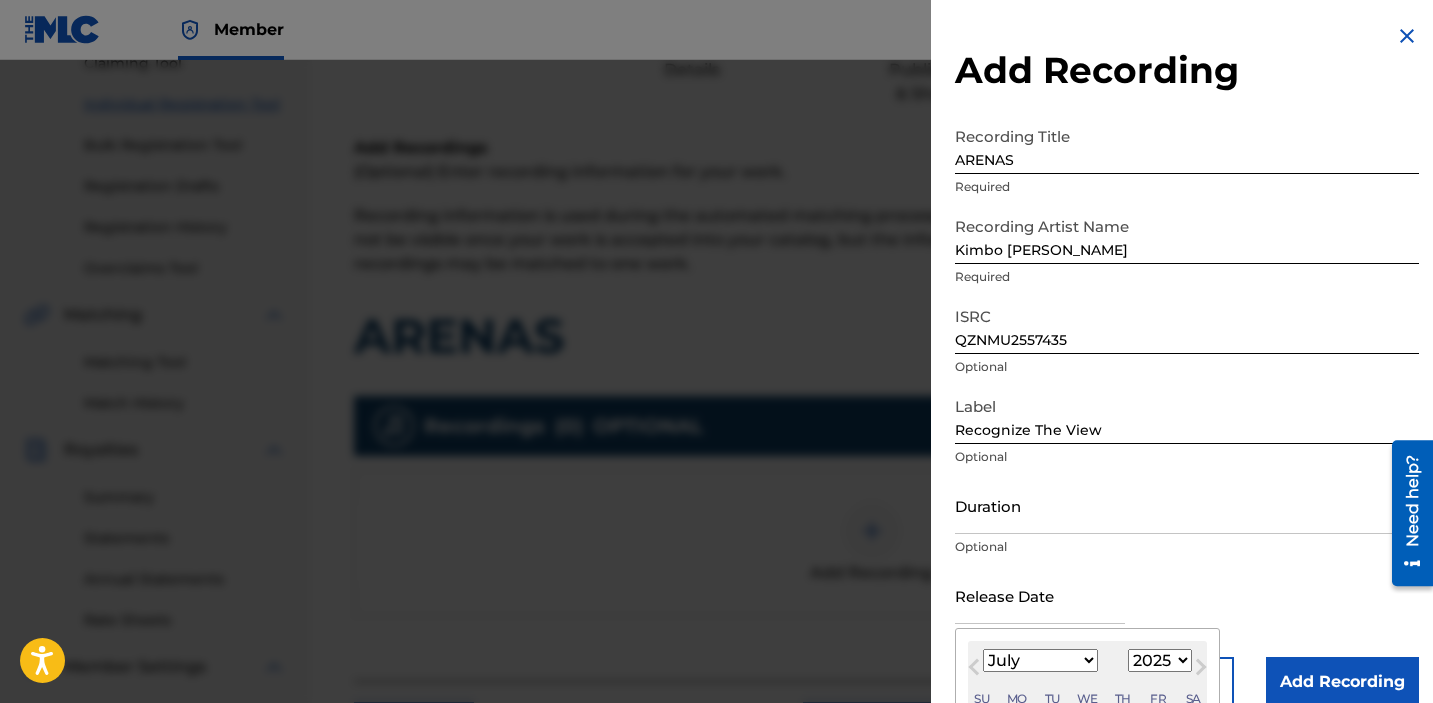select on "7" 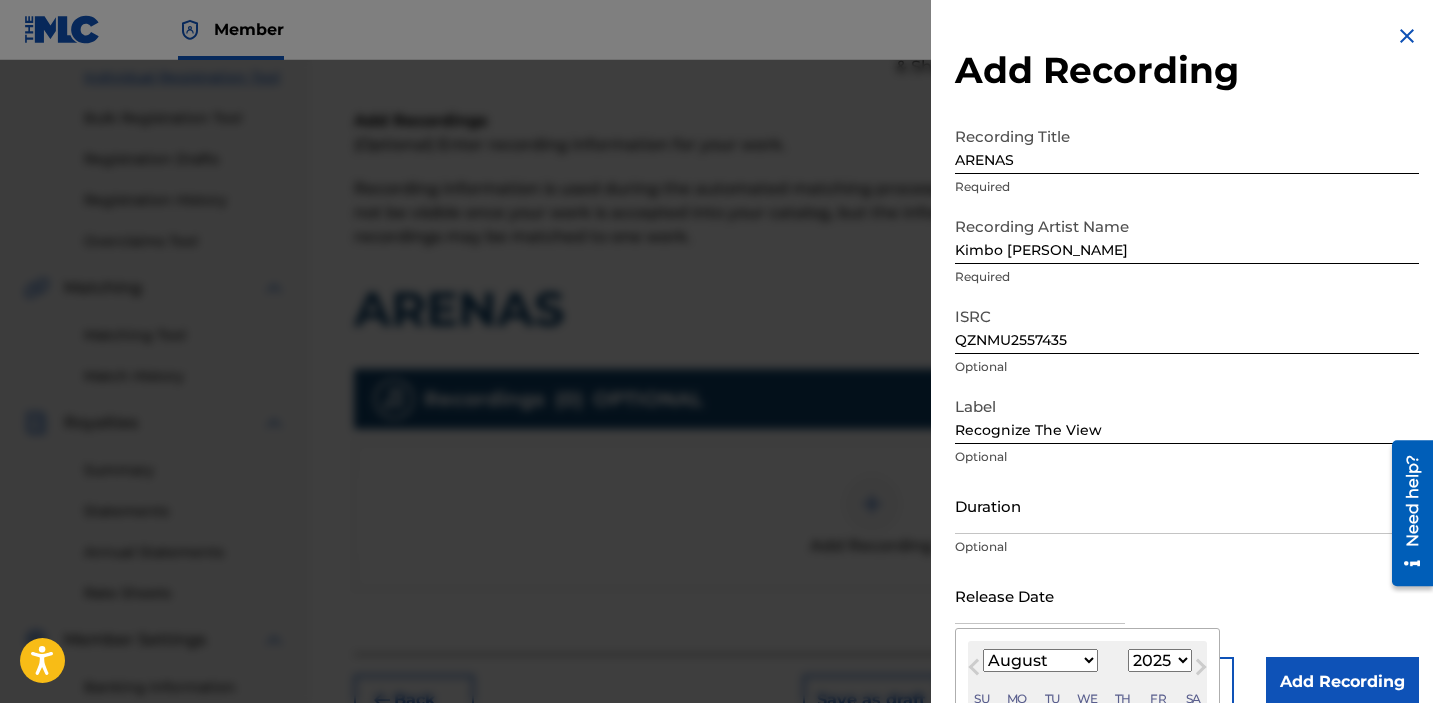 scroll, scrollTop: 330, scrollLeft: 0, axis: vertical 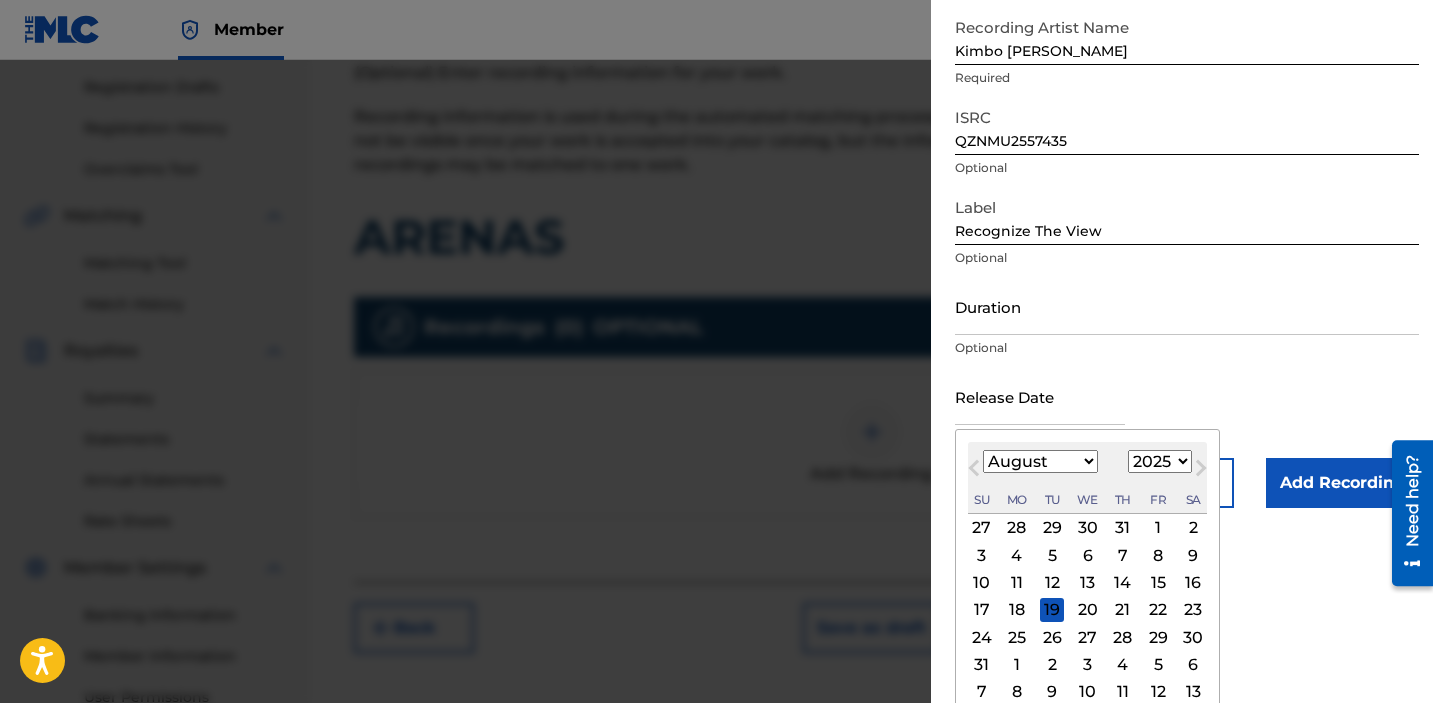 click on "15" at bounding box center (1158, 583) 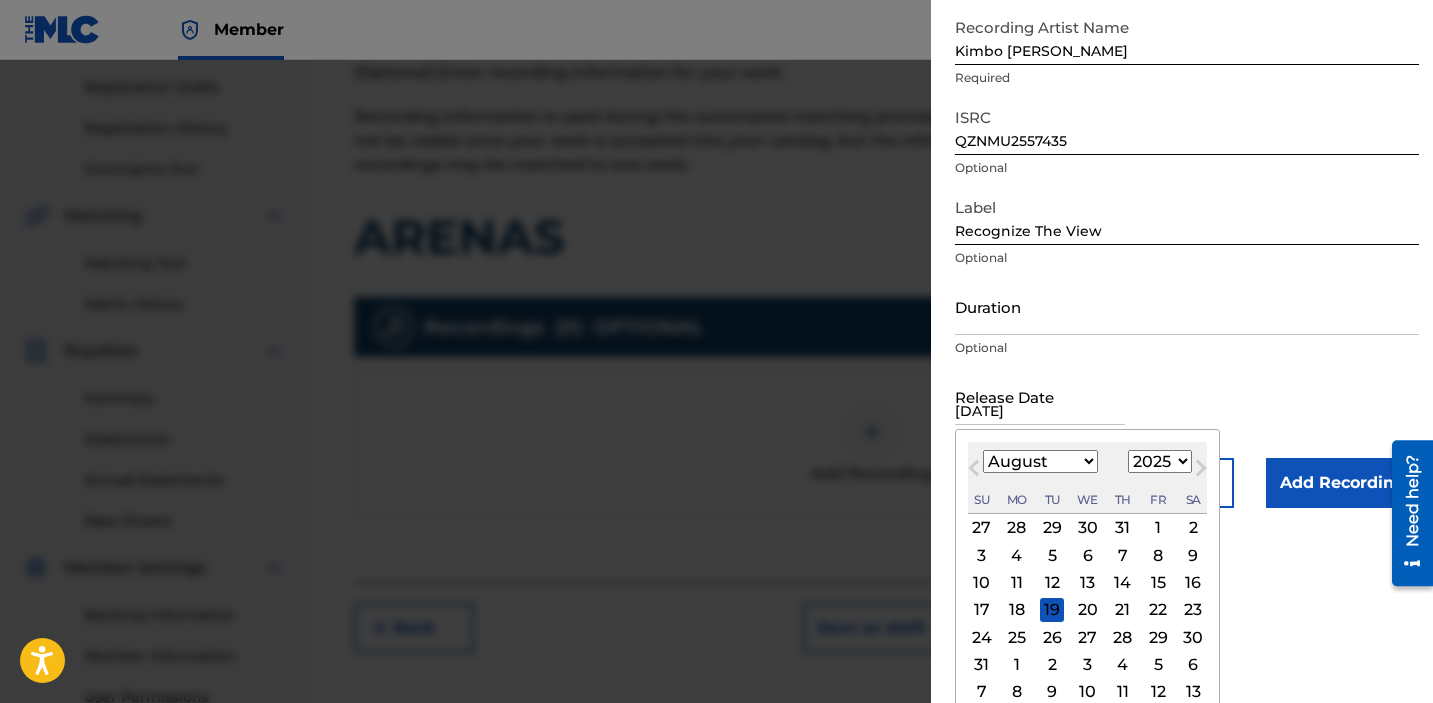 scroll, scrollTop: 28, scrollLeft: 0, axis: vertical 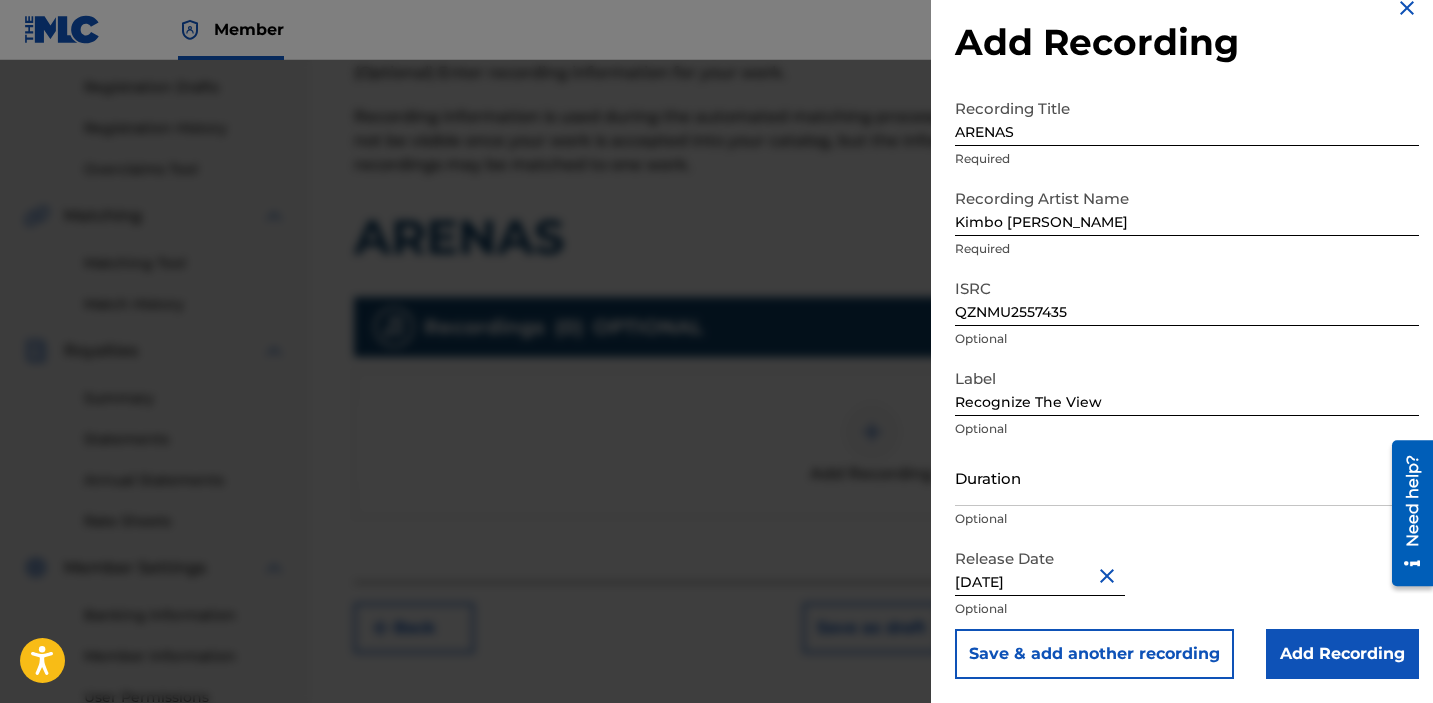 click on "Add Recording" at bounding box center [1342, 654] 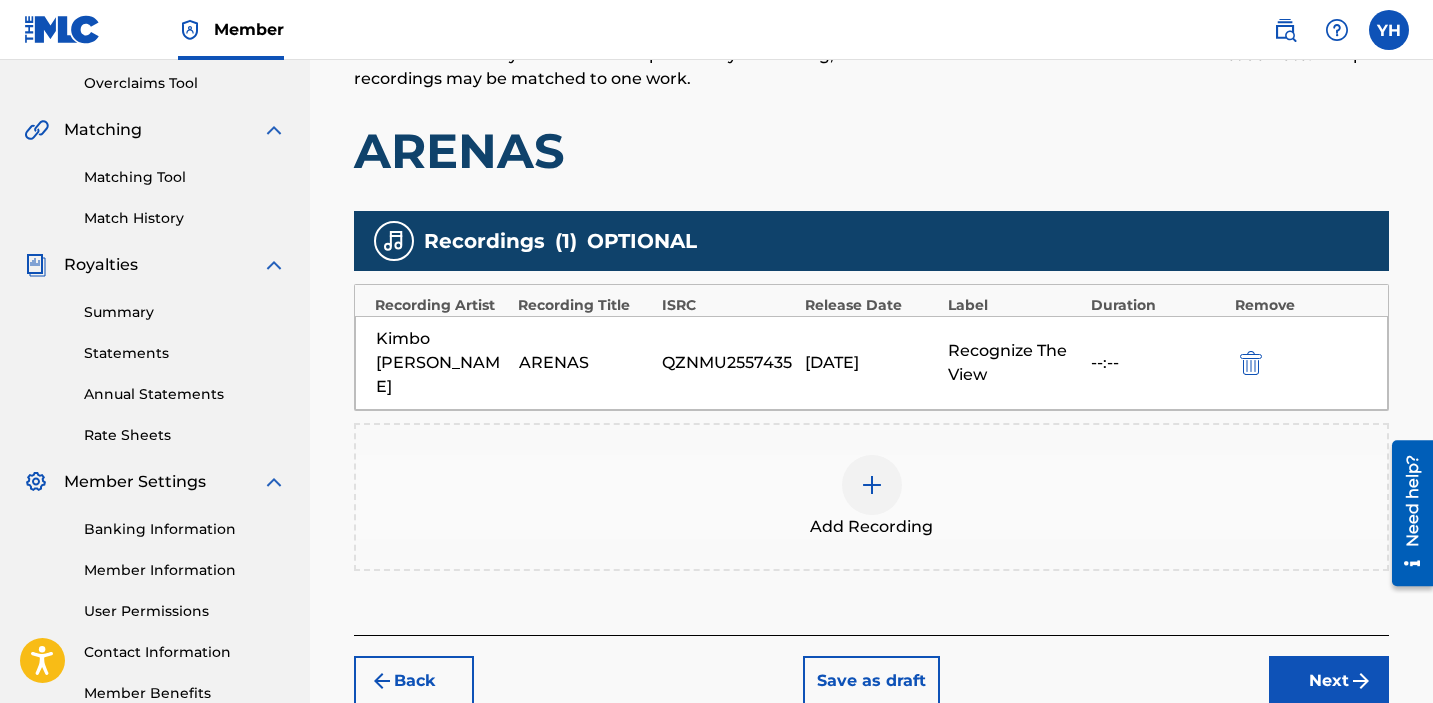 scroll, scrollTop: 424, scrollLeft: 0, axis: vertical 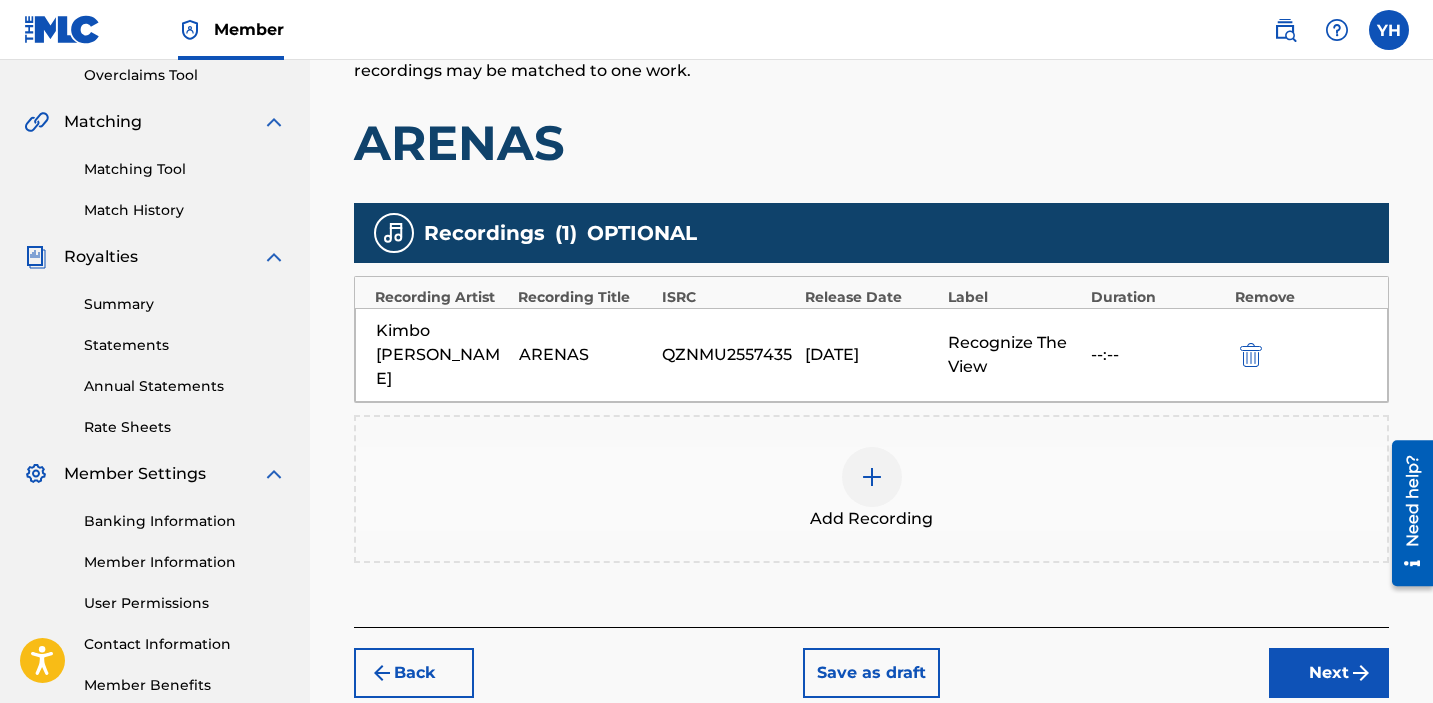 click on "Next" at bounding box center (1329, 673) 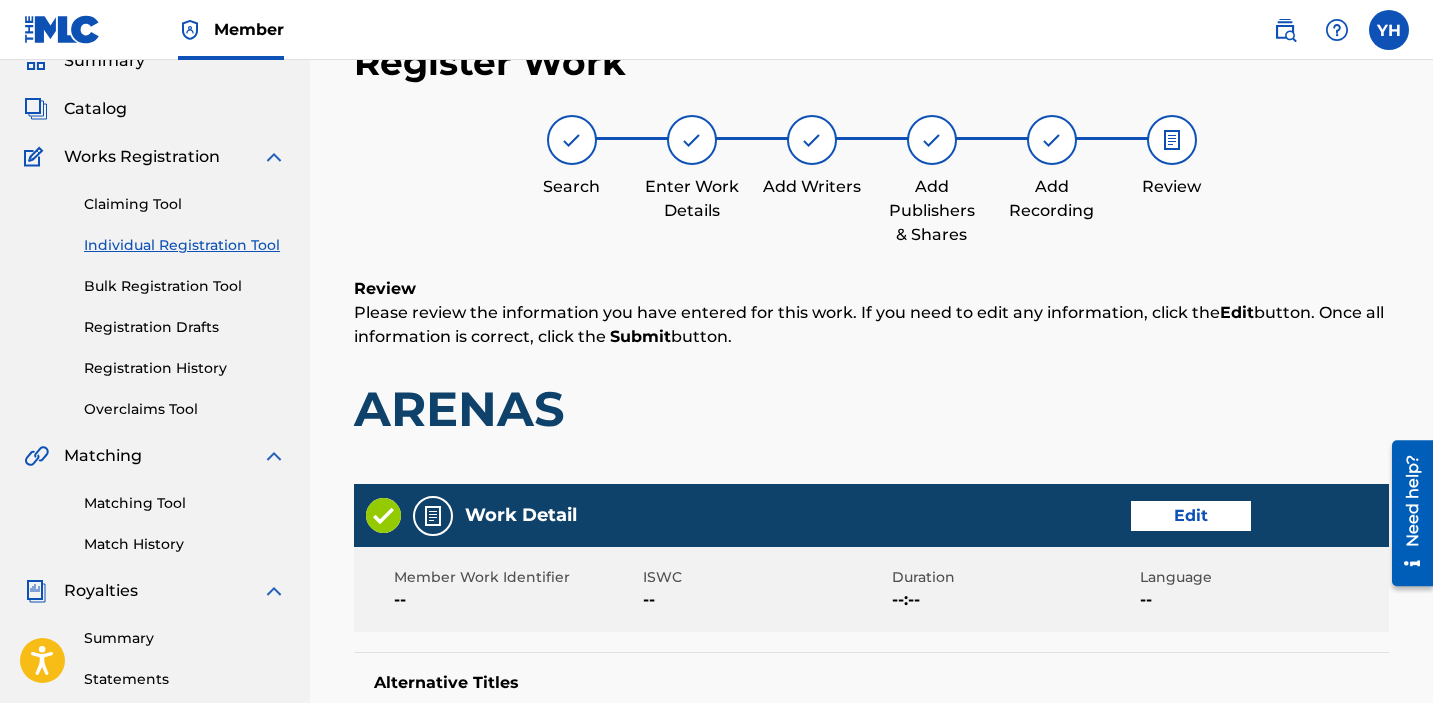 scroll, scrollTop: 1050, scrollLeft: 0, axis: vertical 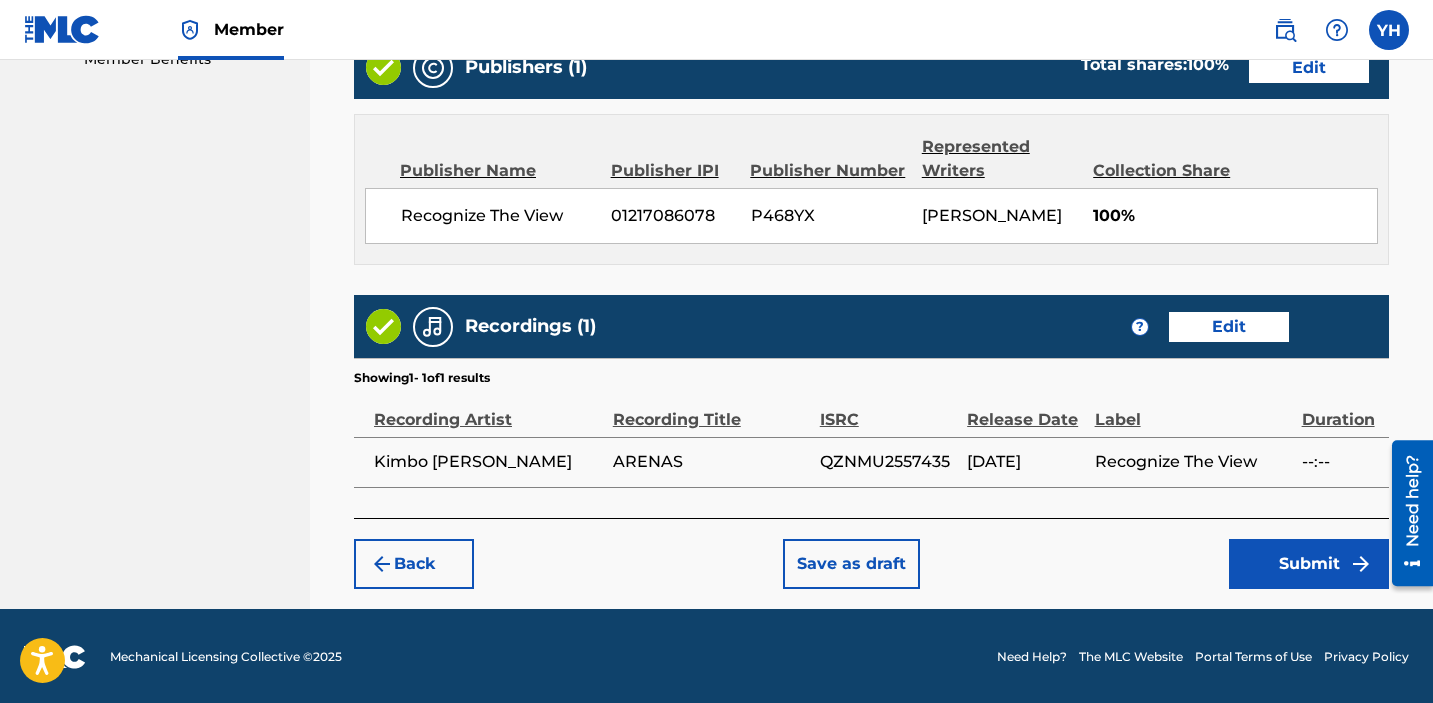 click on "Submit" at bounding box center [1309, 564] 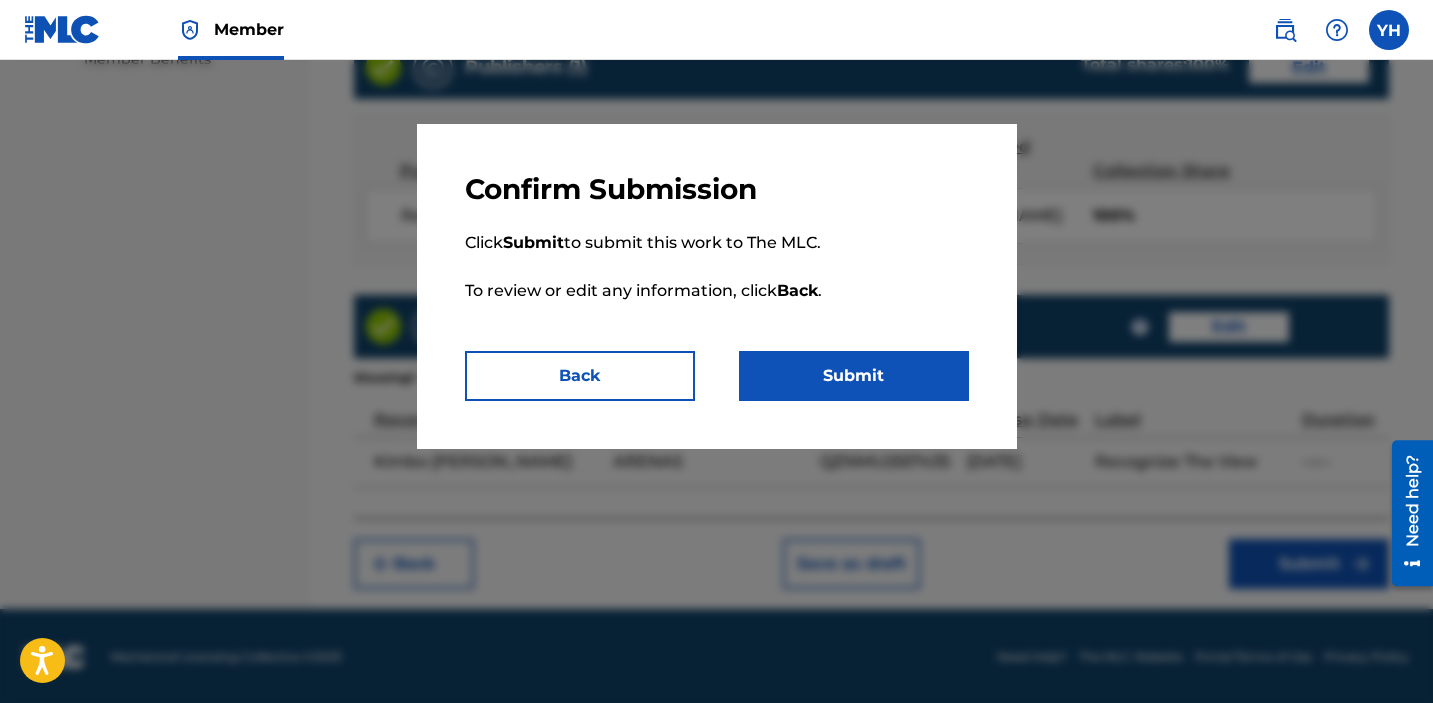 click on "Submit" at bounding box center [854, 376] 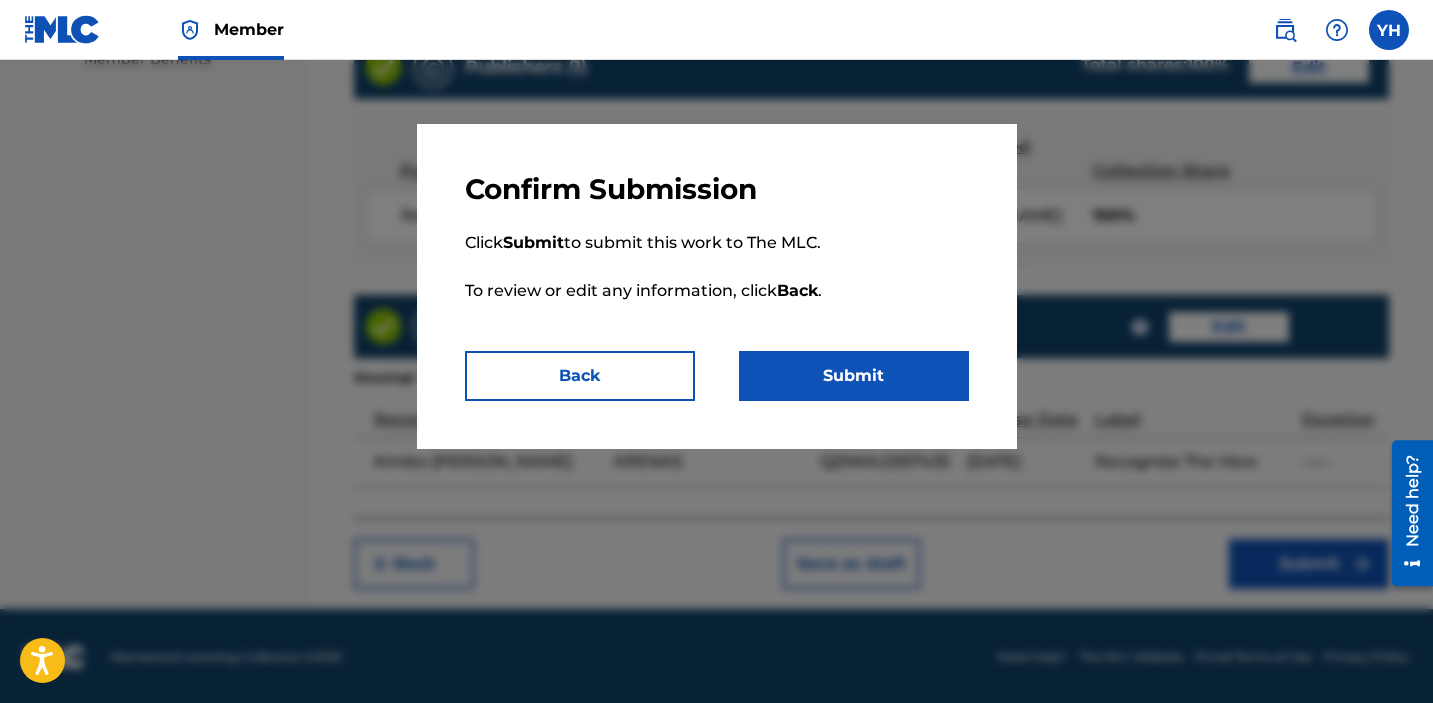 click on "Submit" at bounding box center (854, 376) 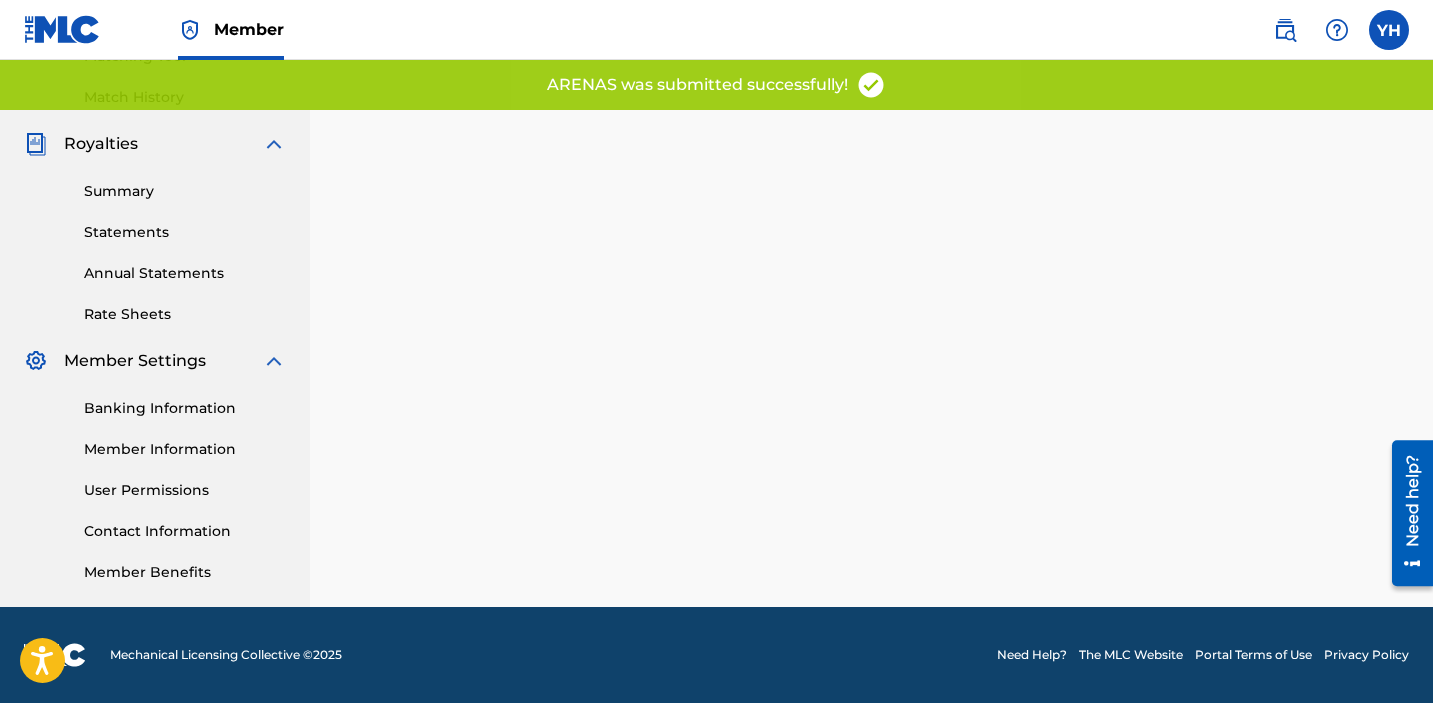 scroll, scrollTop: 0, scrollLeft: 0, axis: both 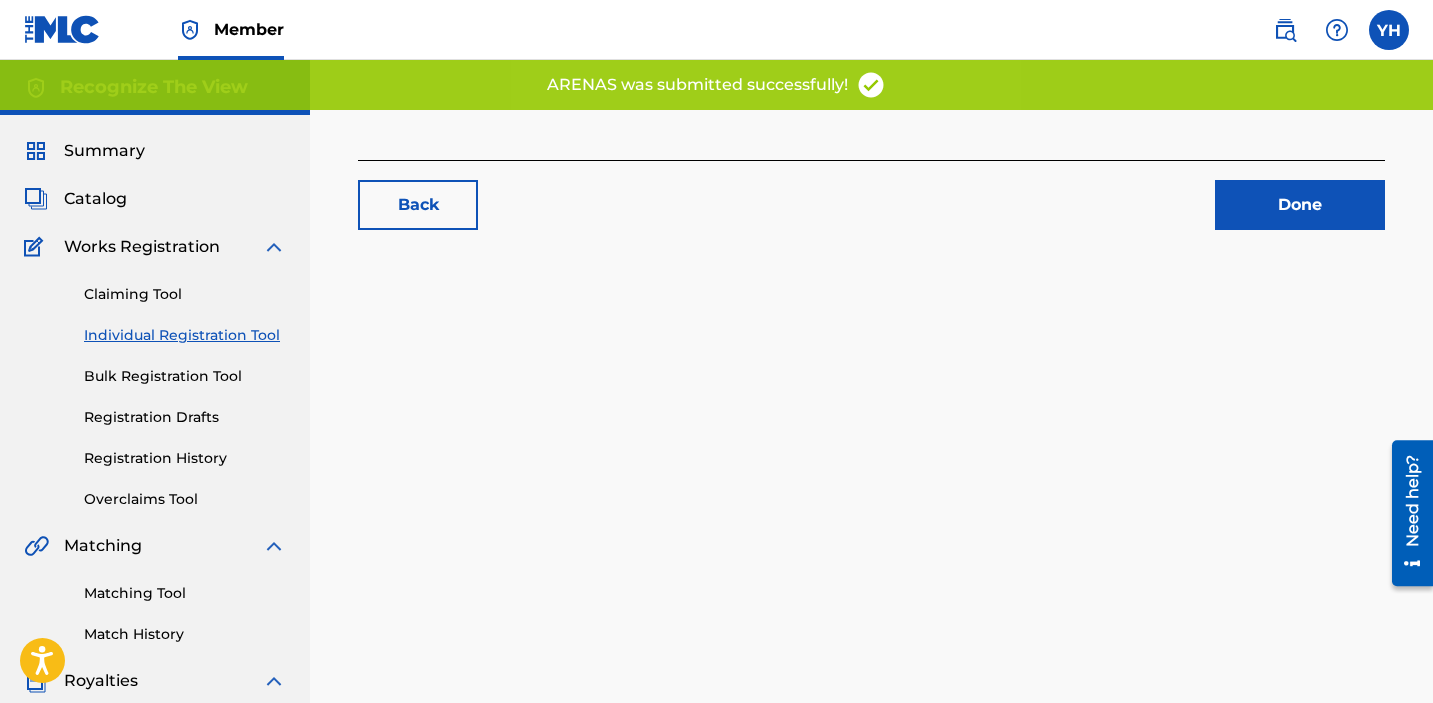 click on "Done" at bounding box center (1300, 205) 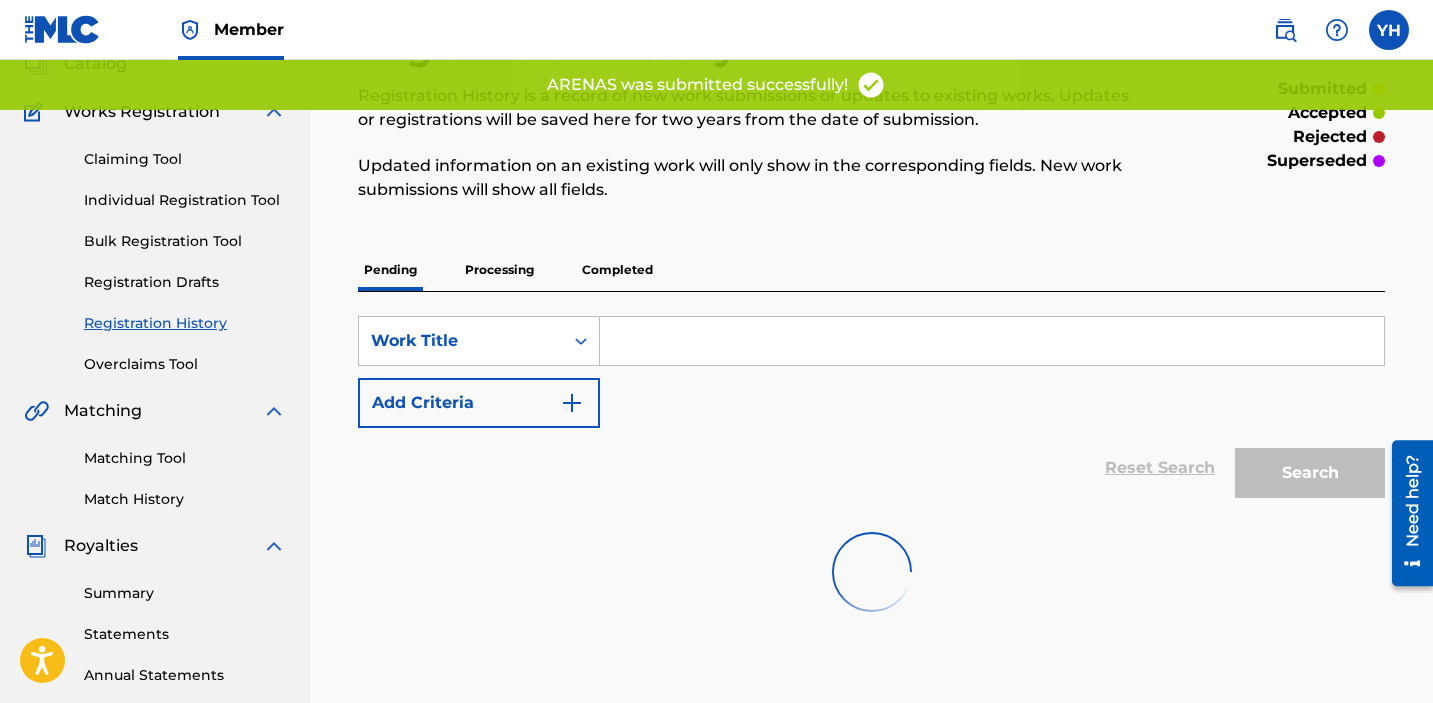 scroll, scrollTop: 189, scrollLeft: 0, axis: vertical 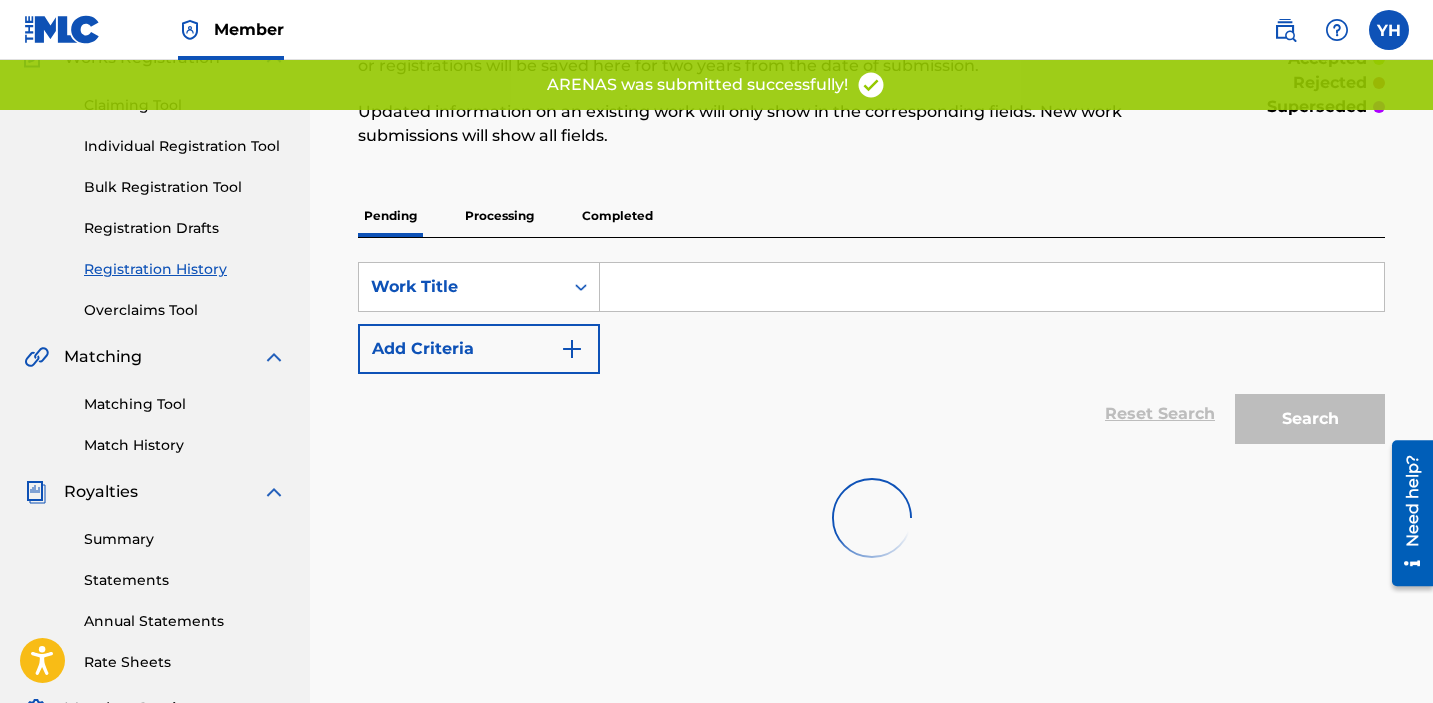 click on "Individual Registration Tool" at bounding box center [185, 146] 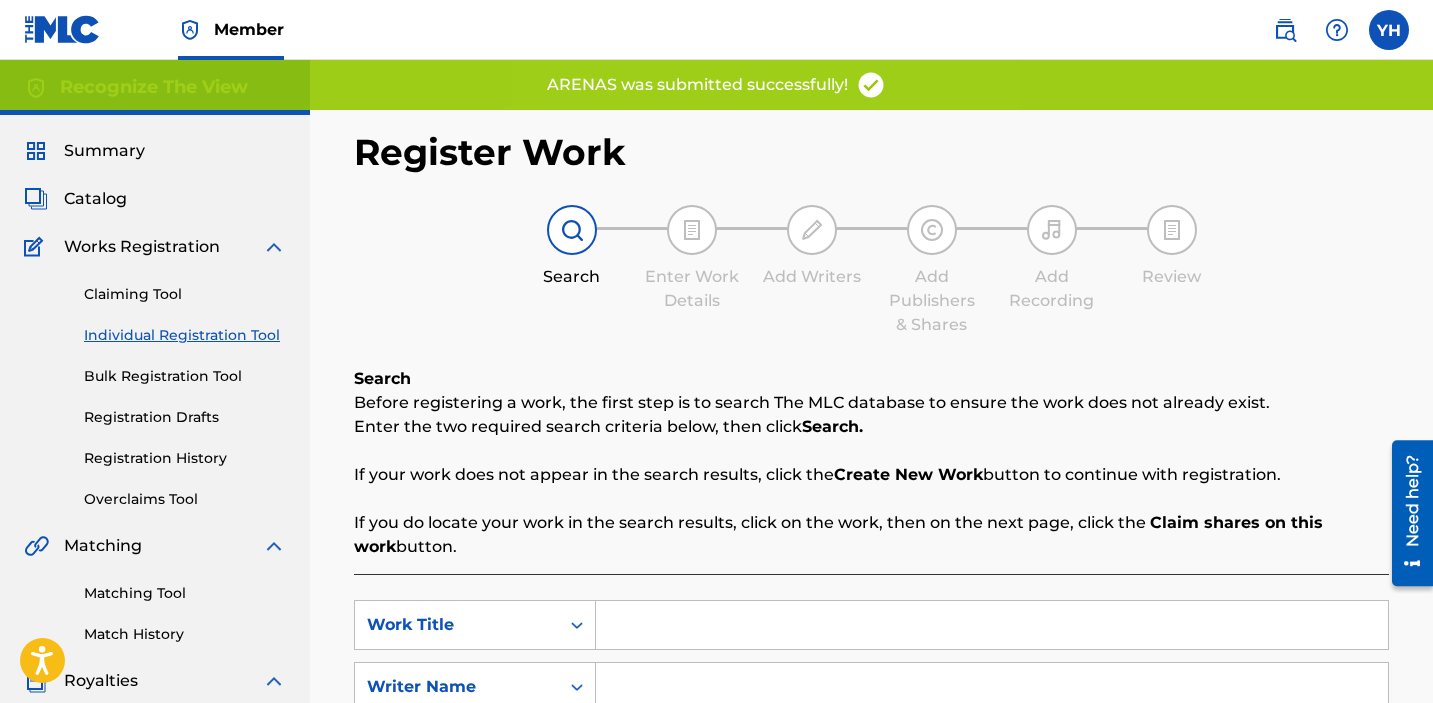 scroll, scrollTop: 165, scrollLeft: 0, axis: vertical 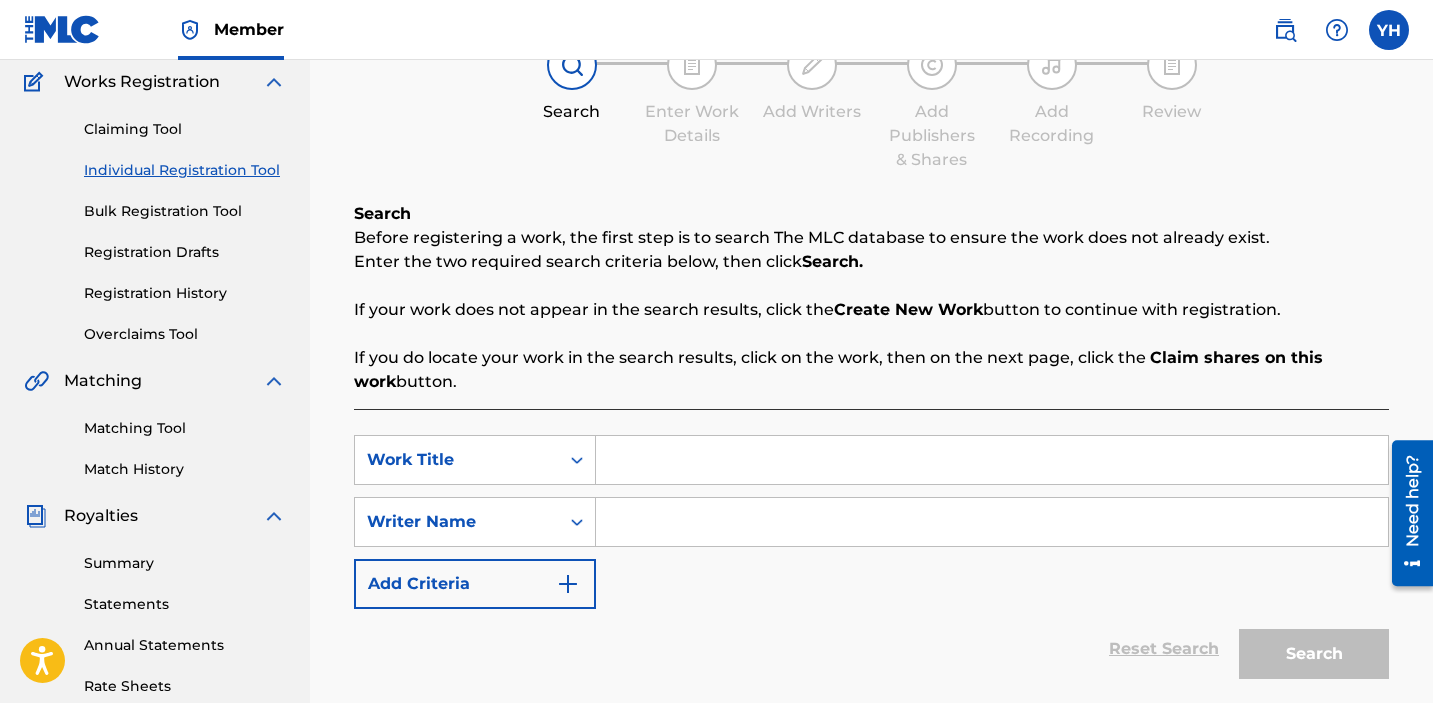 click at bounding box center (992, 460) 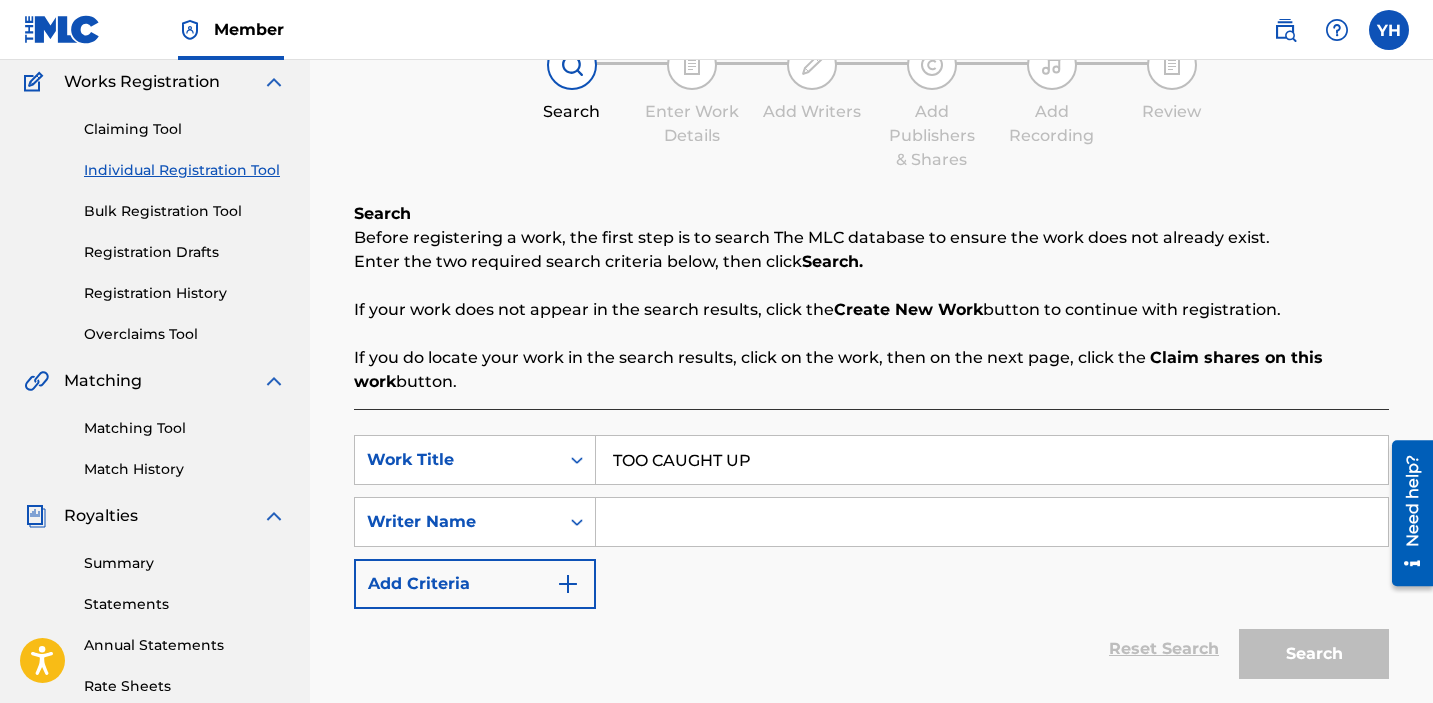type on "TOO CAUGHT UP" 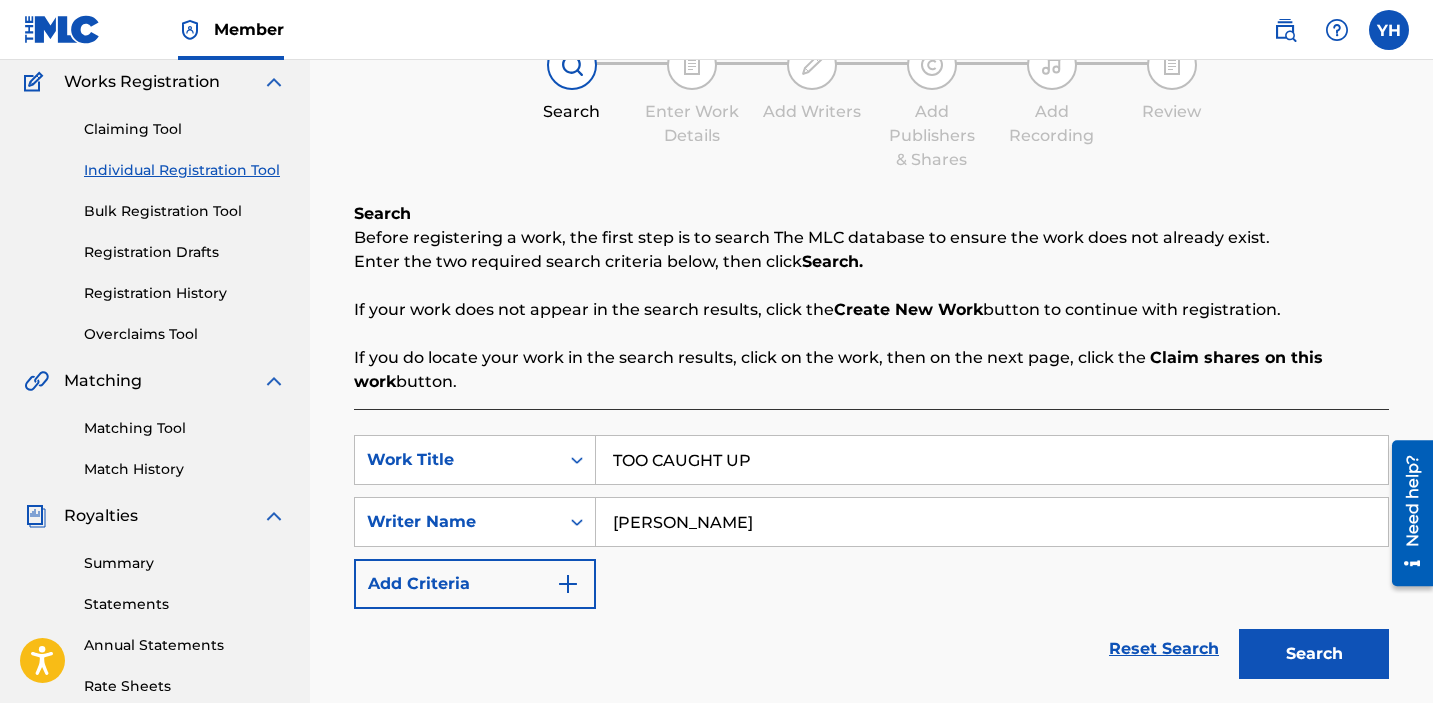 click on "Search" at bounding box center [1314, 654] 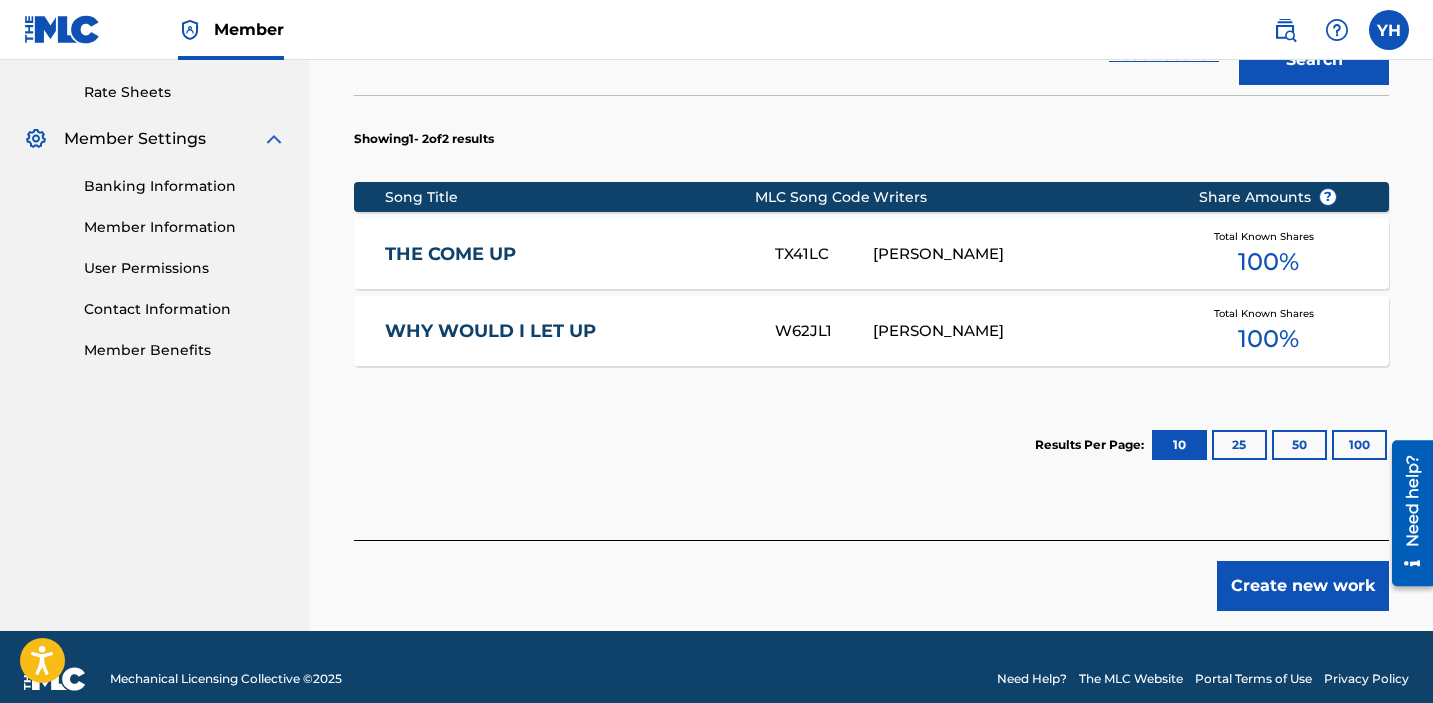scroll, scrollTop: 766, scrollLeft: 0, axis: vertical 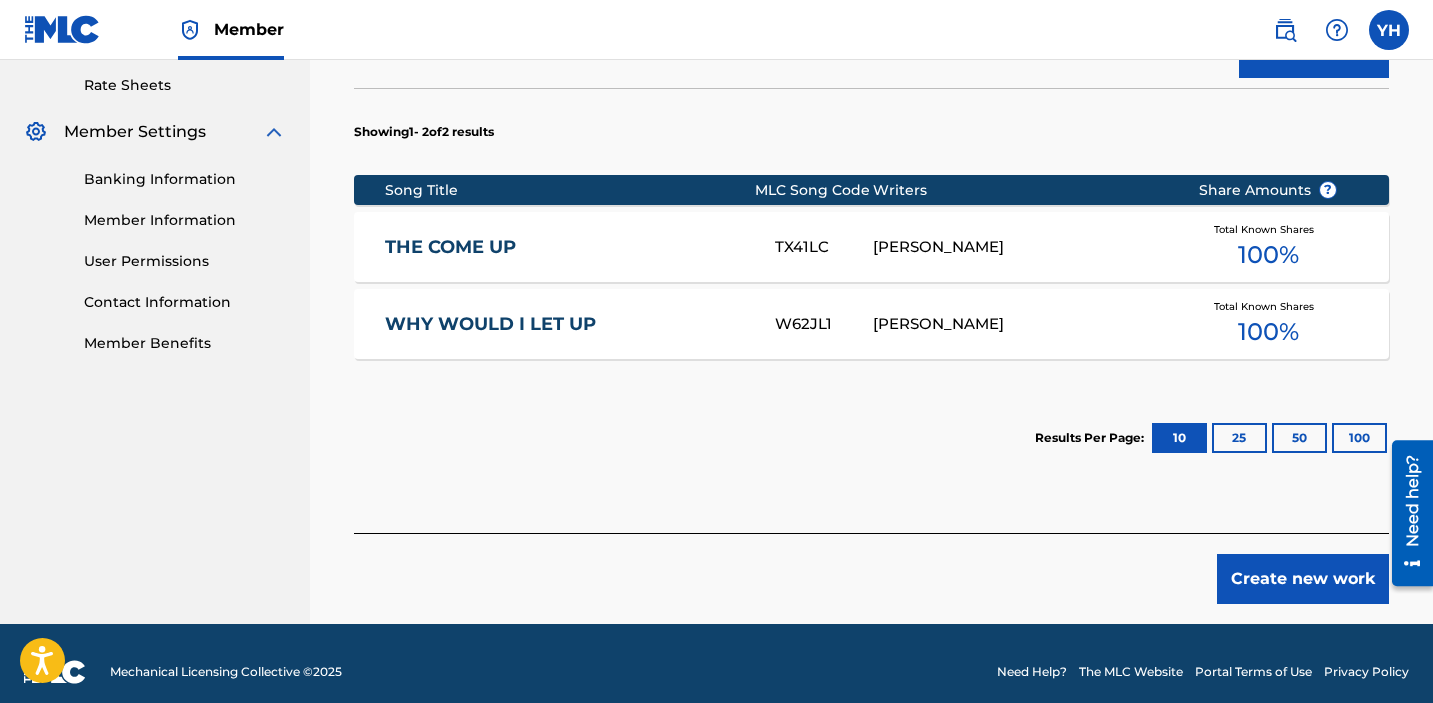 click on "Create new work" at bounding box center (1303, 579) 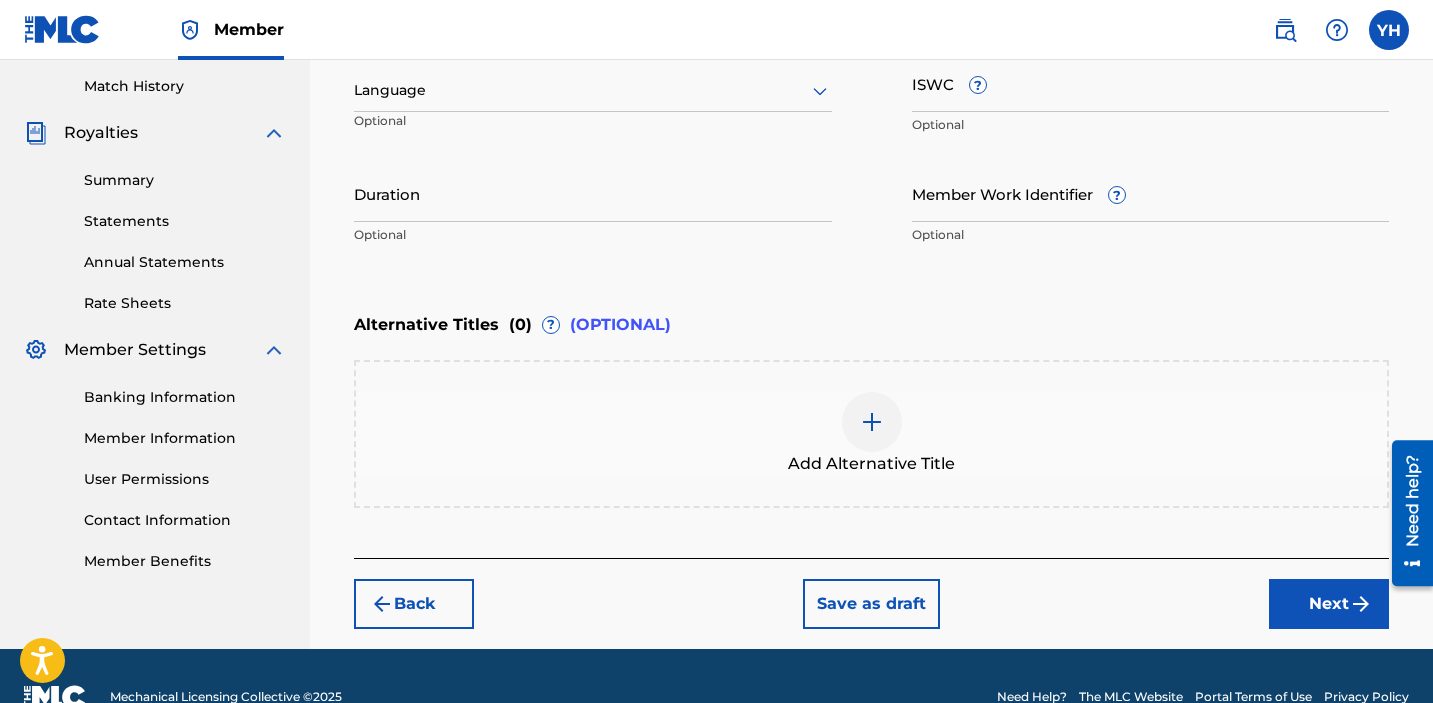 scroll, scrollTop: 589, scrollLeft: 0, axis: vertical 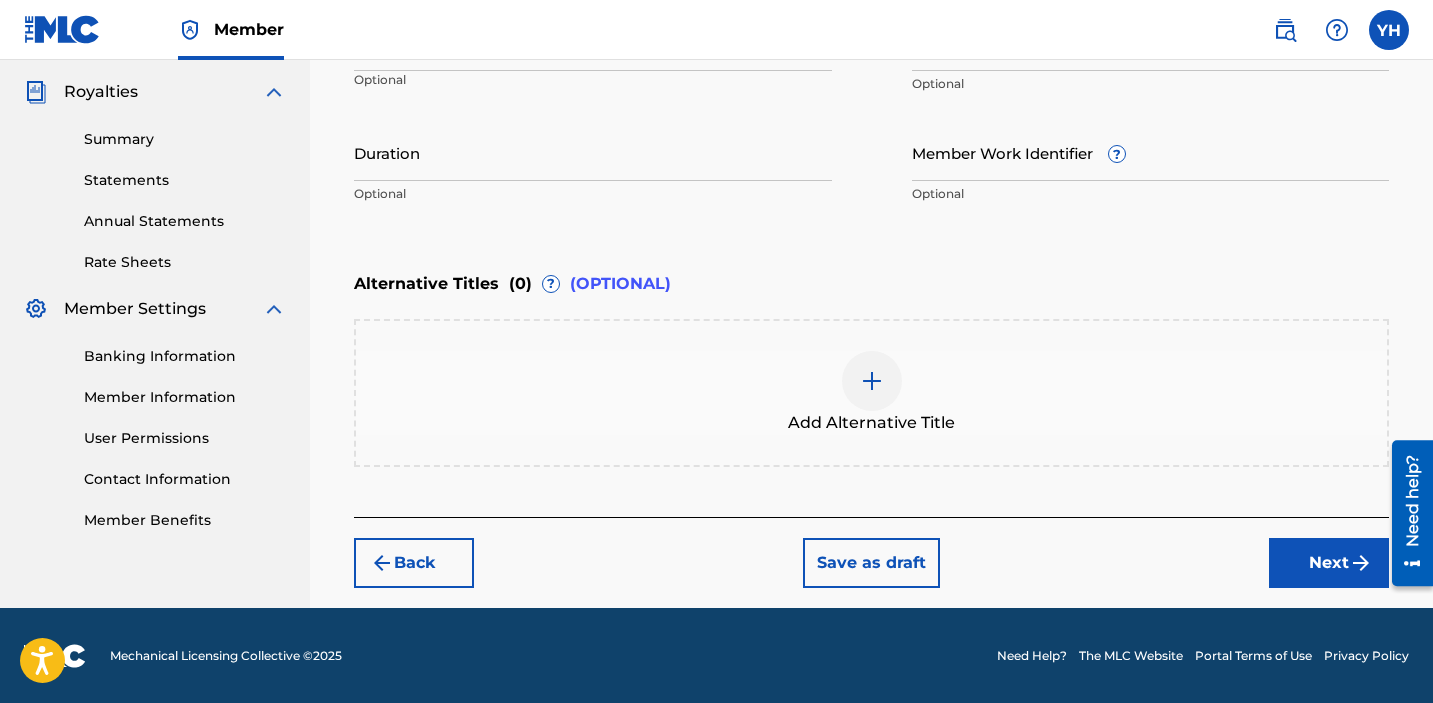 click on "Next" at bounding box center [1329, 563] 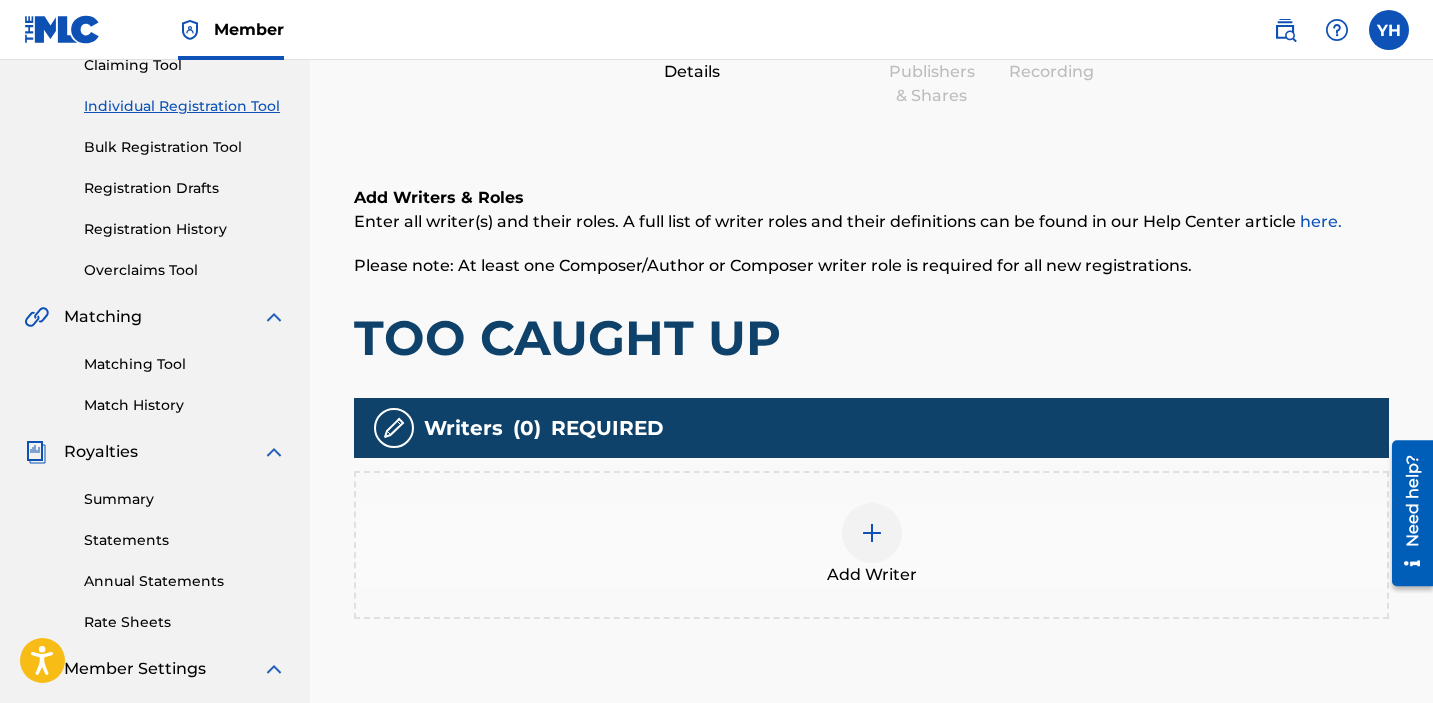 scroll, scrollTop: 253, scrollLeft: 0, axis: vertical 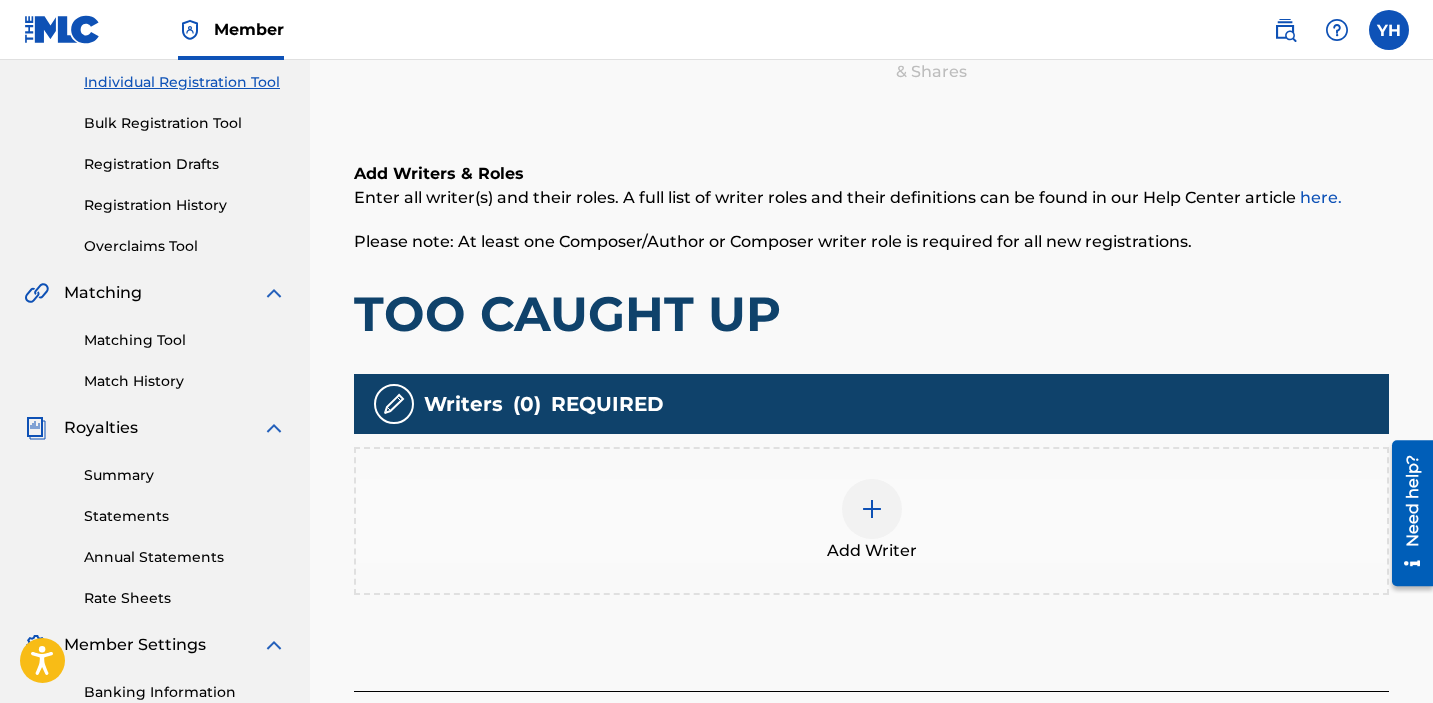 click at bounding box center [872, 509] 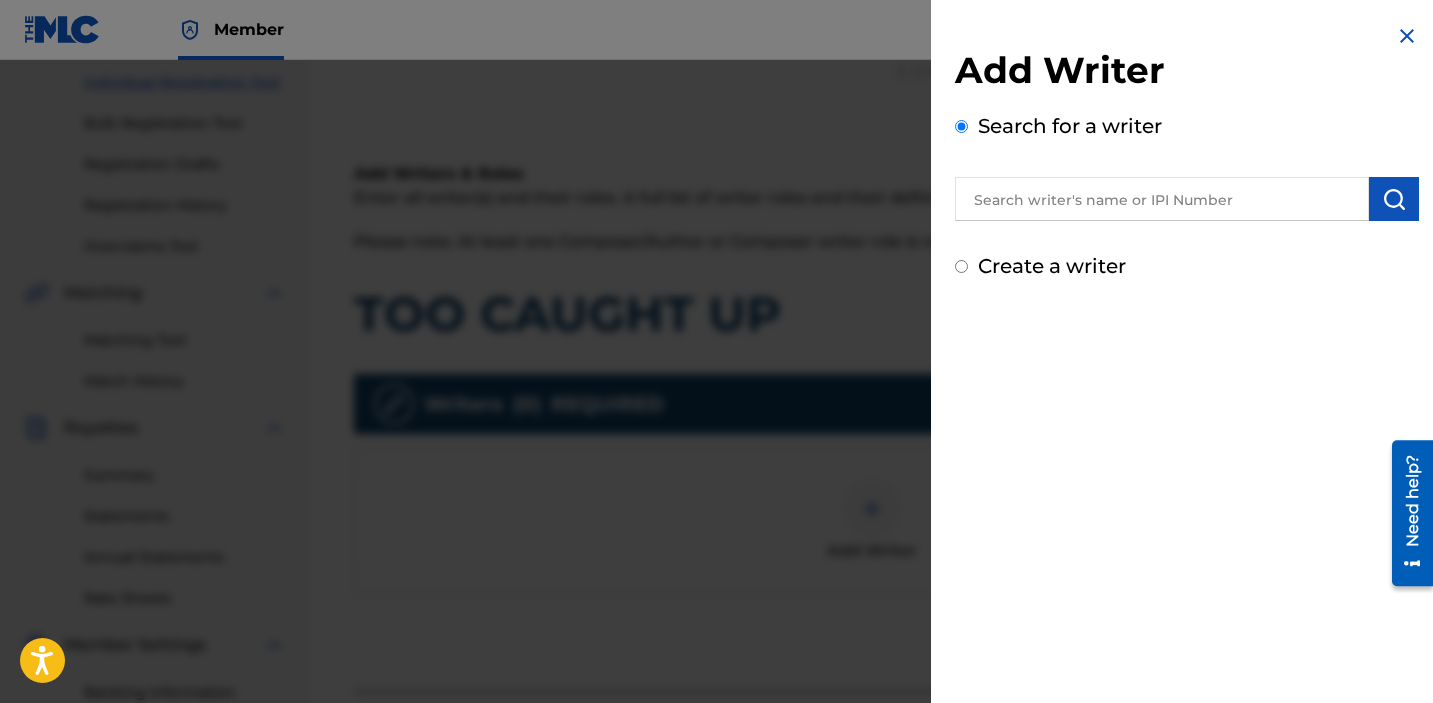 click at bounding box center (1162, 199) 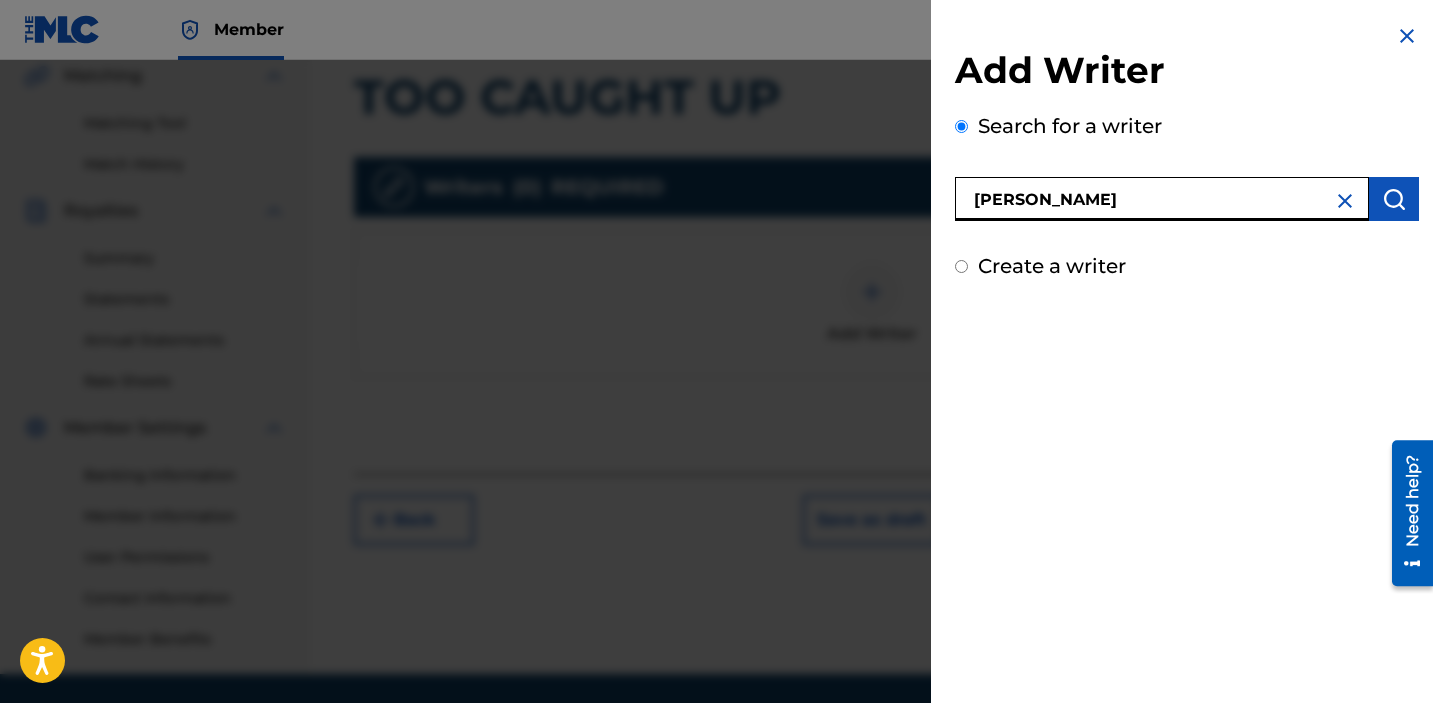 scroll, scrollTop: 537, scrollLeft: 0, axis: vertical 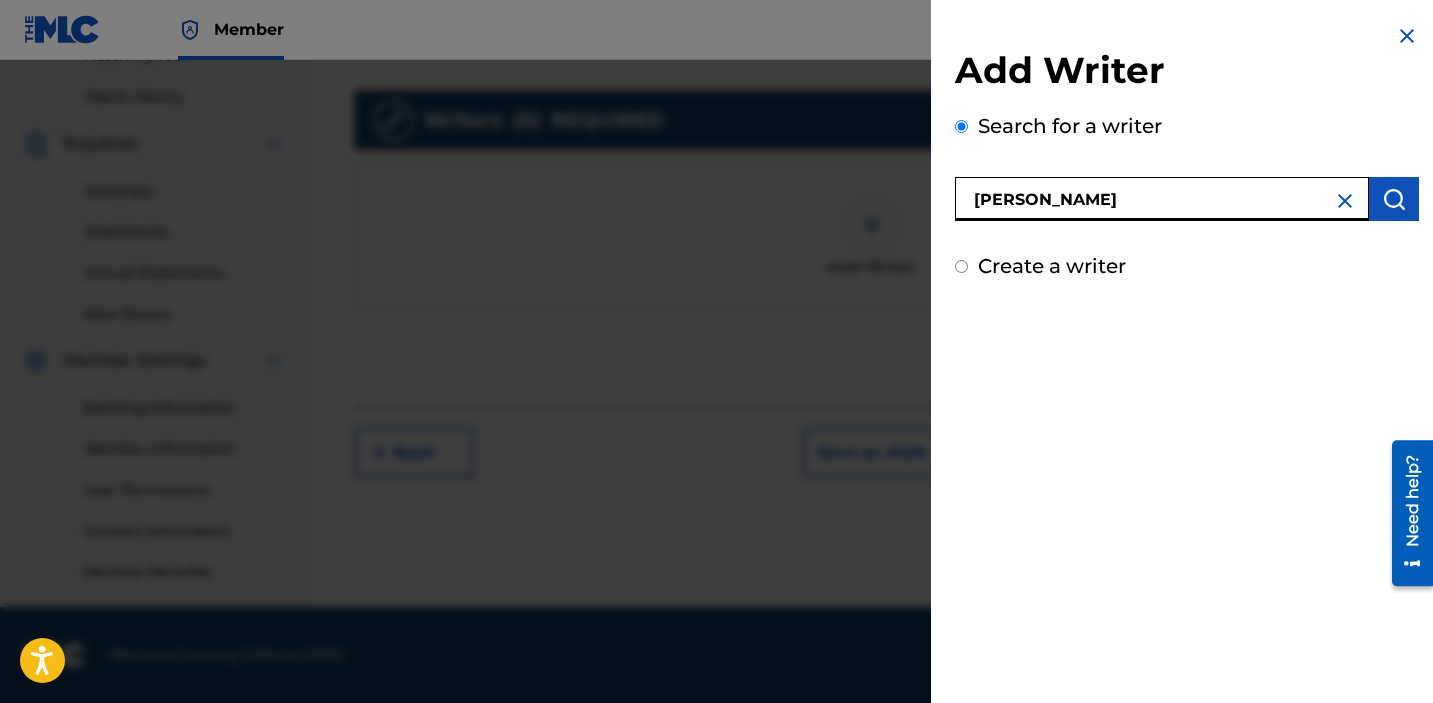 type on "yakim herriot" 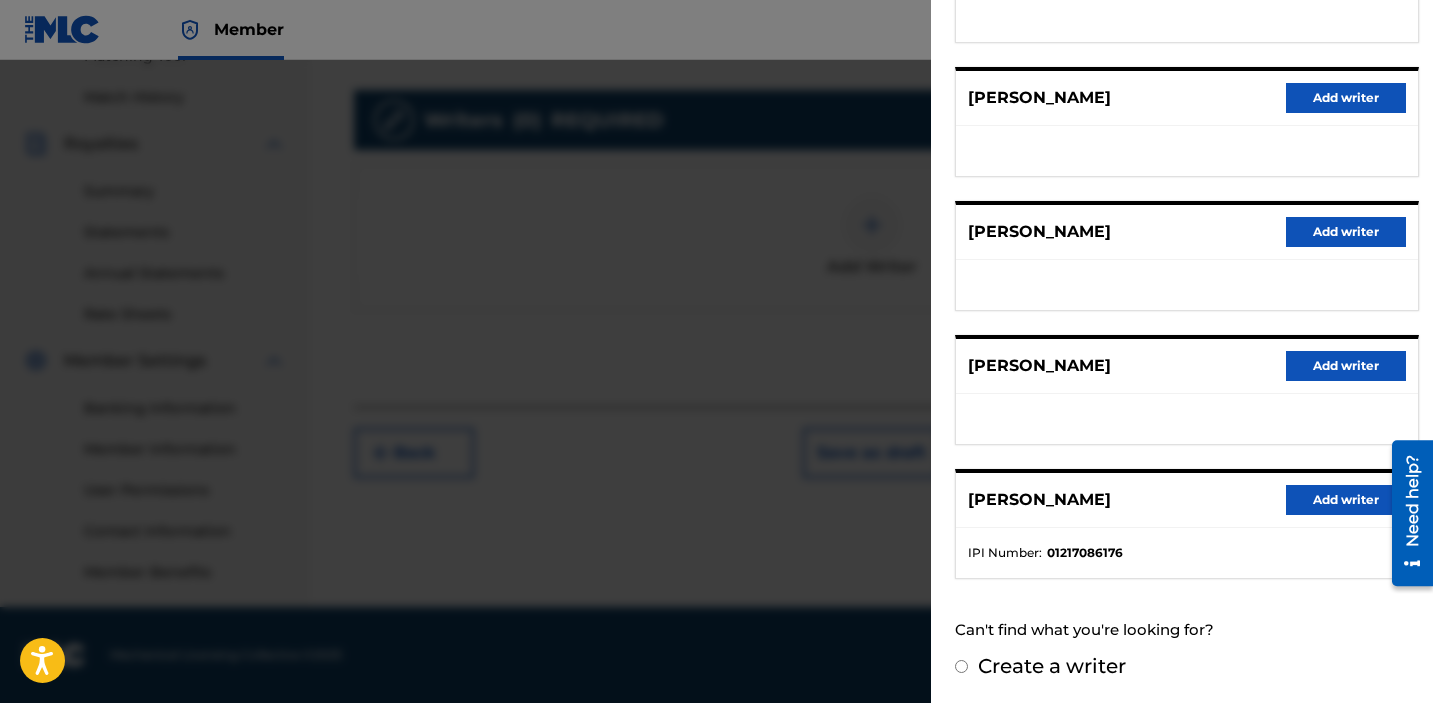 scroll, scrollTop: 339, scrollLeft: 0, axis: vertical 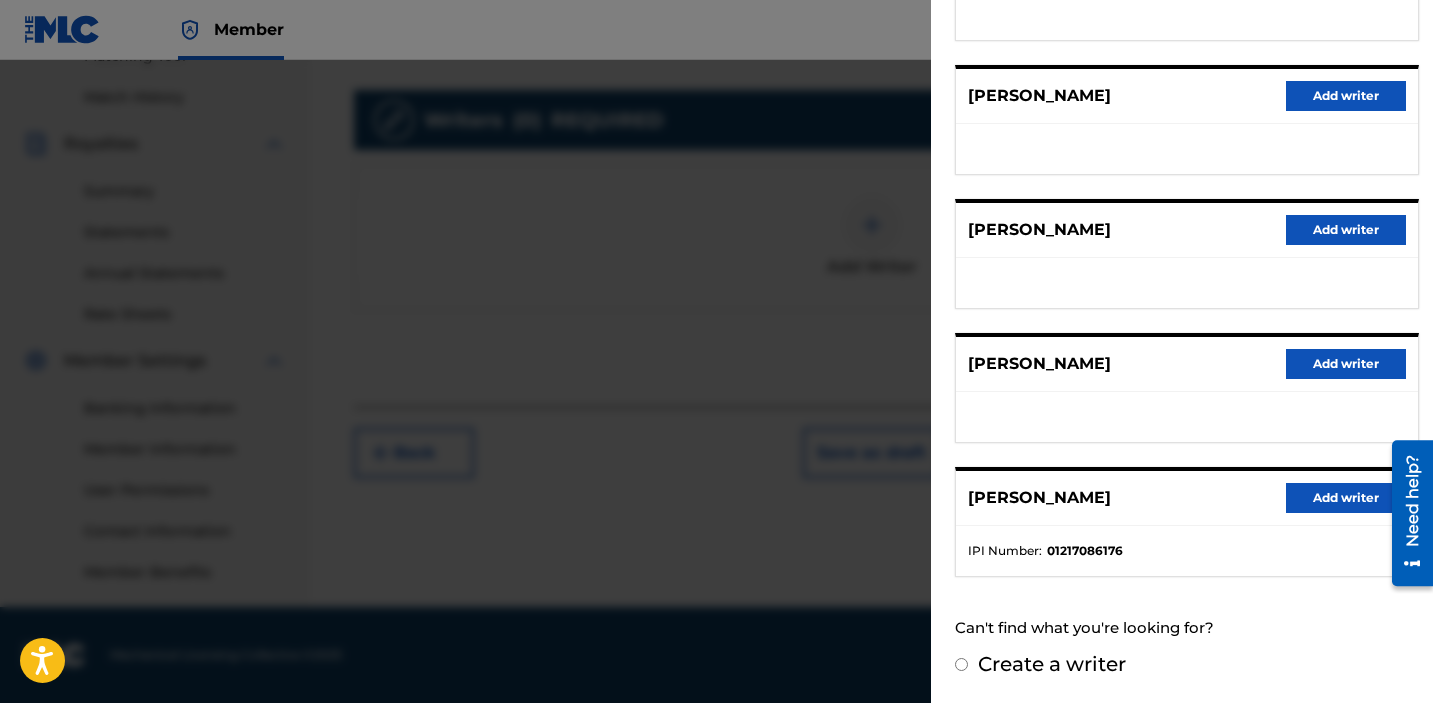 click on "Add writer" at bounding box center (1346, 498) 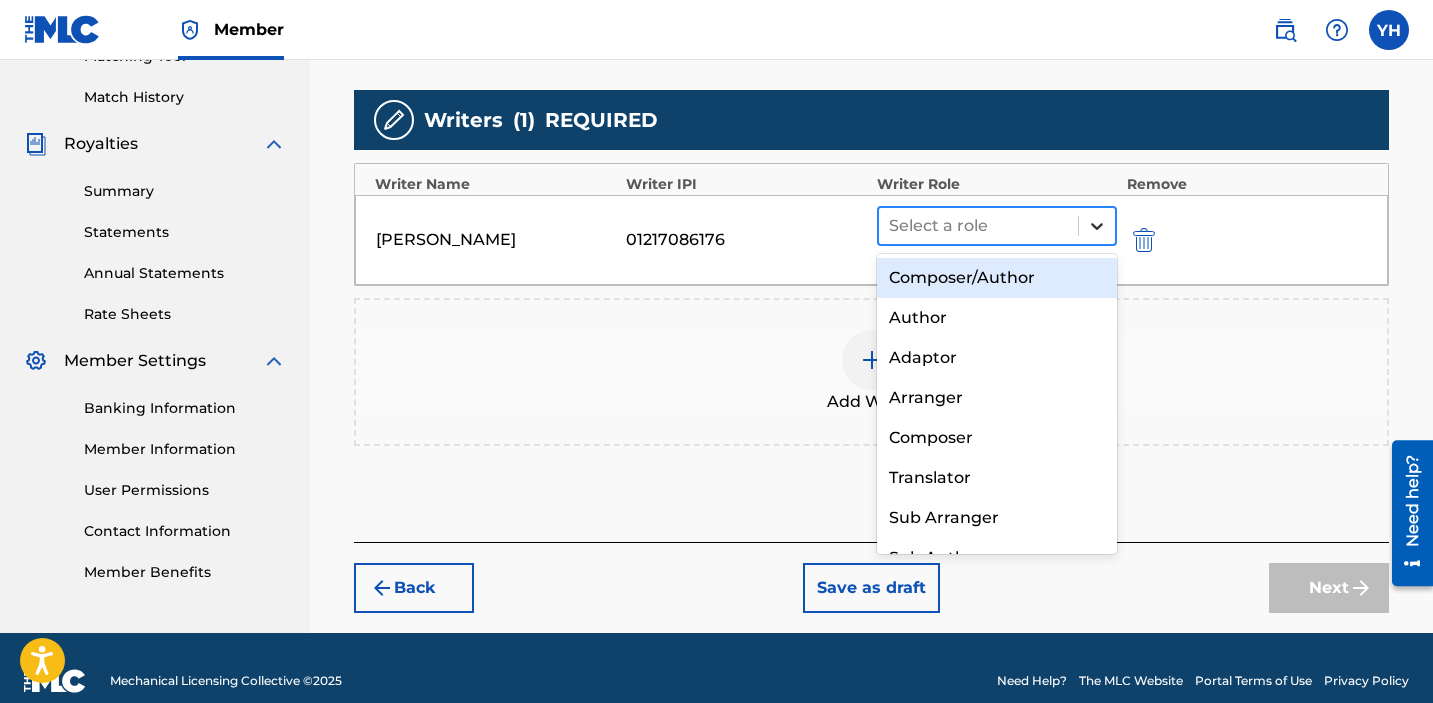 click 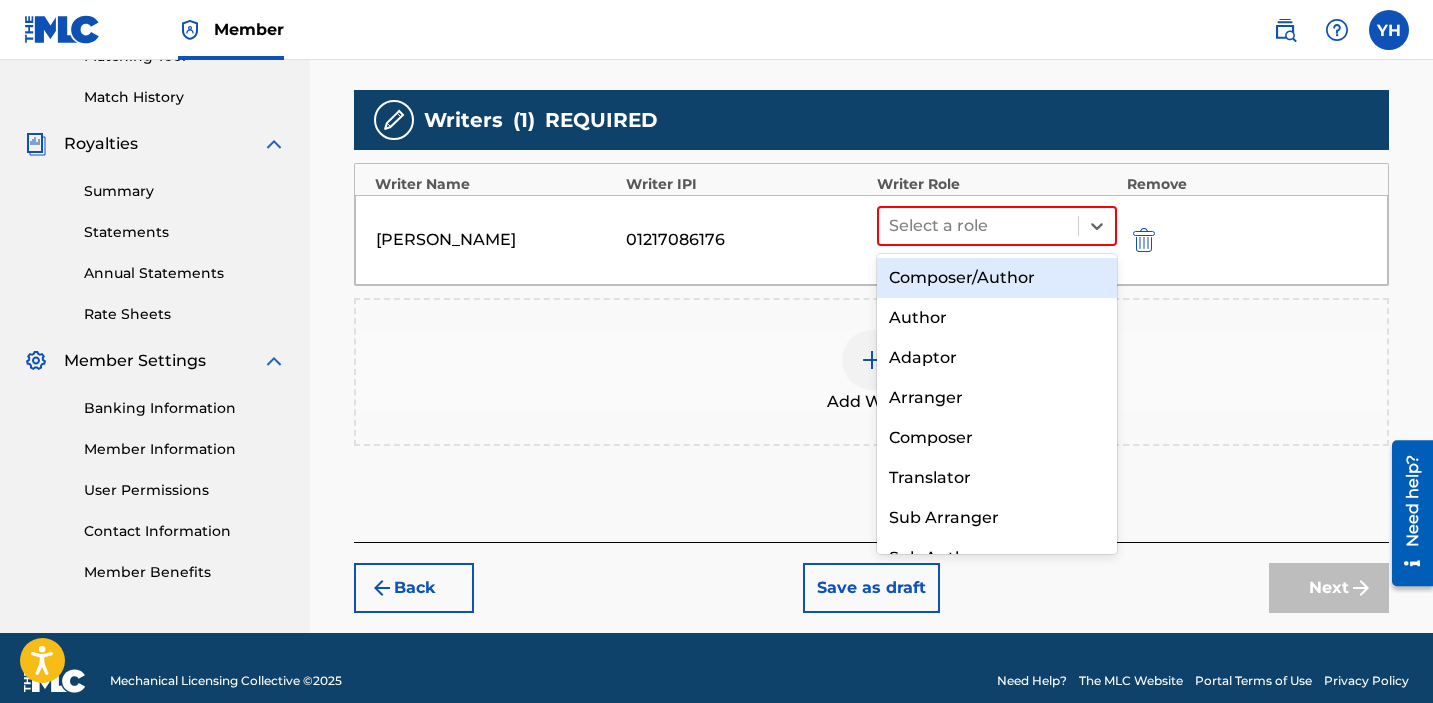 click on "Composer/Author" at bounding box center (997, 278) 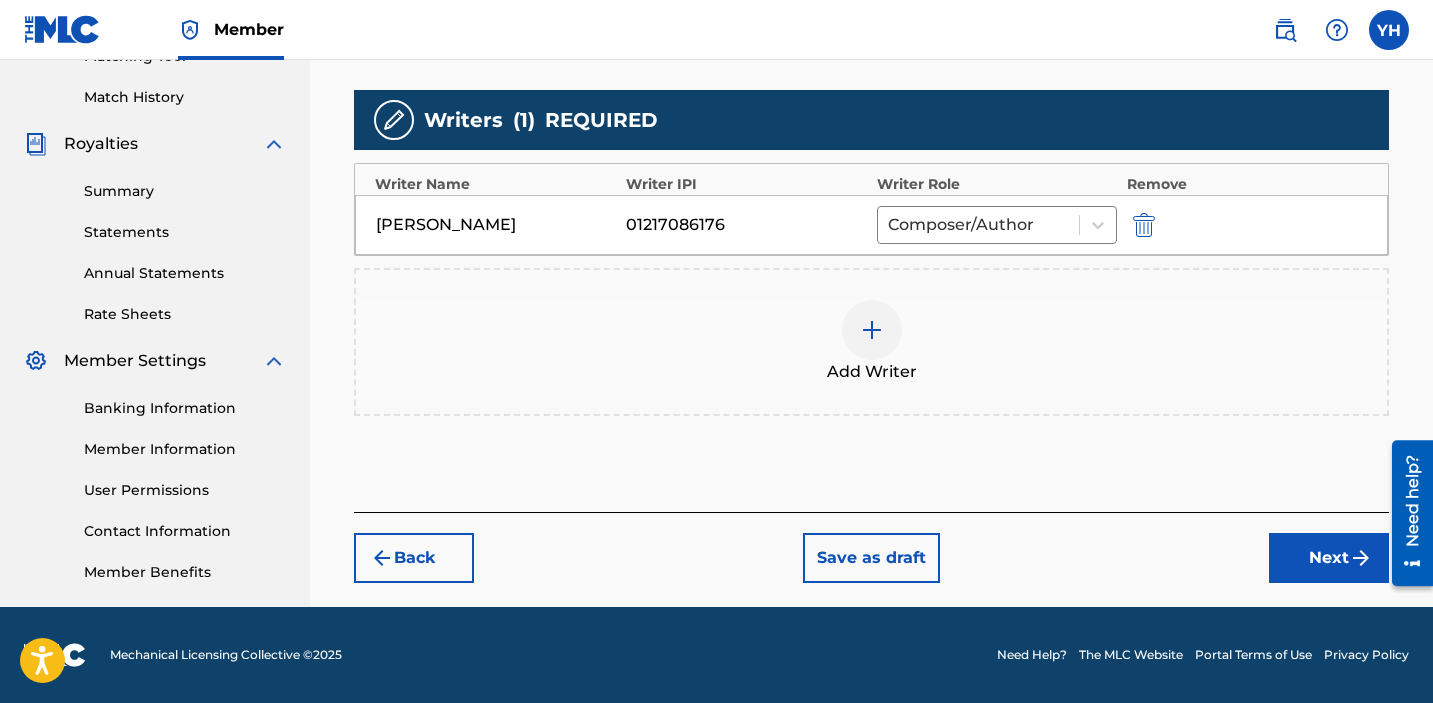 click on "Next" at bounding box center (1329, 558) 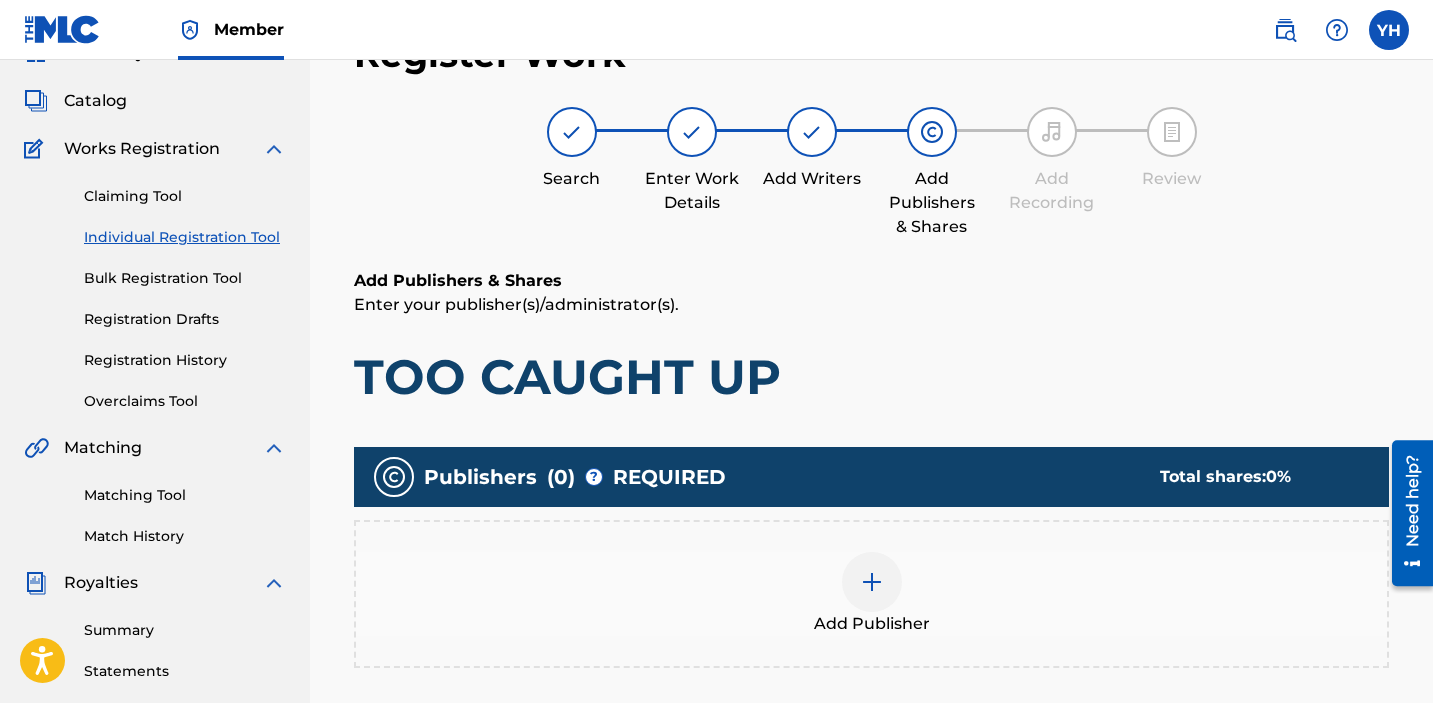 scroll, scrollTop: 90, scrollLeft: 0, axis: vertical 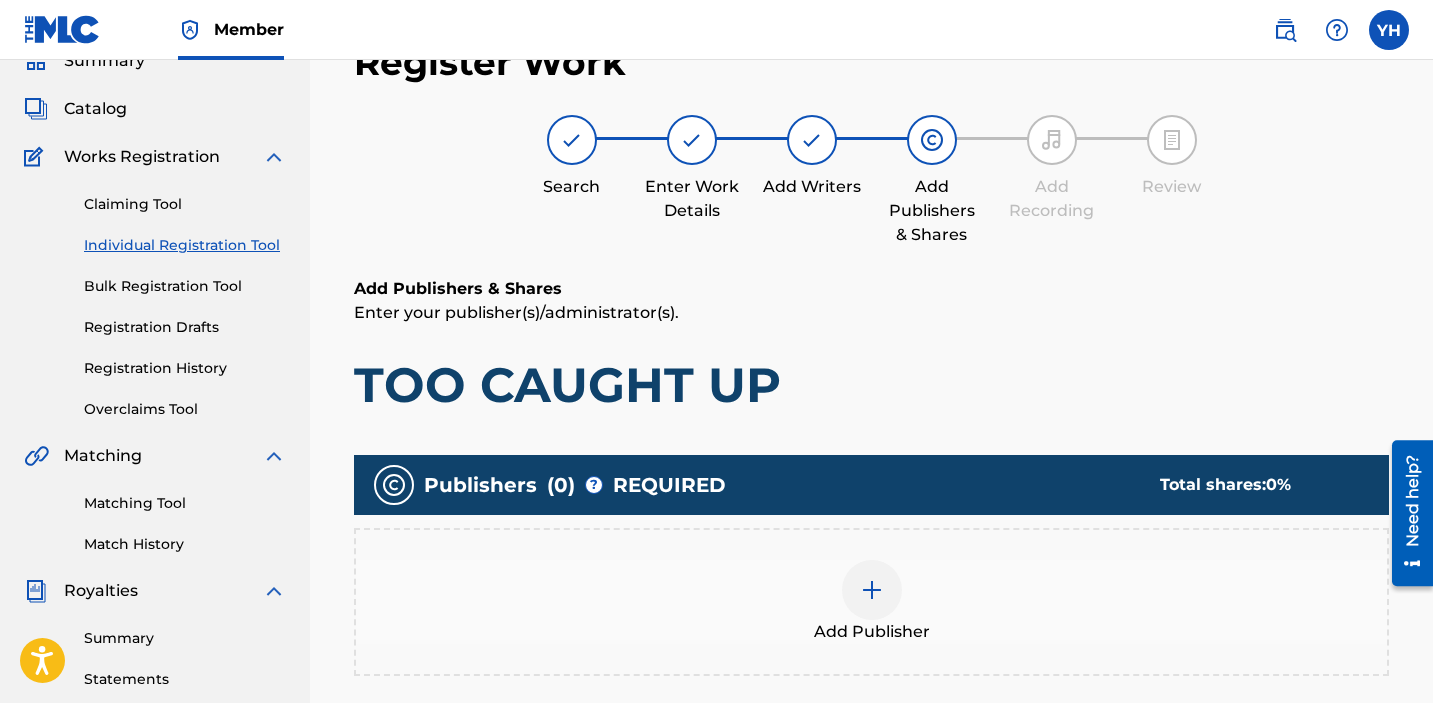 click on "Add Publisher" at bounding box center (871, 602) 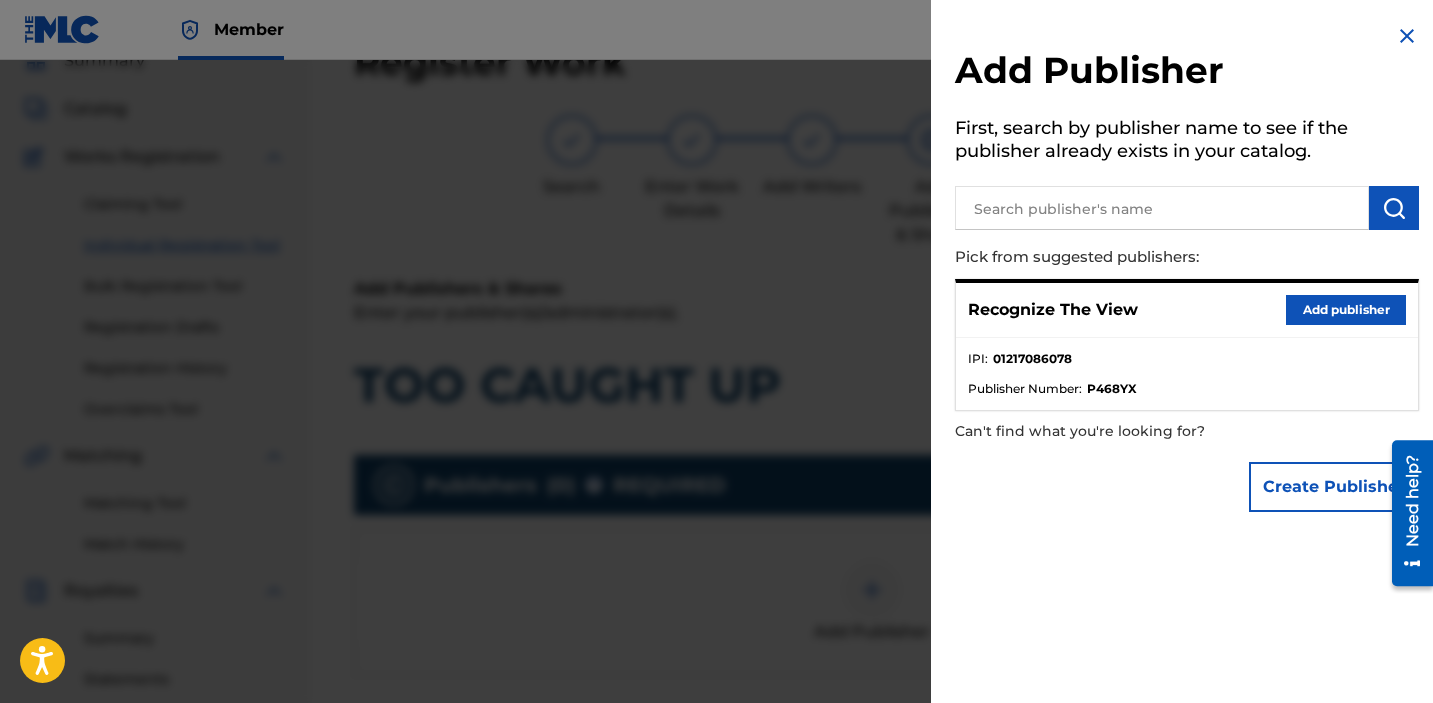 click on "Add publisher" at bounding box center (1346, 310) 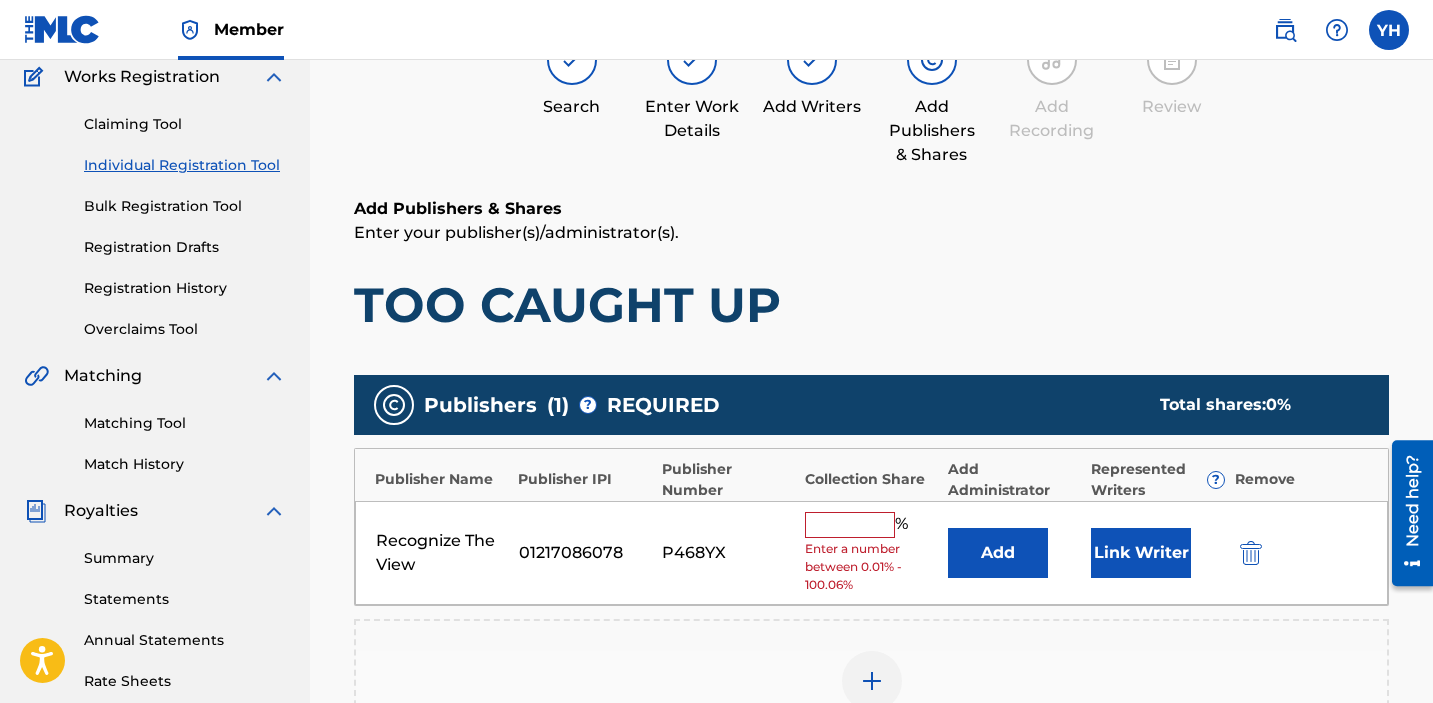 scroll, scrollTop: 182, scrollLeft: 0, axis: vertical 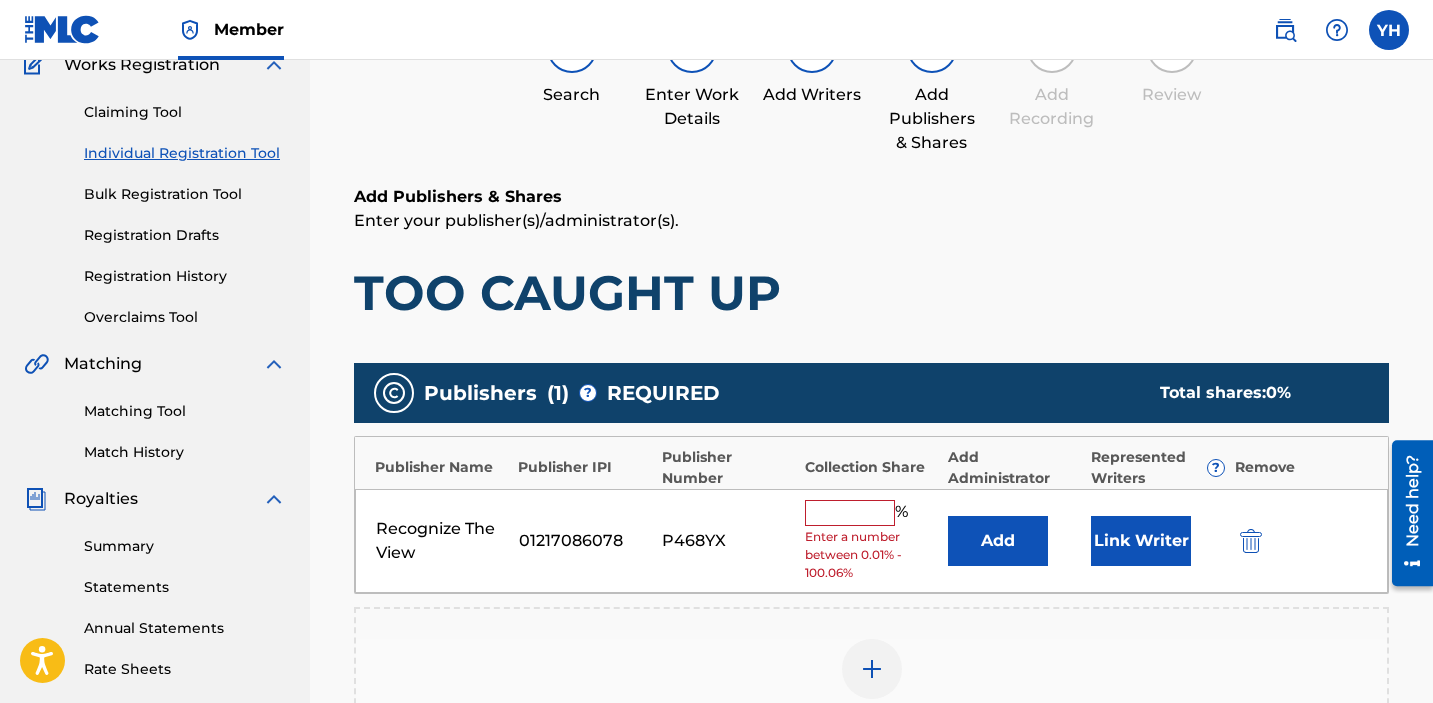 click at bounding box center [850, 513] 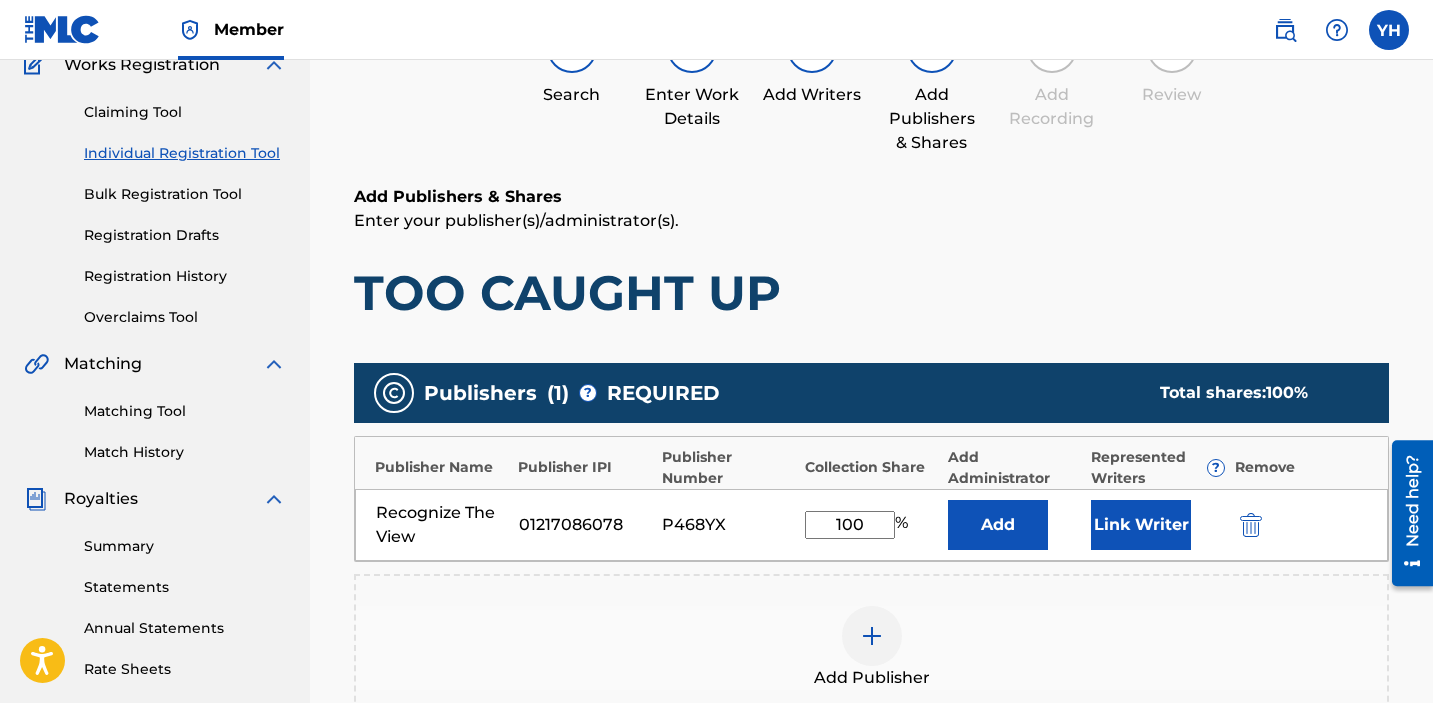 click on "Link Writer" at bounding box center (1141, 525) 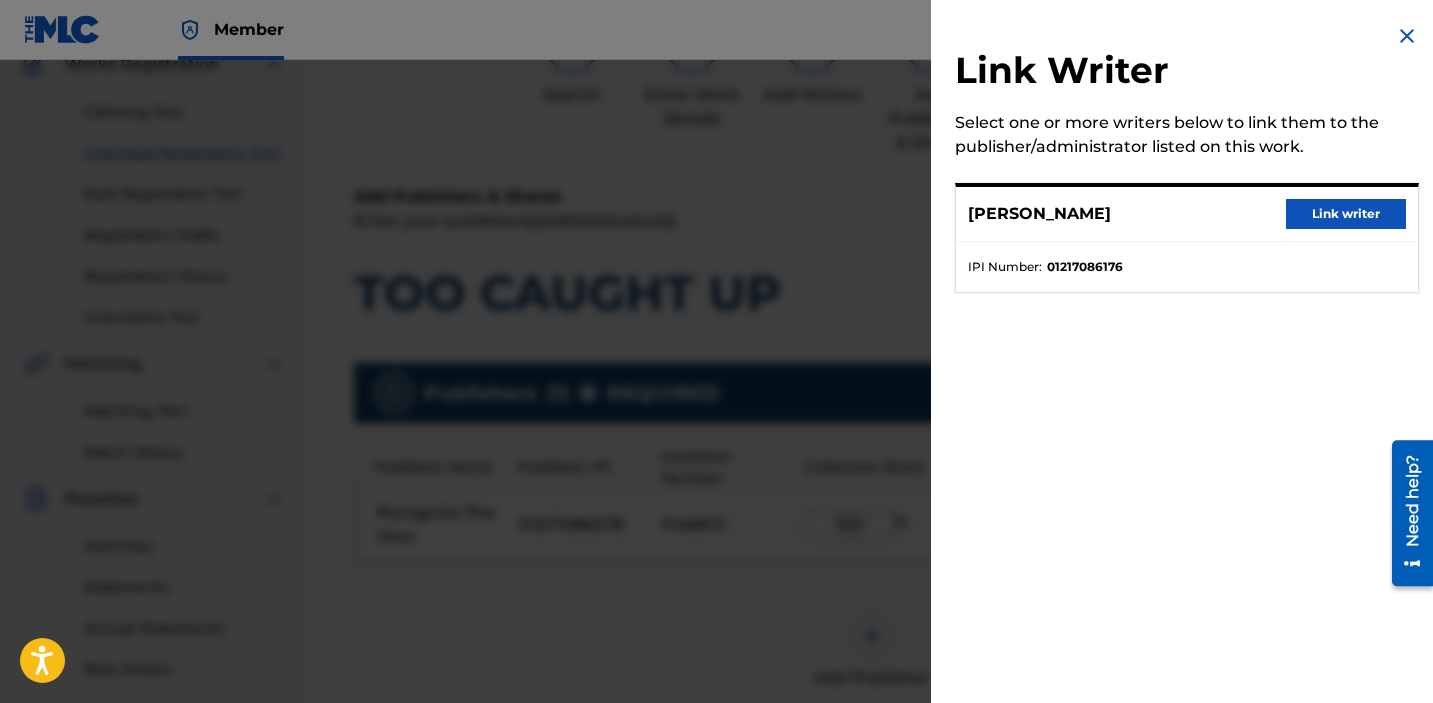 click on "Link writer" at bounding box center (1346, 214) 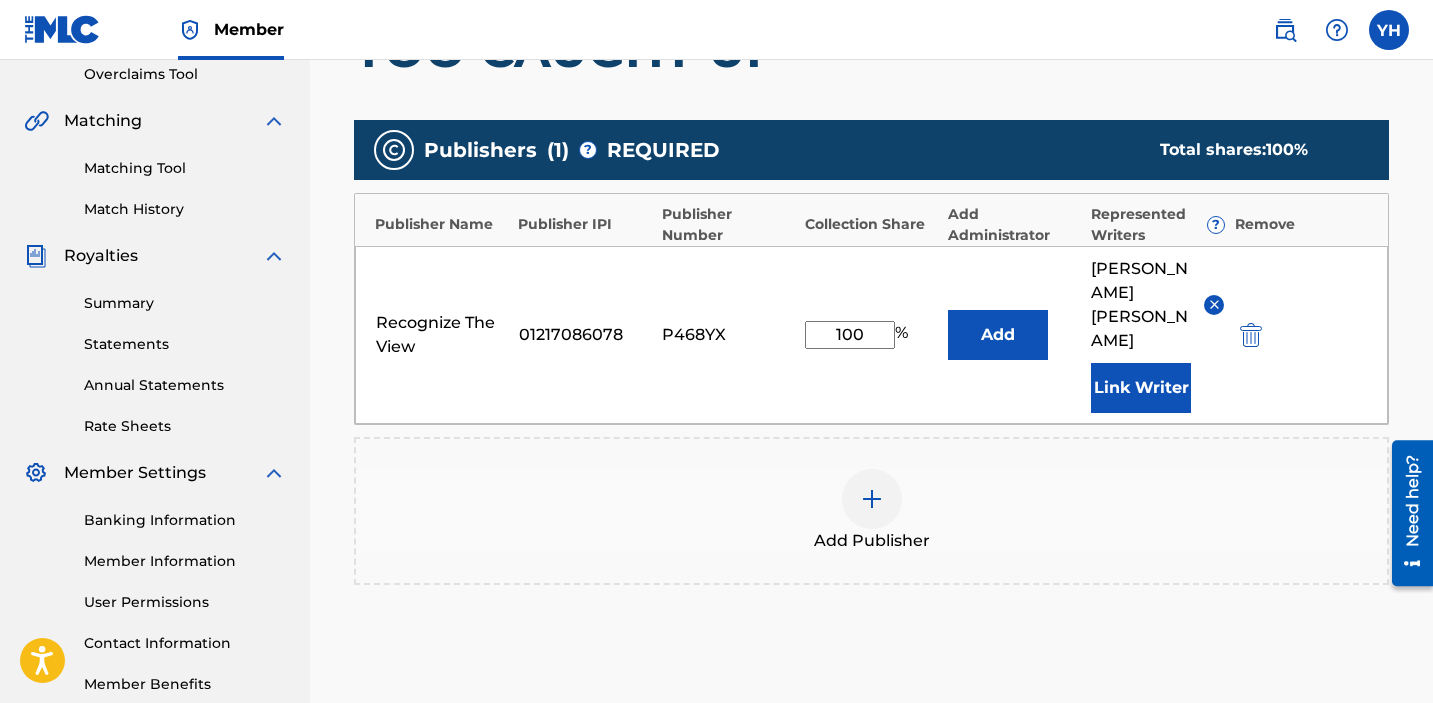 scroll, scrollTop: 593, scrollLeft: 0, axis: vertical 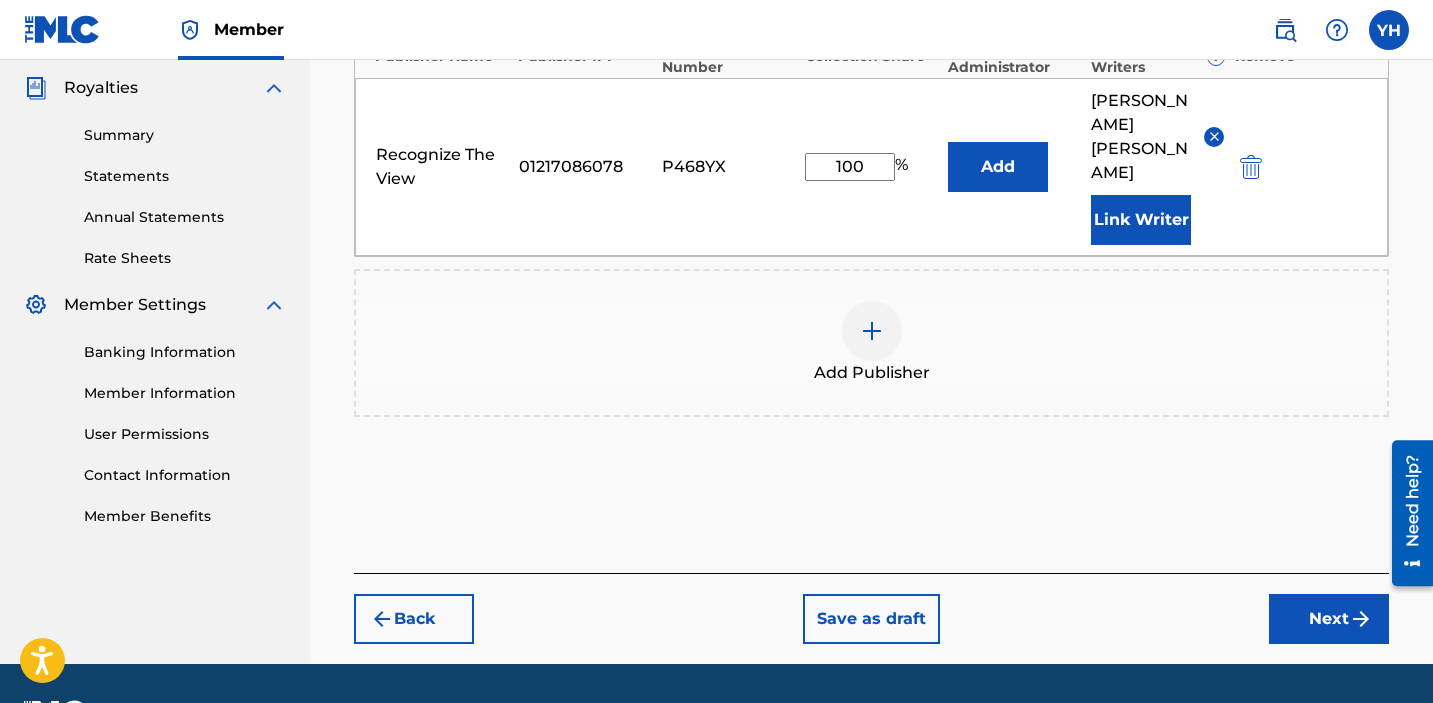 click on "Next" at bounding box center (1329, 619) 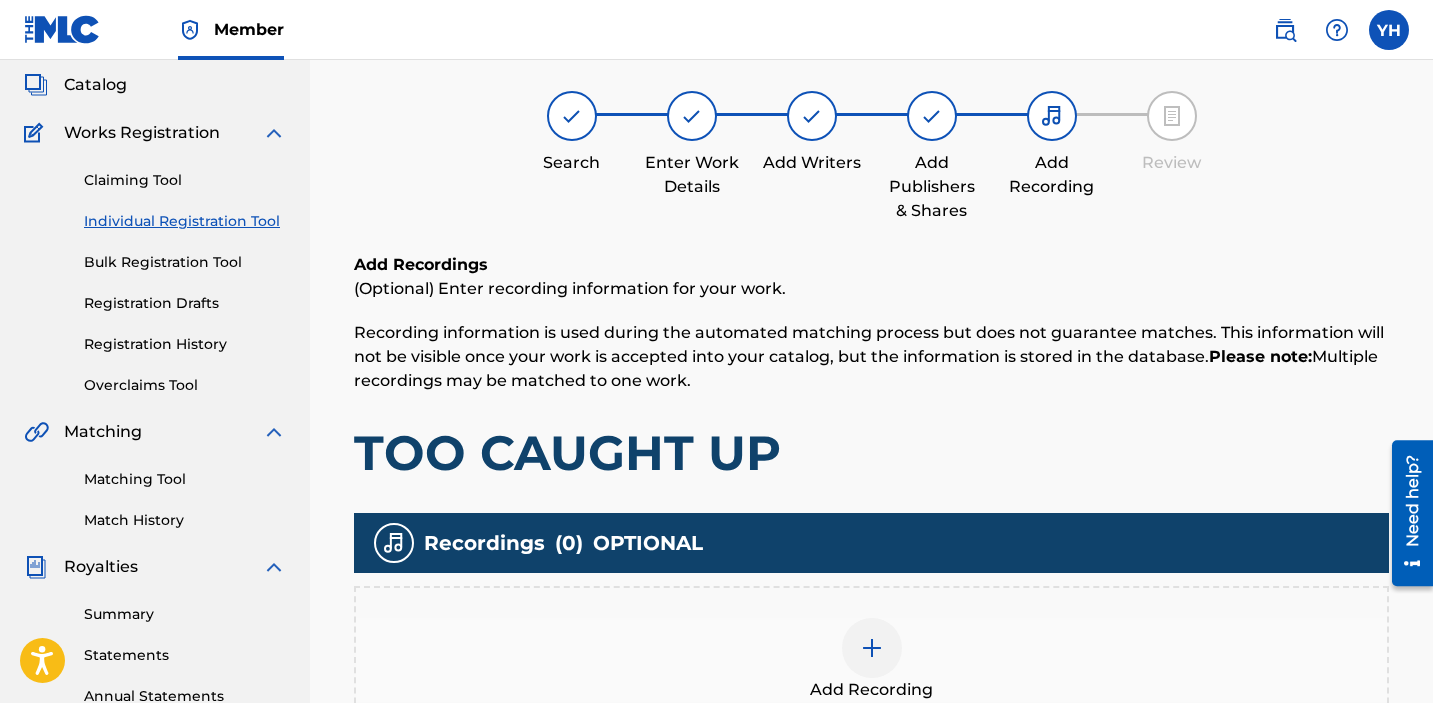 scroll, scrollTop: 90, scrollLeft: 0, axis: vertical 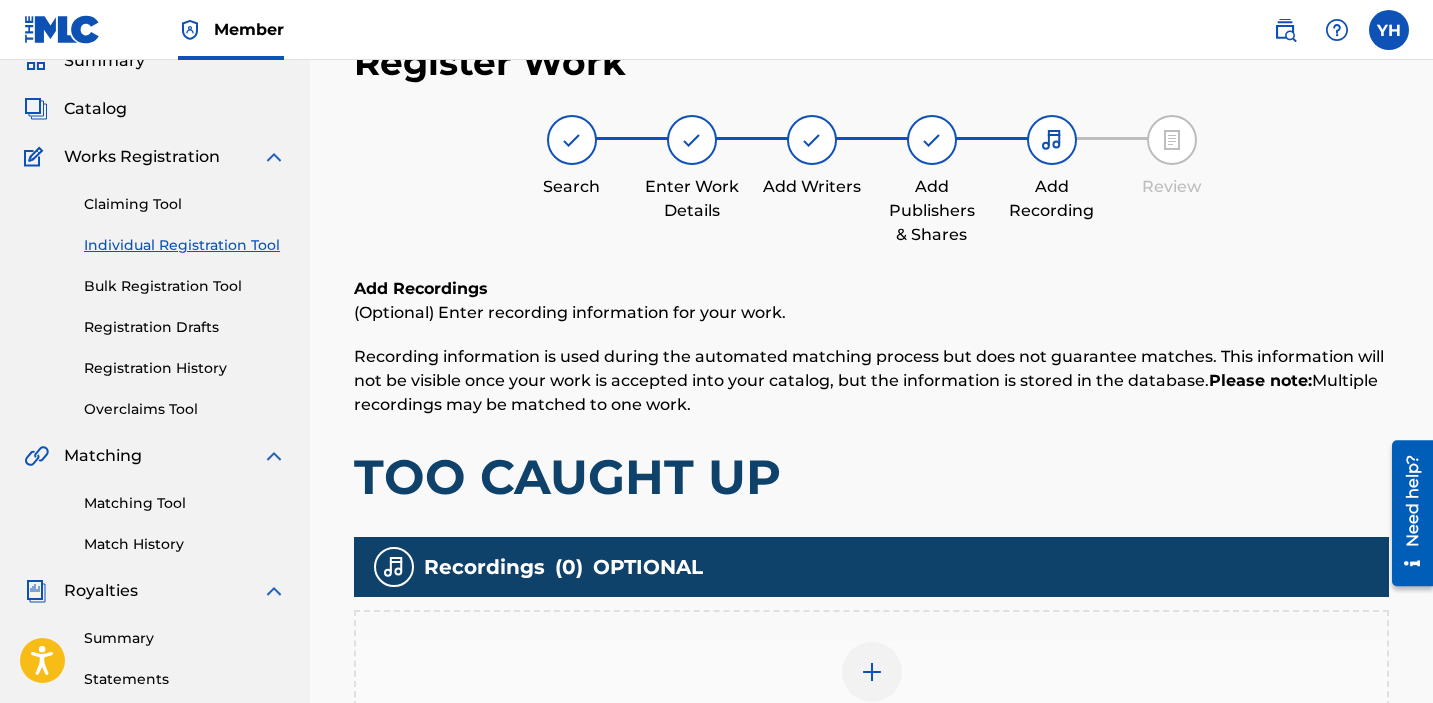 click at bounding box center (872, 672) 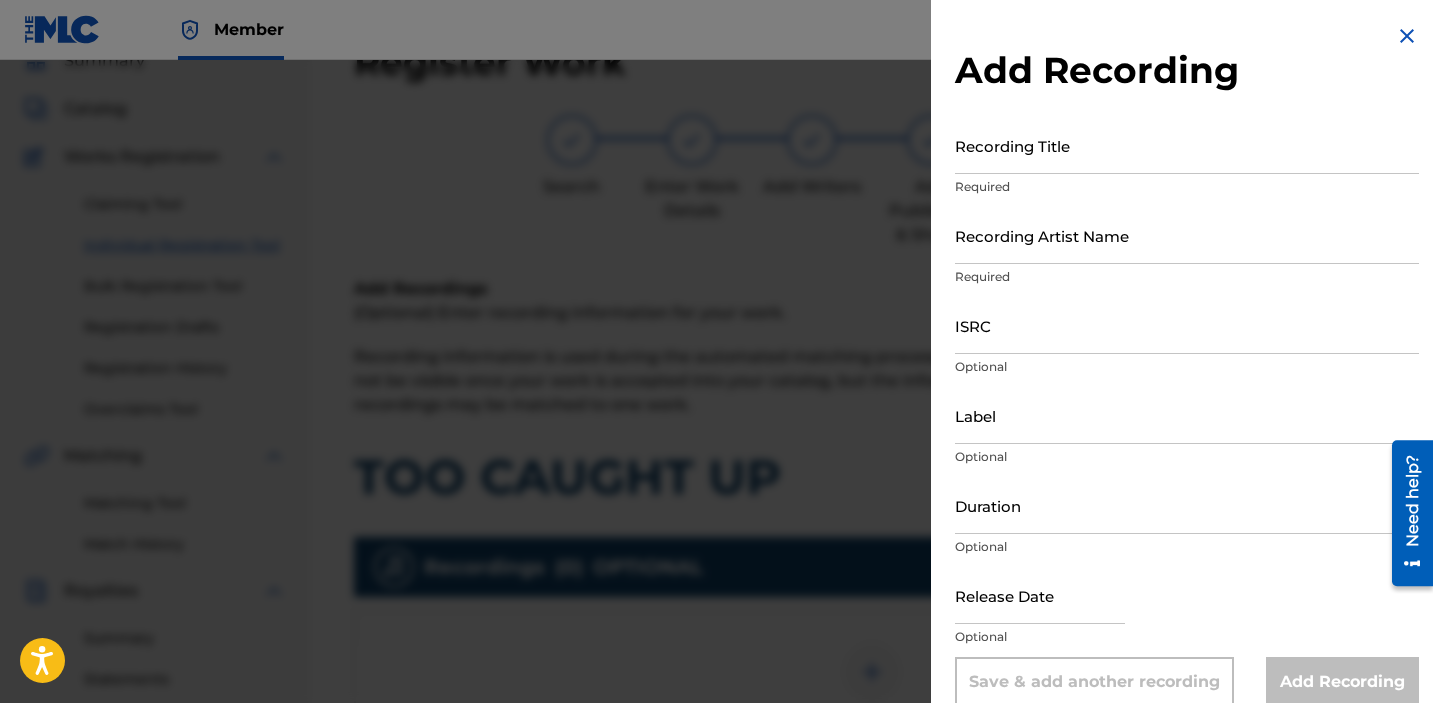 click on "Recording Title" at bounding box center [1187, 145] 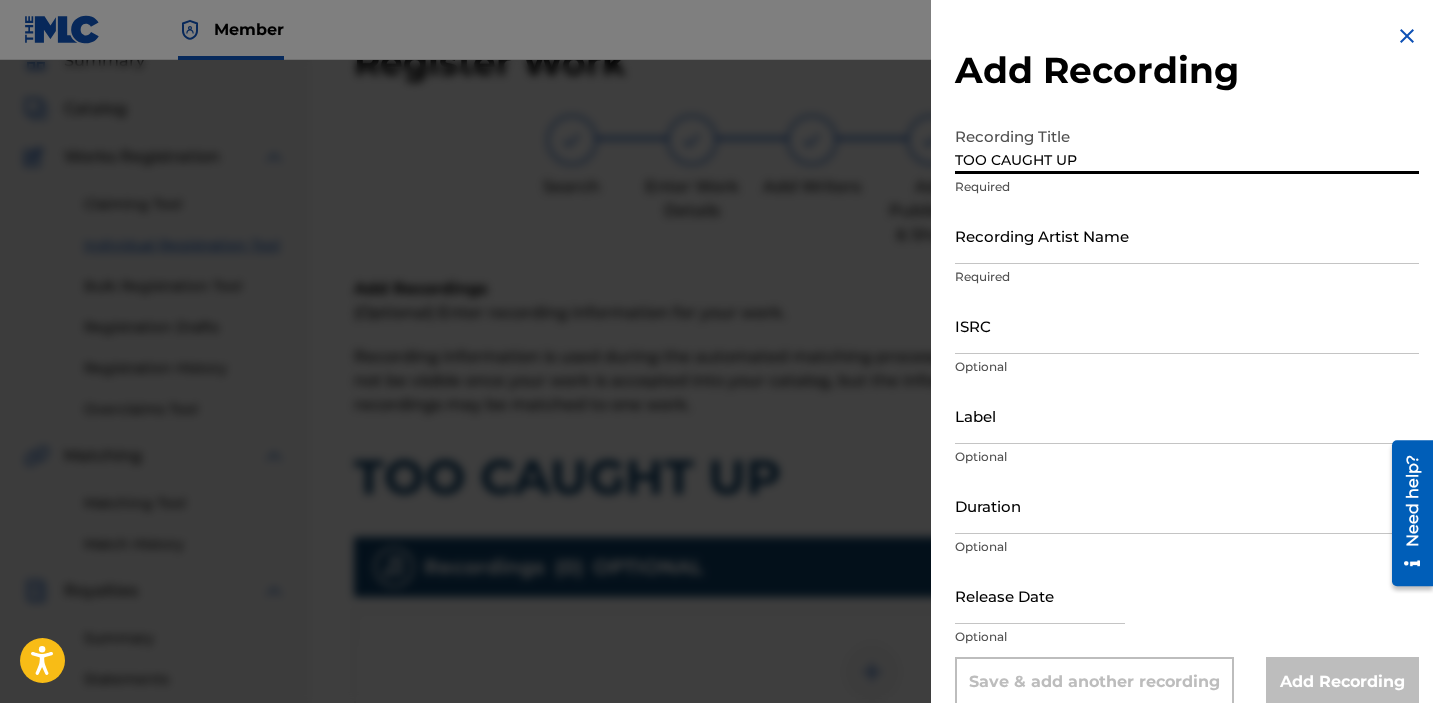type on "TOO CAUGHT UP" 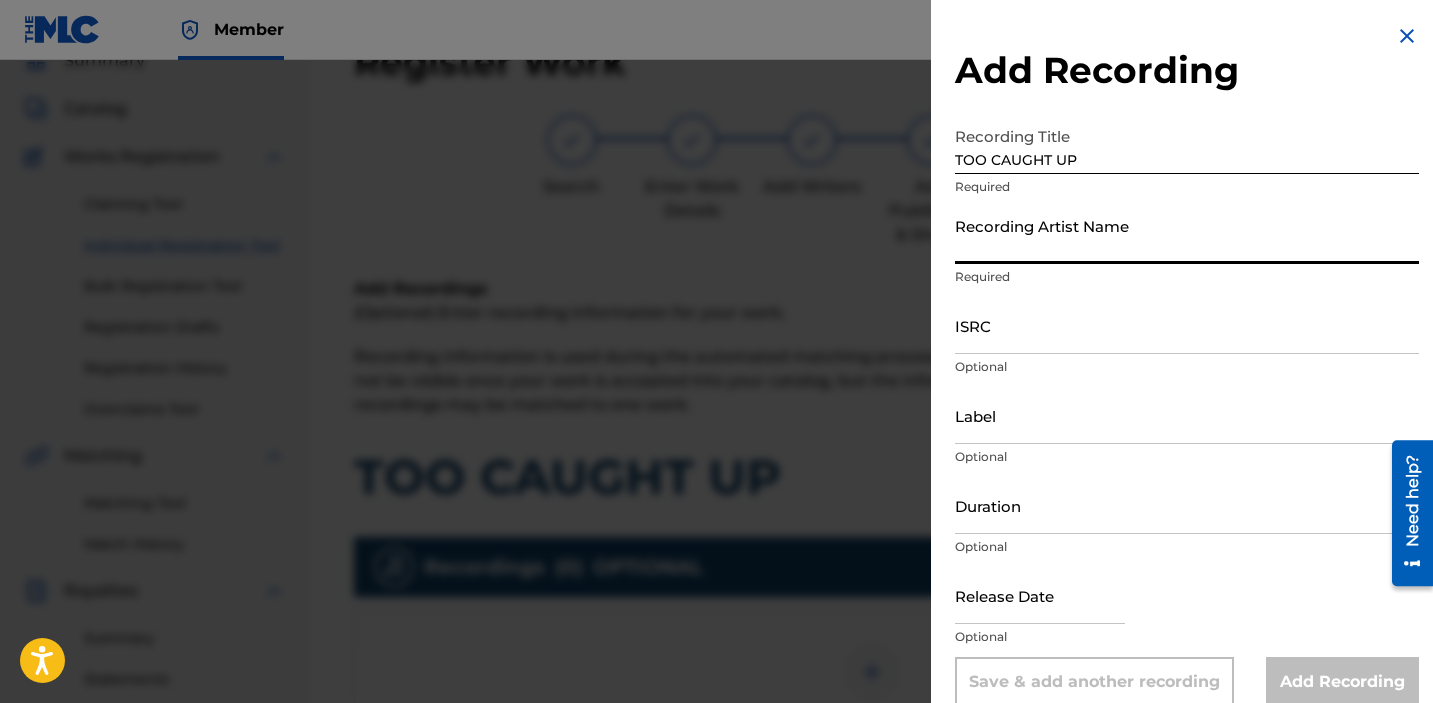 type on "Kimbo Nave" 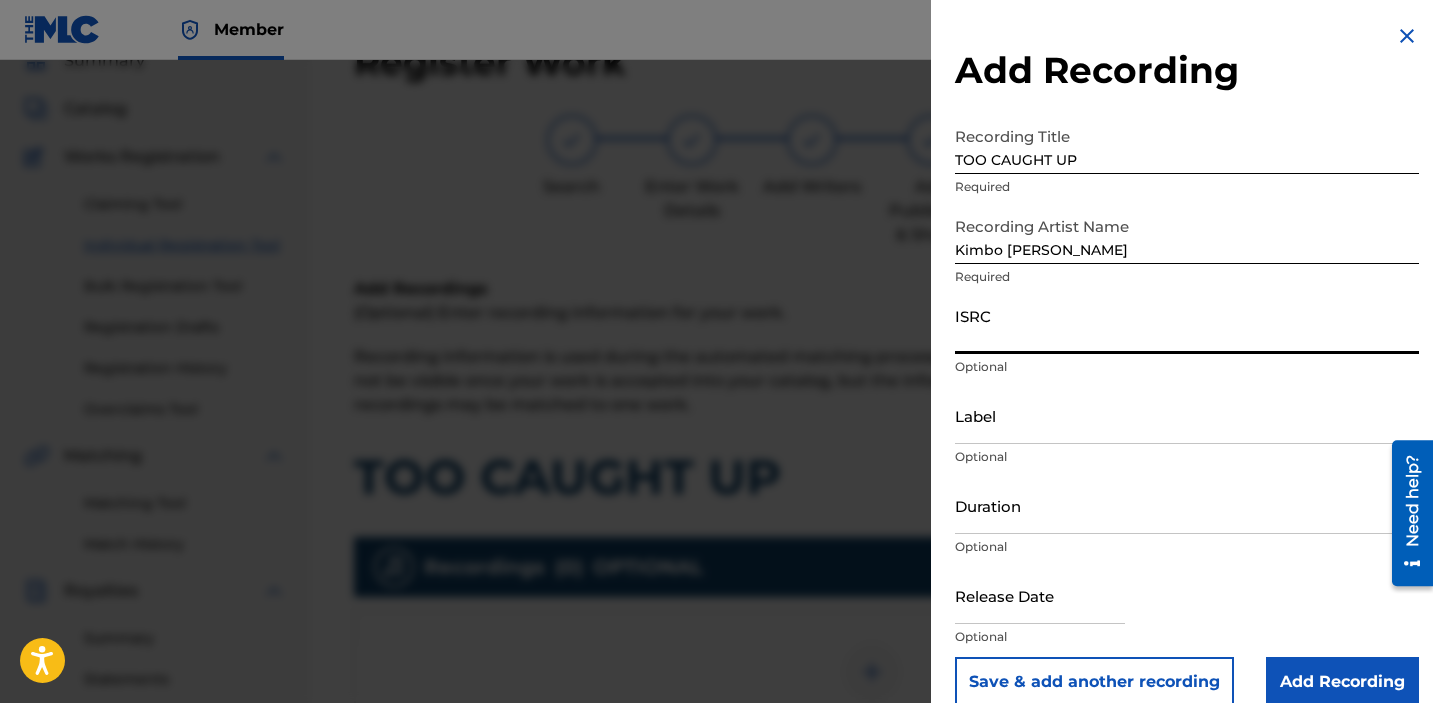 click on "ISRC" at bounding box center (1187, 325) 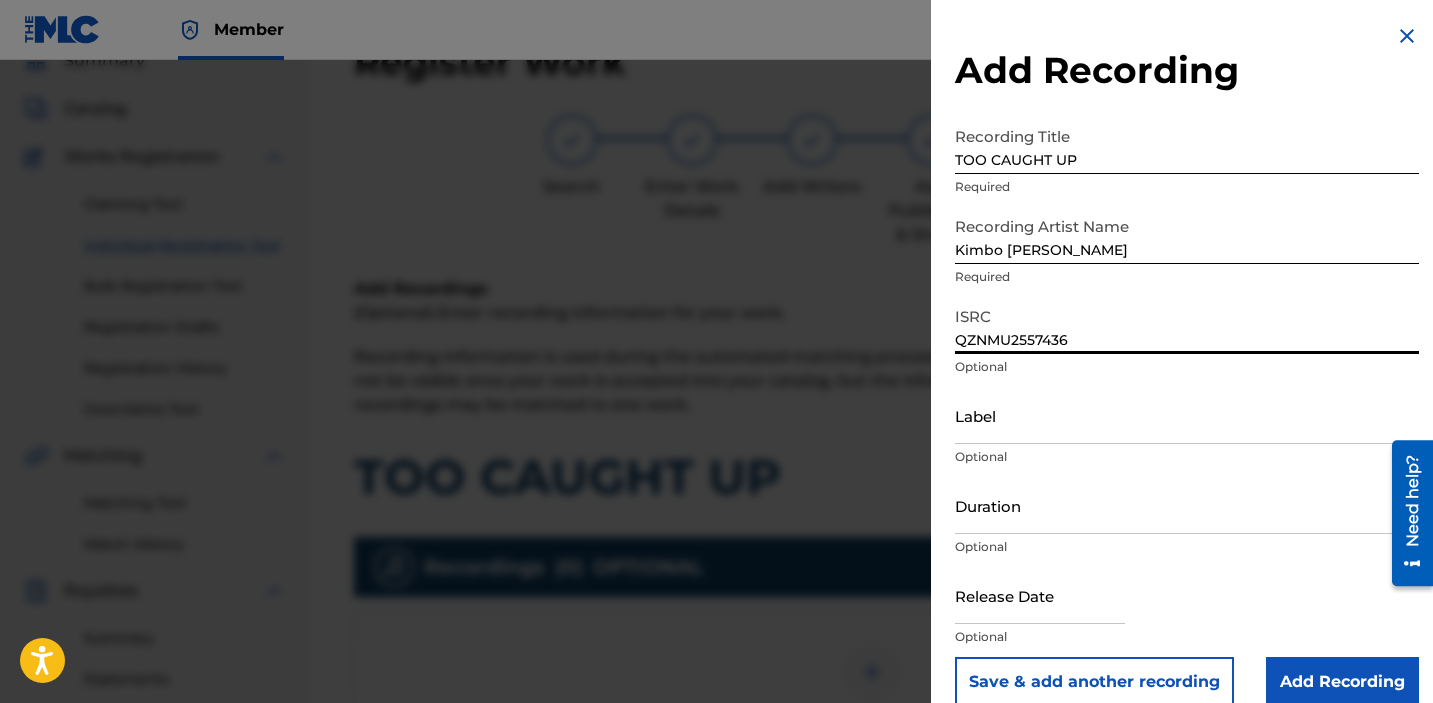 type on "QZNMU2557436" 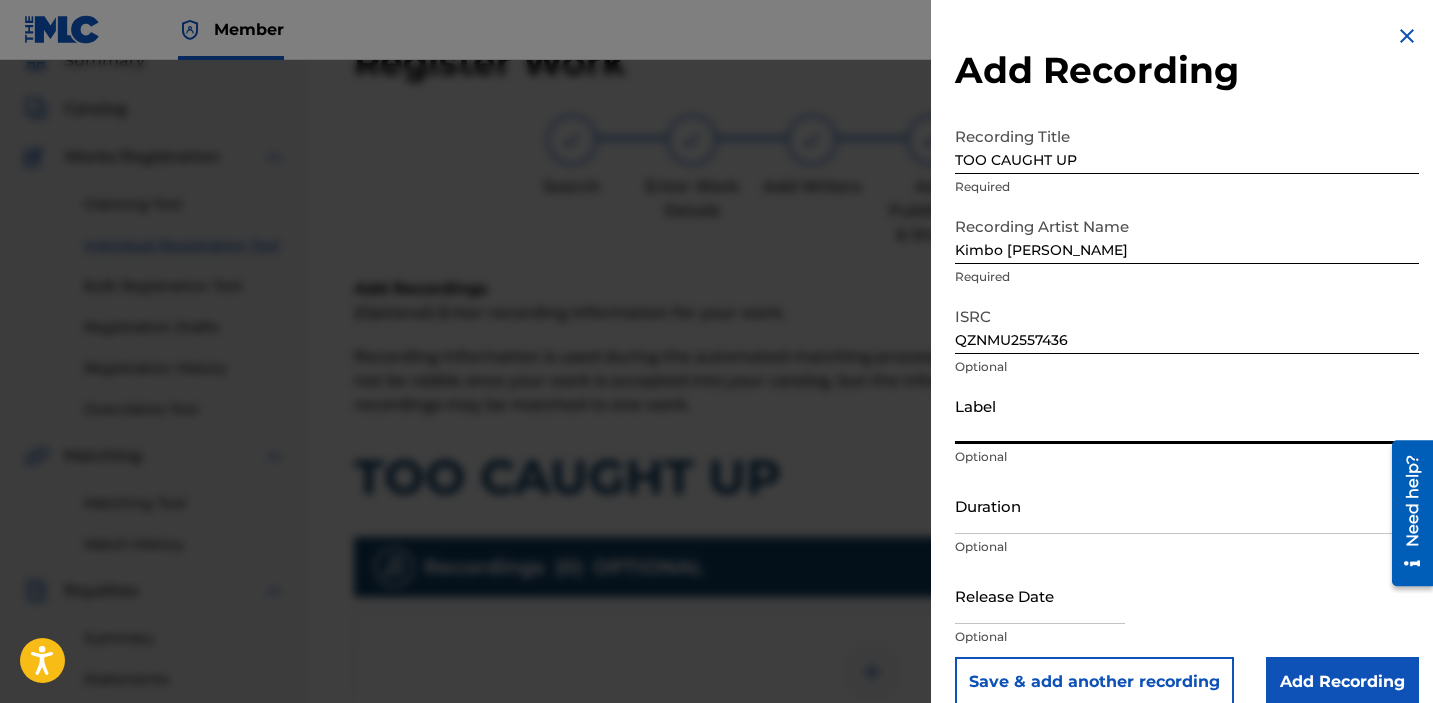 click on "Label" at bounding box center [1187, 415] 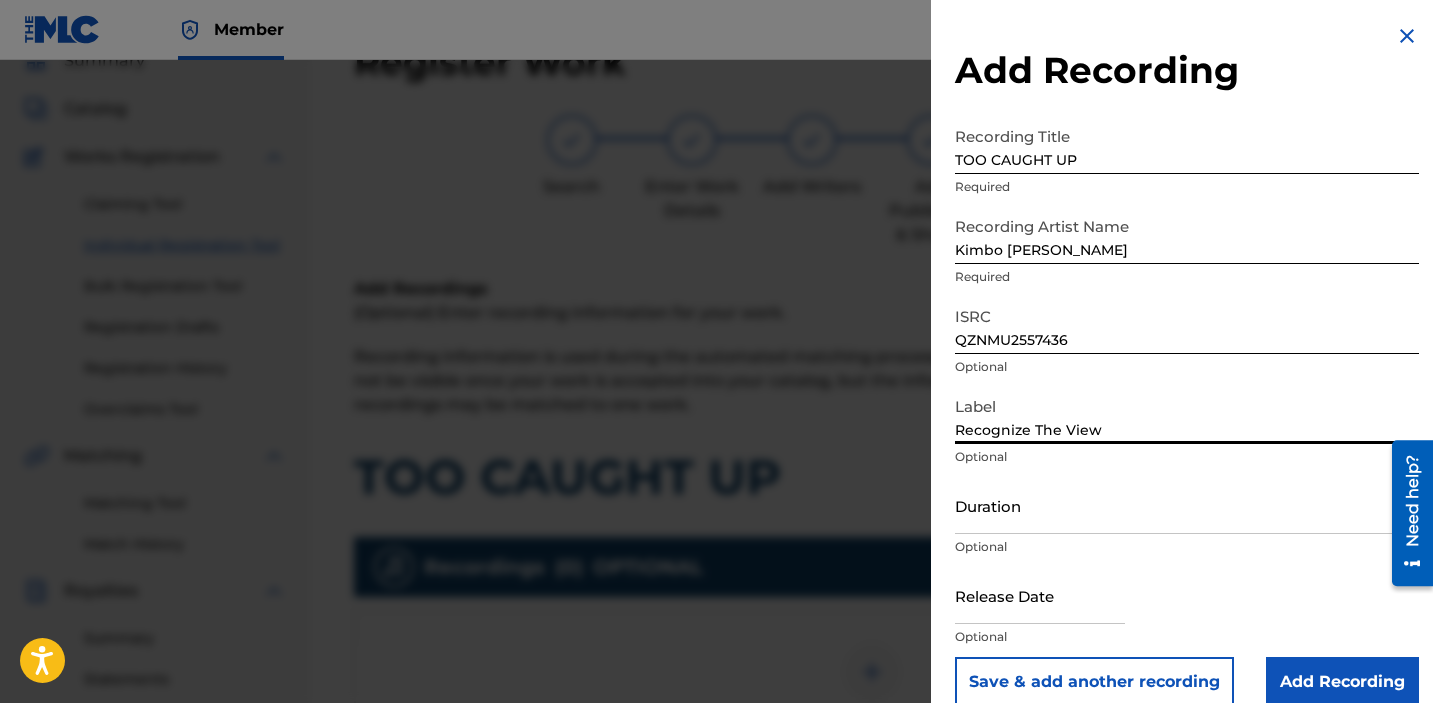 click on "Duration" at bounding box center [1187, 505] 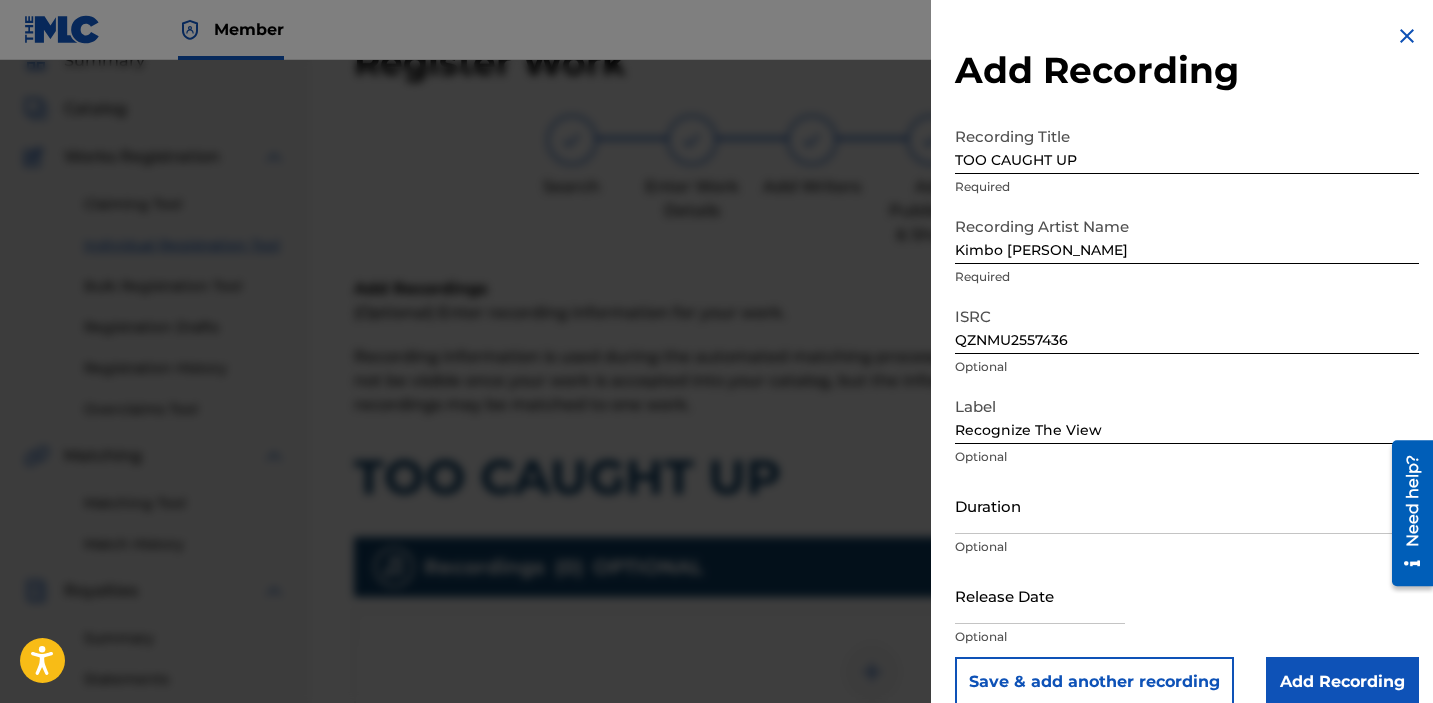 click at bounding box center [1040, 595] 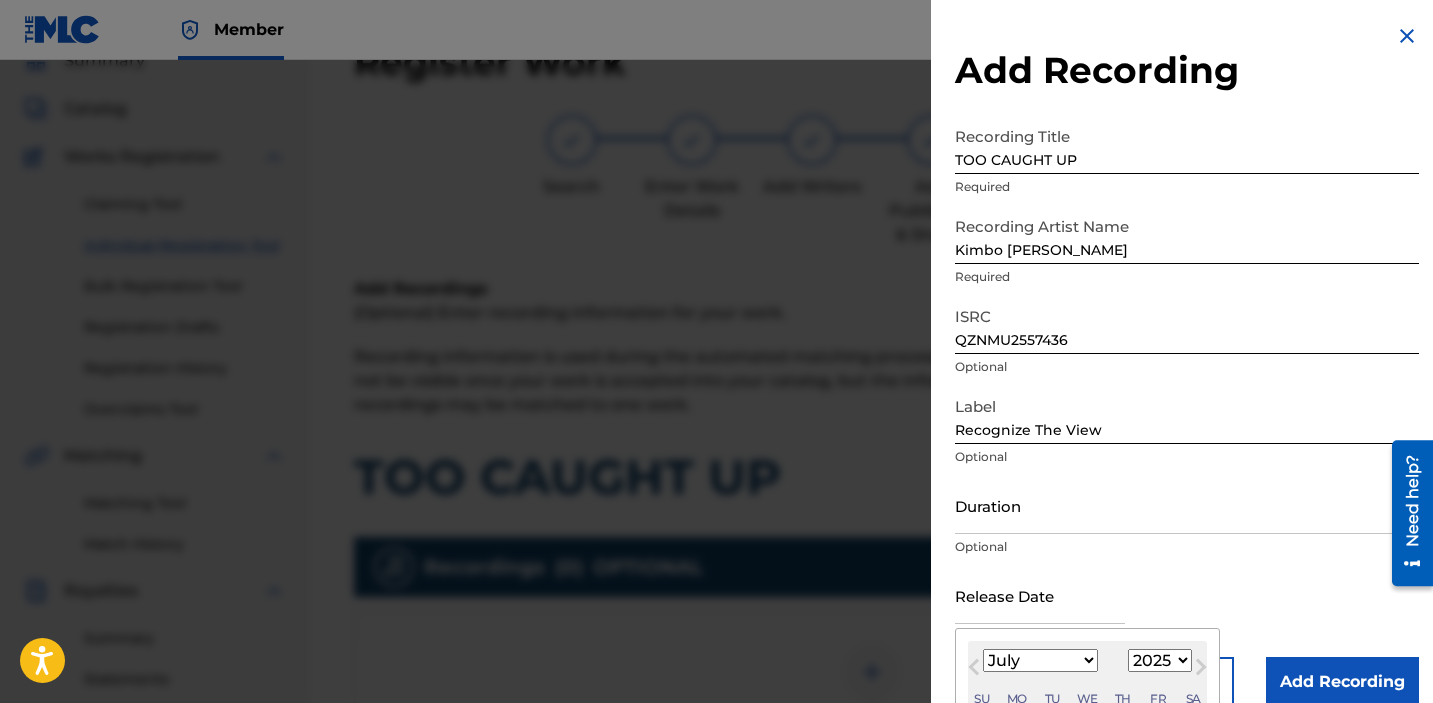 click on "January February March April May June July August September October November December" at bounding box center (1040, 660) 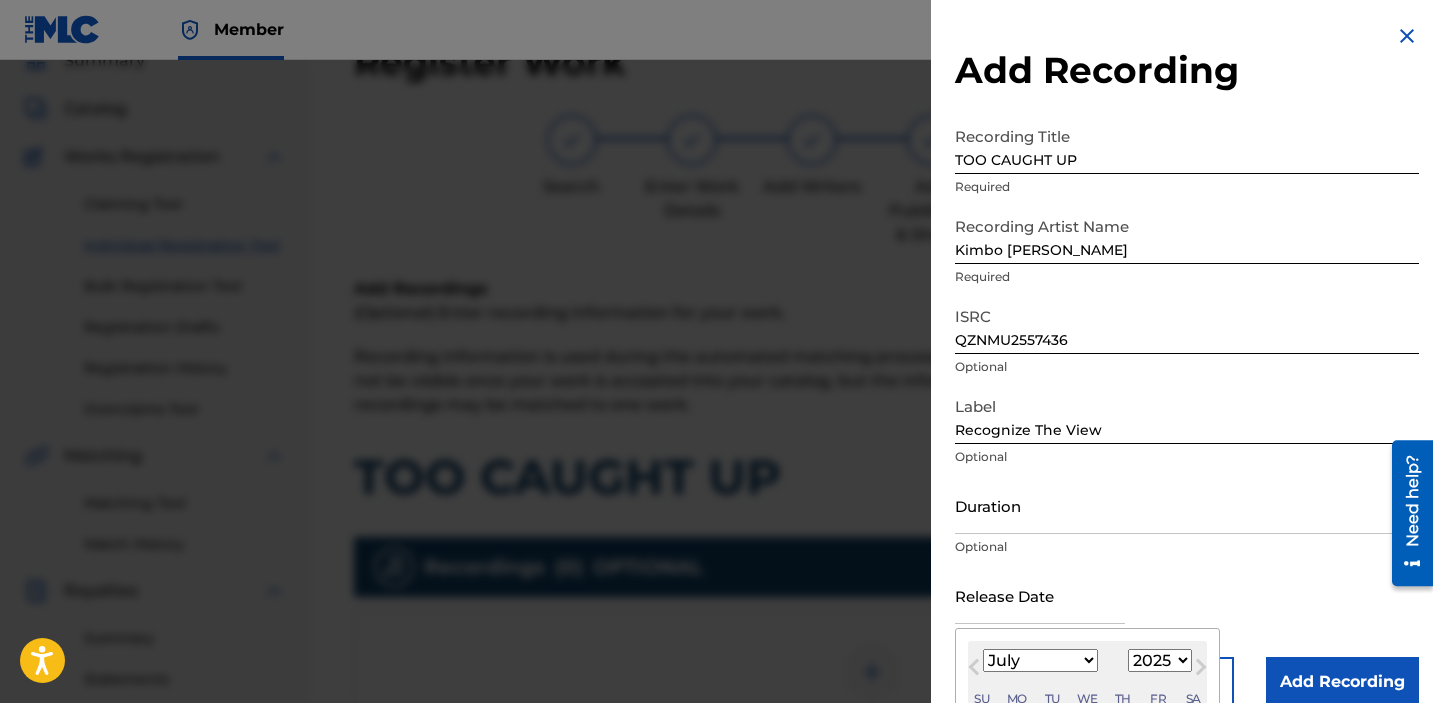 select on "7" 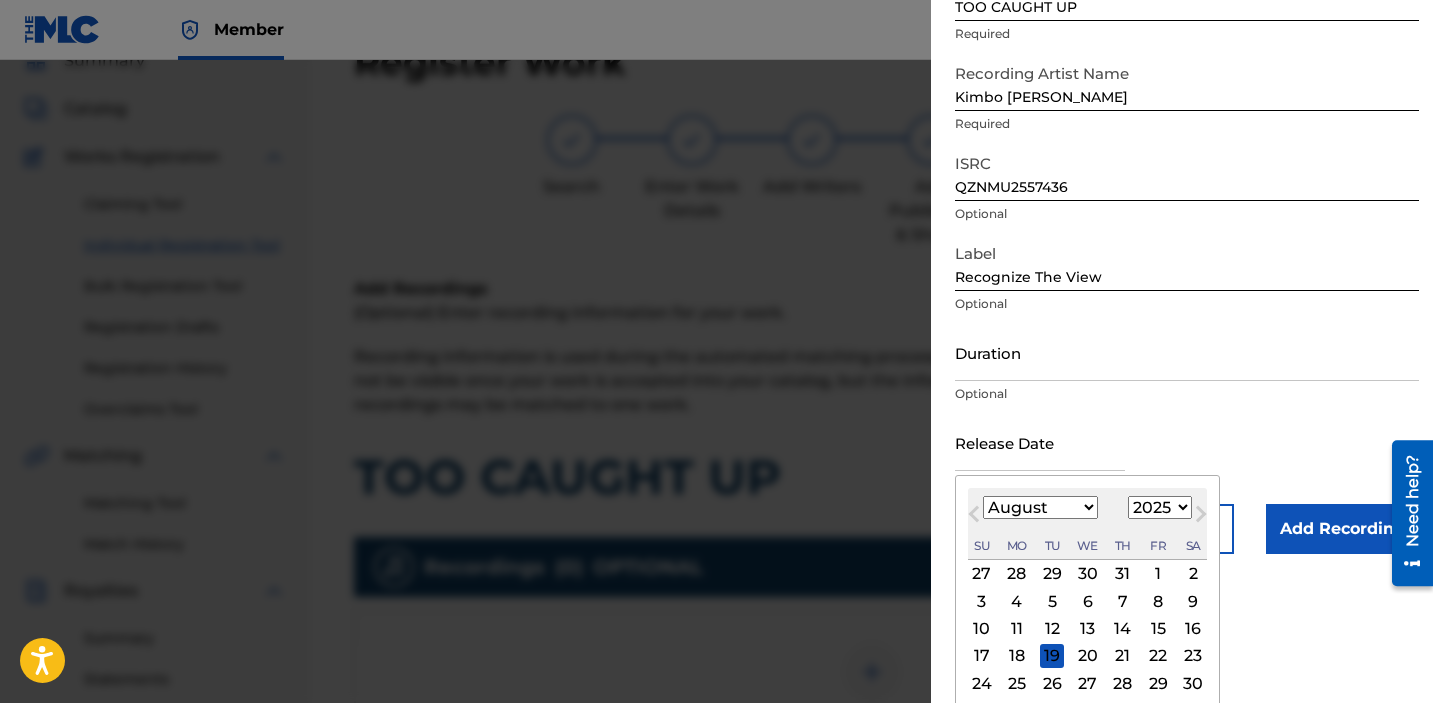 click on "15" at bounding box center (1158, 629) 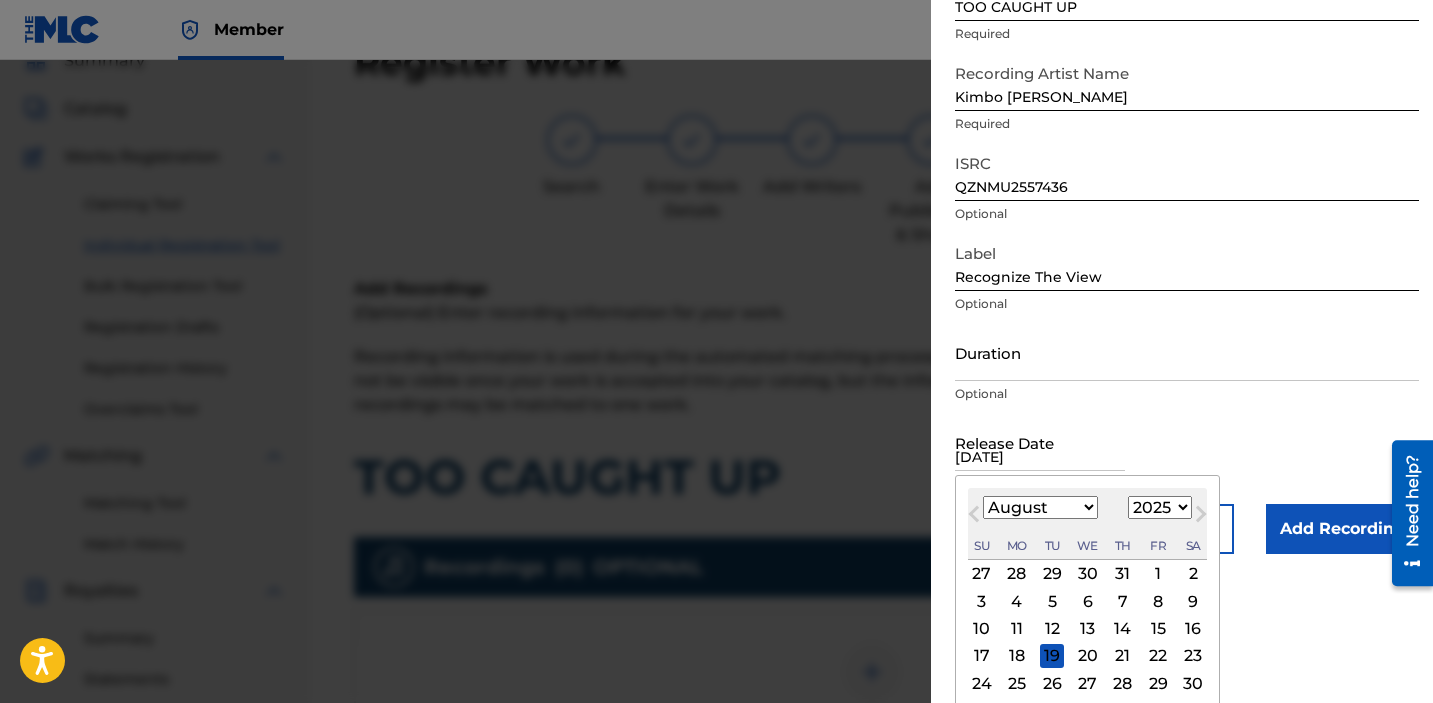 scroll, scrollTop: 28, scrollLeft: 0, axis: vertical 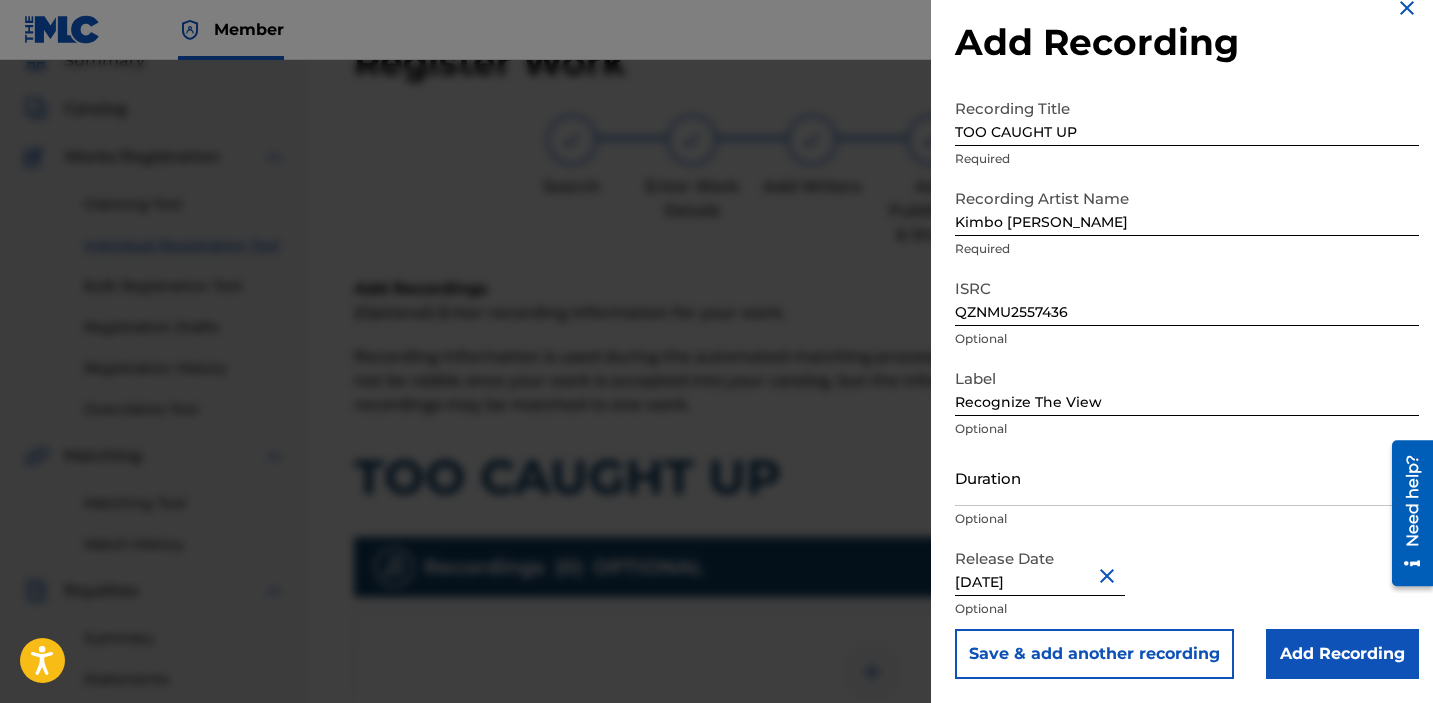 click on "Add Recording" at bounding box center [1342, 654] 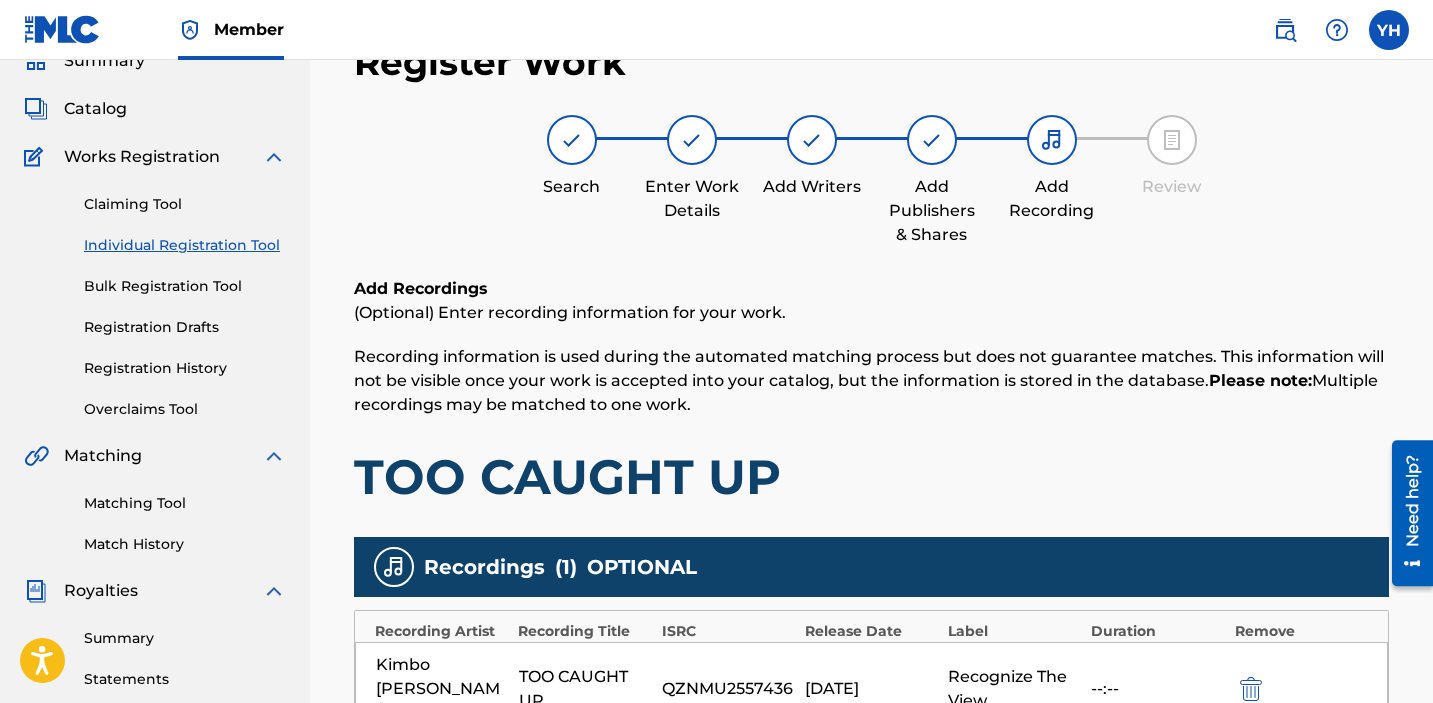 scroll, scrollTop: 537, scrollLeft: 0, axis: vertical 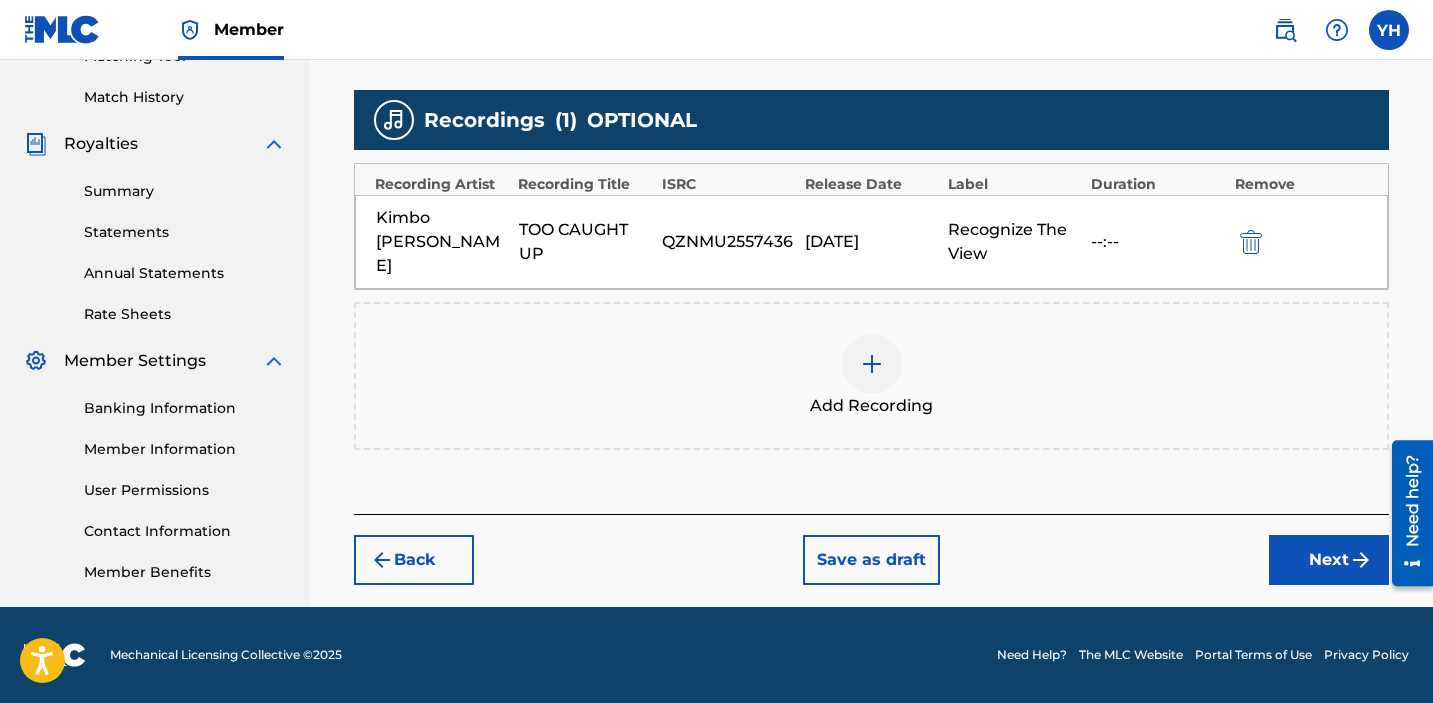 click on "Next" at bounding box center [1329, 560] 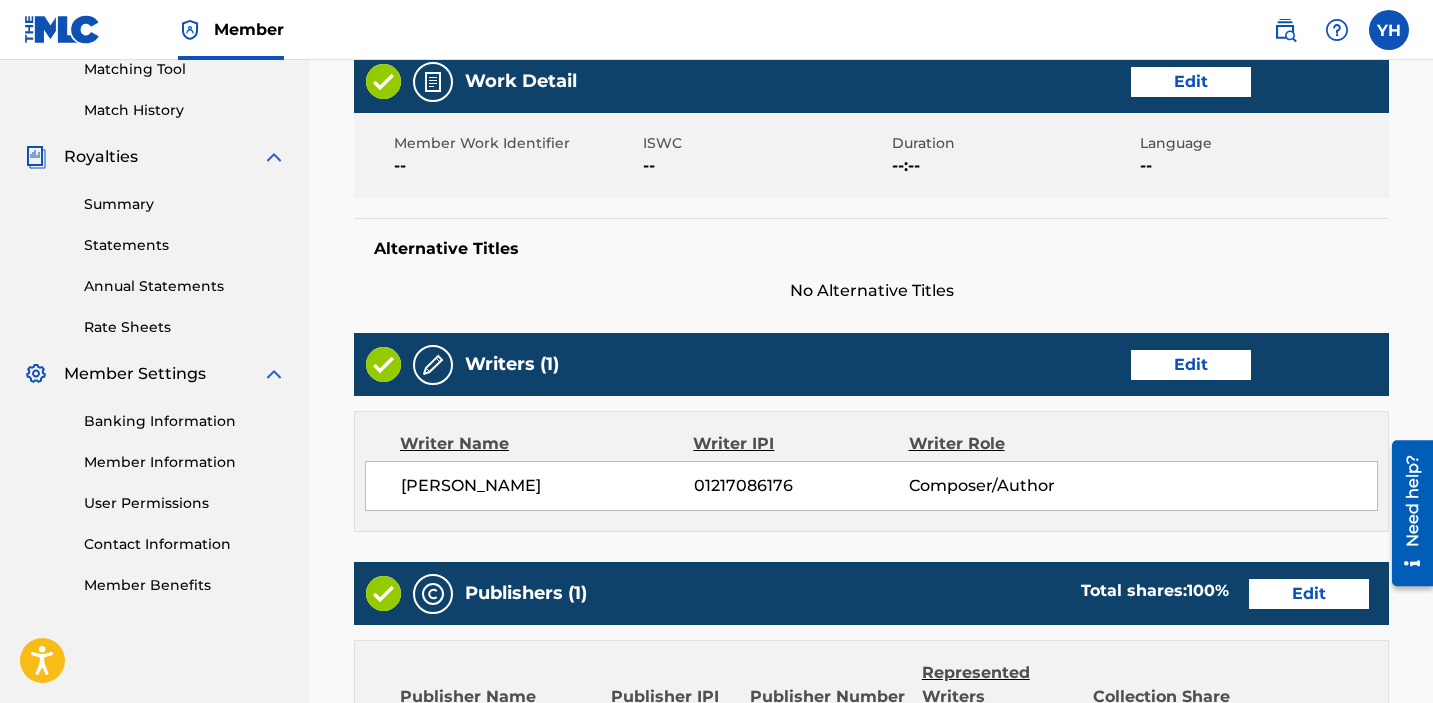 scroll, scrollTop: 1050, scrollLeft: 0, axis: vertical 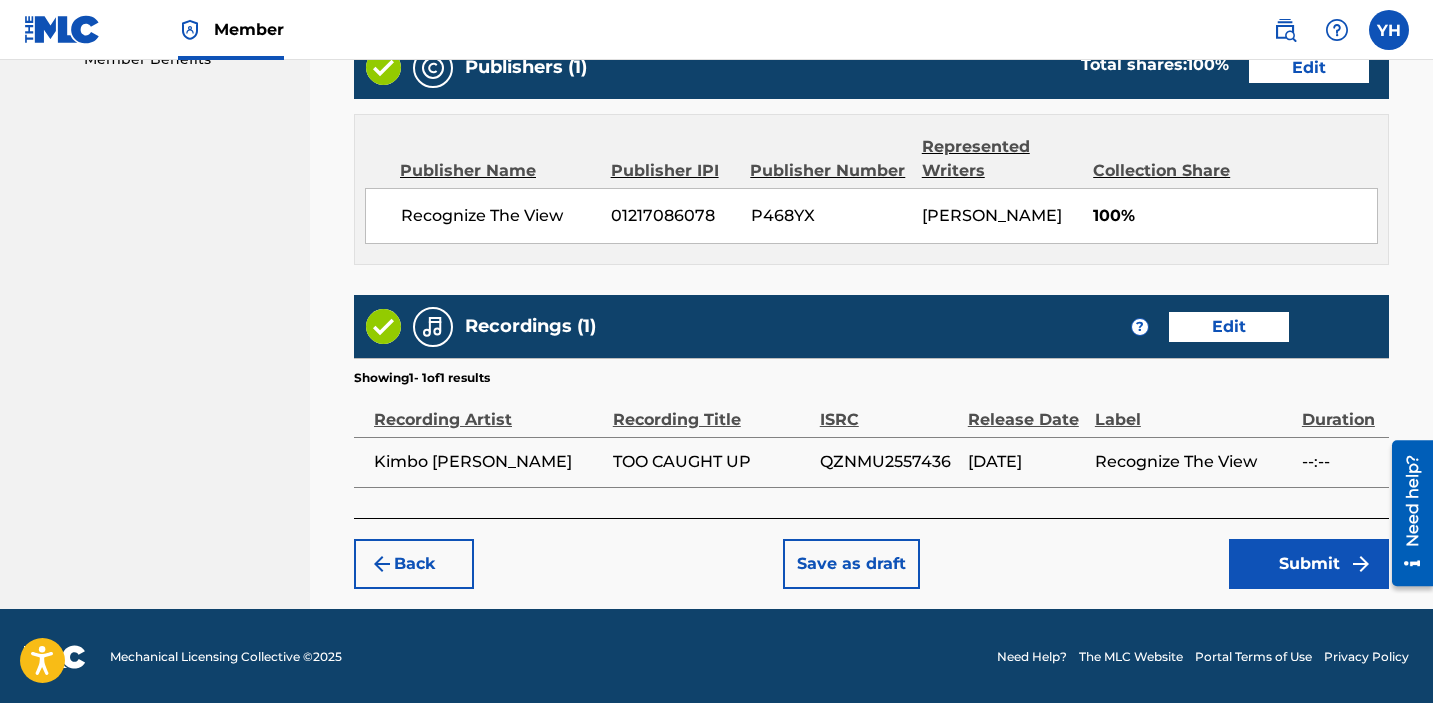 click on "Submit" at bounding box center [1309, 564] 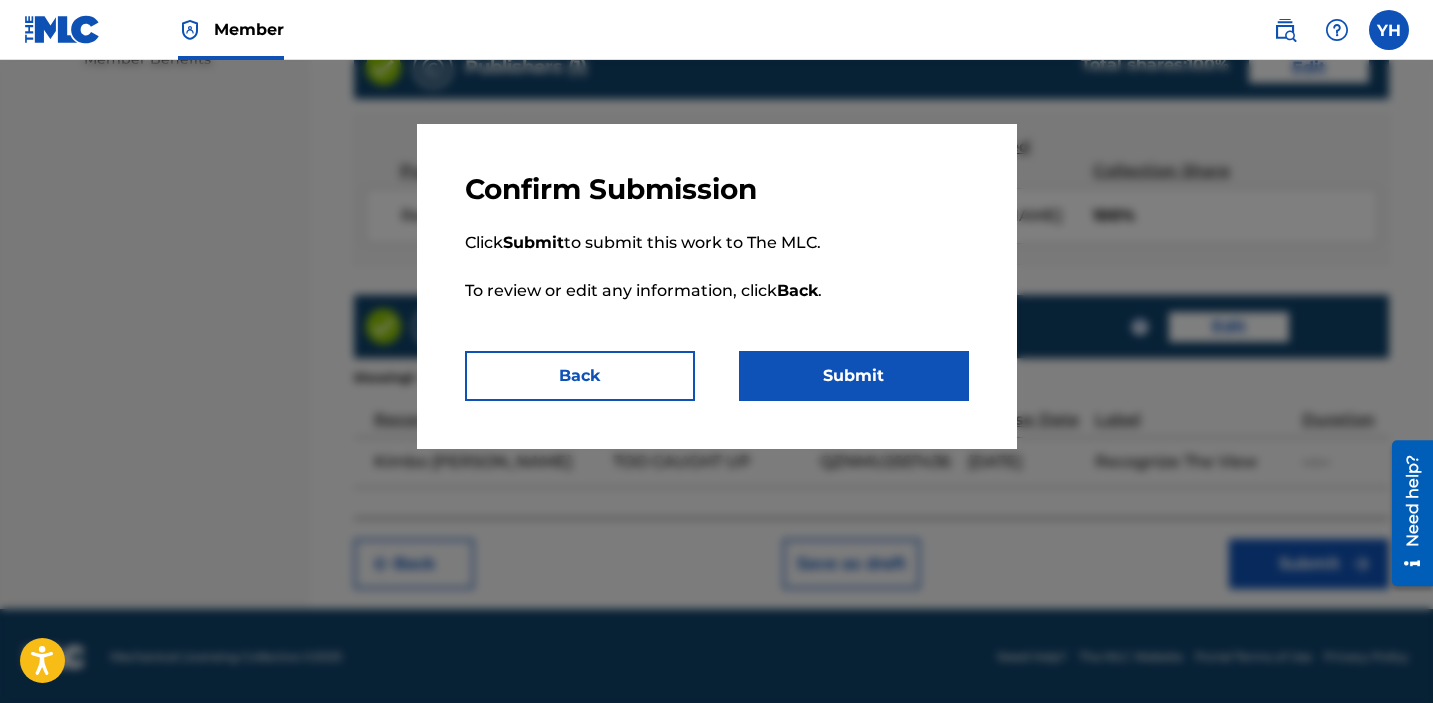 click on "Submit" at bounding box center (854, 376) 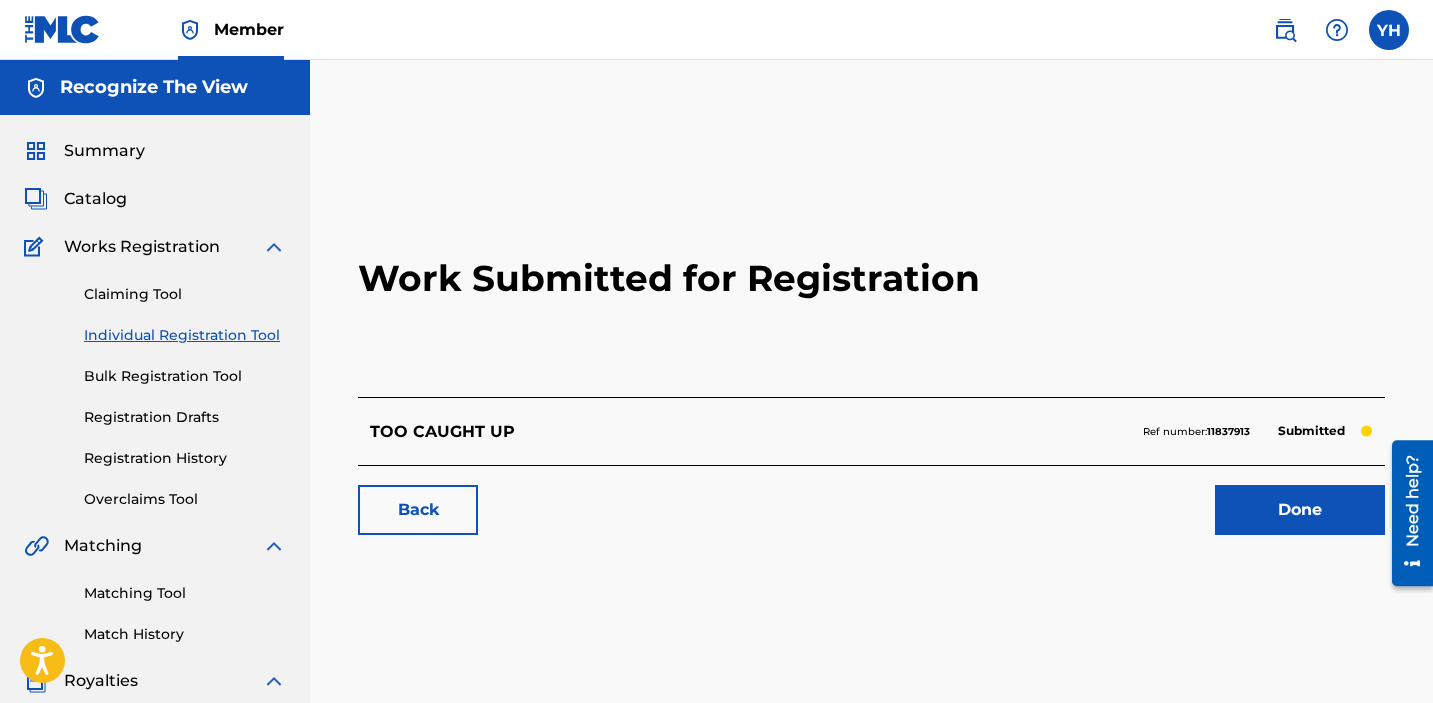 click on "Done" at bounding box center [1300, 510] 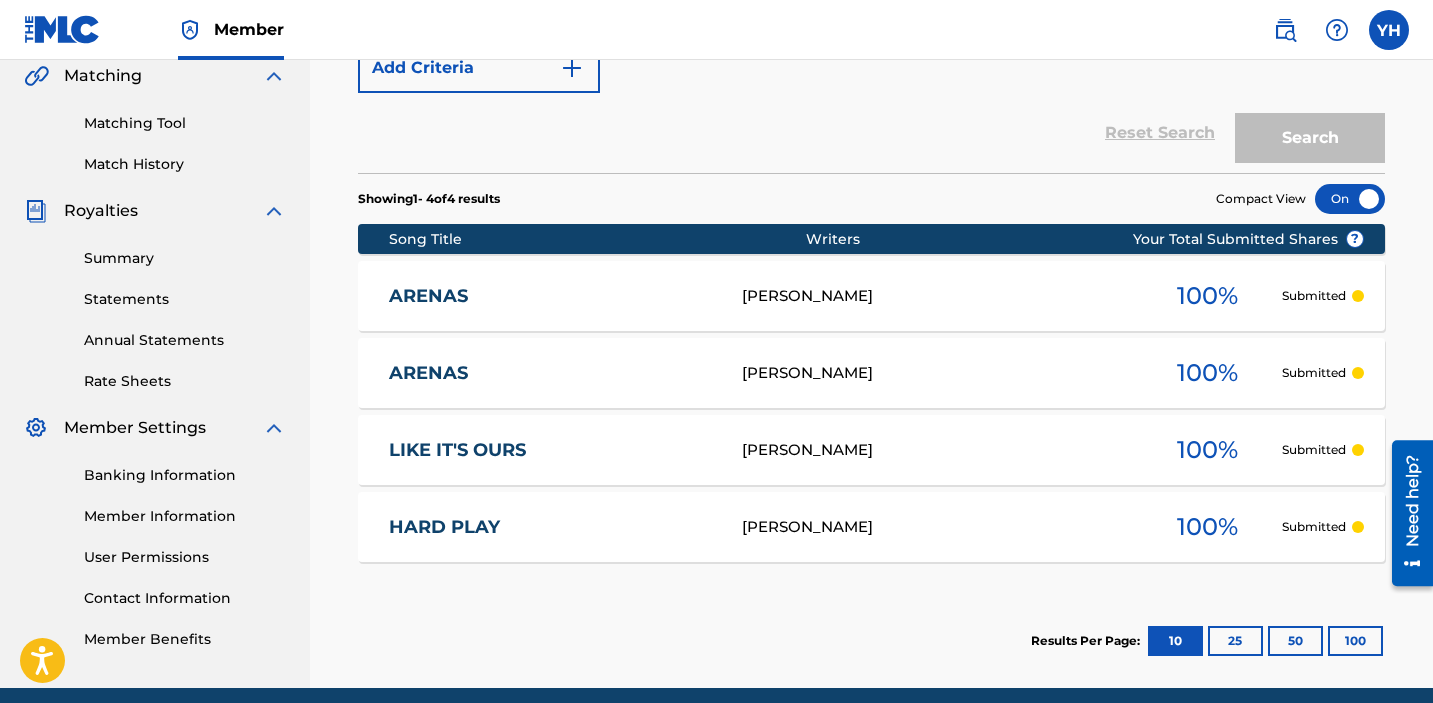 scroll, scrollTop: 456, scrollLeft: 0, axis: vertical 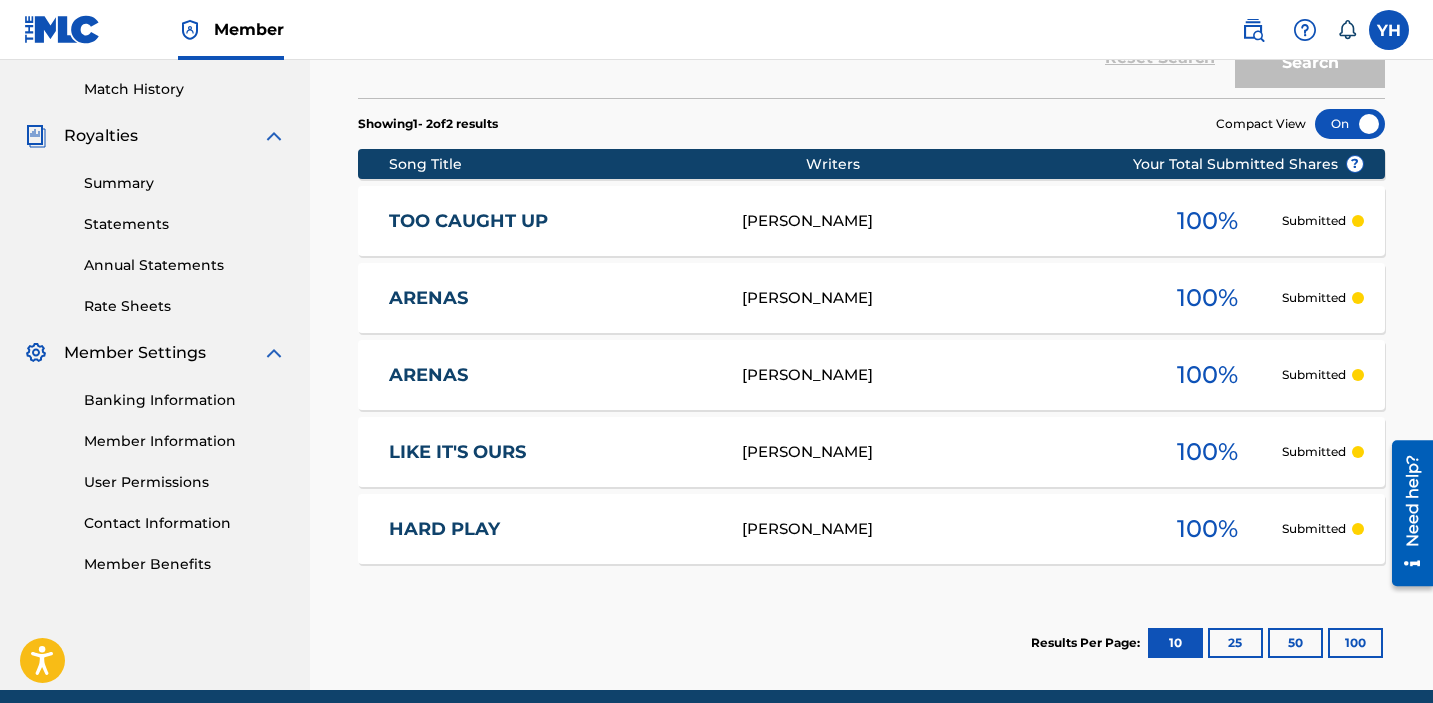 click on "ARENAS" at bounding box center [552, 298] 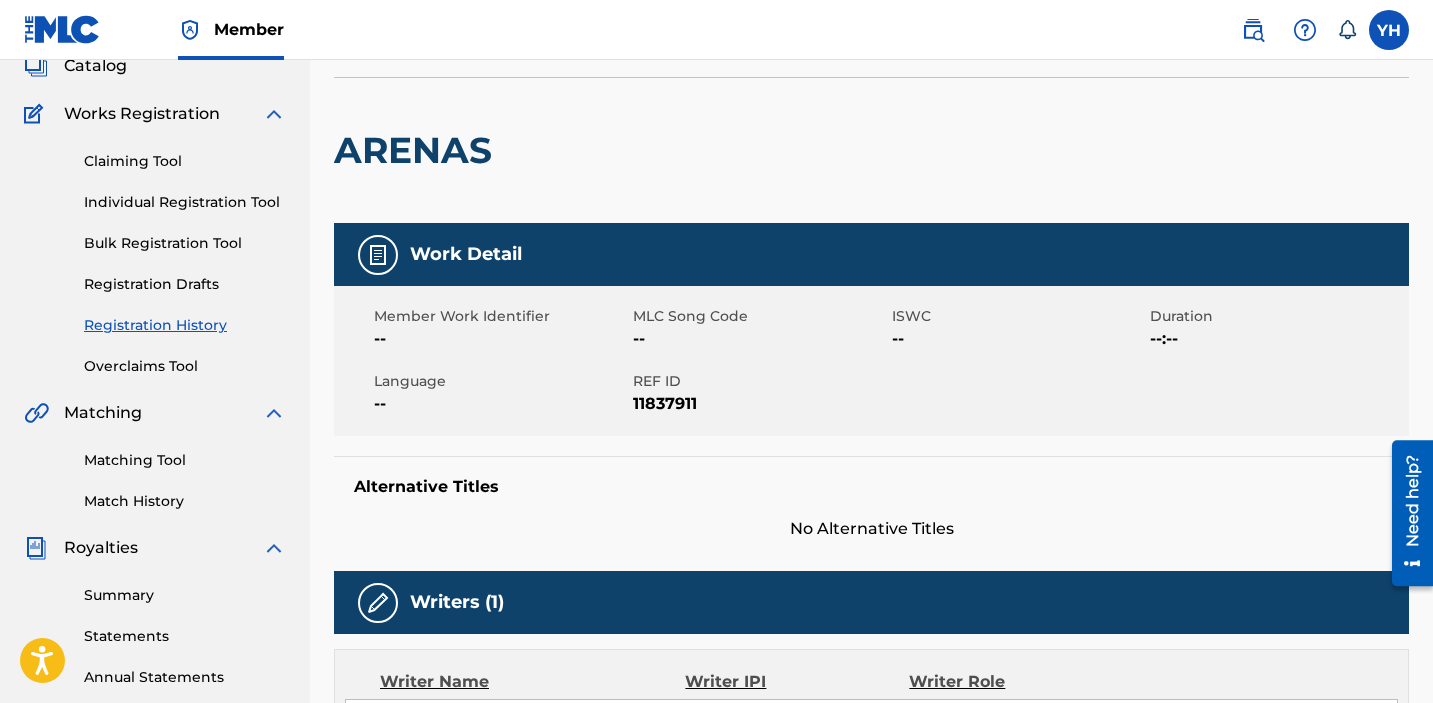 scroll, scrollTop: 0, scrollLeft: 0, axis: both 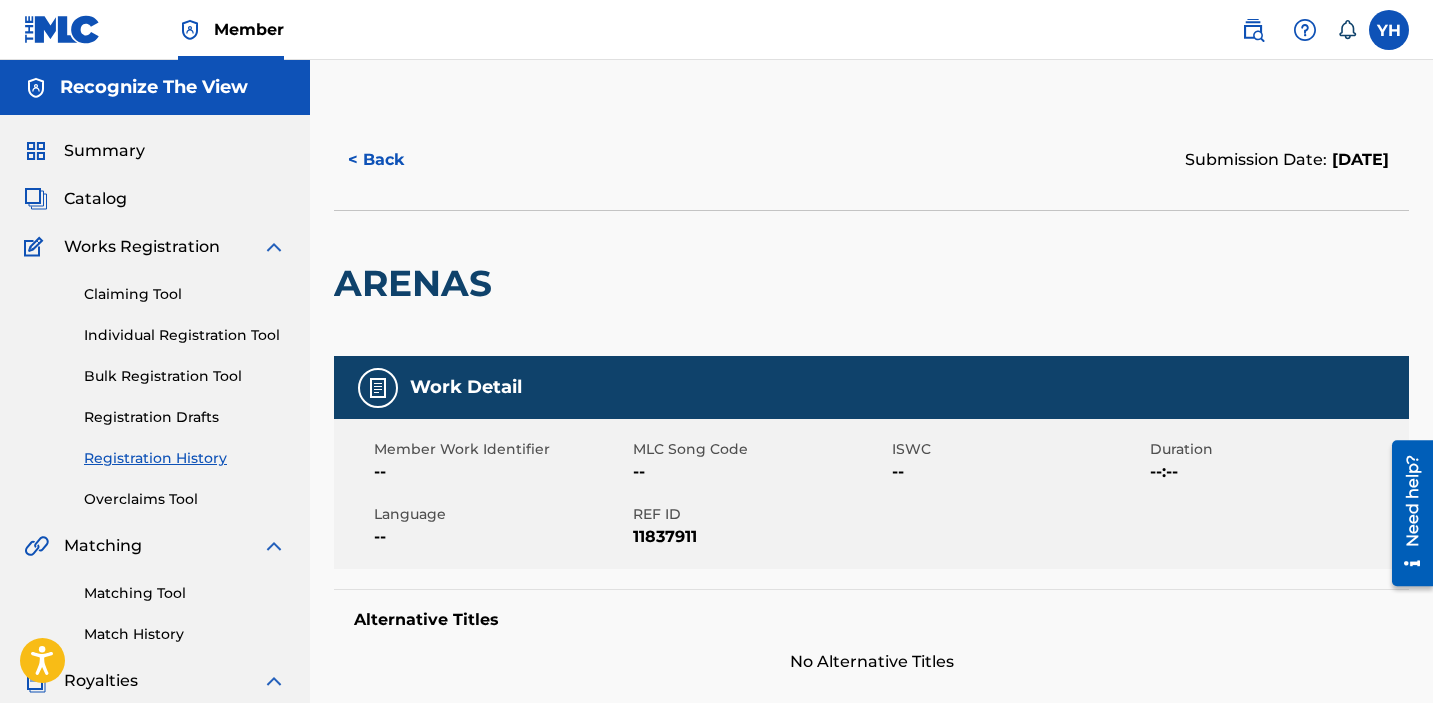 click on "< Back" at bounding box center (394, 160) 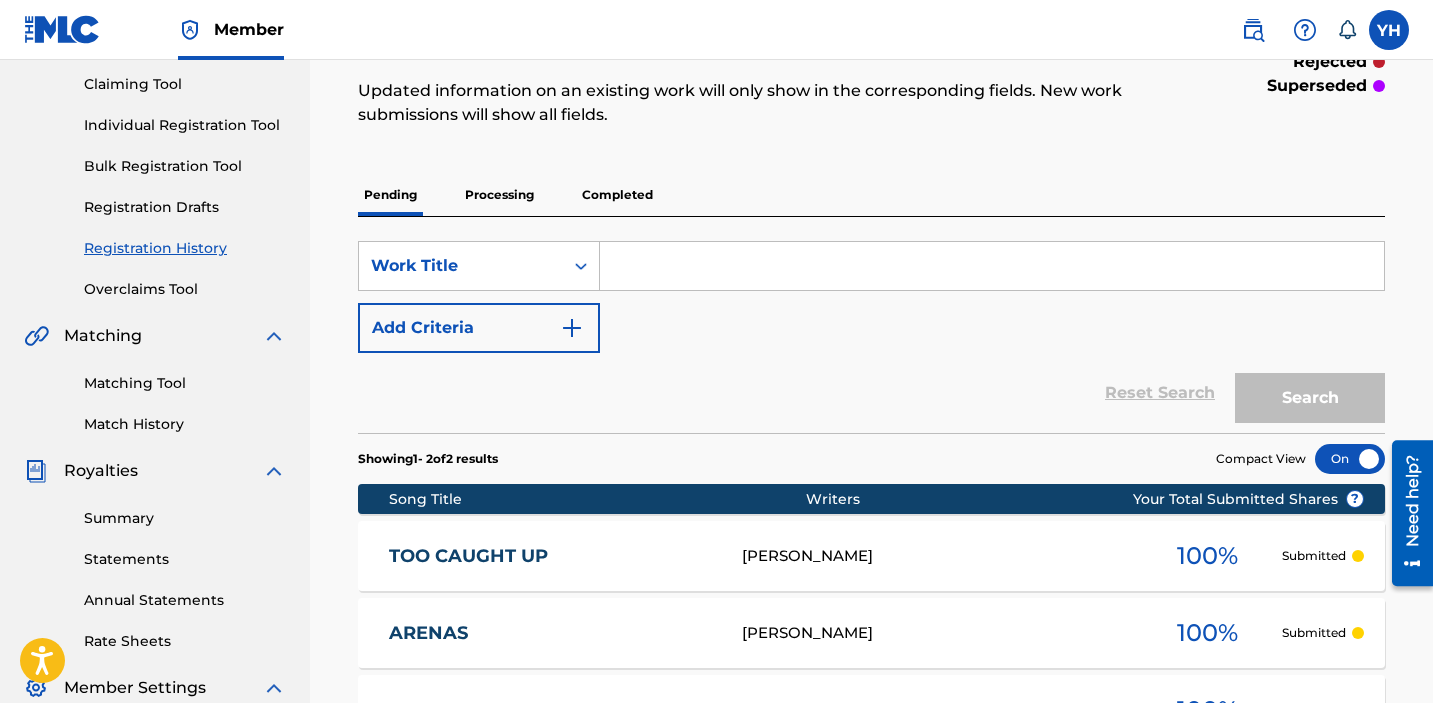 scroll, scrollTop: 207, scrollLeft: 0, axis: vertical 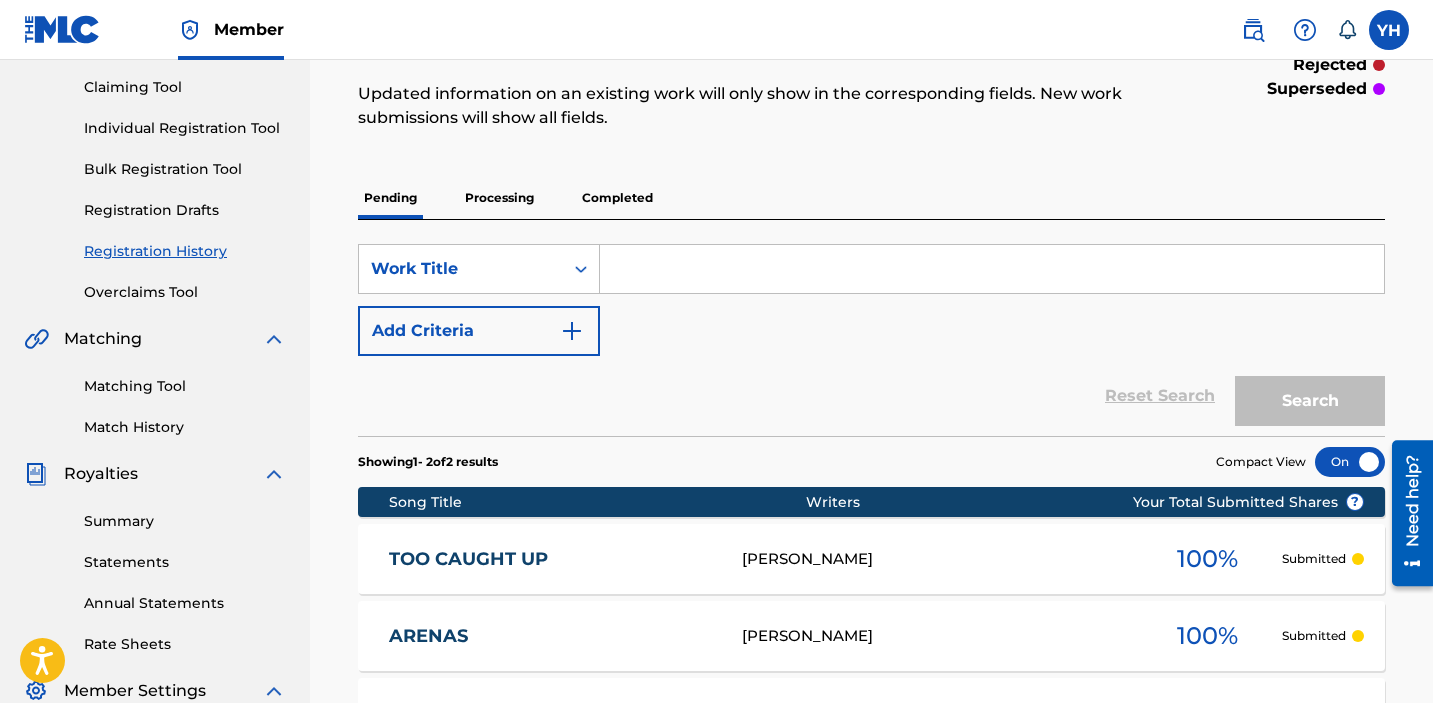 click on "Processing" at bounding box center (499, 198) 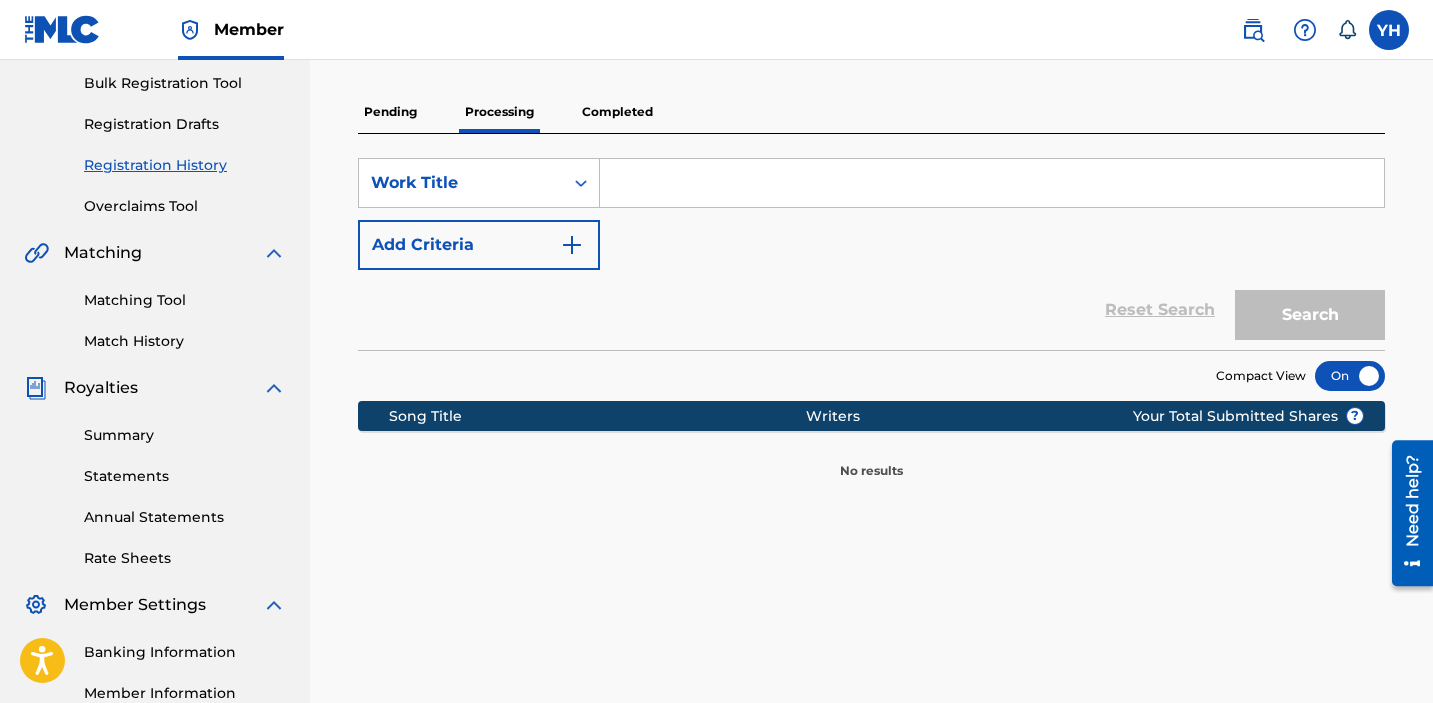 scroll, scrollTop: 193, scrollLeft: 0, axis: vertical 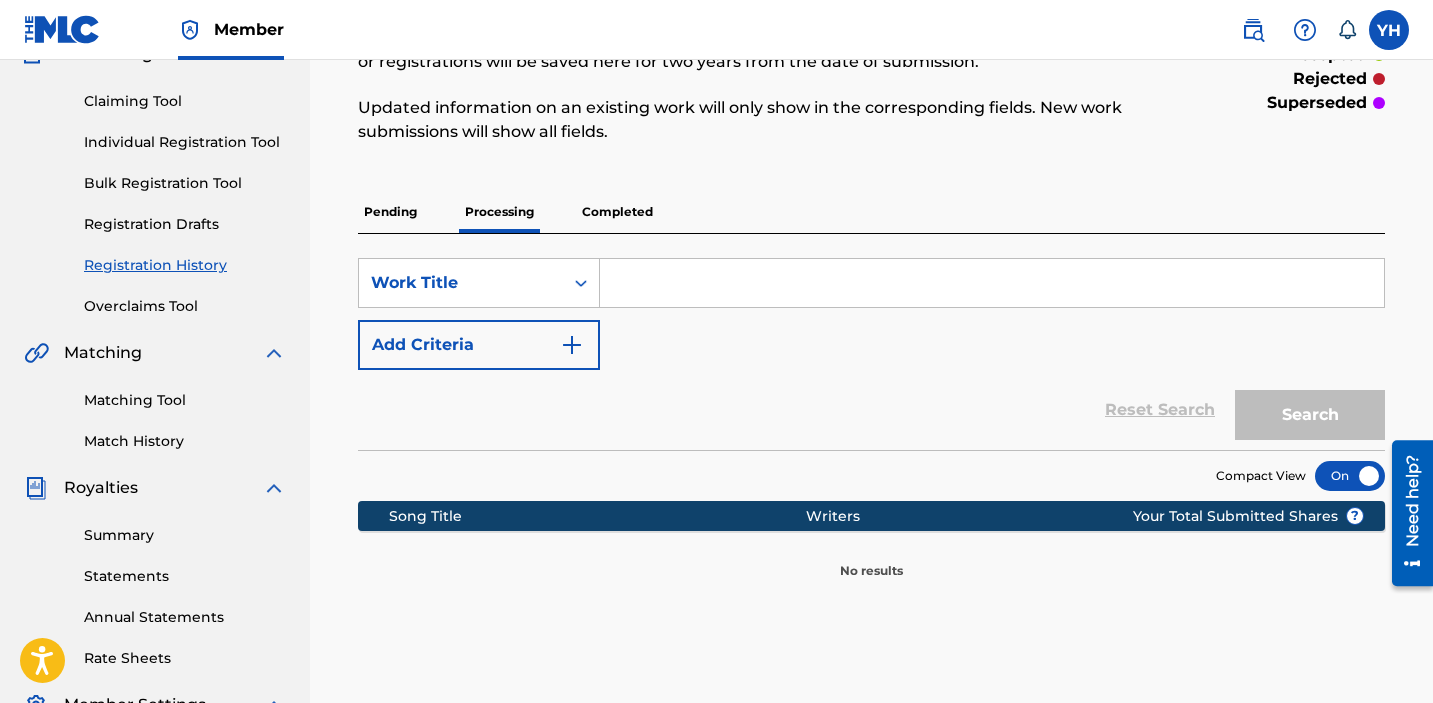 click on "Pending" at bounding box center [390, 212] 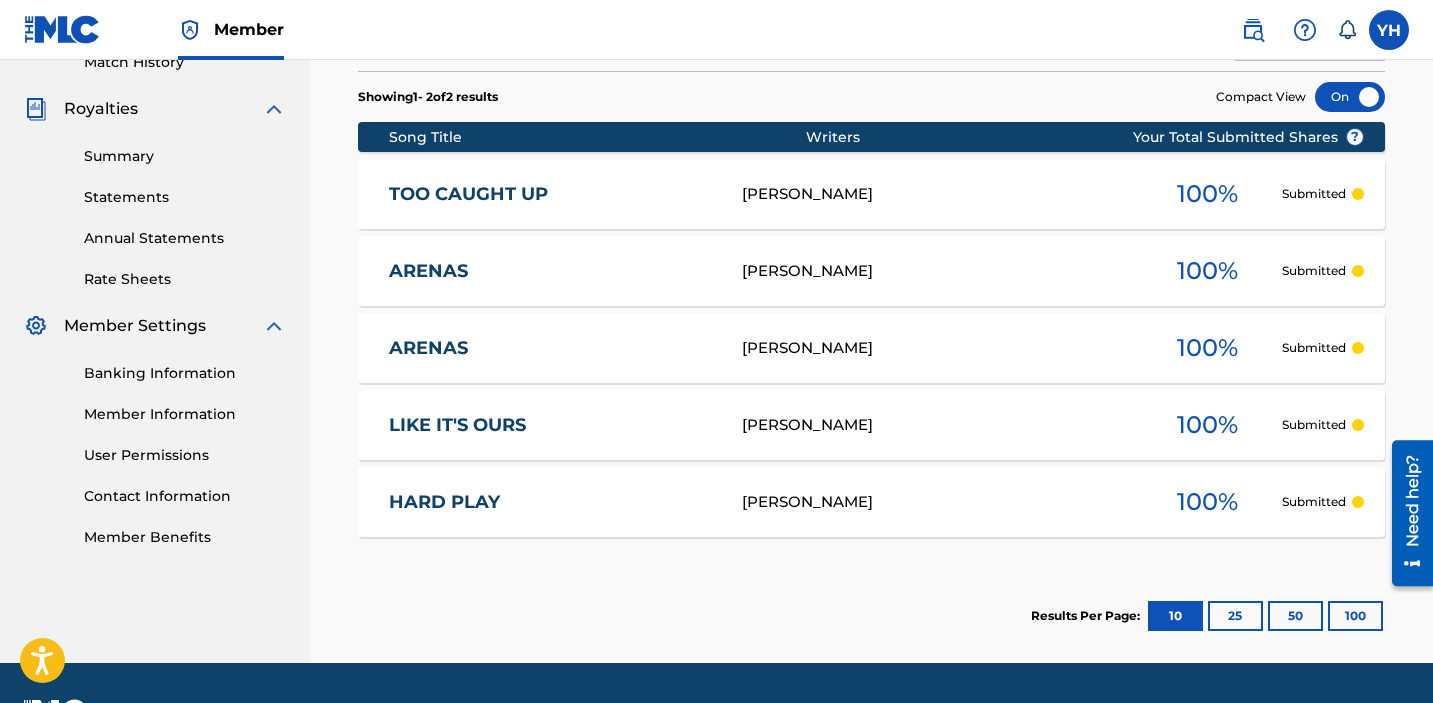 scroll, scrollTop: 596, scrollLeft: 0, axis: vertical 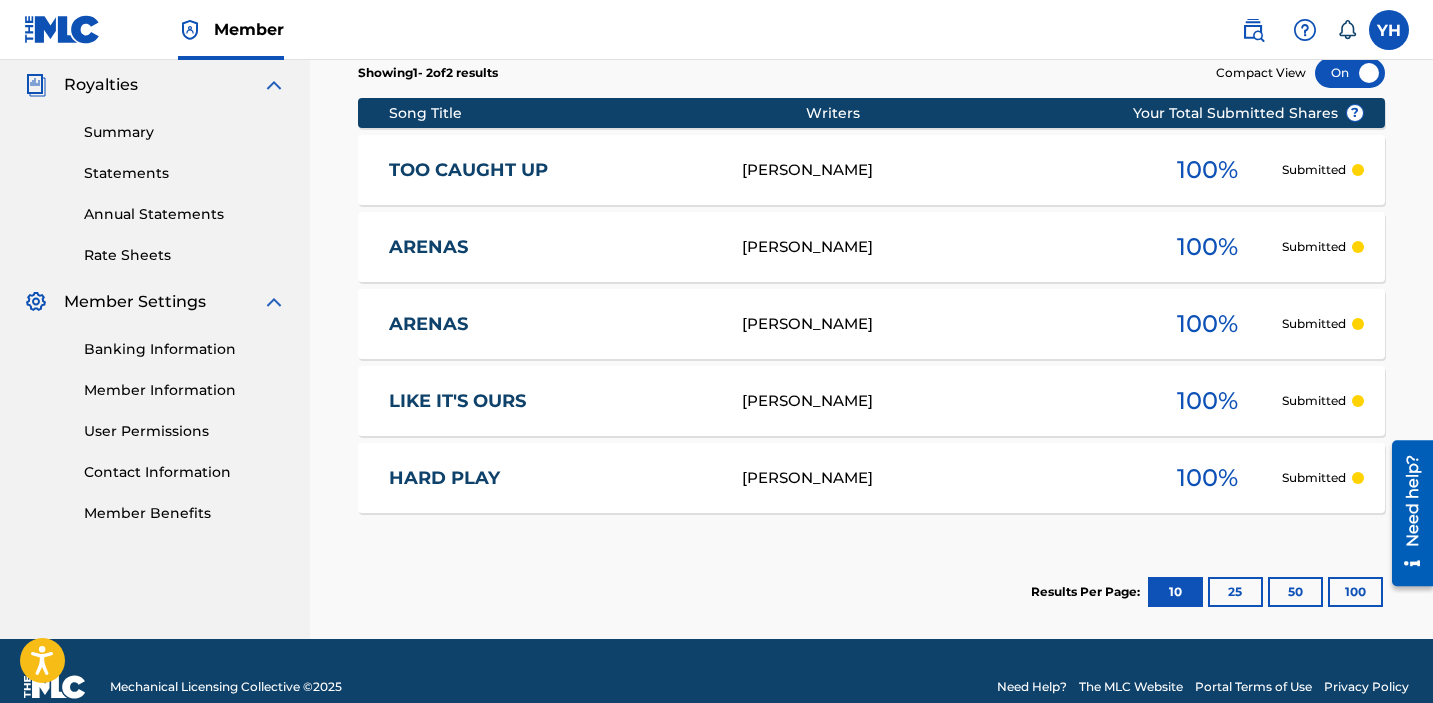 click on "ARENAS YAKIM HERRIOT 100 %   Submitted" at bounding box center (871, 247) 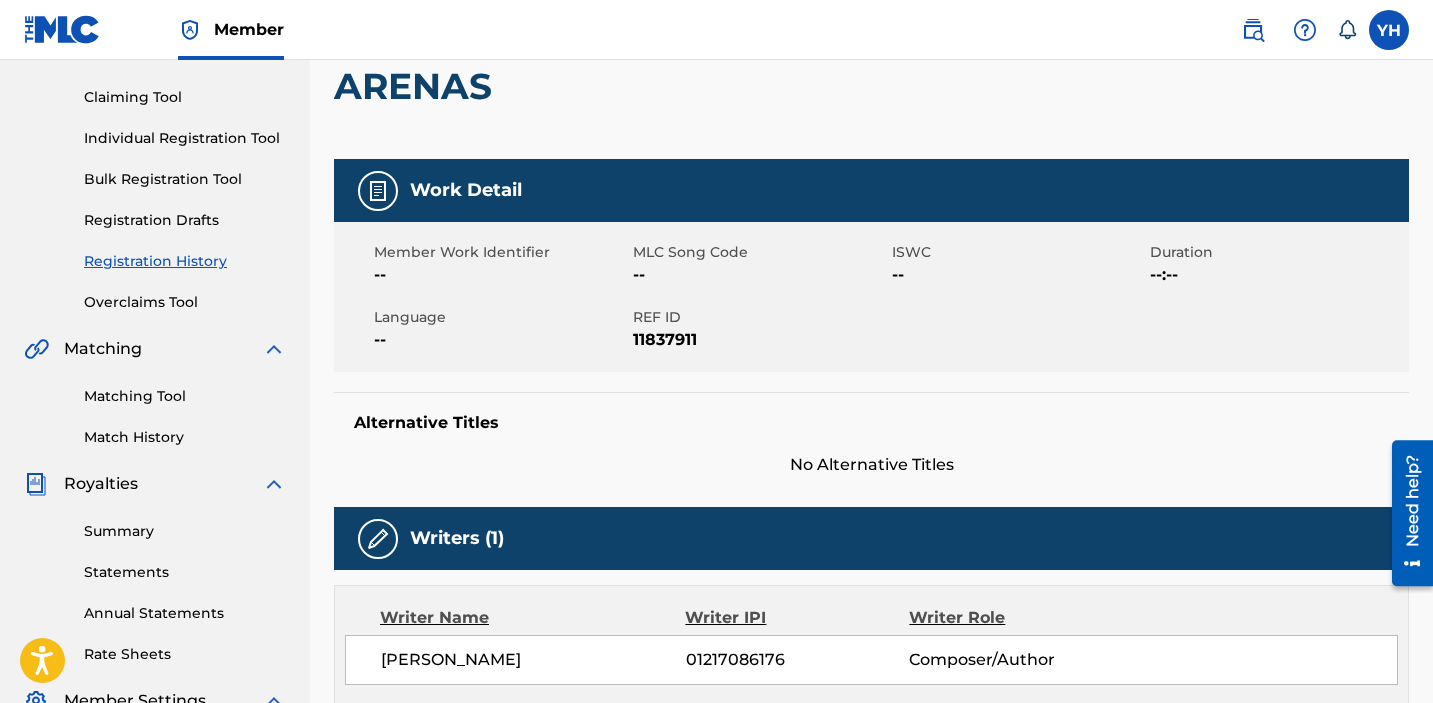 scroll, scrollTop: 0, scrollLeft: 0, axis: both 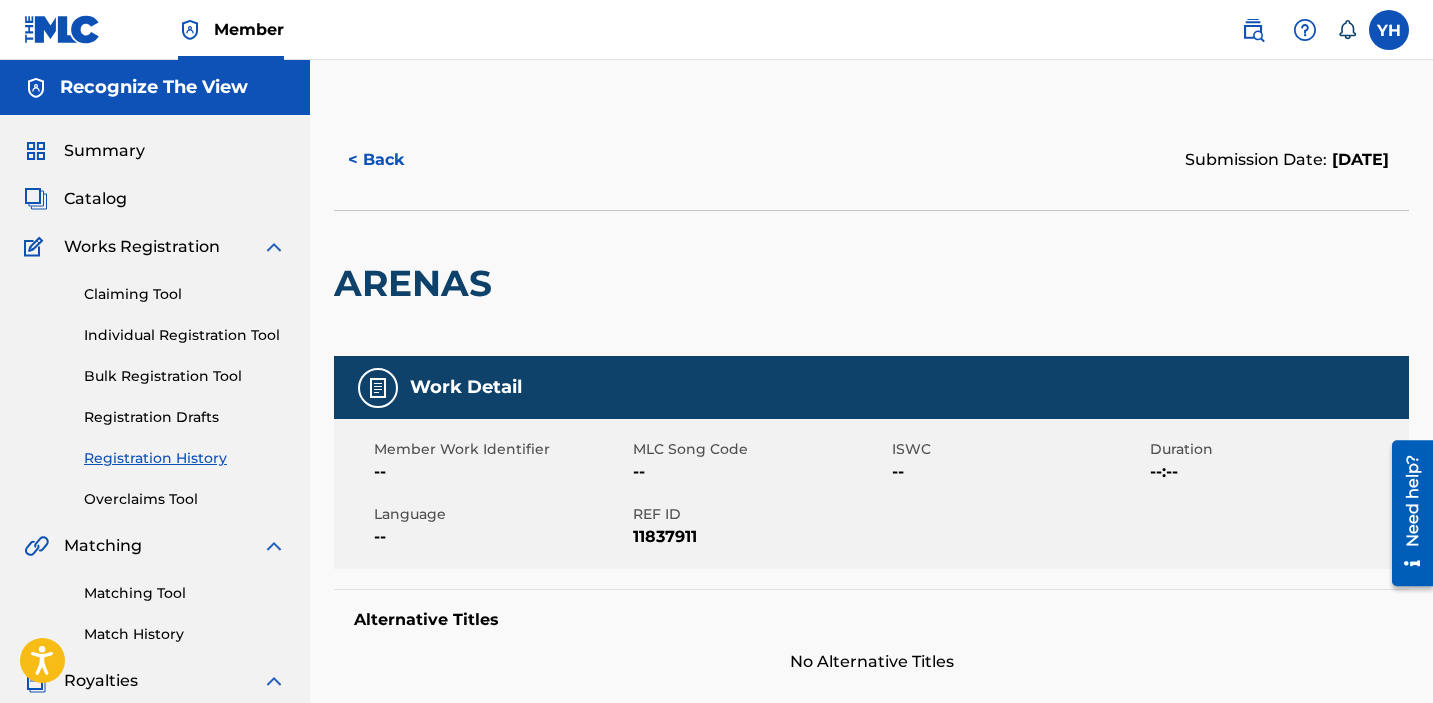 click on "< Back" at bounding box center (394, 160) 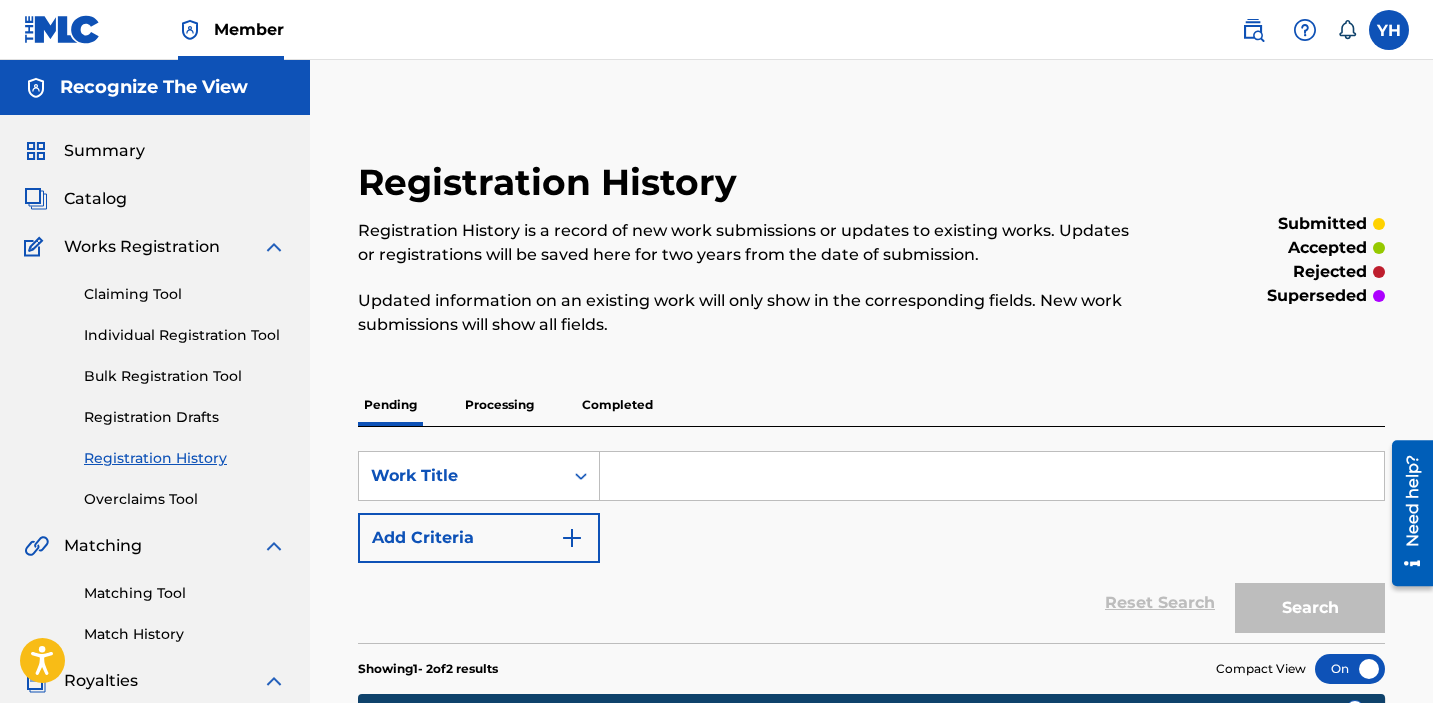 scroll, scrollTop: 576, scrollLeft: 0, axis: vertical 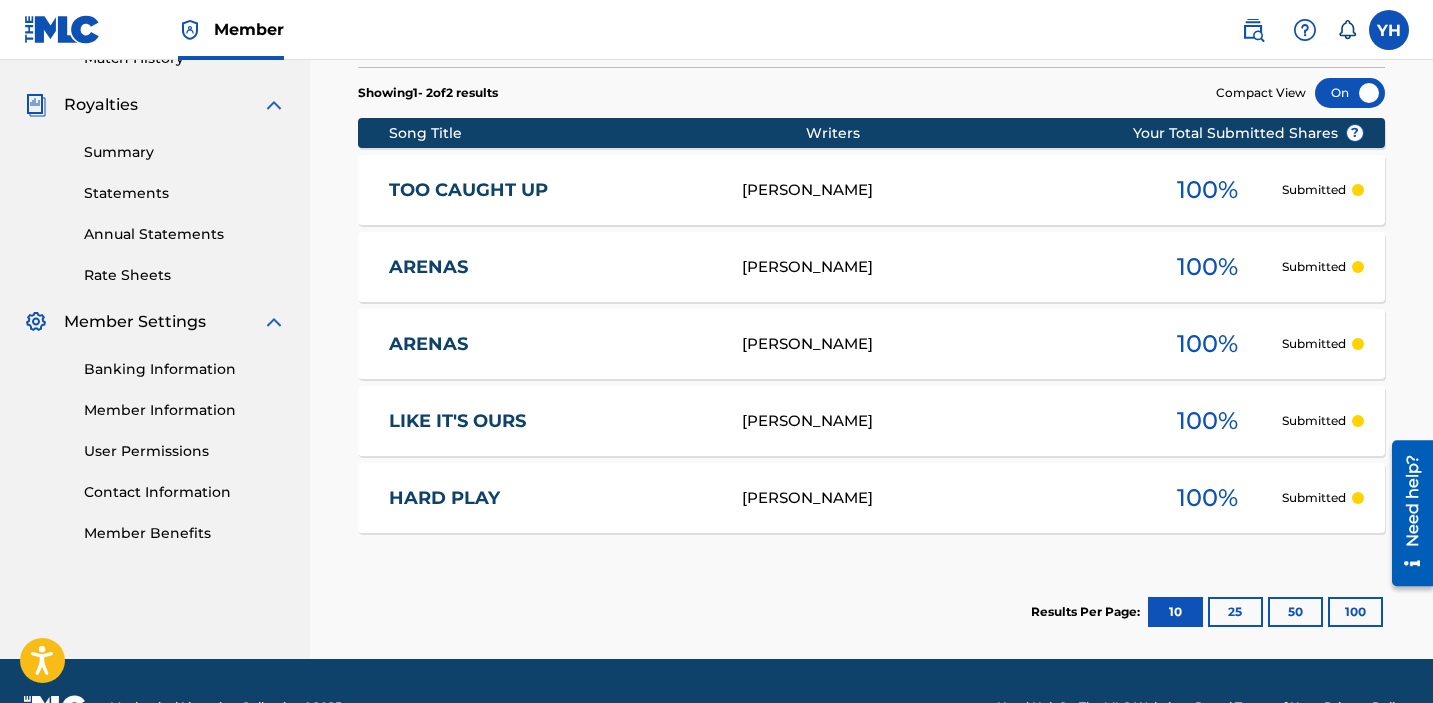 click on "ARENAS YAKIM HERRIOT 100 %   Submitted" at bounding box center (871, 344) 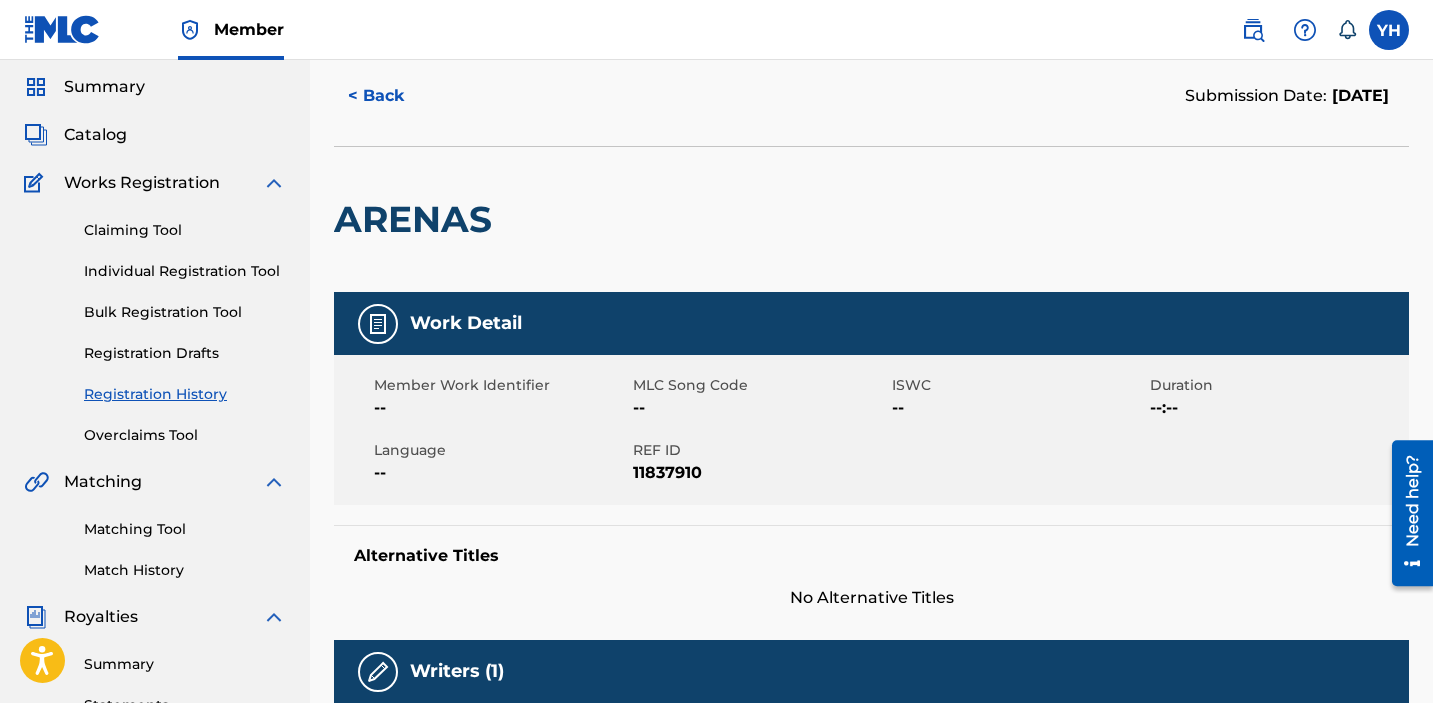 scroll, scrollTop: 0, scrollLeft: 0, axis: both 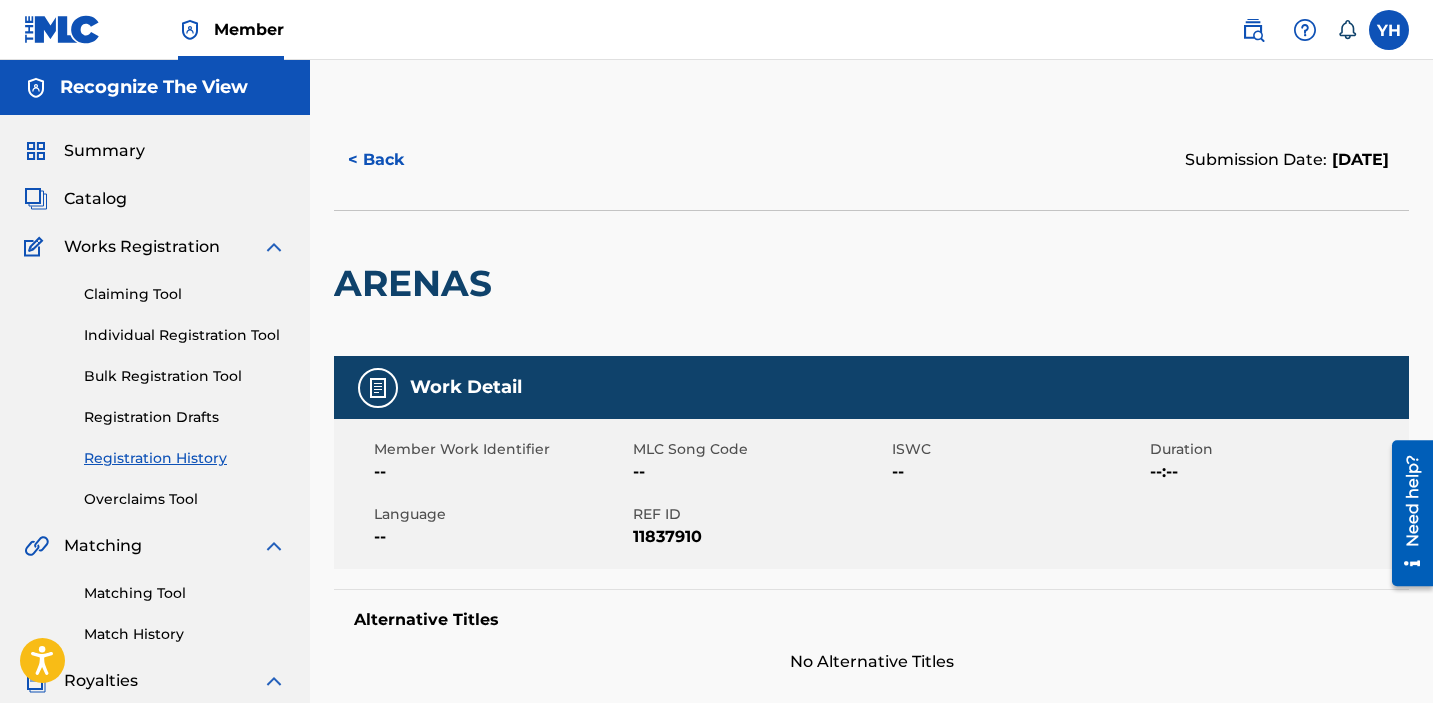 click on "< Back" at bounding box center (394, 160) 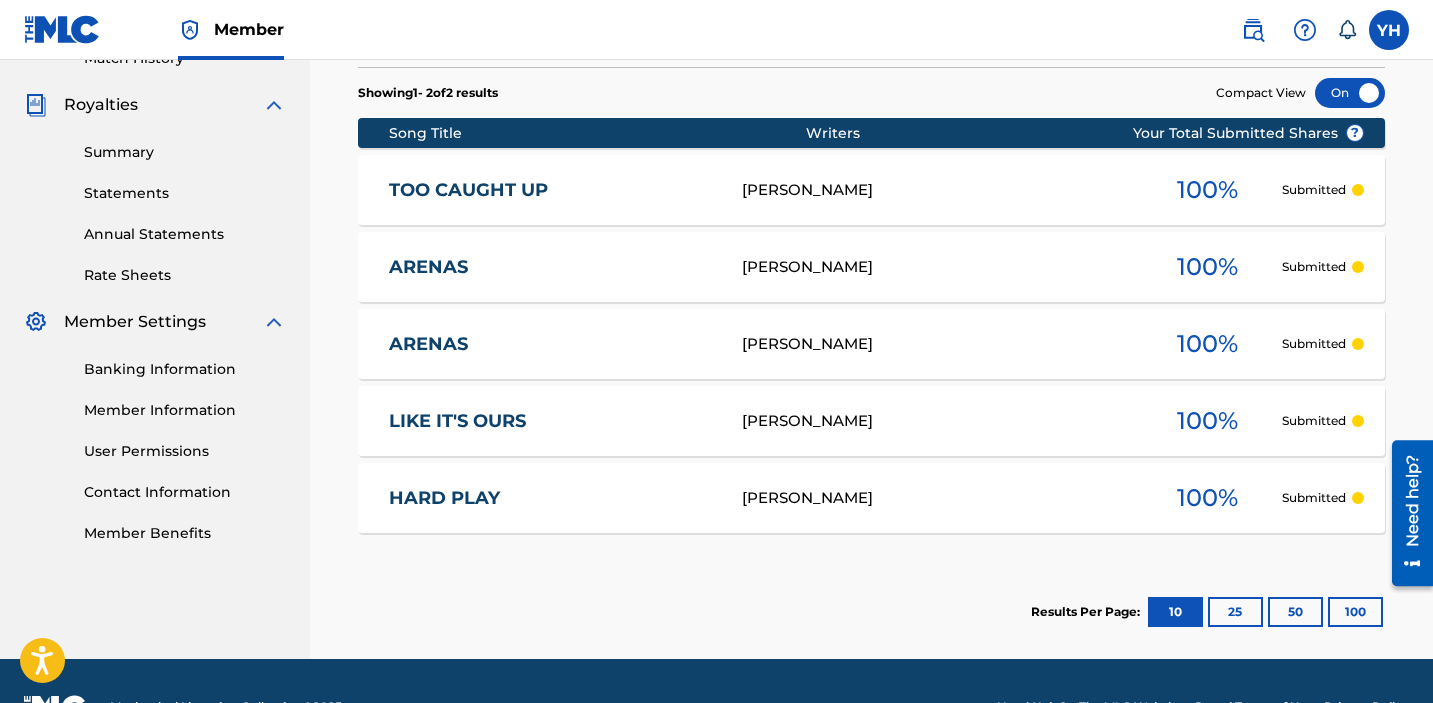 click on "Song Title Writers ? Your Total Submitted Shares TOO CAUGHT UP YAKIM HERRIOT 100 %   Submitted ARENAS YAKIM HERRIOT 100 %   Submitted ARENAS YAKIM HERRIOT 100 %   Submitted LIKE IT'S OURS YAKIM HERRIOT 100 %   Submitted HARD PLAY YAKIM HERRIOT 100 %   Submitted" at bounding box center [871, 320] 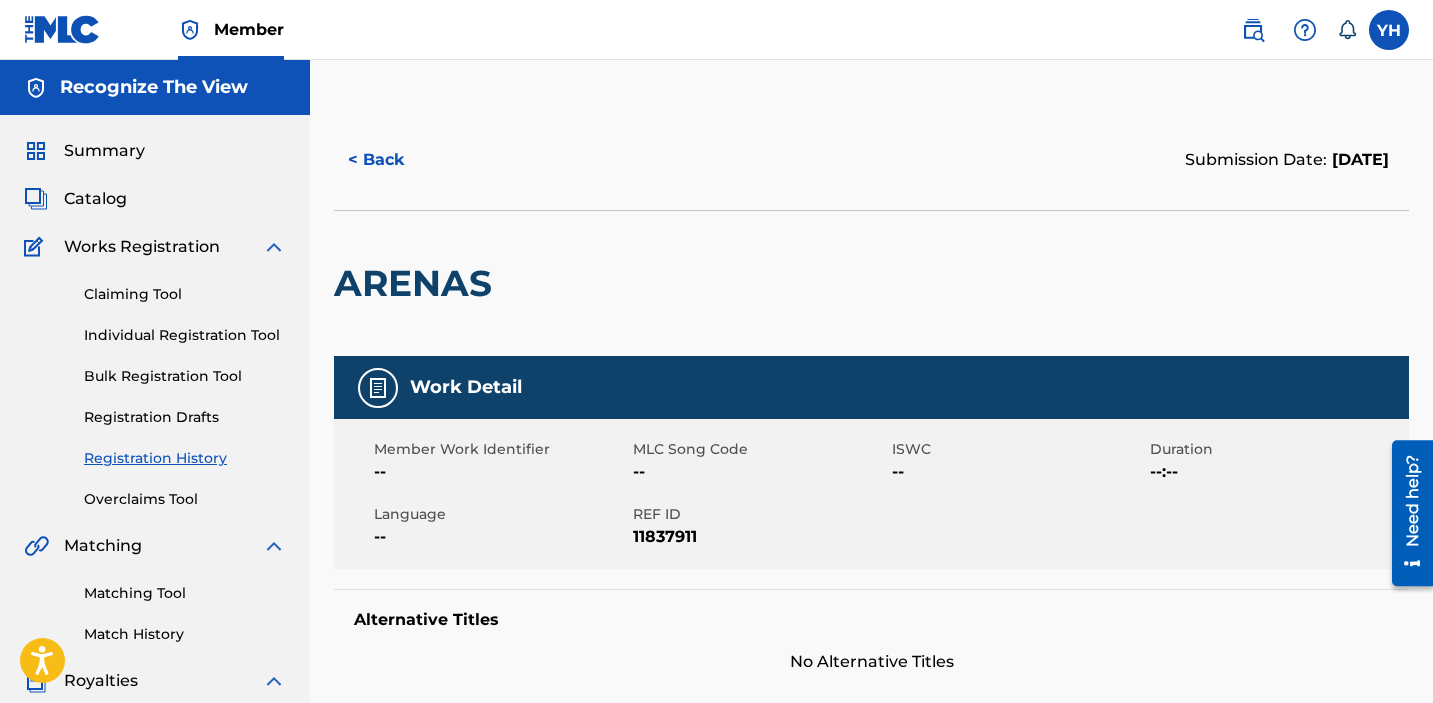 click on "< Back" at bounding box center [394, 160] 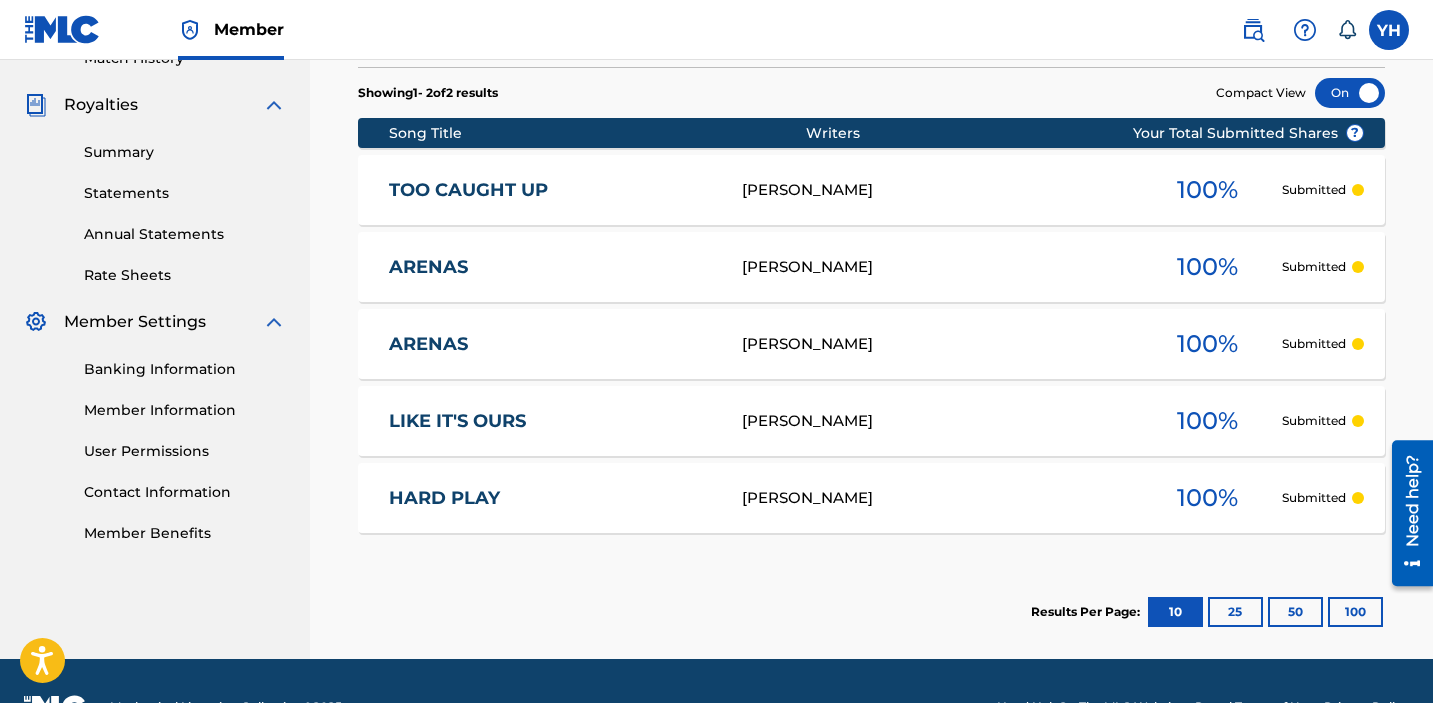 click on "ARENAS YAKIM HERRIOT 100 %   Submitted" at bounding box center (871, 267) 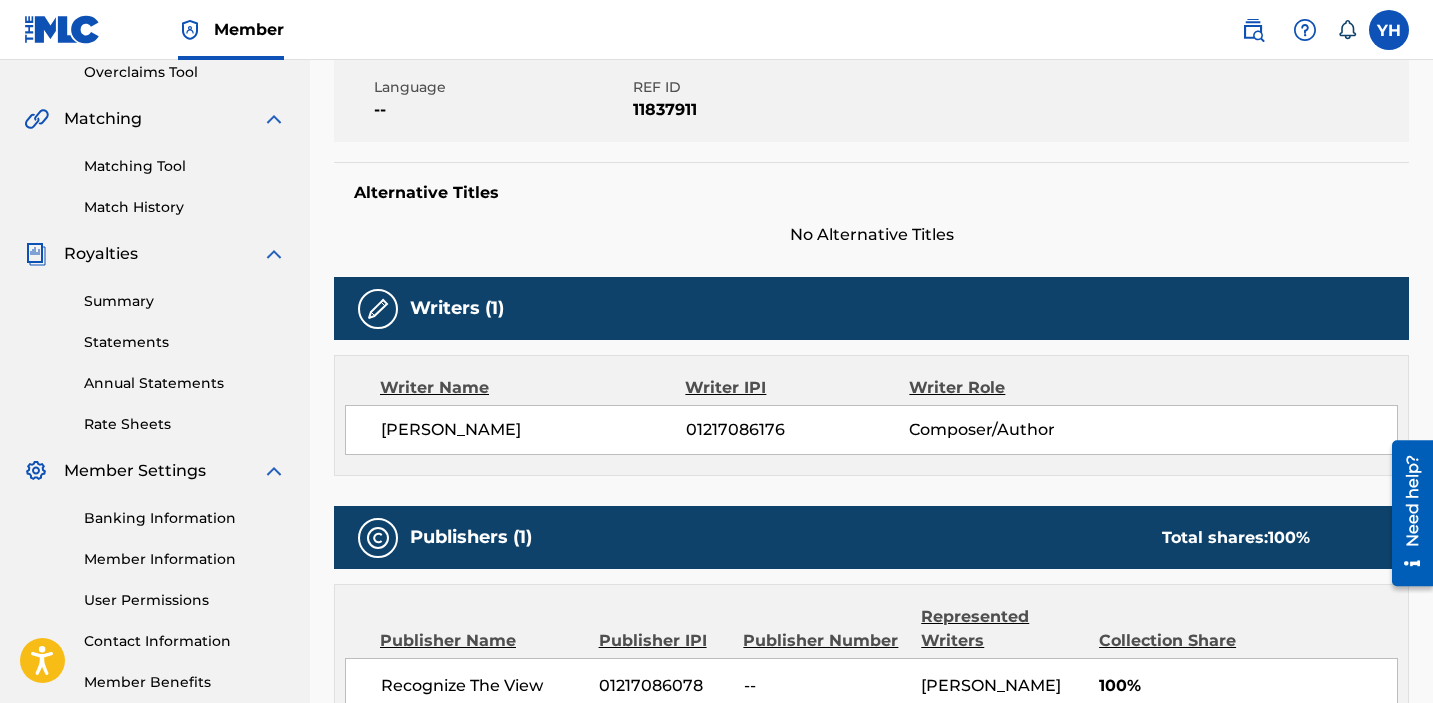 scroll, scrollTop: 0, scrollLeft: 0, axis: both 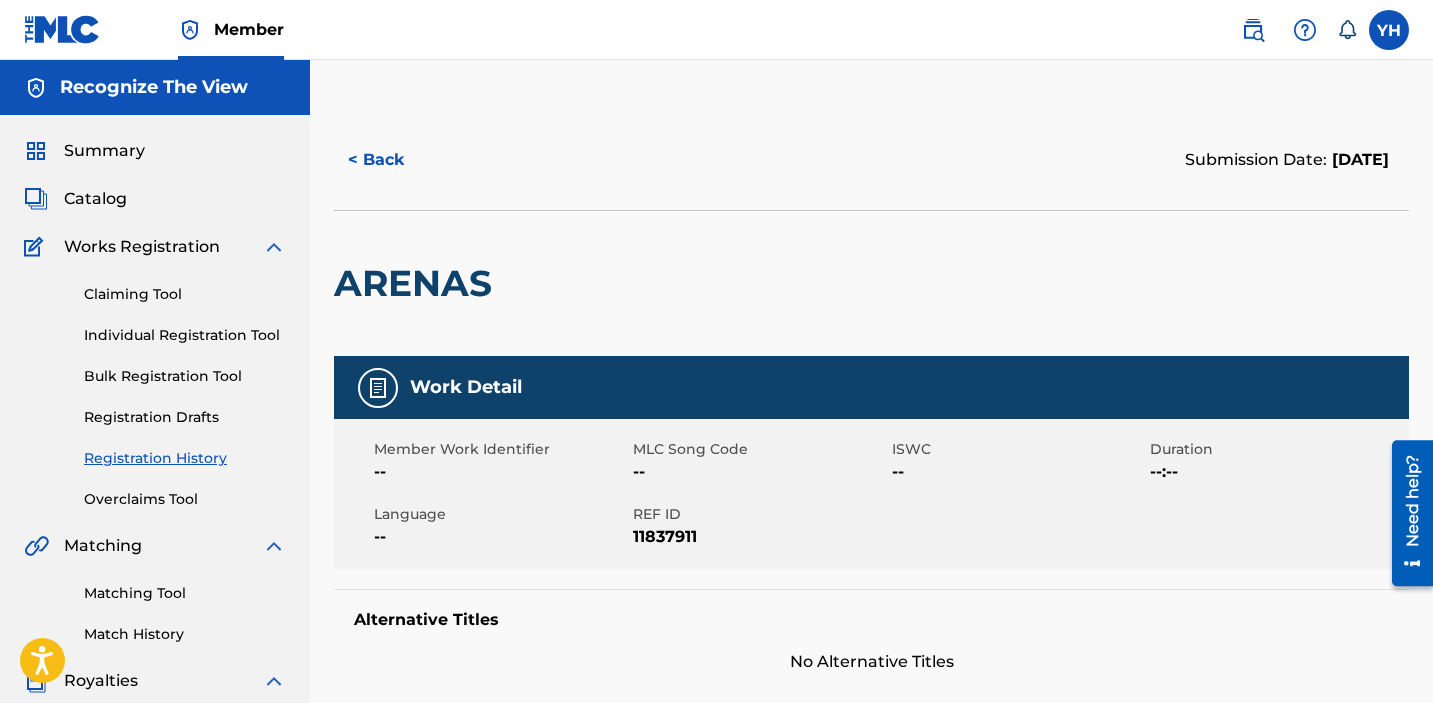 click on "< Back" at bounding box center [394, 160] 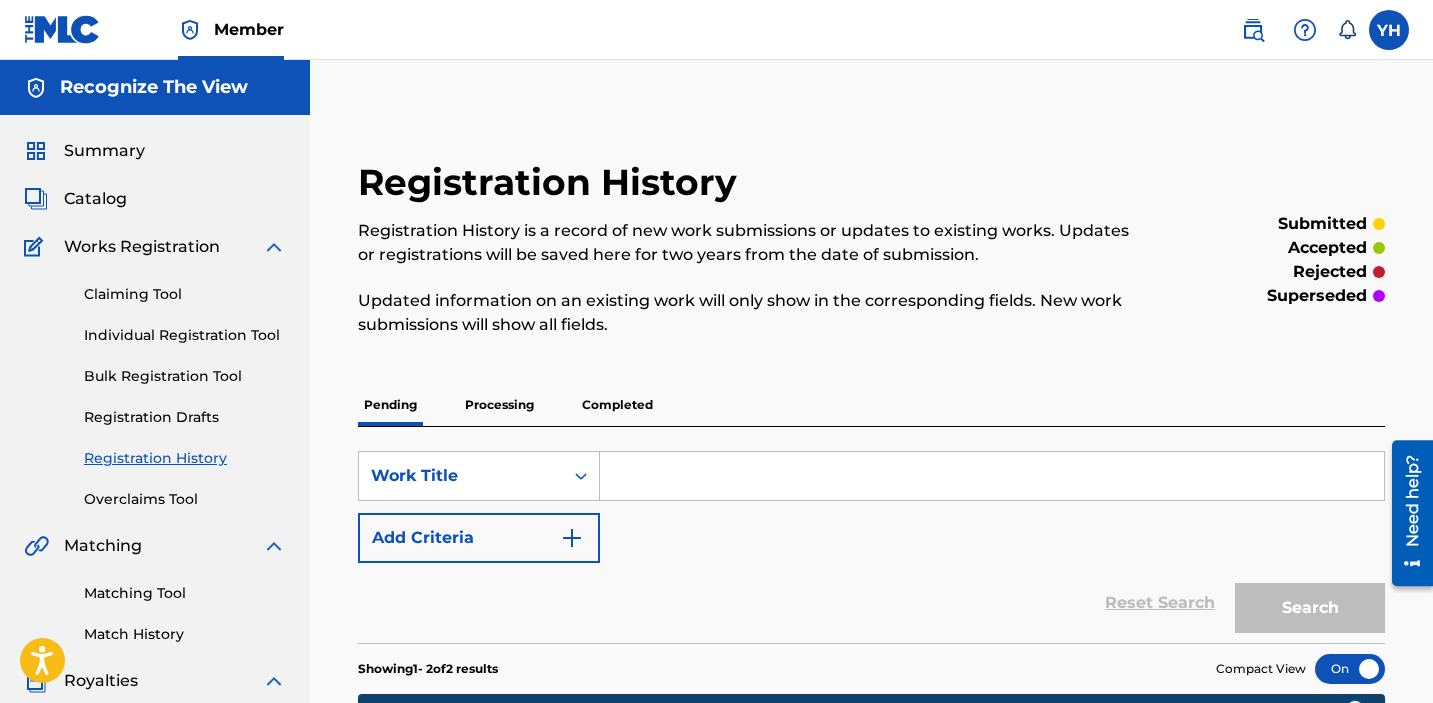 scroll, scrollTop: 576, scrollLeft: 0, axis: vertical 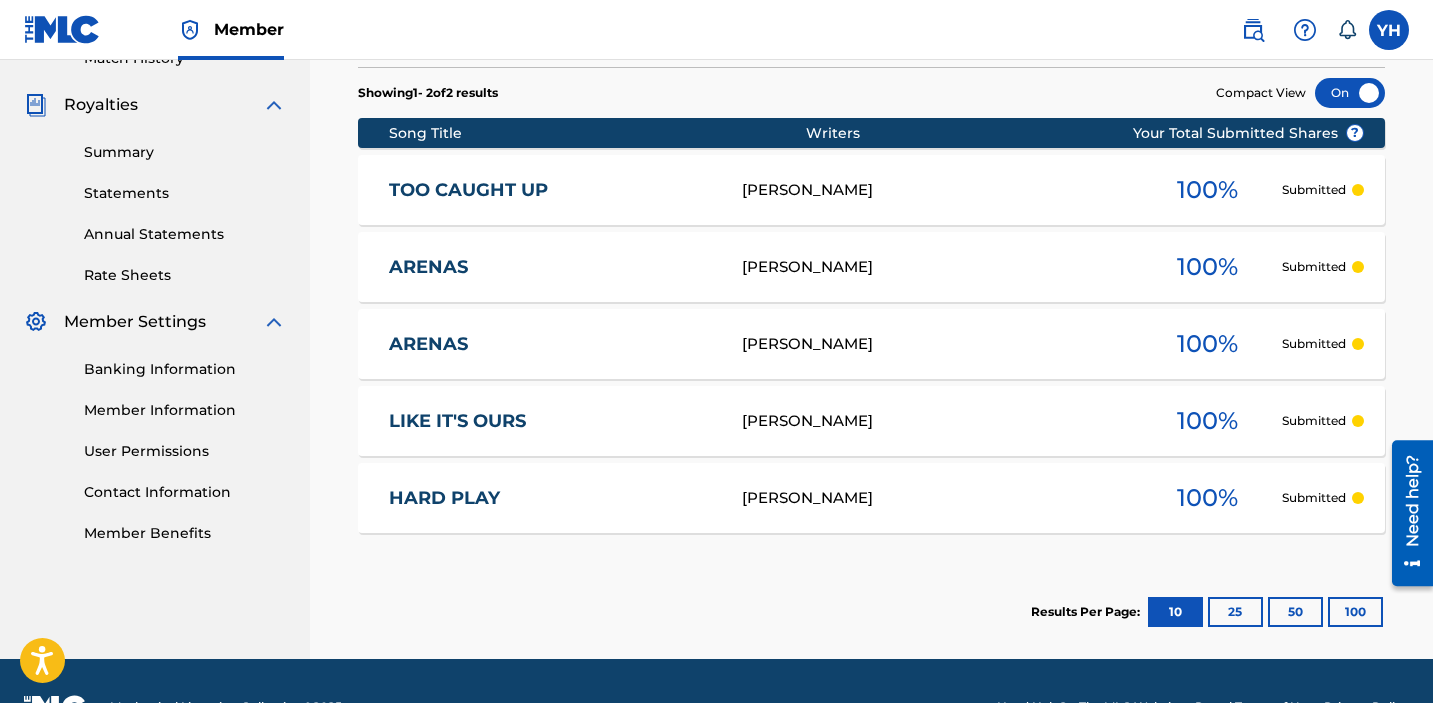 click on "ARENAS" at bounding box center (552, 344) 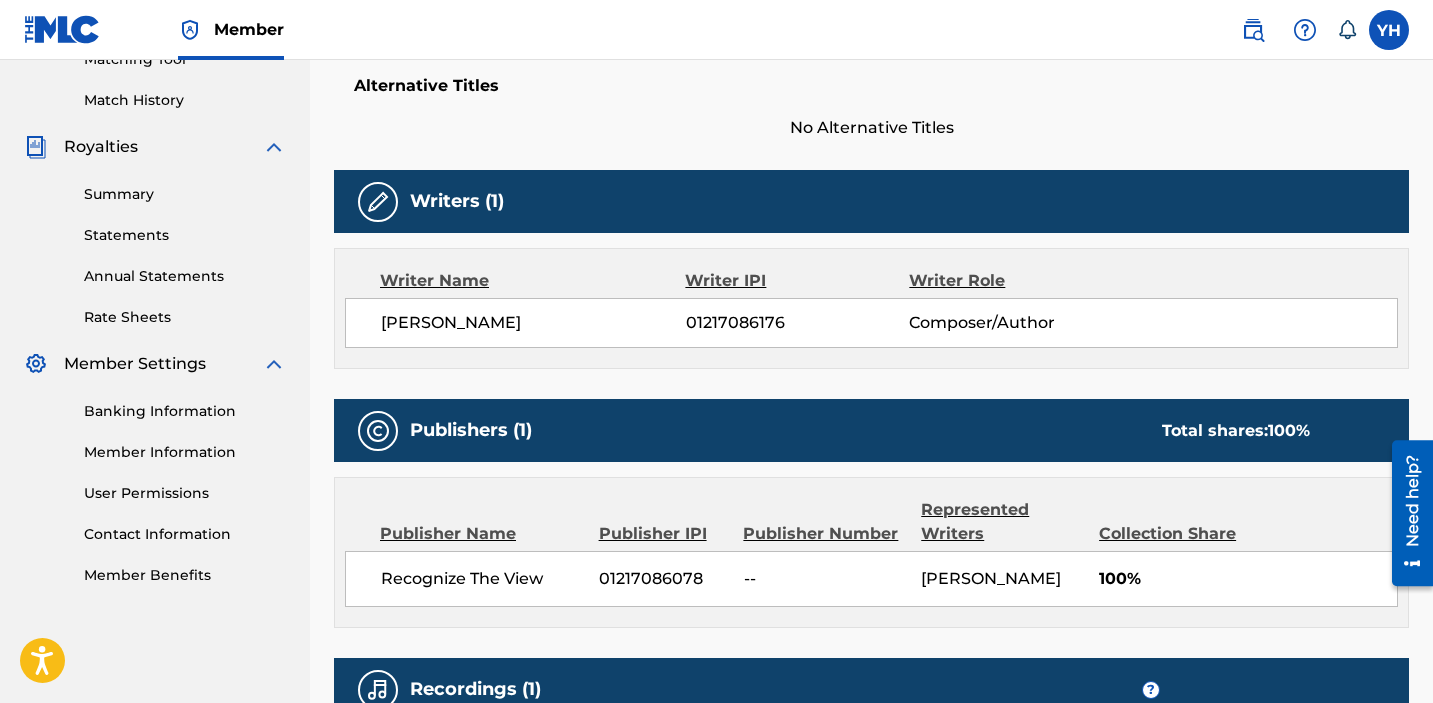 scroll, scrollTop: 0, scrollLeft: 0, axis: both 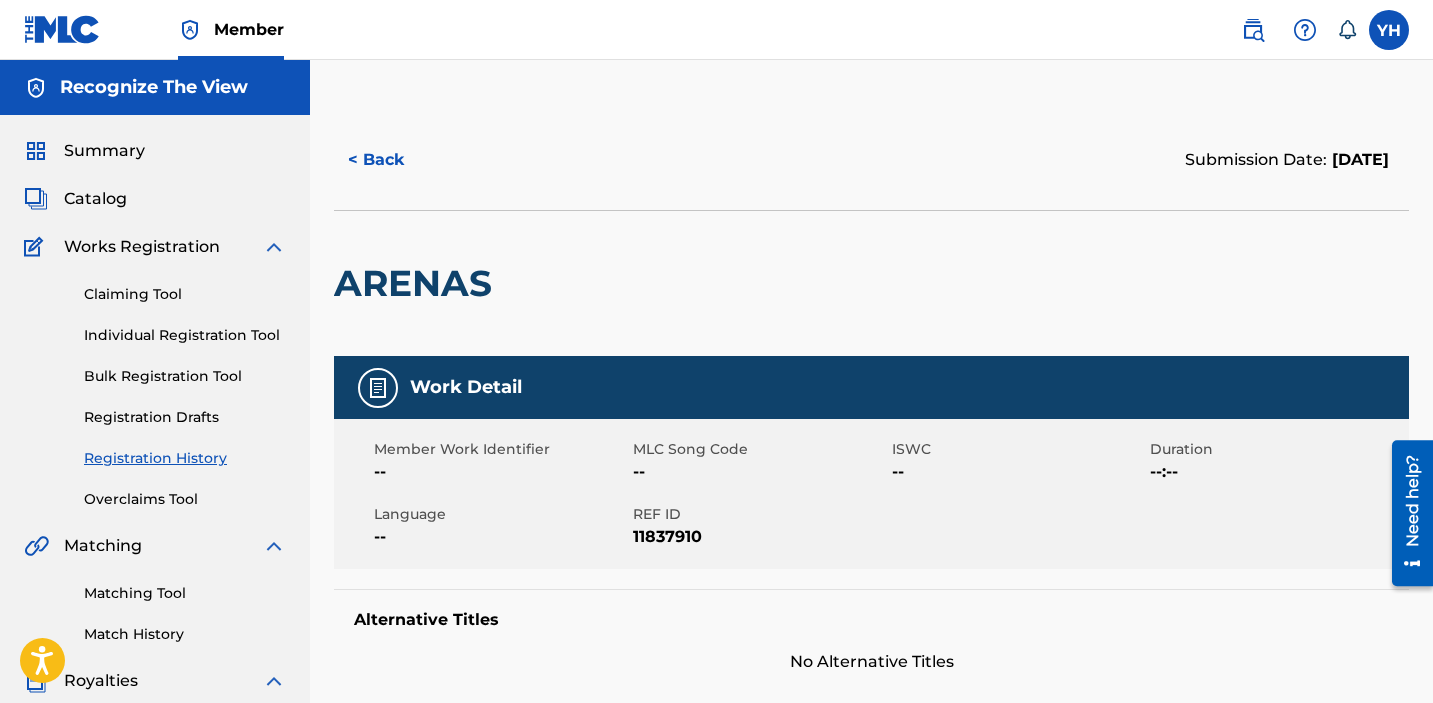 click on "< Back" at bounding box center [394, 160] 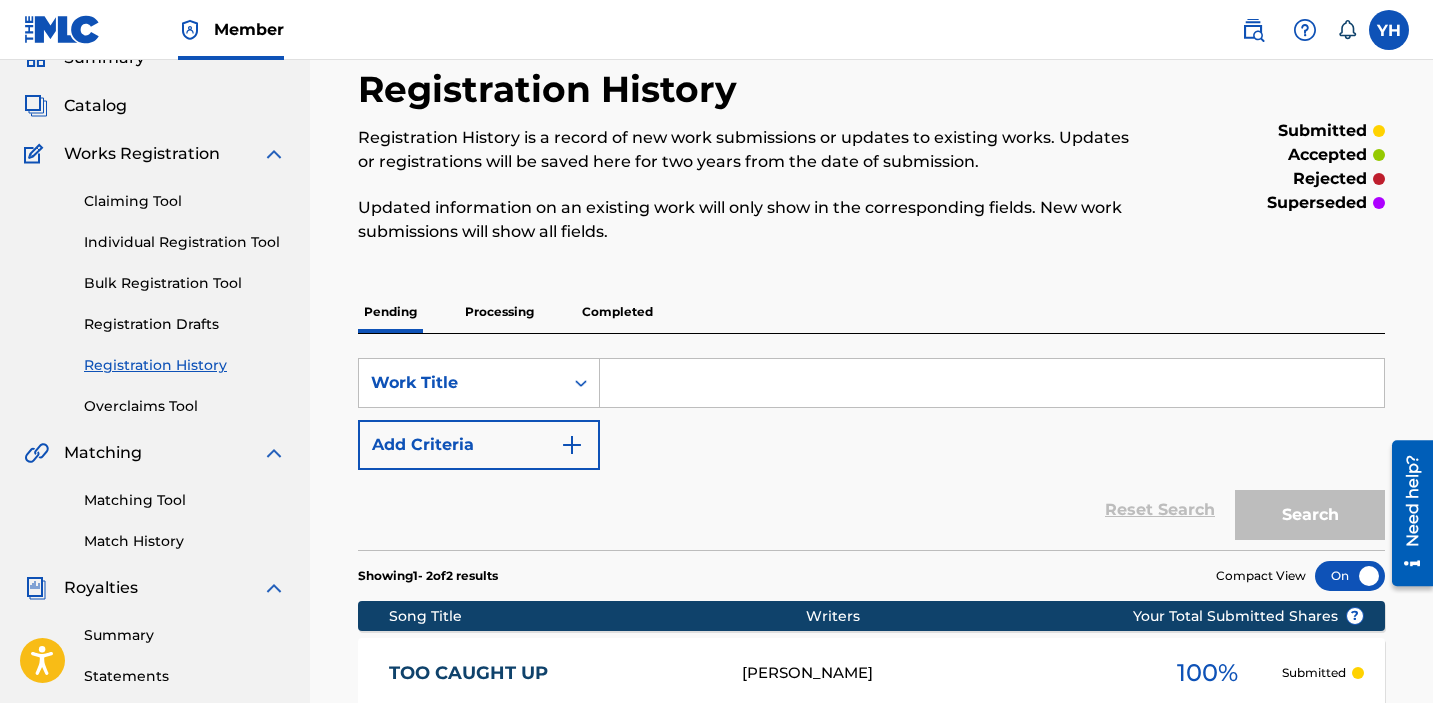 scroll, scrollTop: 83, scrollLeft: 0, axis: vertical 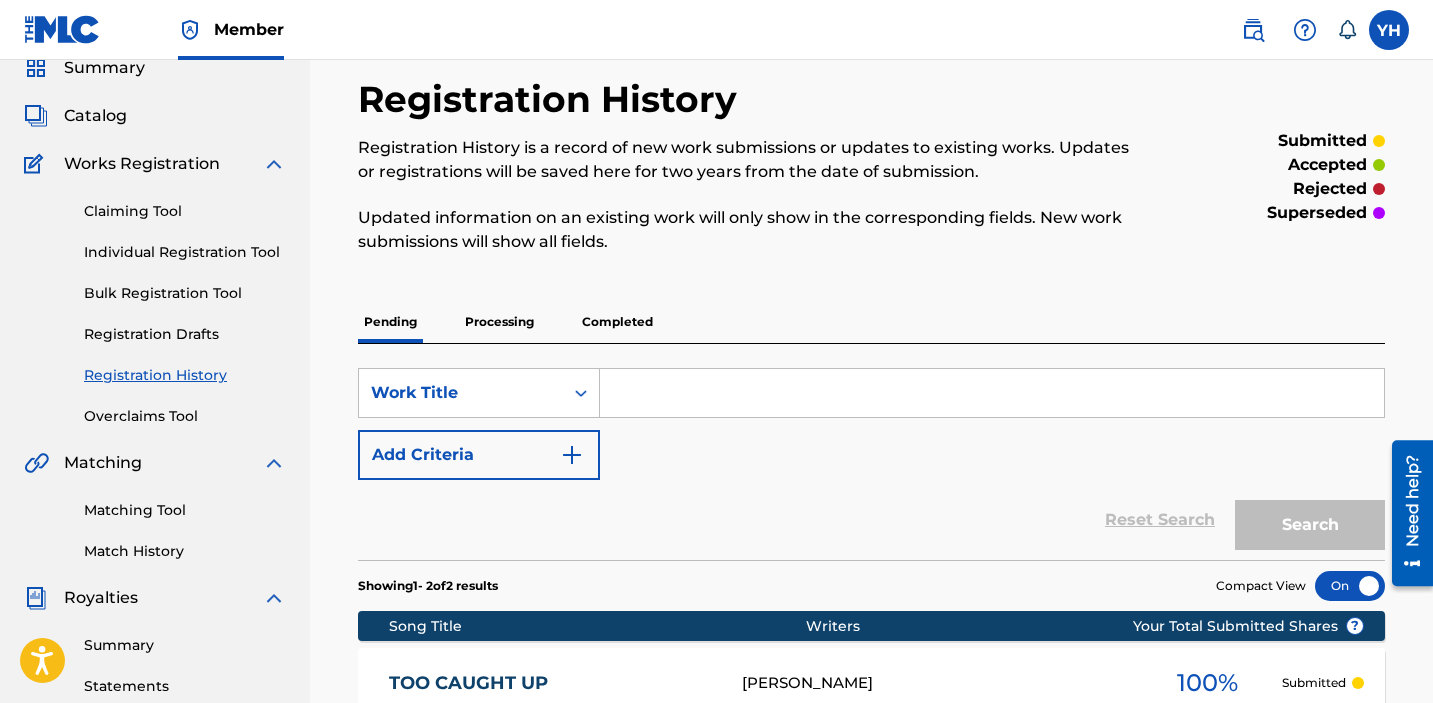 click on "Individual Registration Tool" at bounding box center (185, 252) 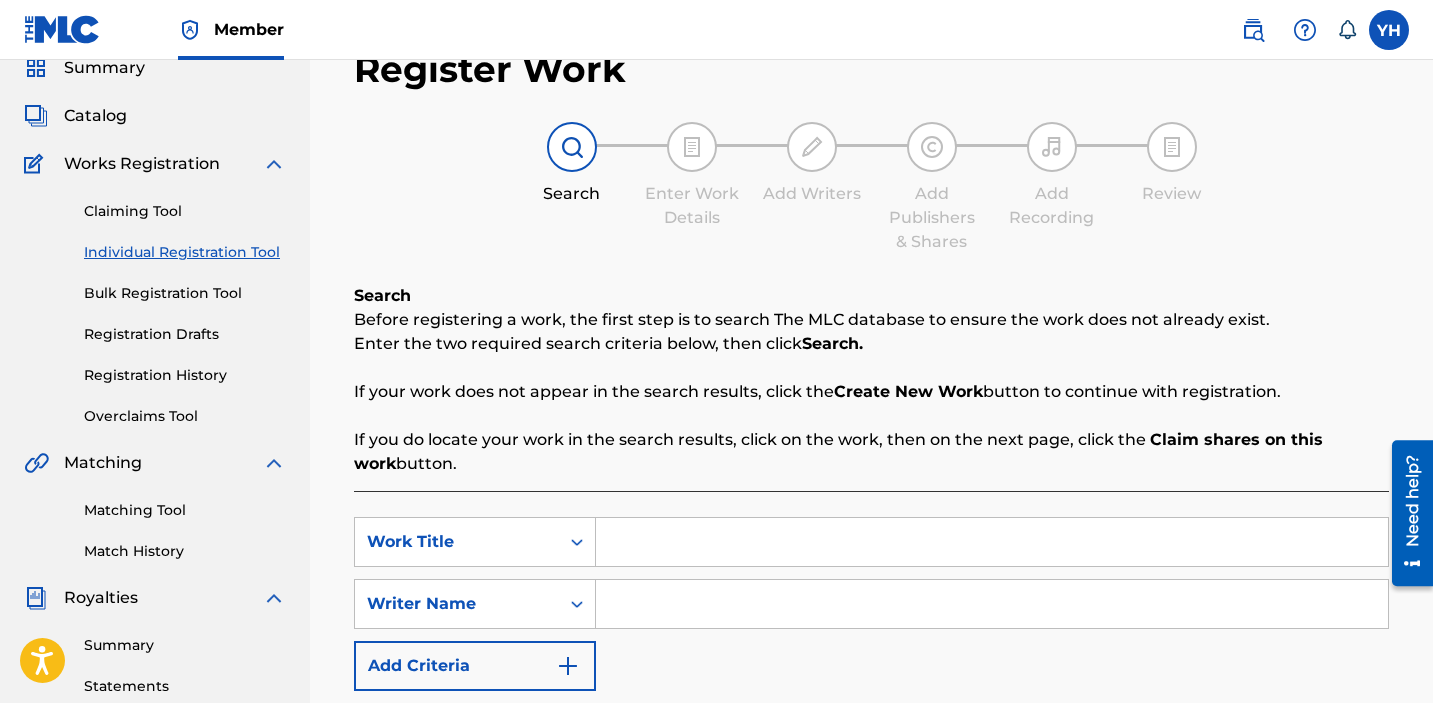 scroll, scrollTop: 0, scrollLeft: 0, axis: both 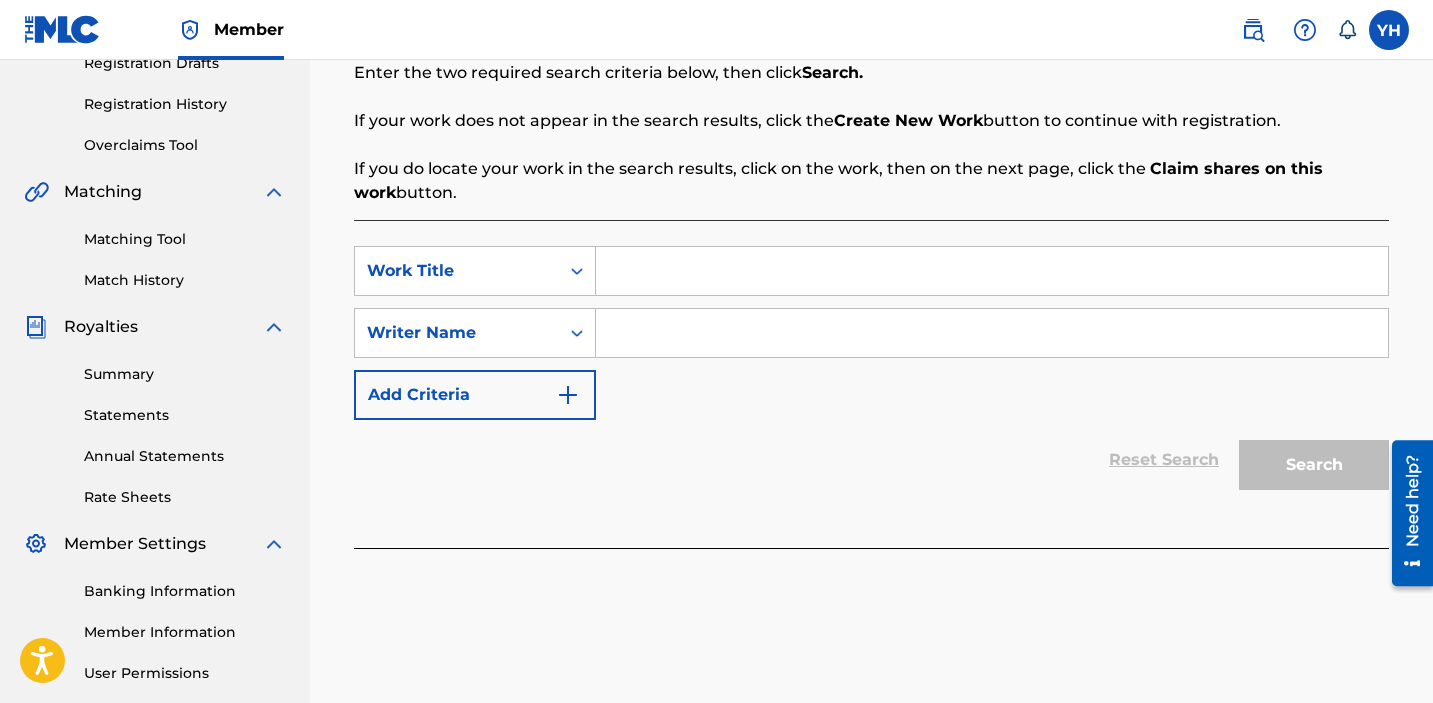 click at bounding box center [992, 271] 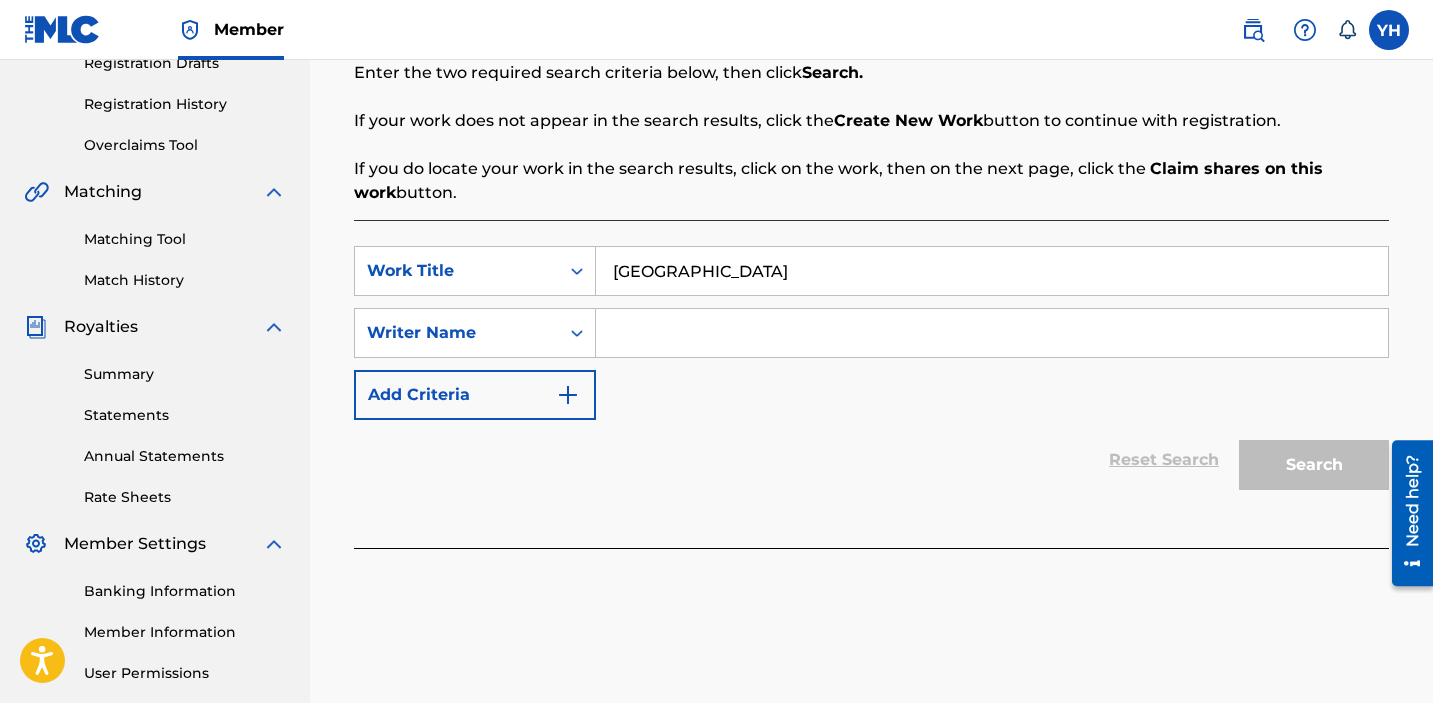 type on "PARIS" 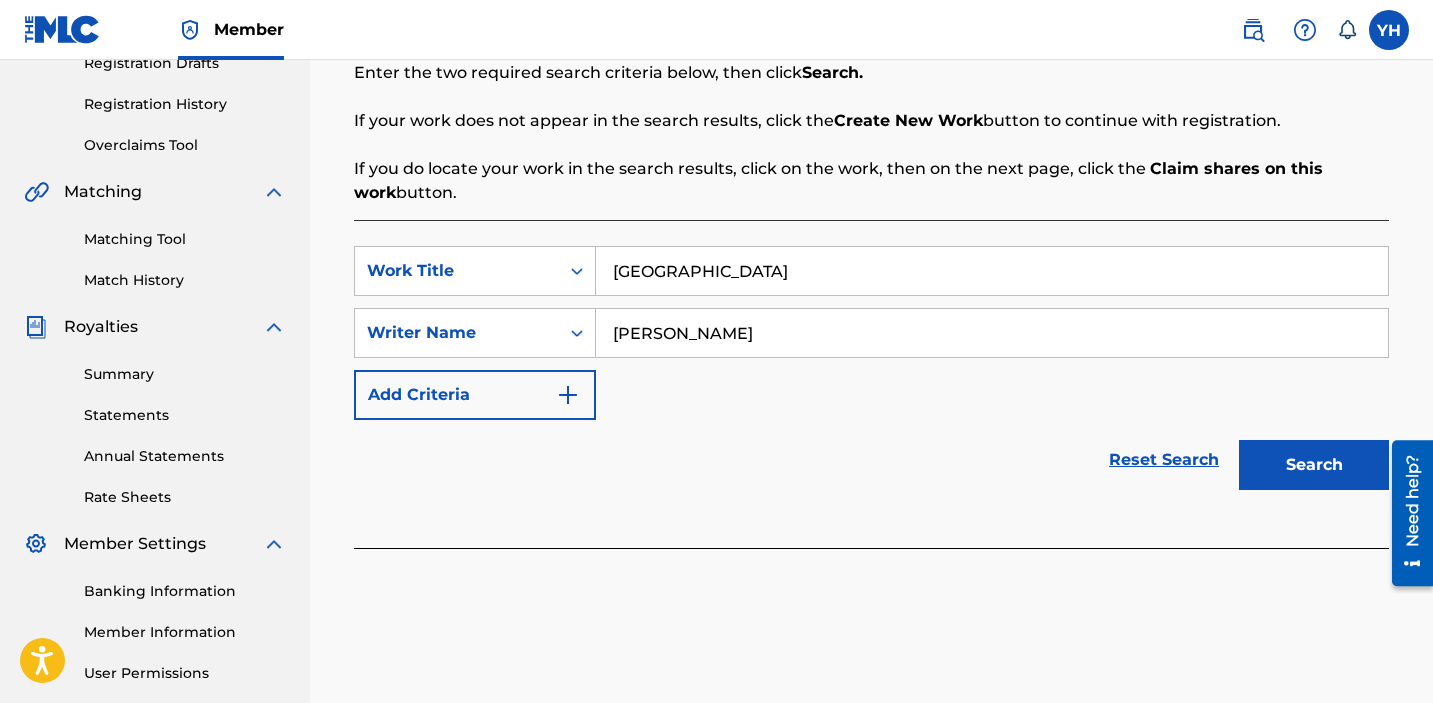 click on "Search" at bounding box center (1314, 465) 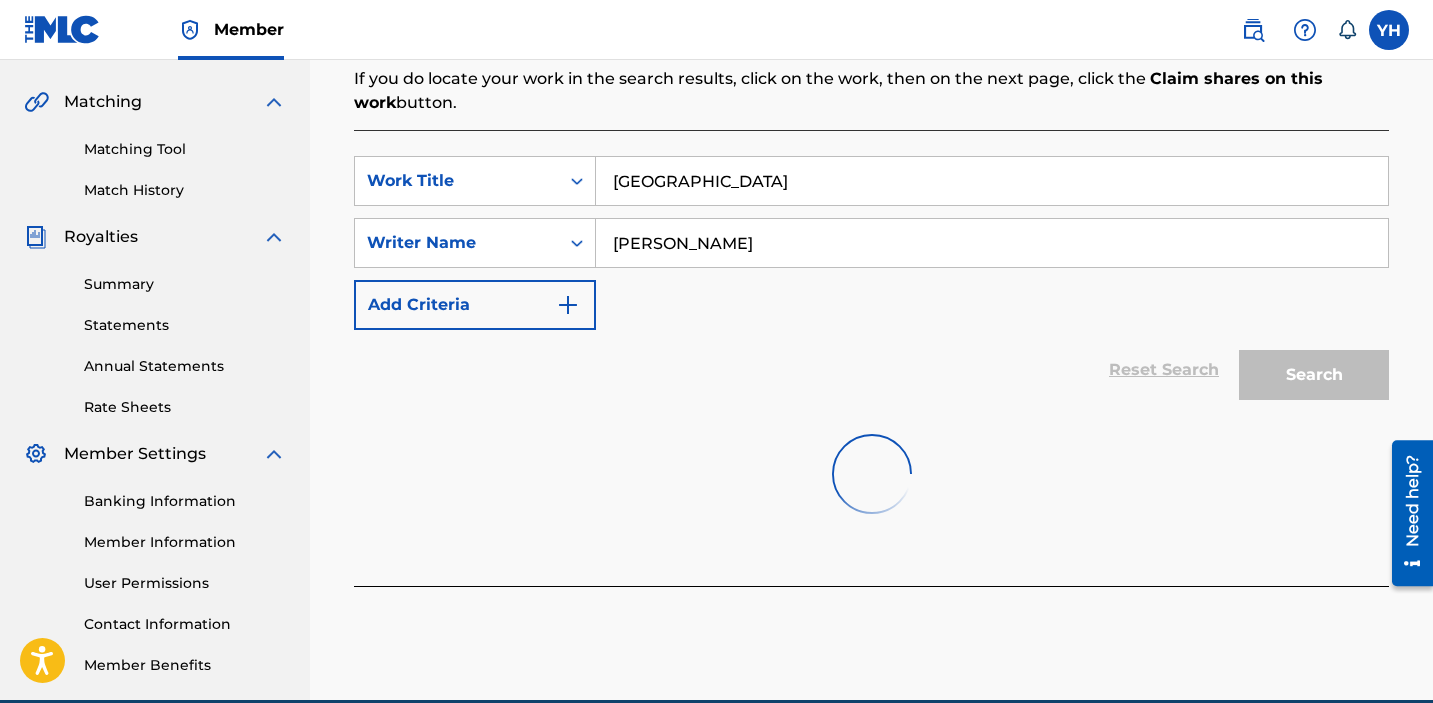 scroll, scrollTop: 537, scrollLeft: 0, axis: vertical 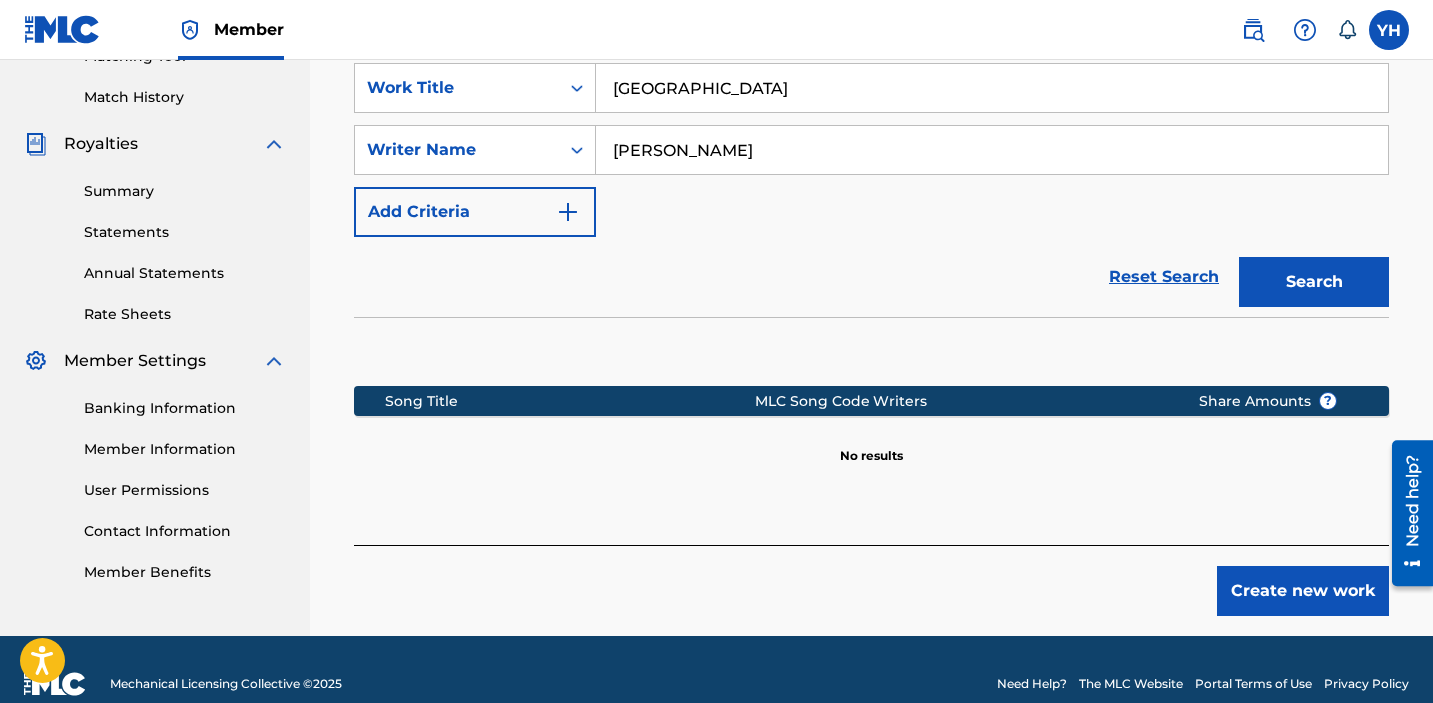 click on "Create new work" at bounding box center (1303, 591) 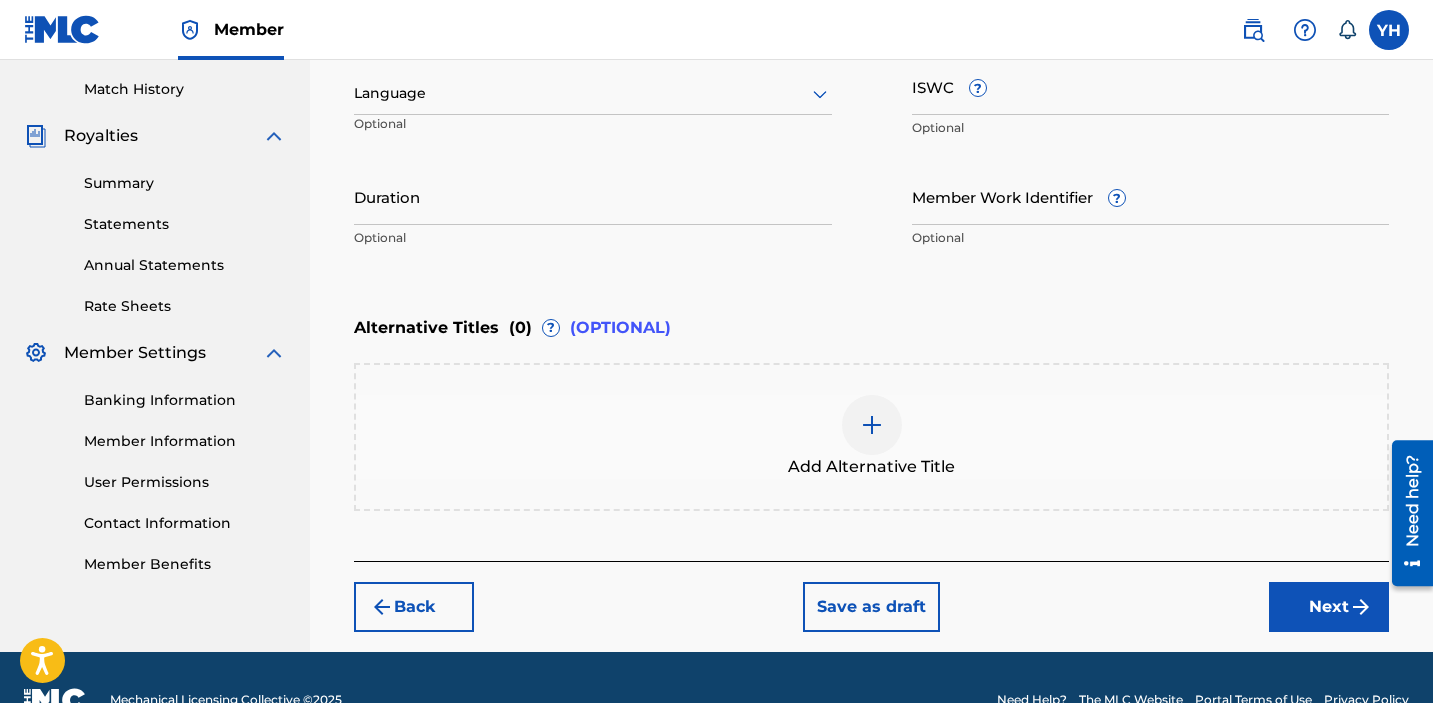 scroll, scrollTop: 589, scrollLeft: 0, axis: vertical 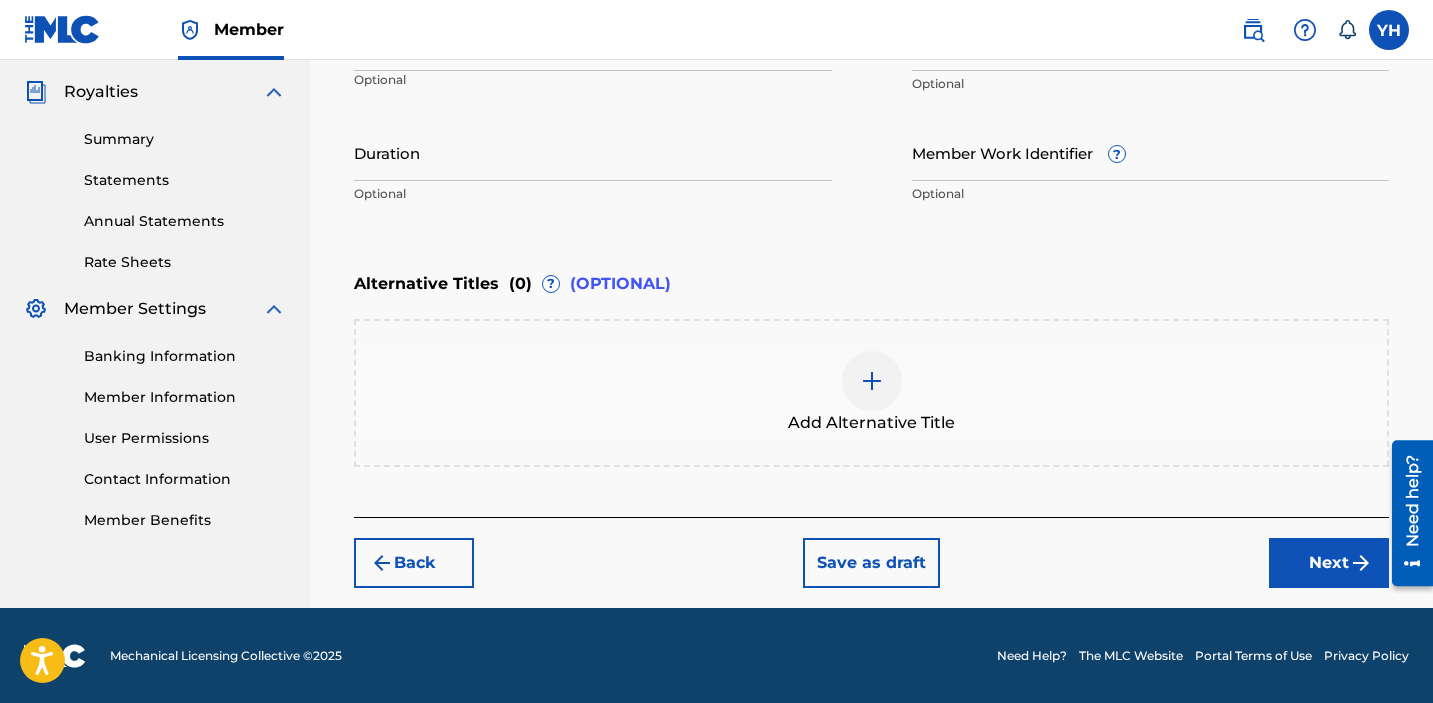 click on "Next" at bounding box center [1329, 563] 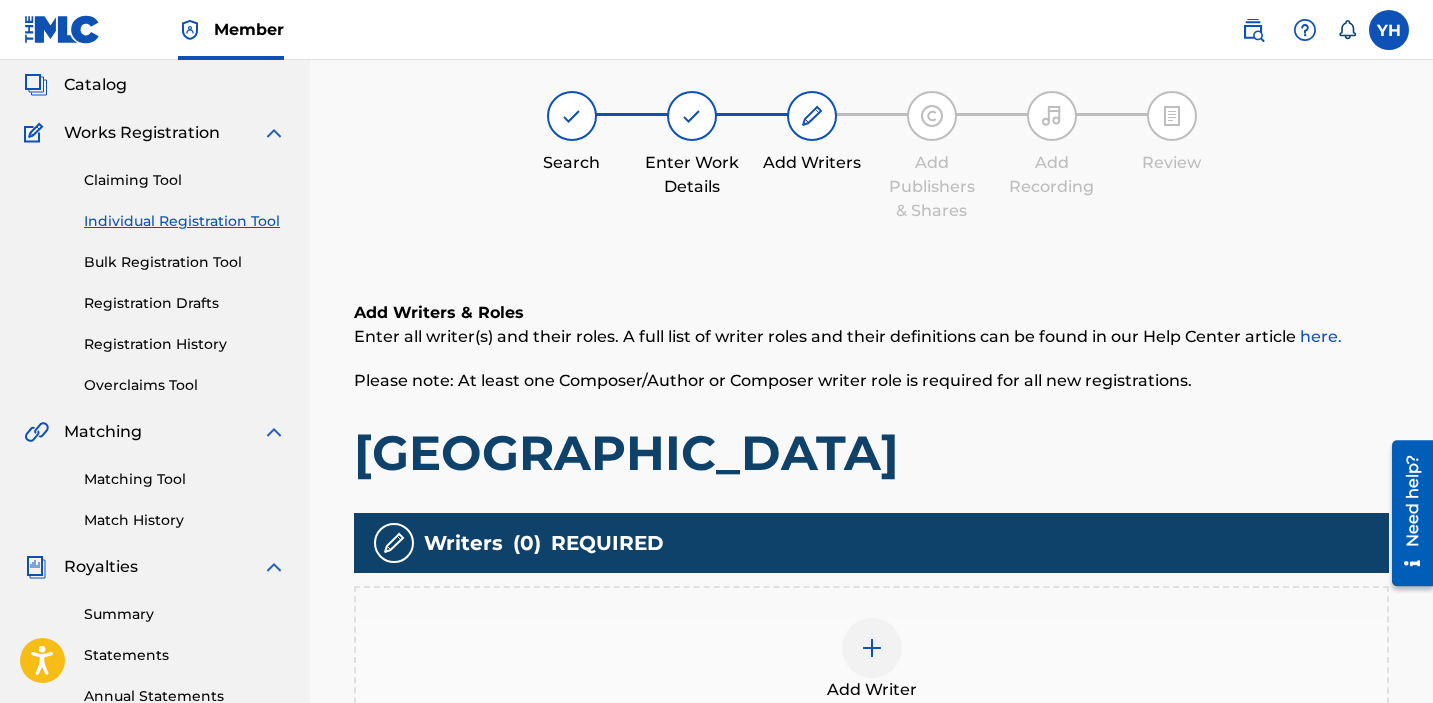 scroll, scrollTop: 90, scrollLeft: 0, axis: vertical 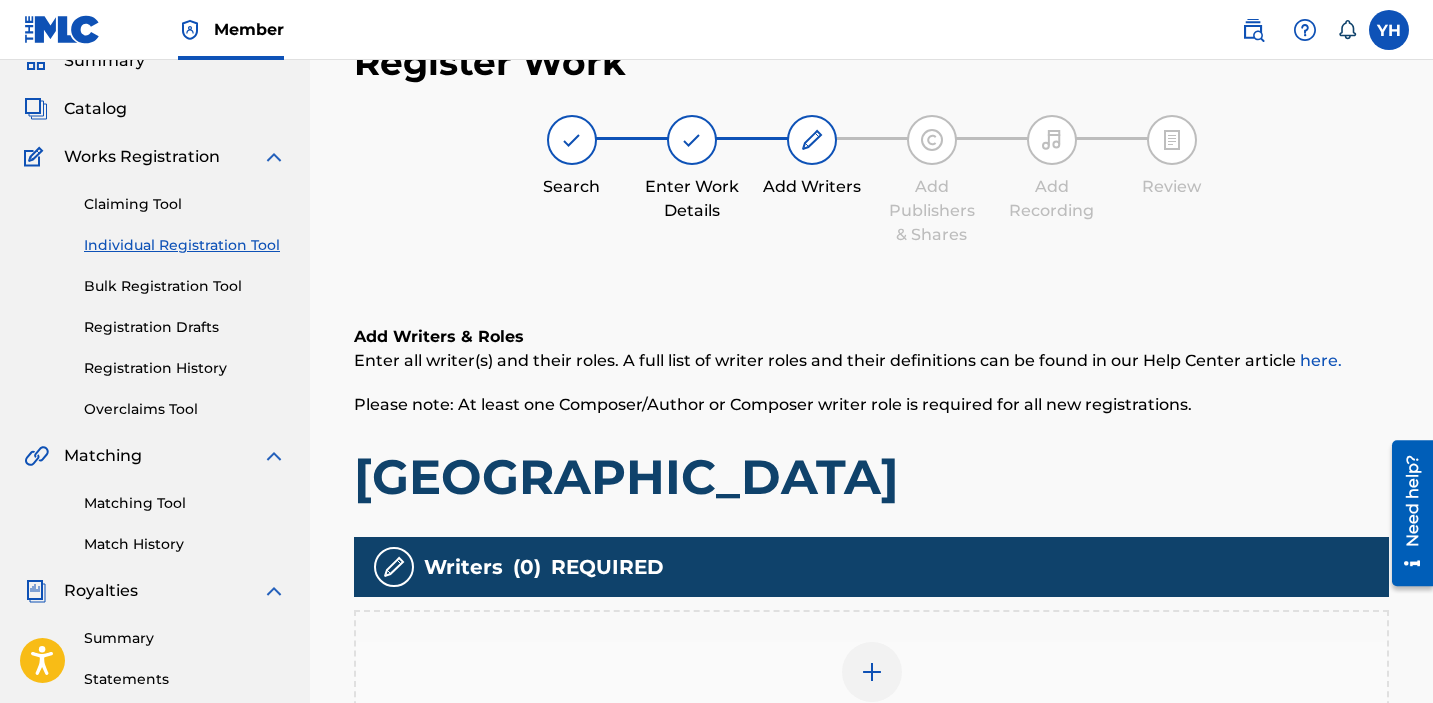 click at bounding box center [872, 672] 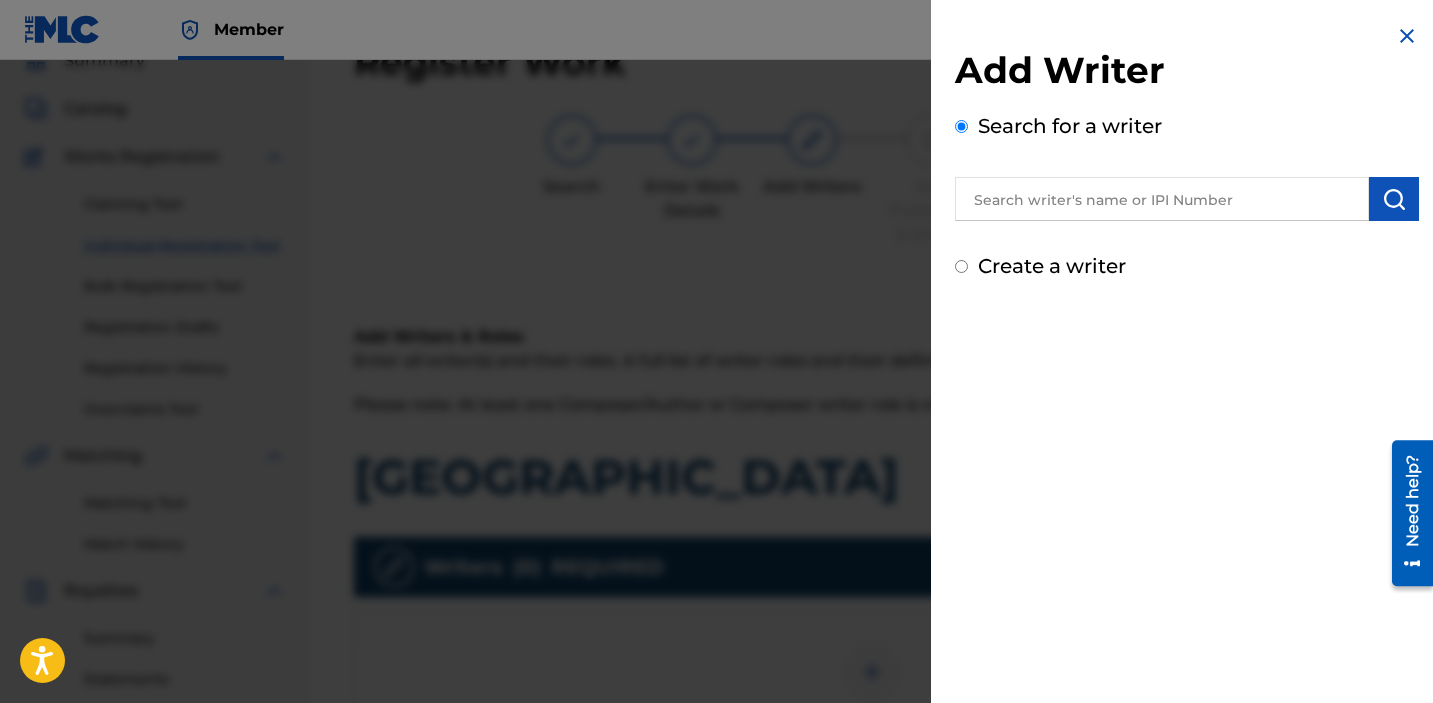 click at bounding box center (1162, 199) 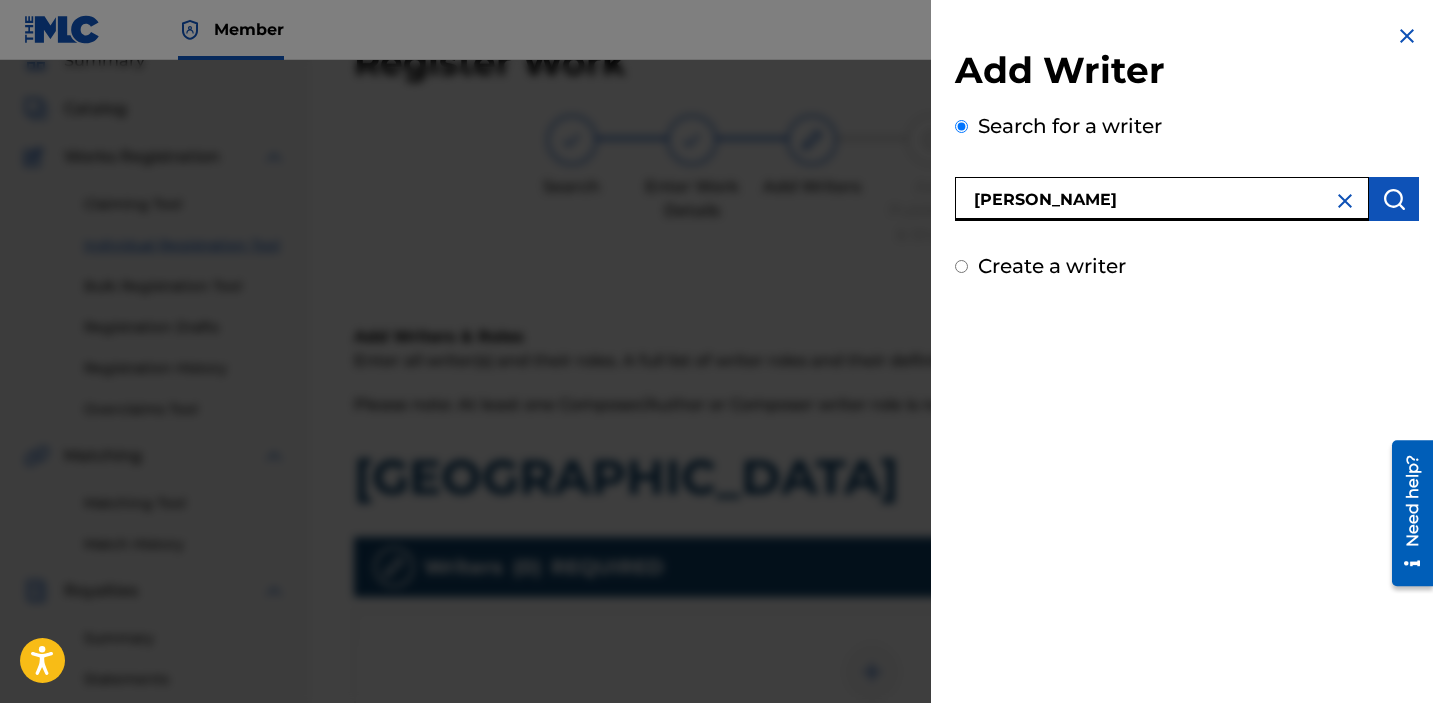 type on "yakim Herriot" 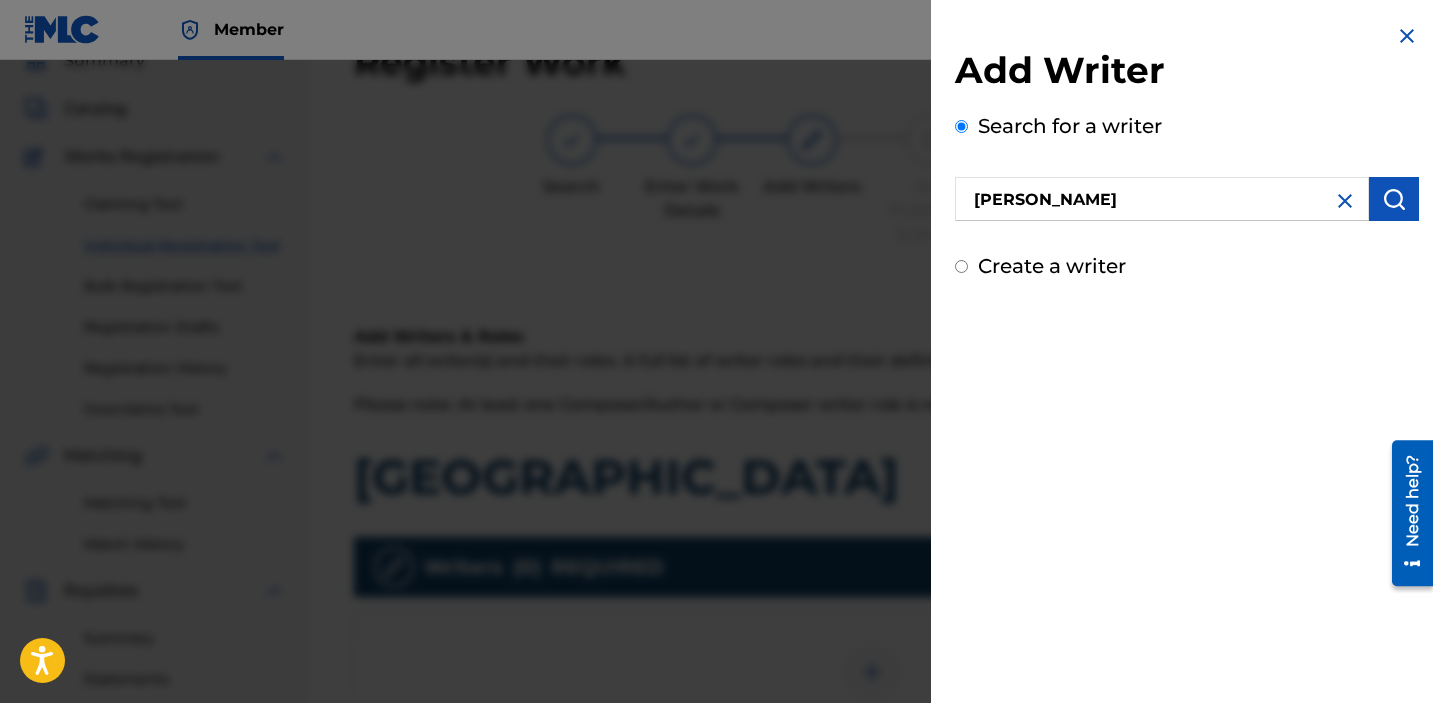 click on "Add Writer Search for a writer yakim Herriot Create a writer" at bounding box center [1187, 351] 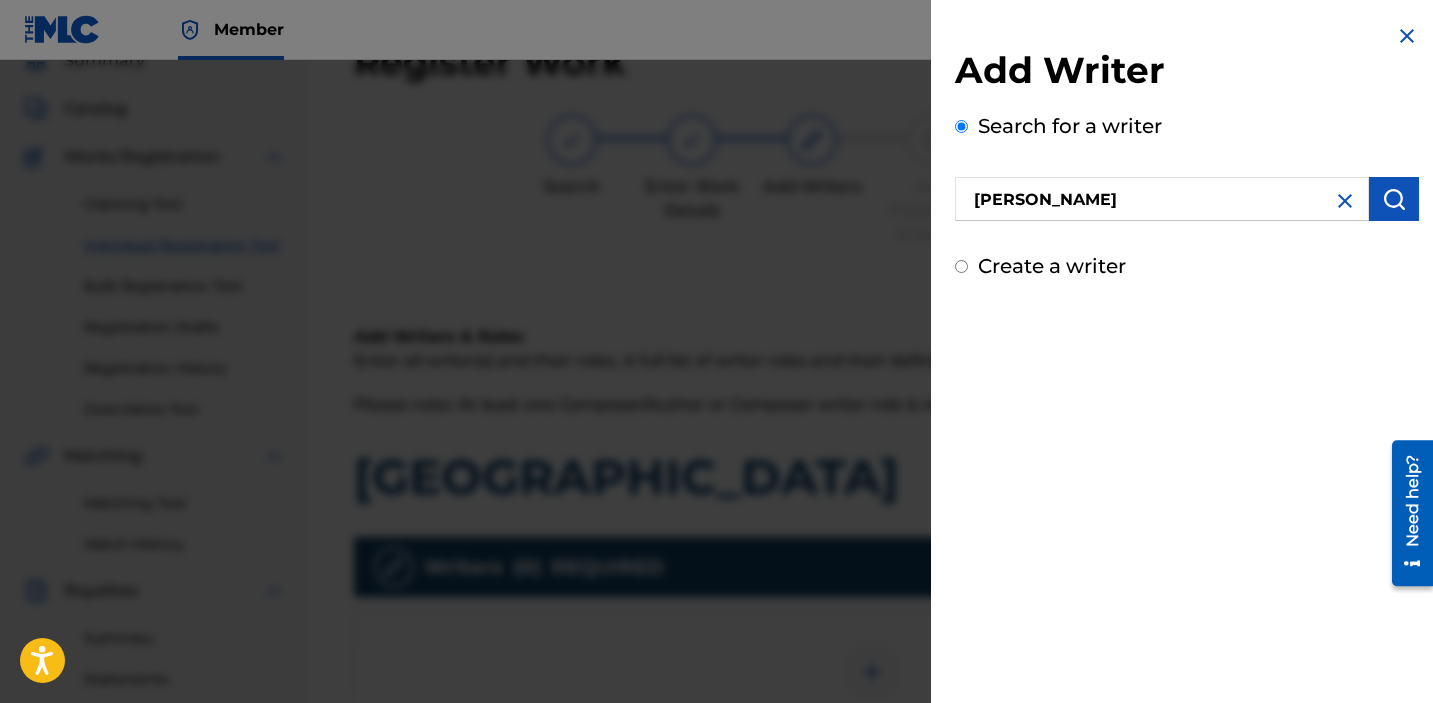 click on "yakim Herriot" at bounding box center [1162, 199] 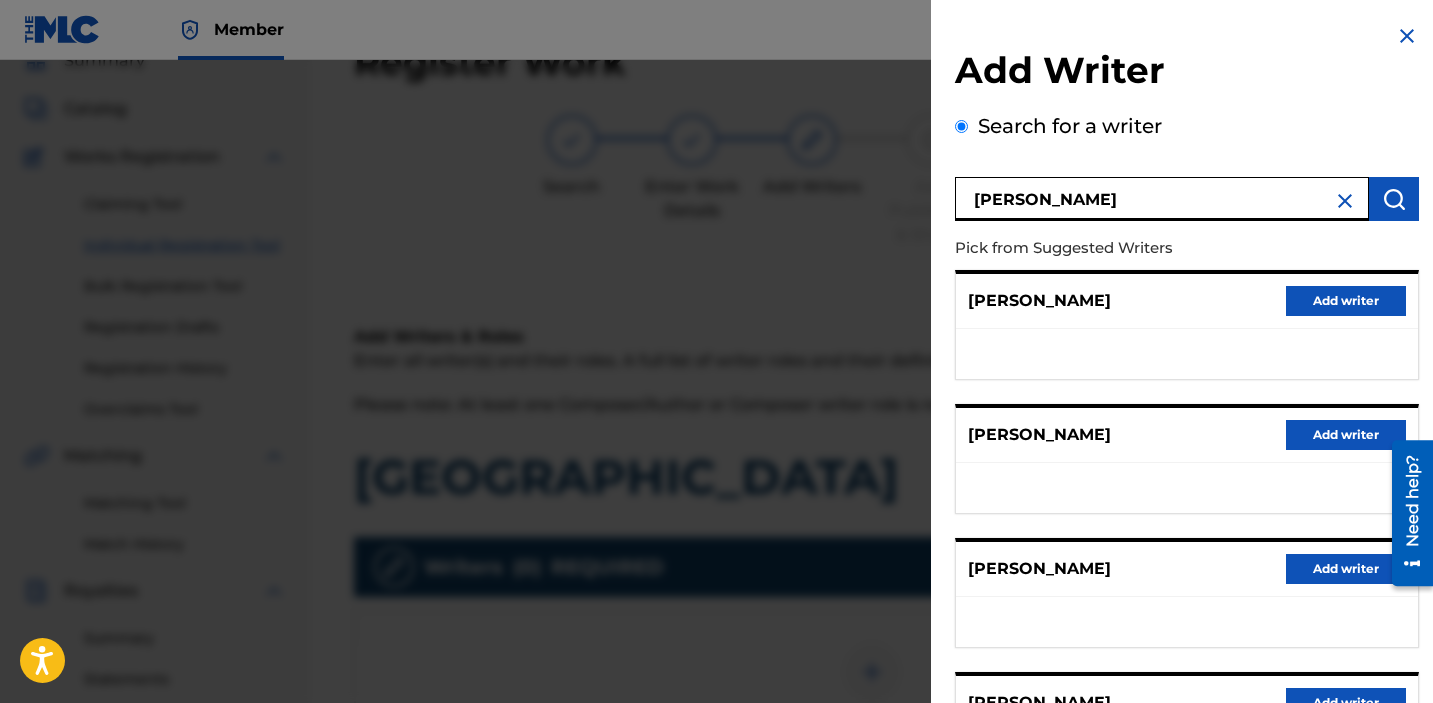 scroll, scrollTop: 339, scrollLeft: 0, axis: vertical 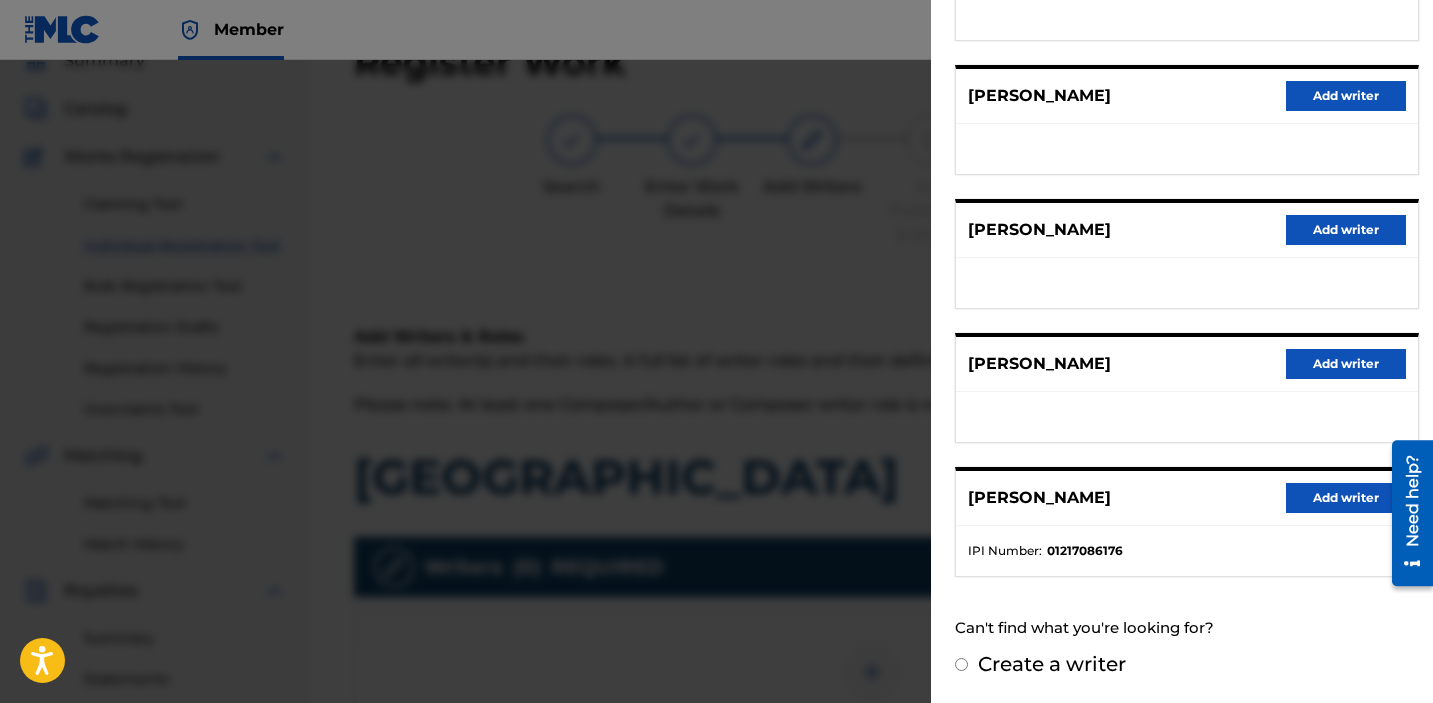 click on "Add writer" at bounding box center (1346, 498) 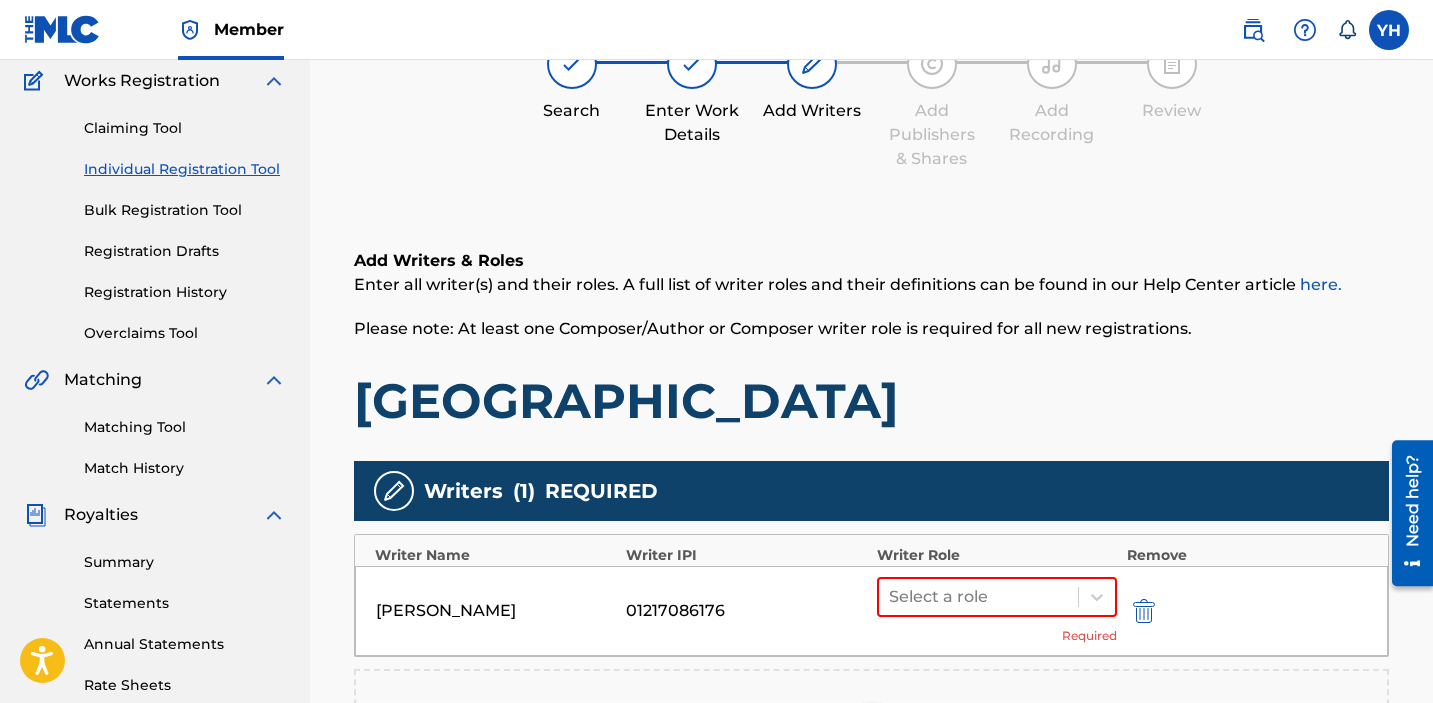 scroll, scrollTop: 283, scrollLeft: 0, axis: vertical 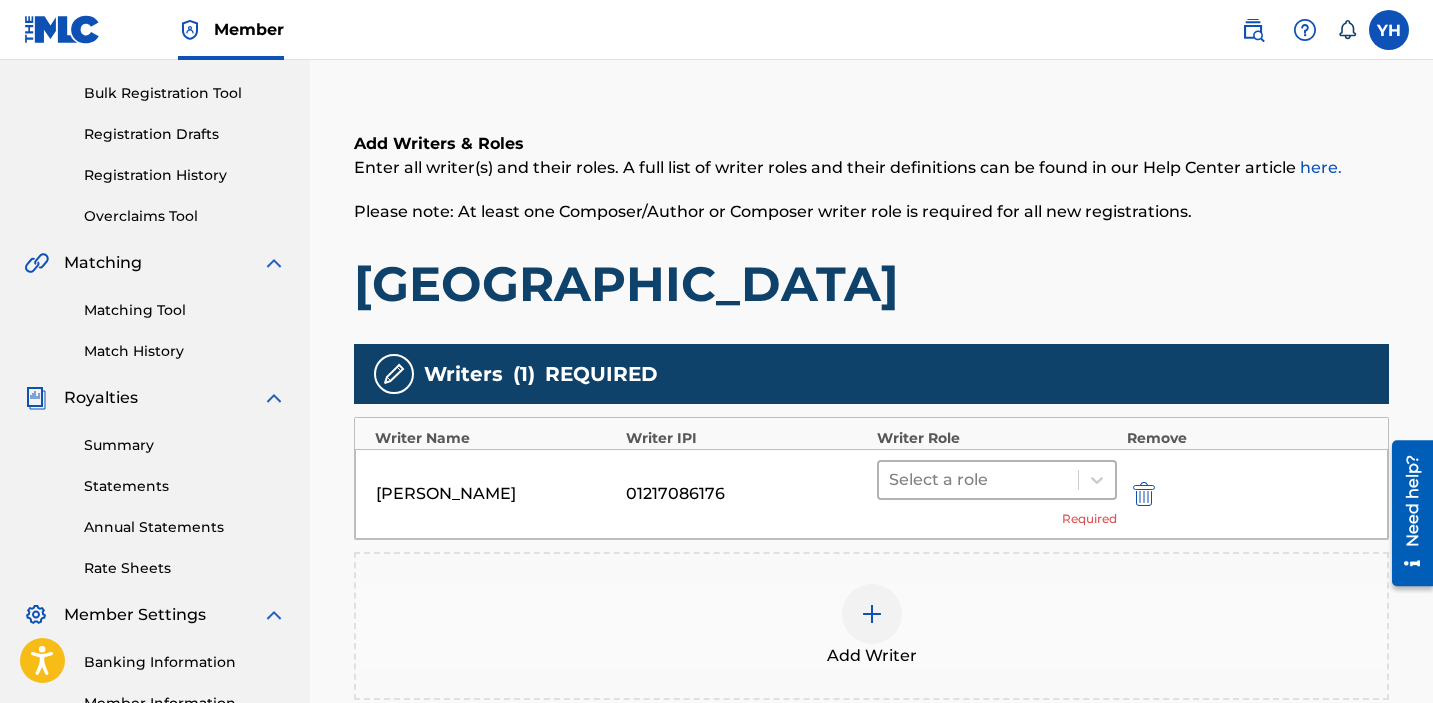 click at bounding box center (978, 480) 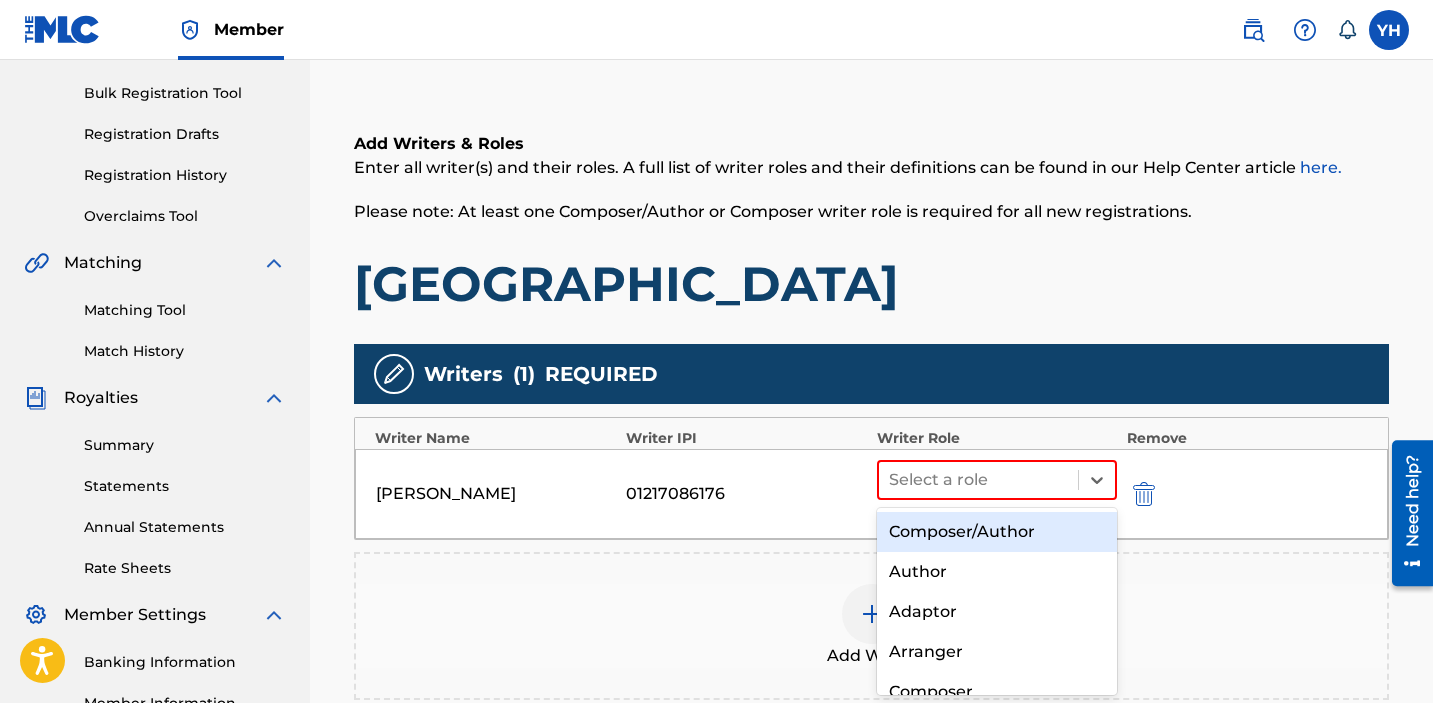 click on "Composer/Author" at bounding box center (997, 532) 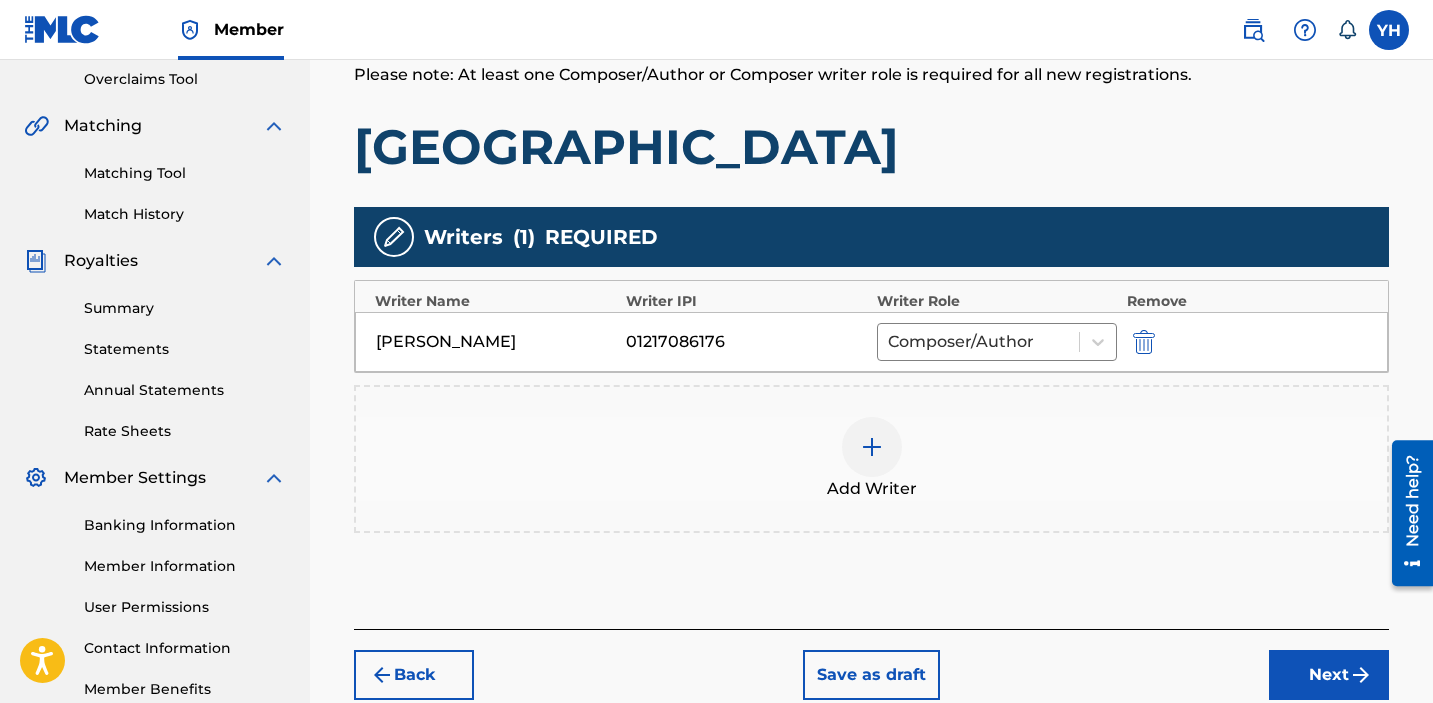 scroll, scrollTop: 537, scrollLeft: 0, axis: vertical 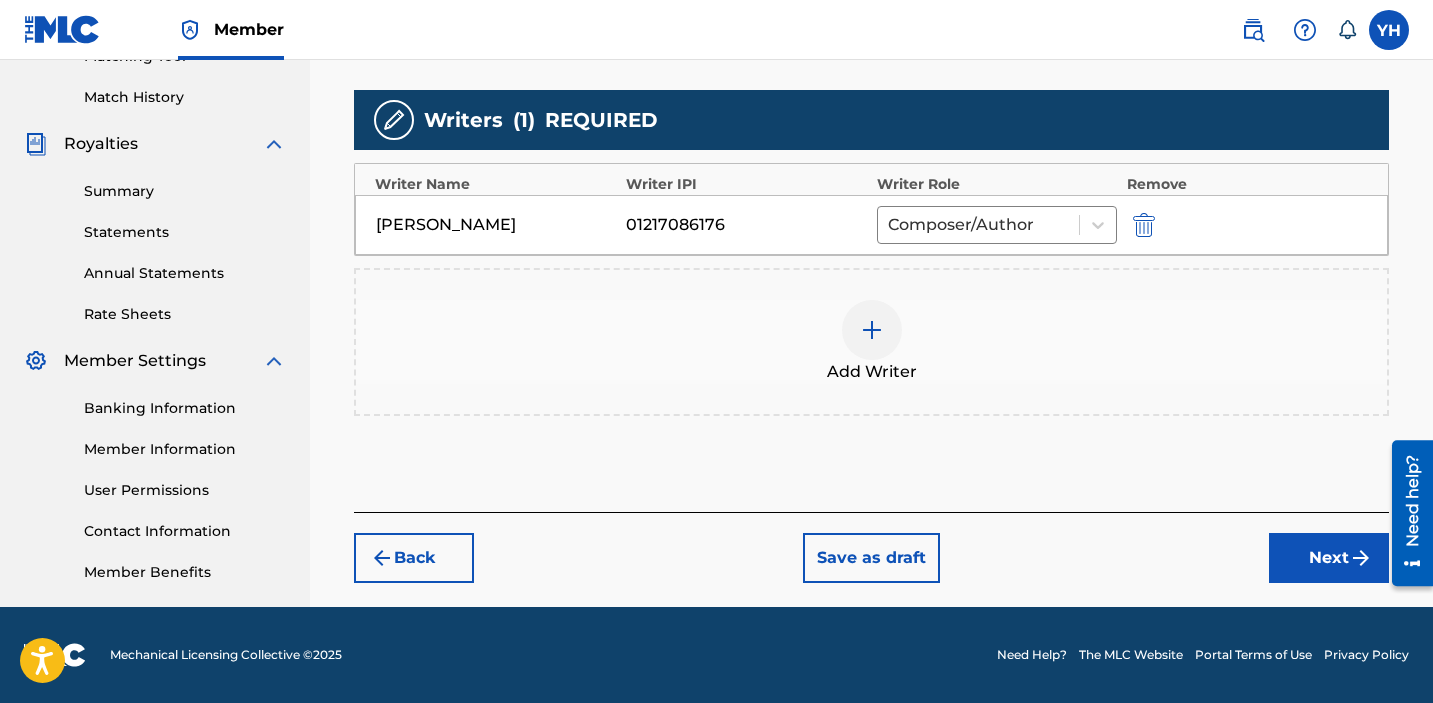 click on "Next" at bounding box center [1329, 558] 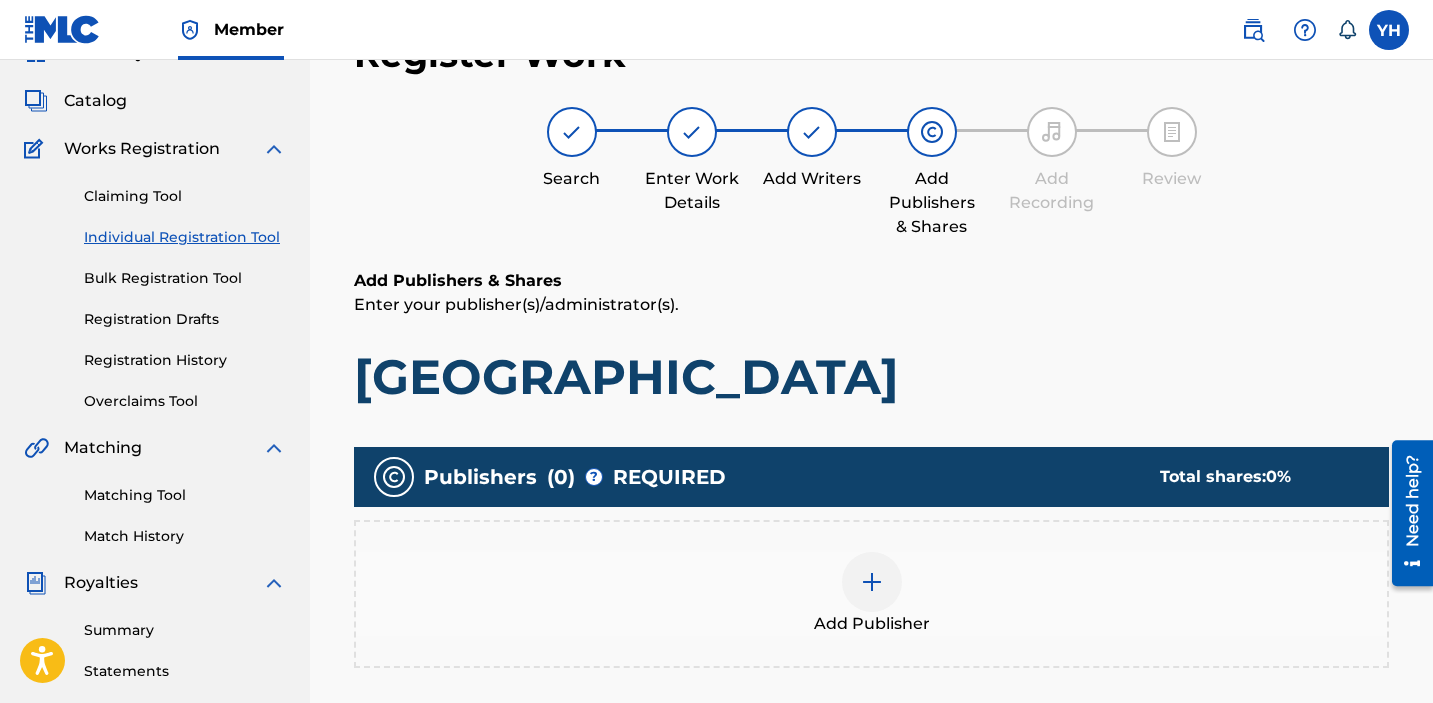 scroll, scrollTop: 90, scrollLeft: 0, axis: vertical 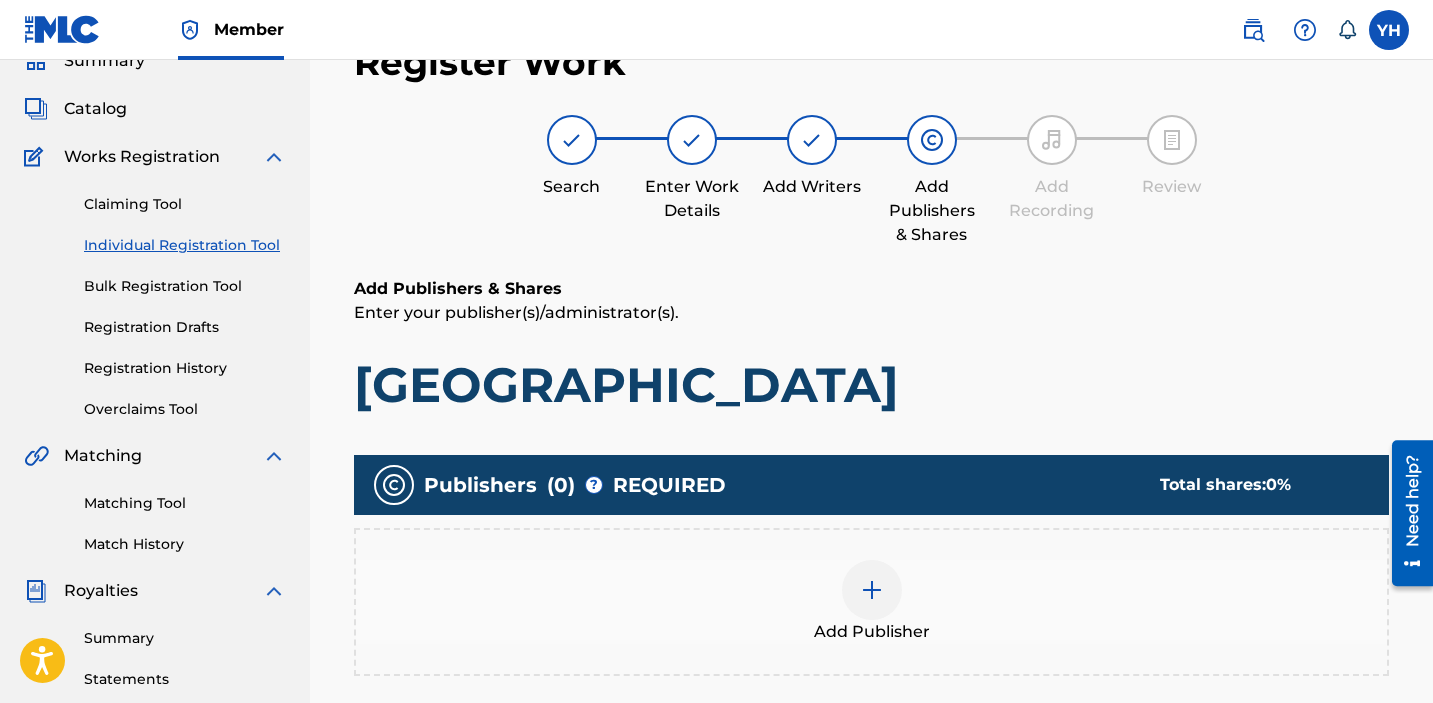 click at bounding box center [872, 590] 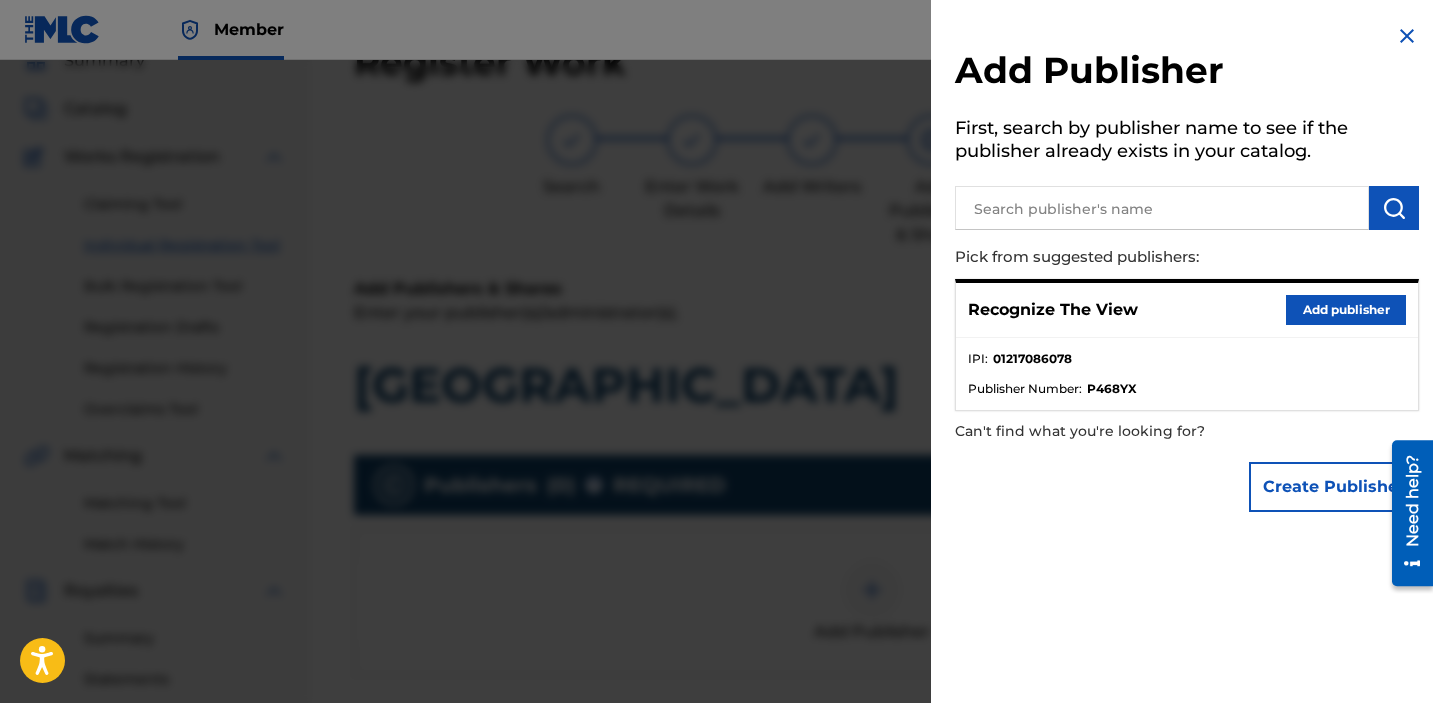 click on "Add publisher" at bounding box center [1346, 310] 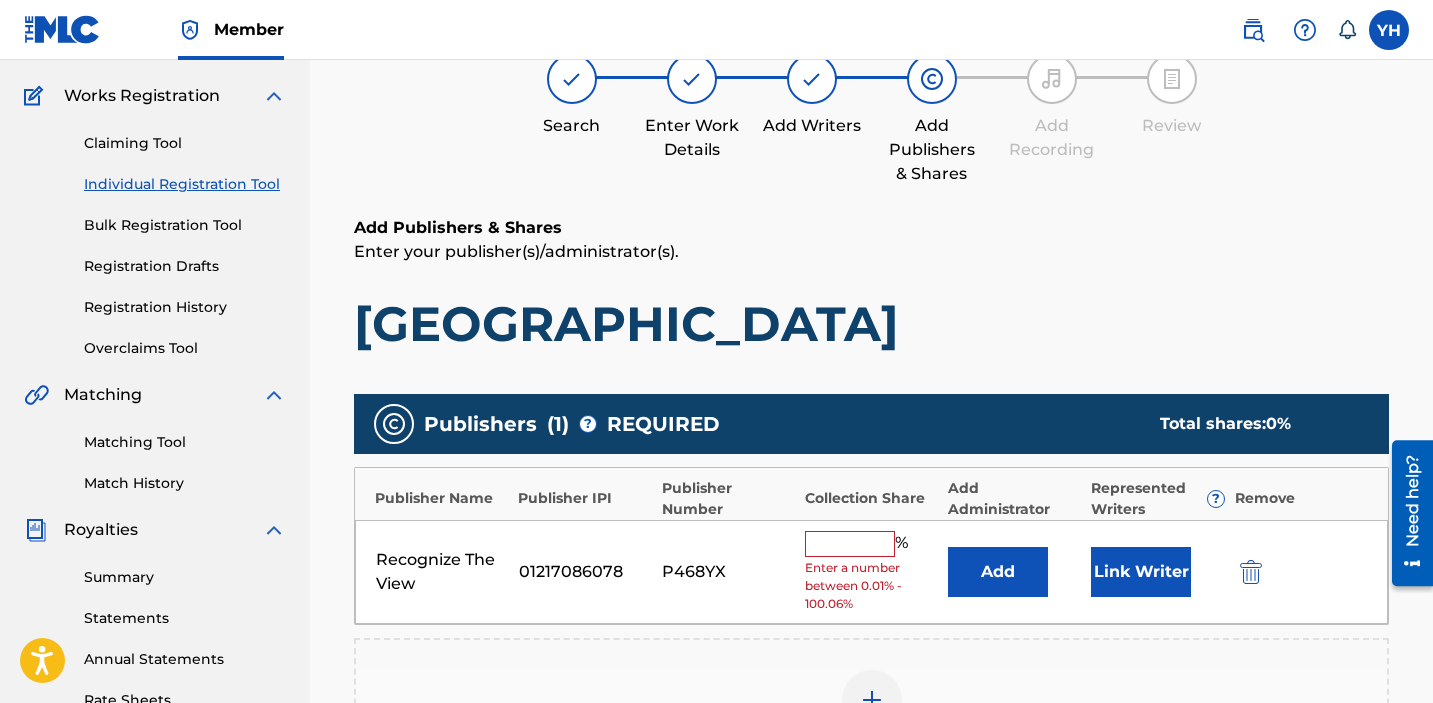 scroll, scrollTop: 290, scrollLeft: 0, axis: vertical 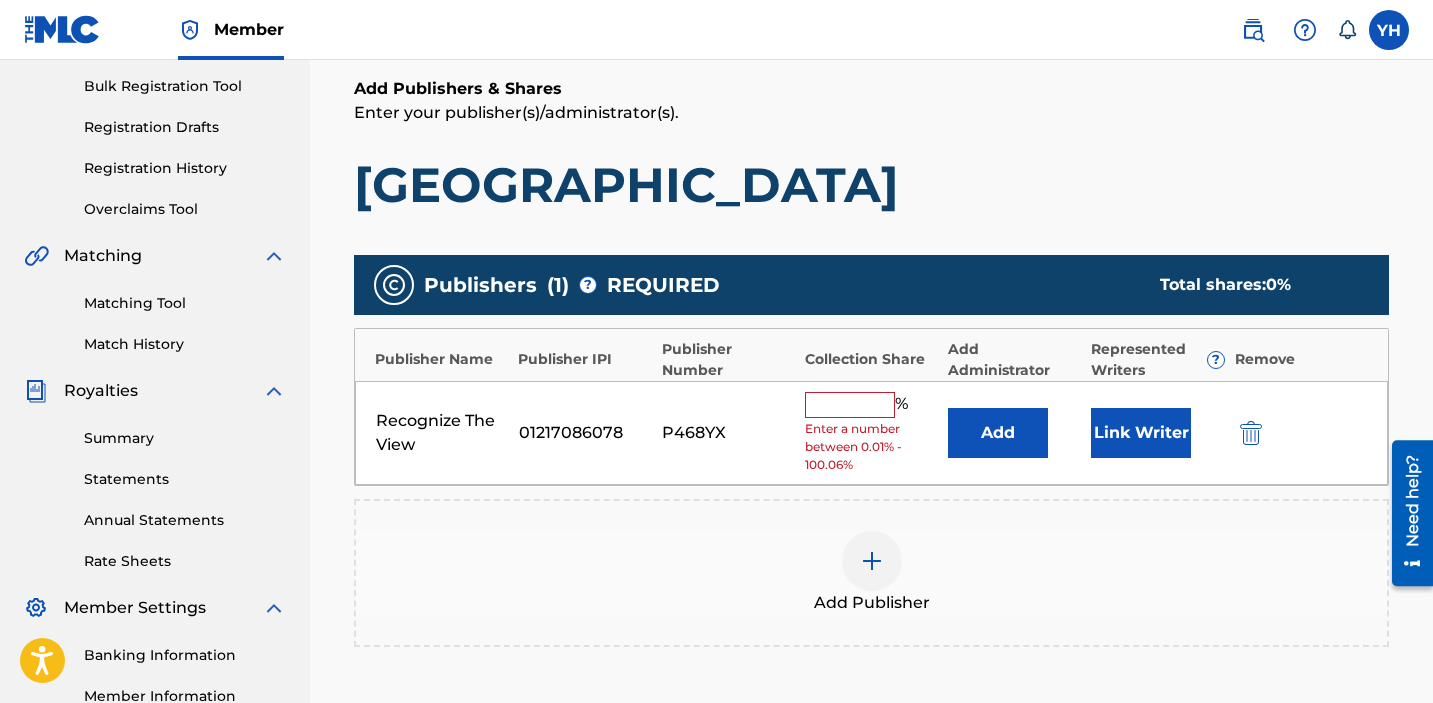 click on "Link Writer" at bounding box center [1141, 433] 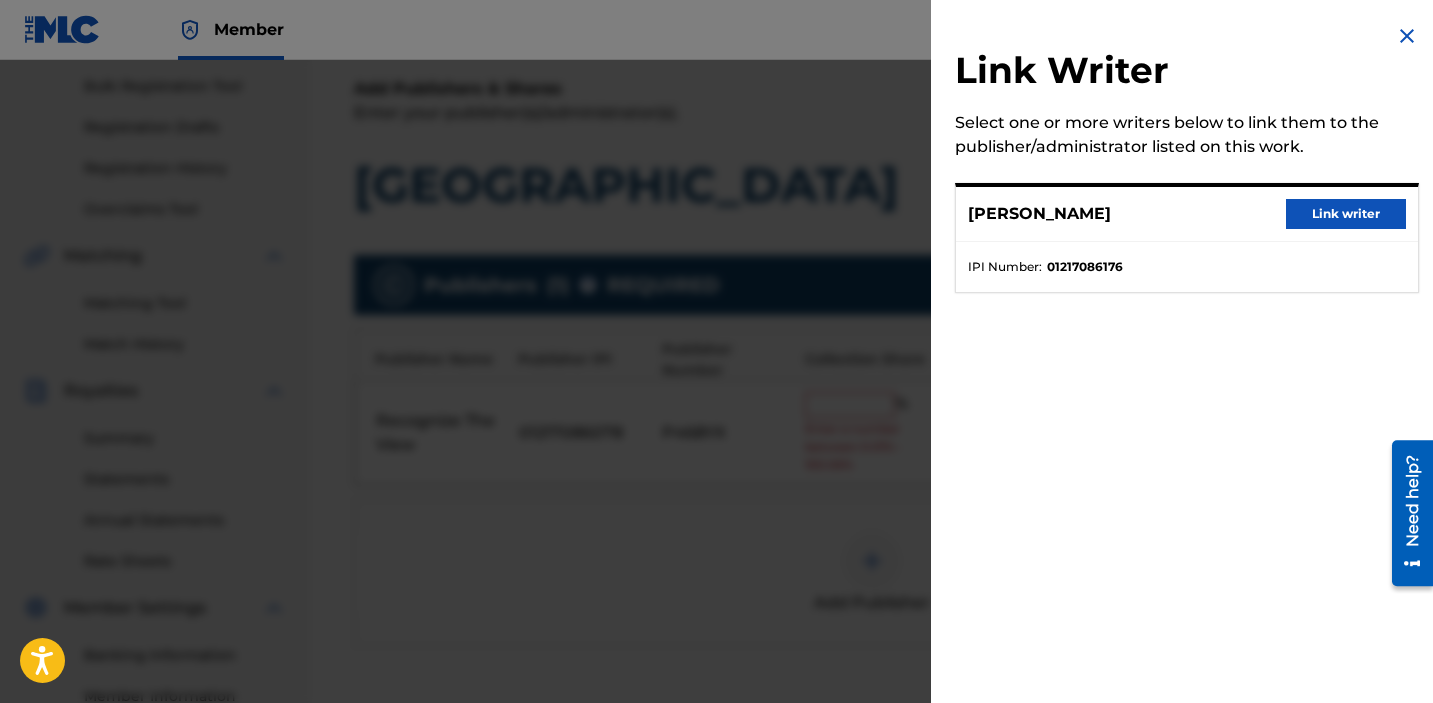 click on "Link writer" at bounding box center (1346, 214) 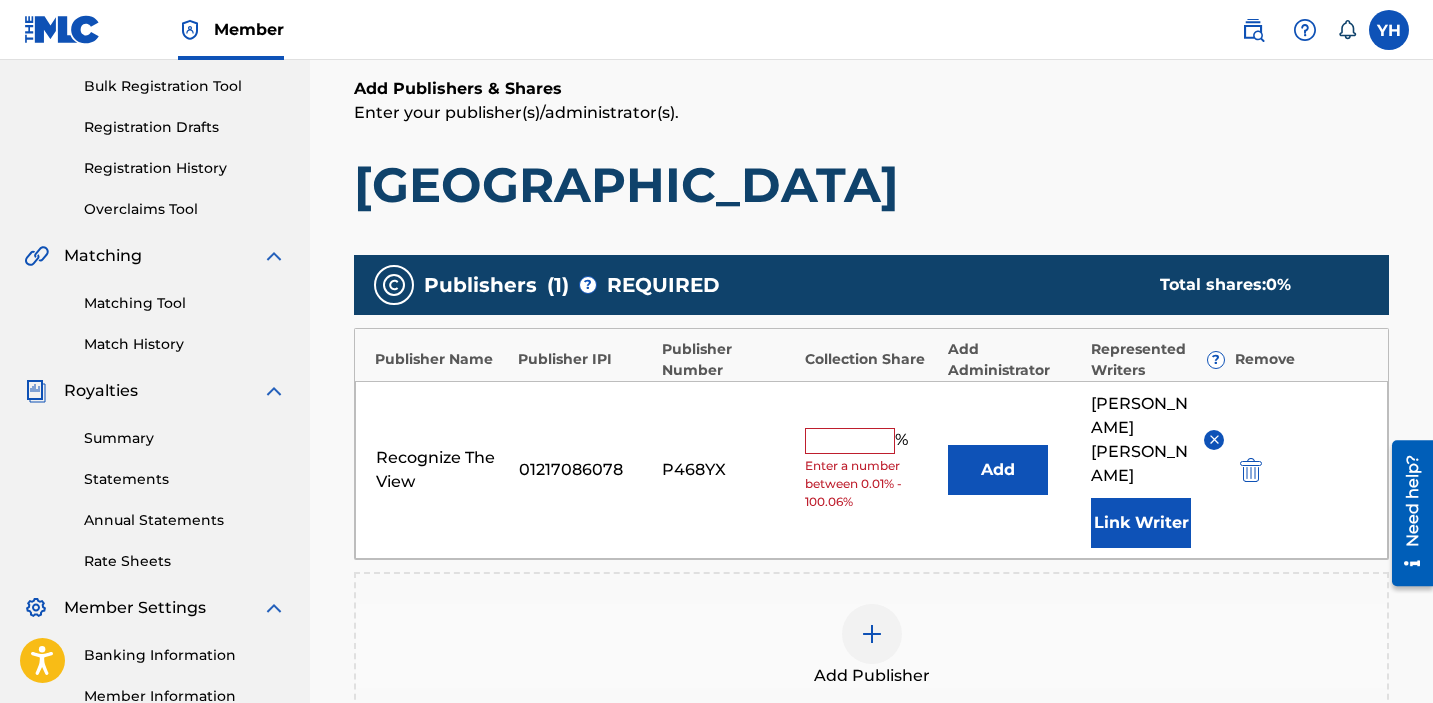 click on "% Enter a number between 0.01% - 100.06%" at bounding box center [871, 469] 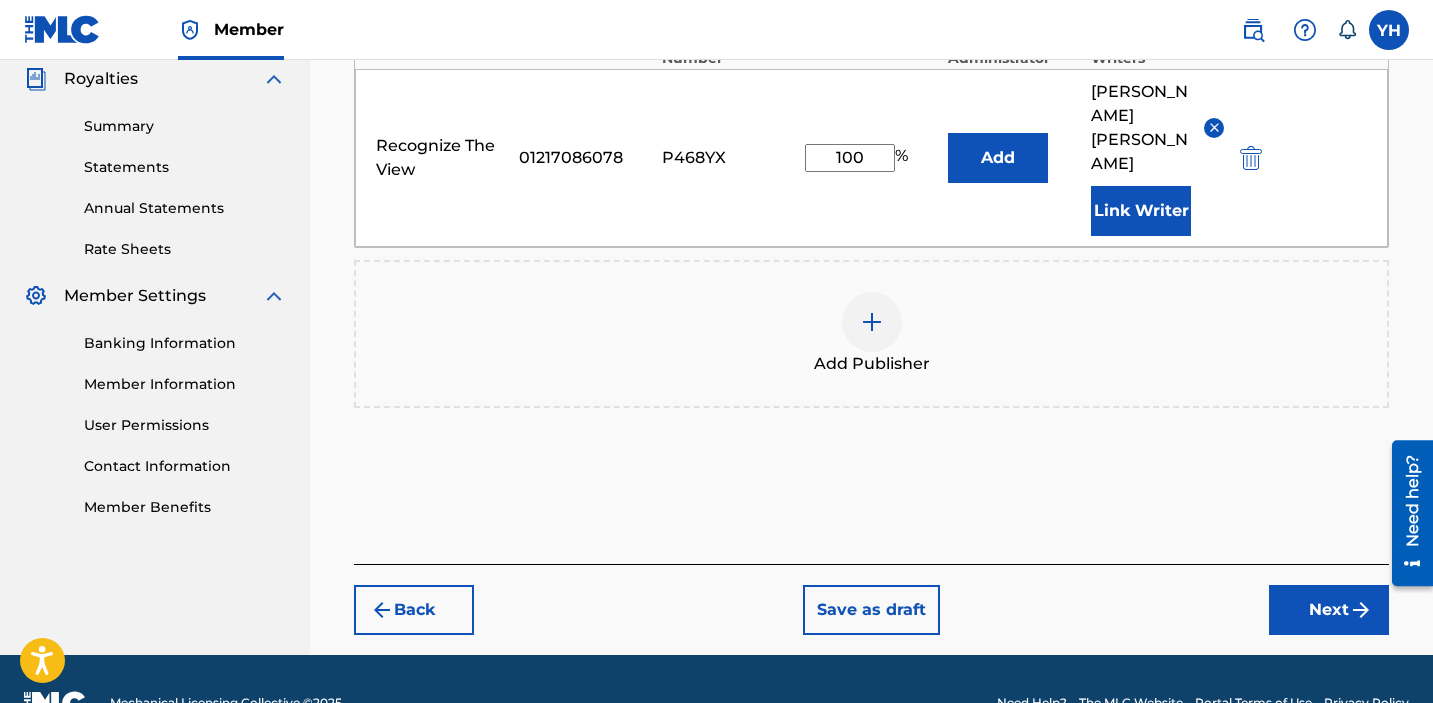 click on "Next" at bounding box center [1329, 610] 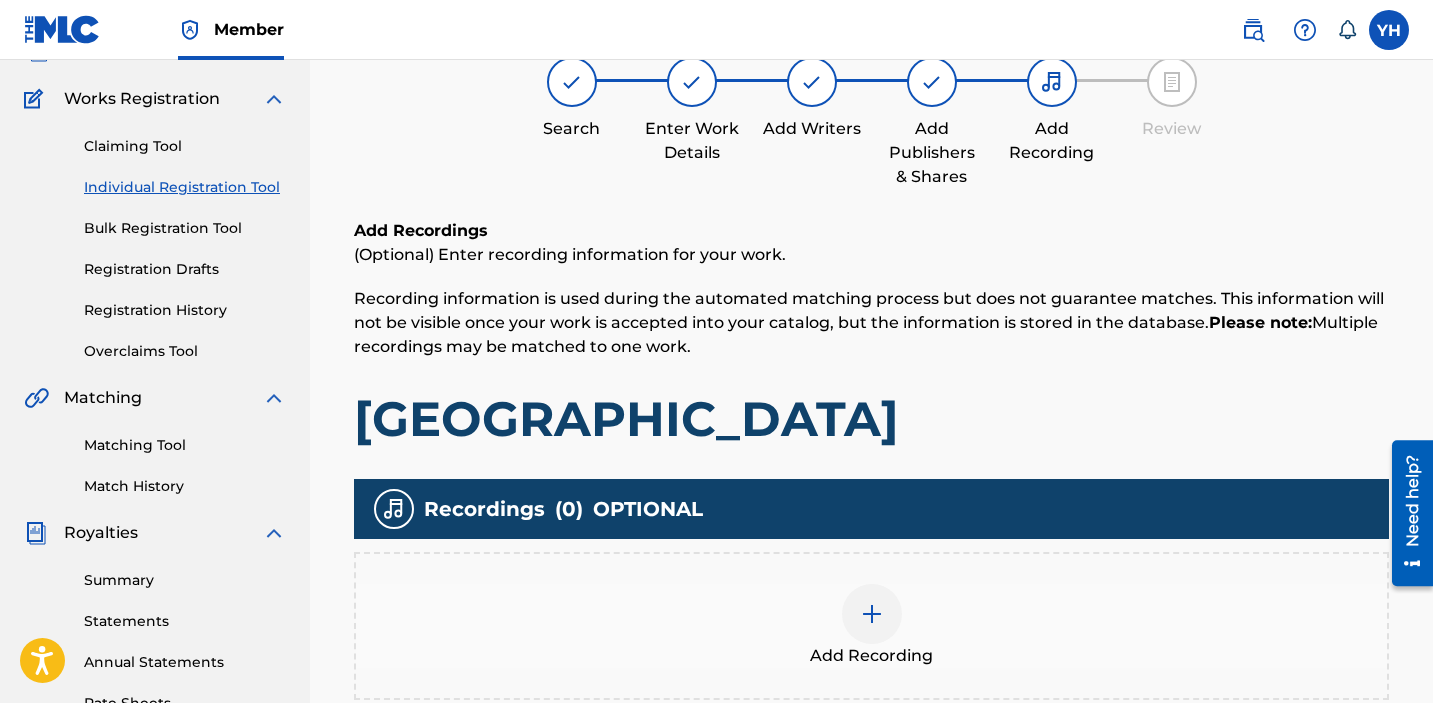 scroll, scrollTop: 195, scrollLeft: 0, axis: vertical 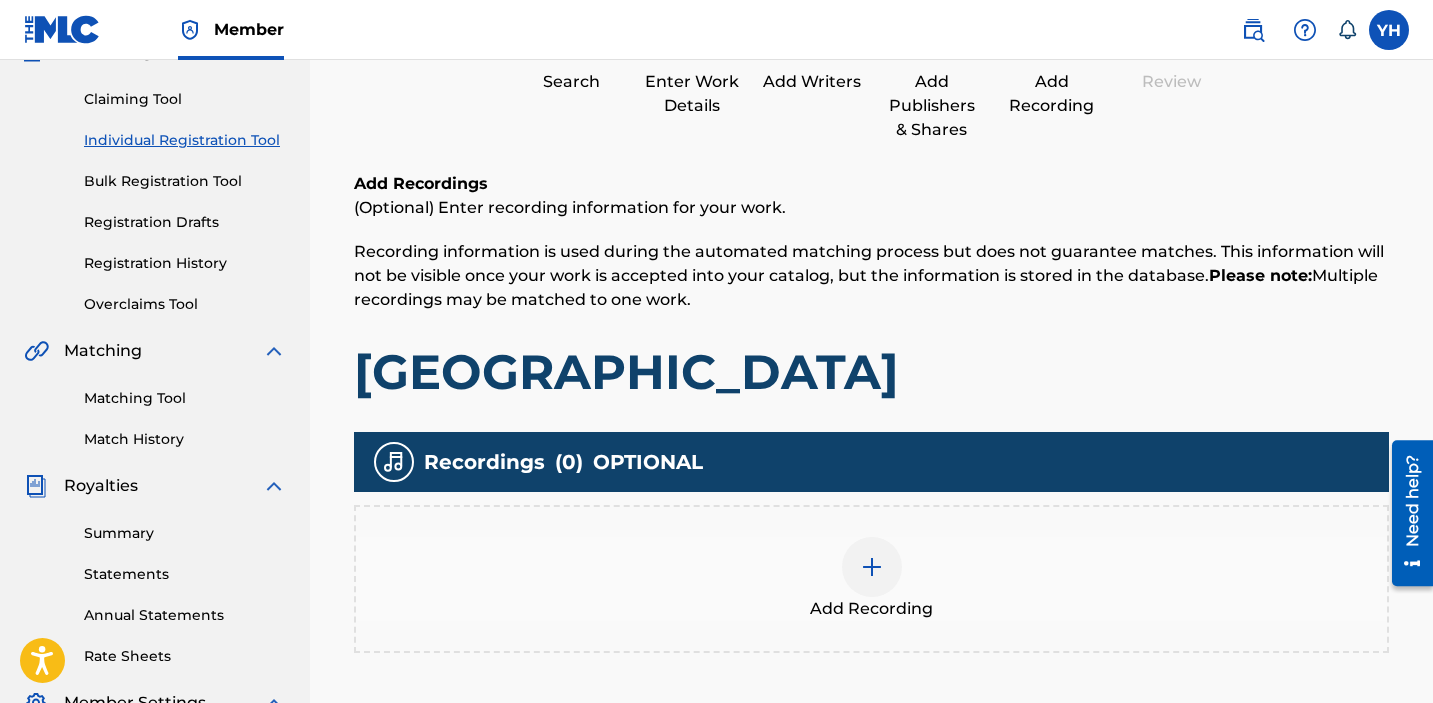 click at bounding box center [872, 567] 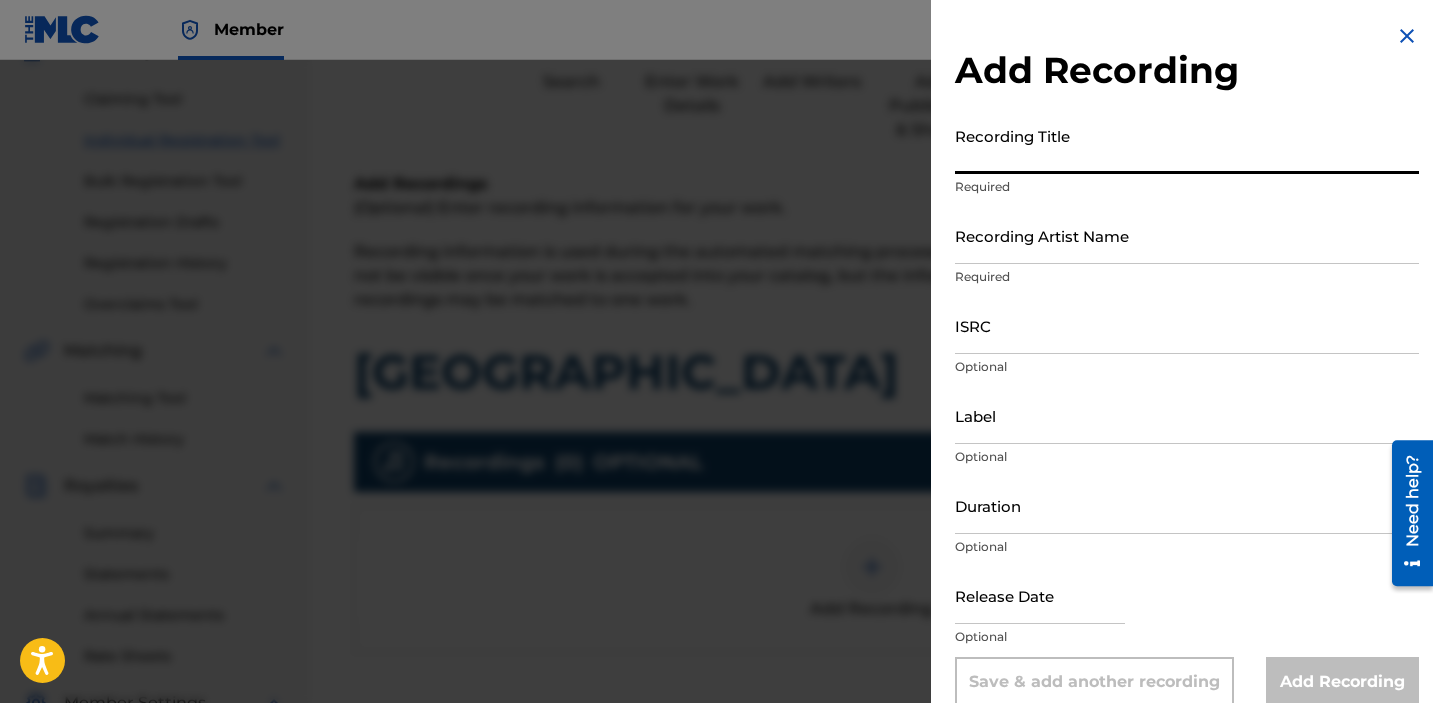 click on "Recording Title" at bounding box center [1187, 145] 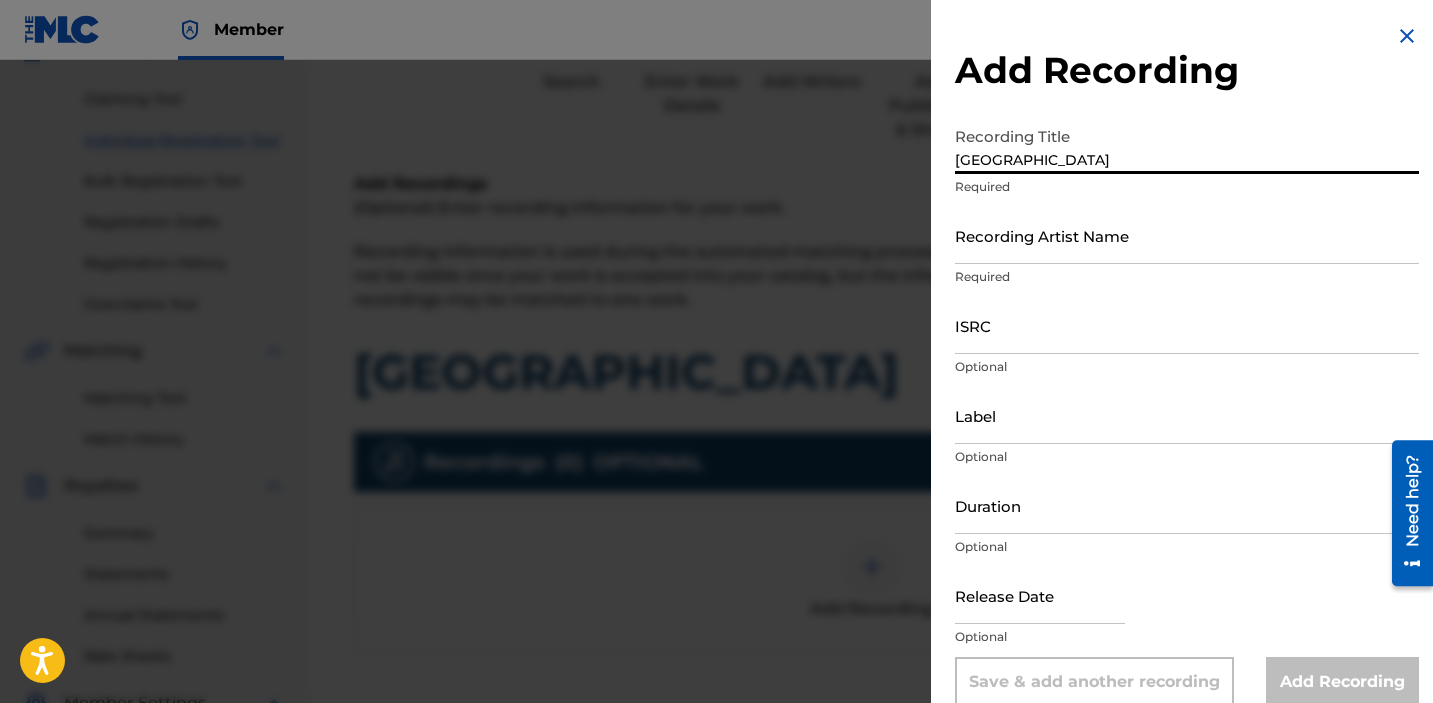 type on "PARIS" 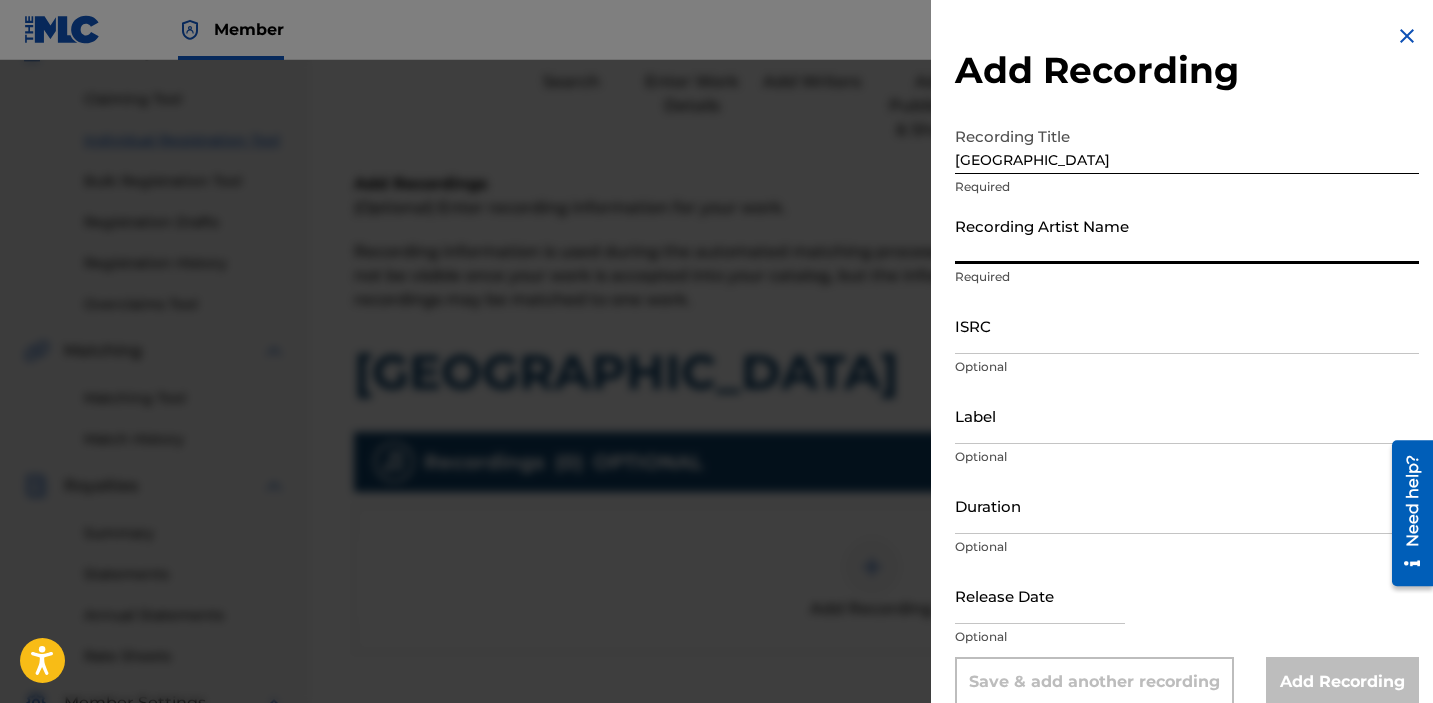 type on "Kimbo Nave" 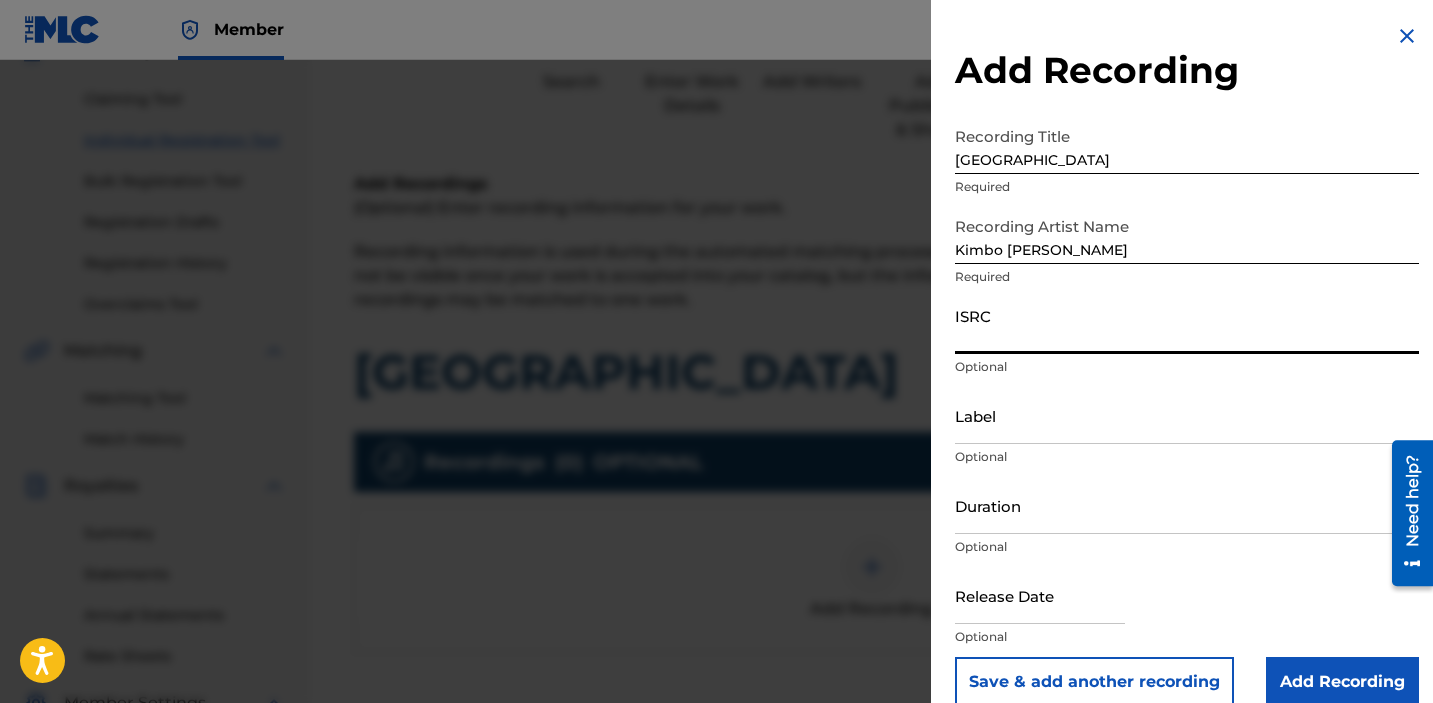 click on "ISRC" at bounding box center [1187, 325] 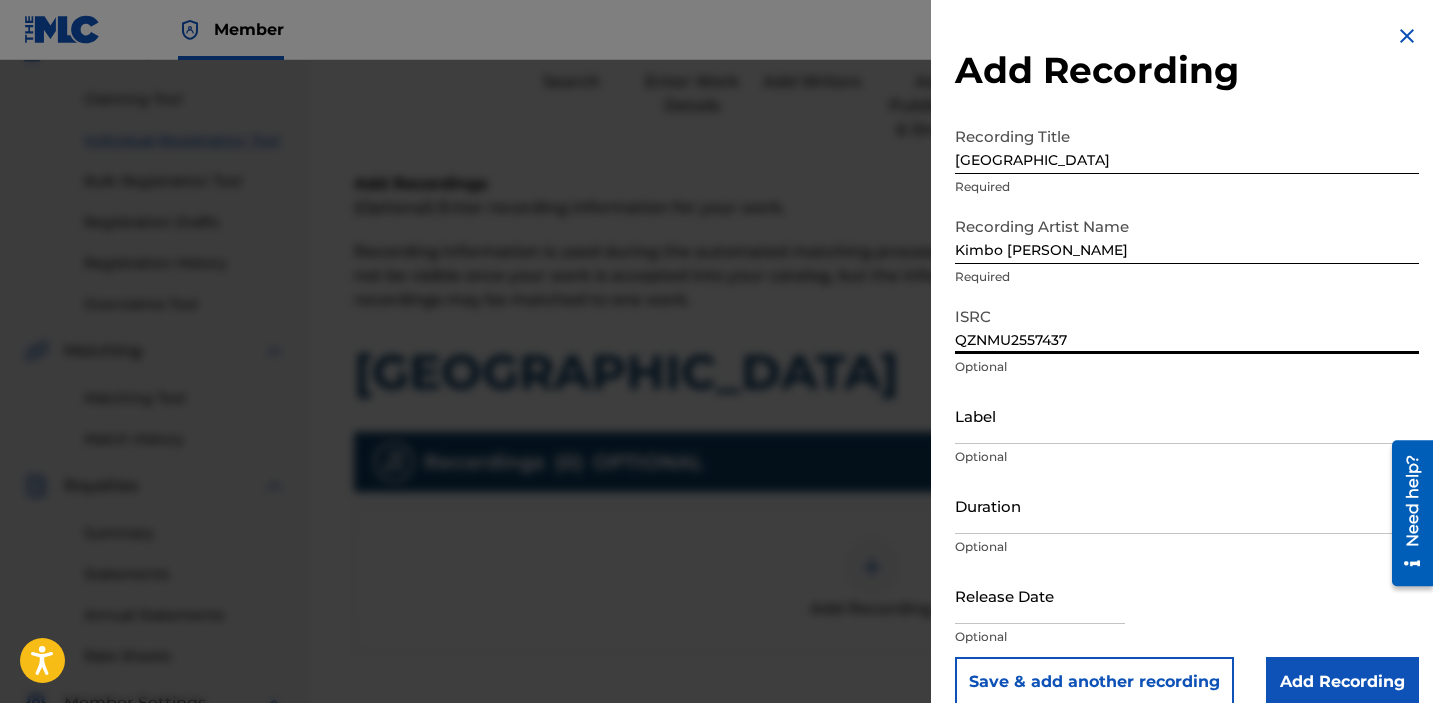type on "QZNMU2557437" 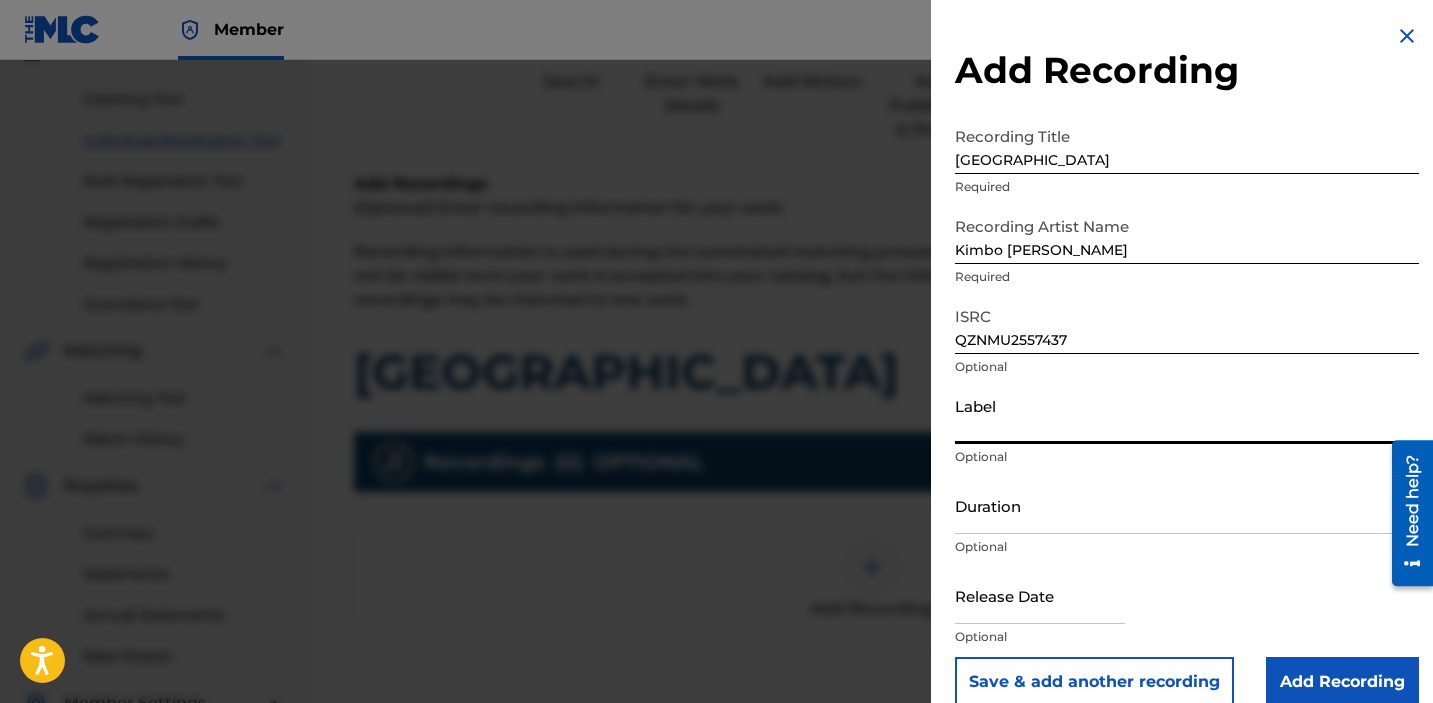 click on "Label" at bounding box center [1187, 415] 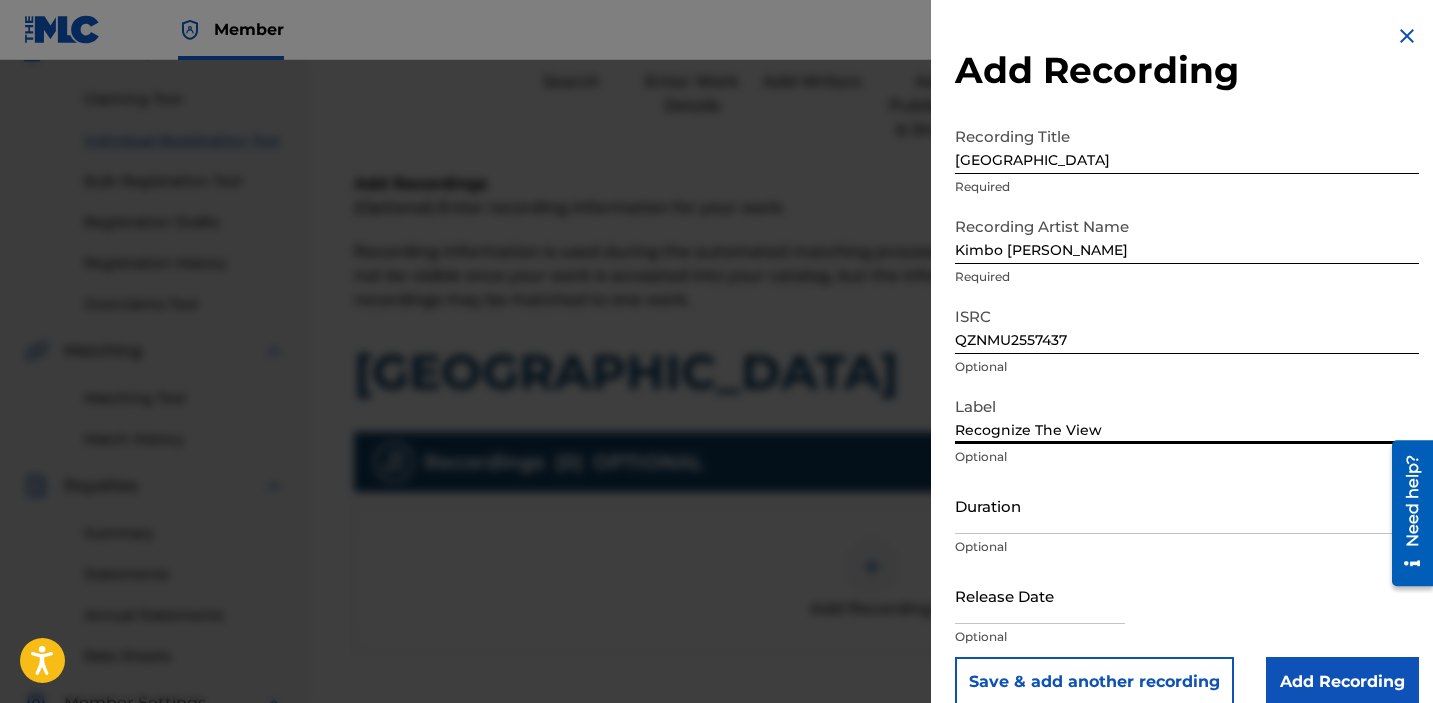 click at bounding box center [1040, 595] 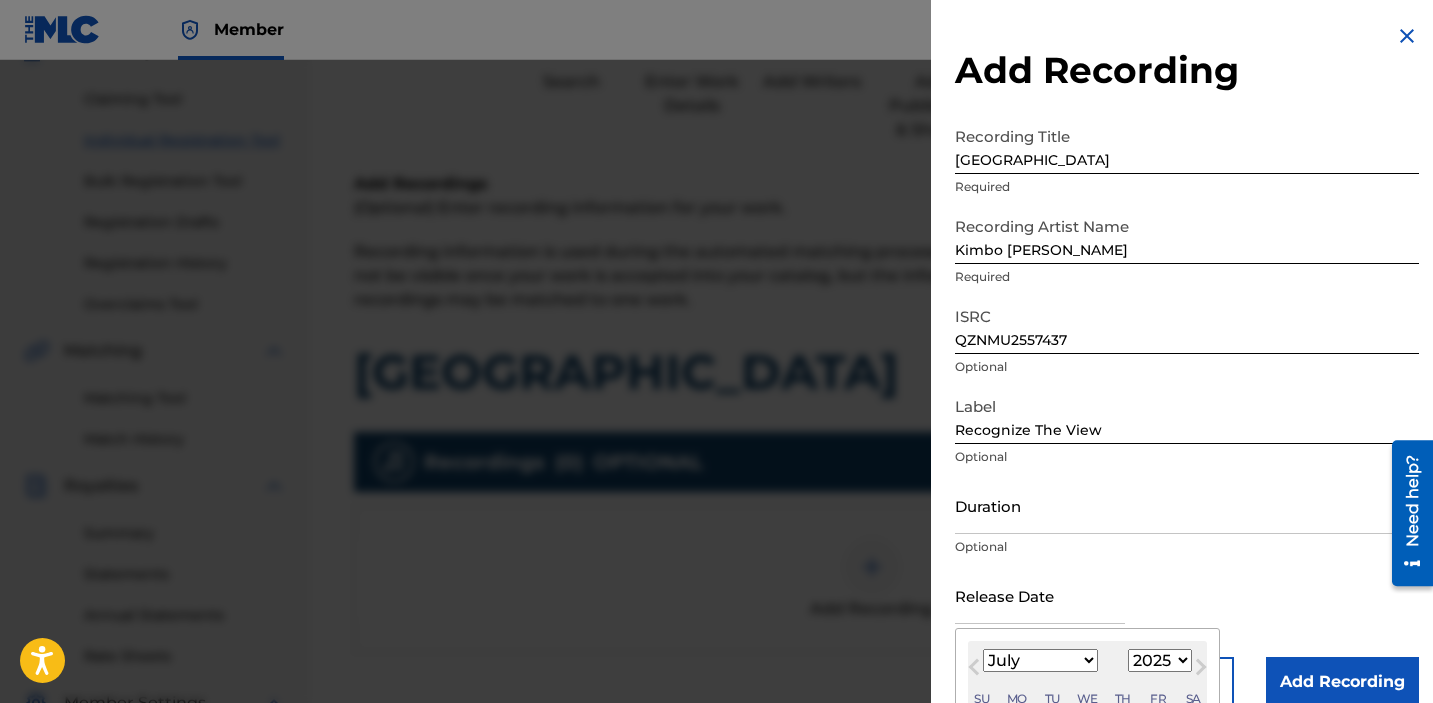 click on "January February March April May June July August September October November December" at bounding box center [1040, 660] 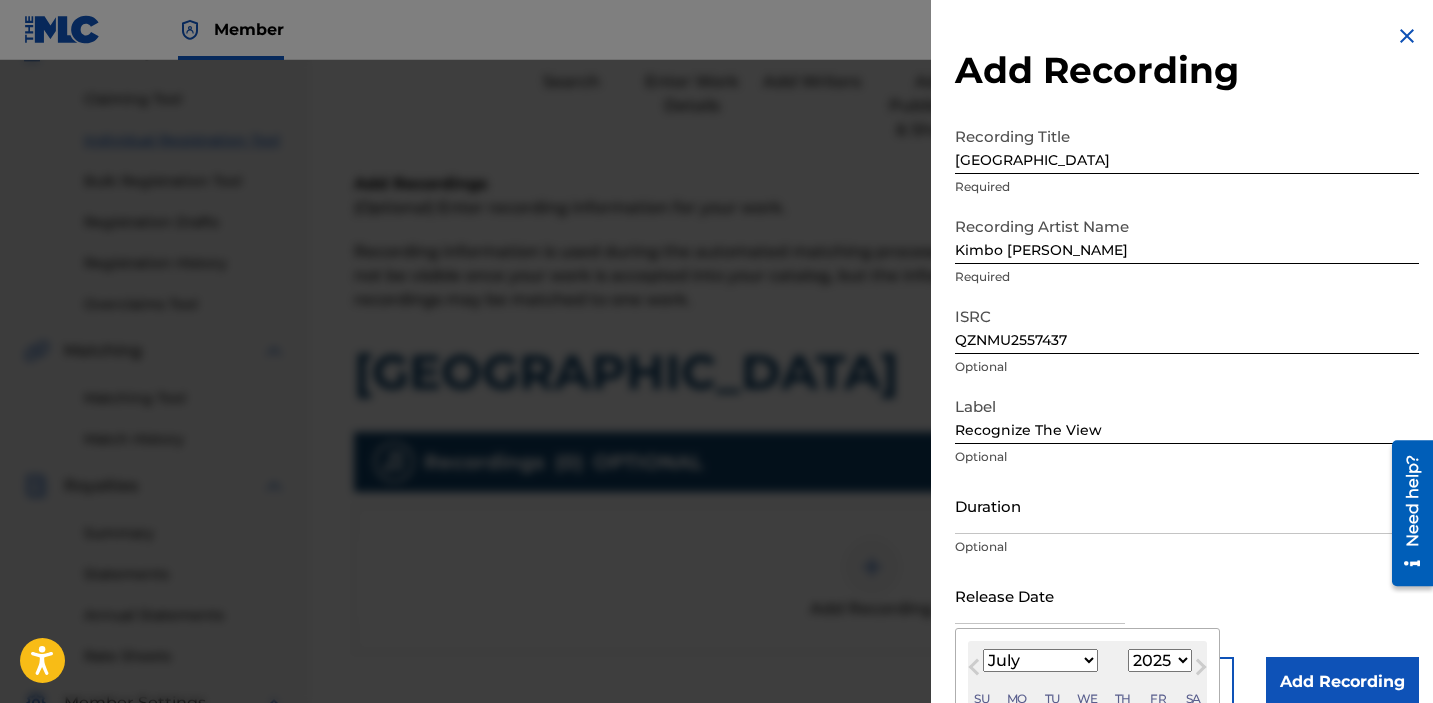 select on "7" 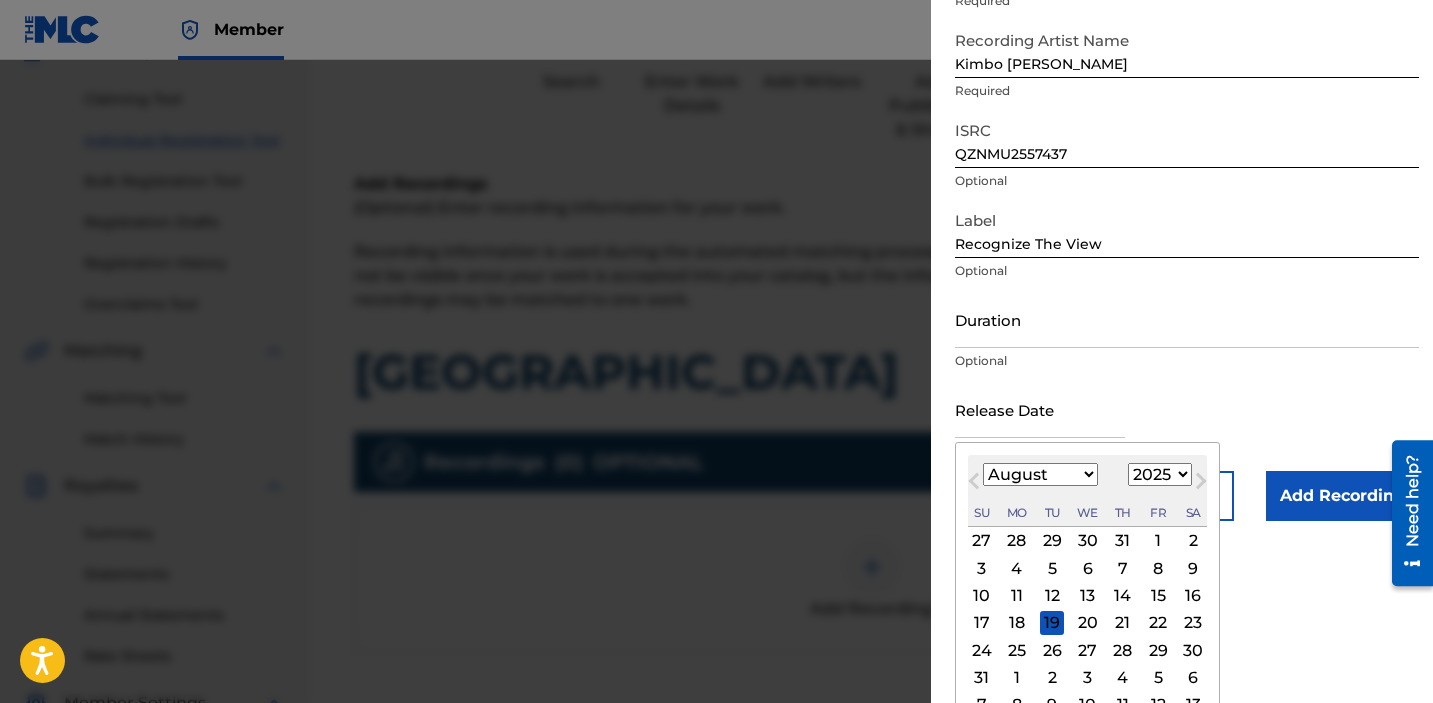 click on "15" at bounding box center [1158, 596] 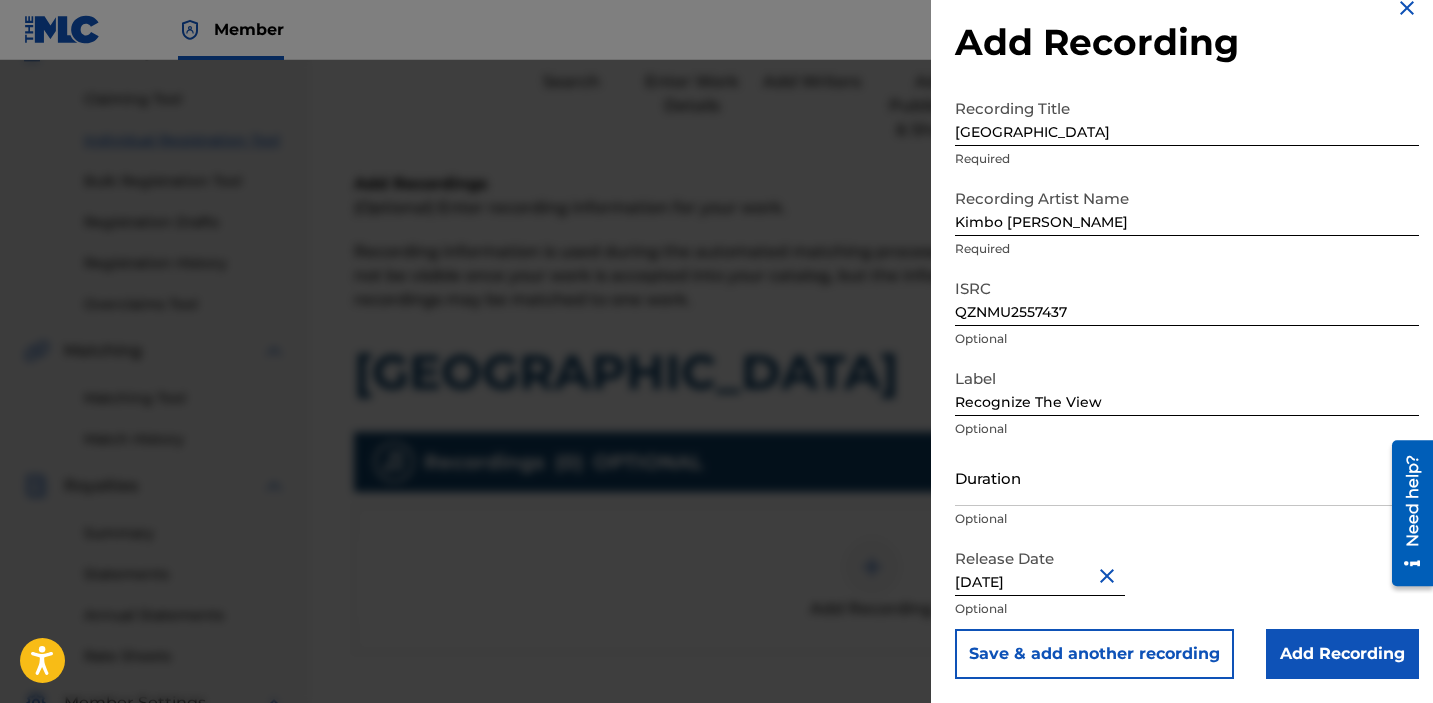 scroll, scrollTop: 28, scrollLeft: 0, axis: vertical 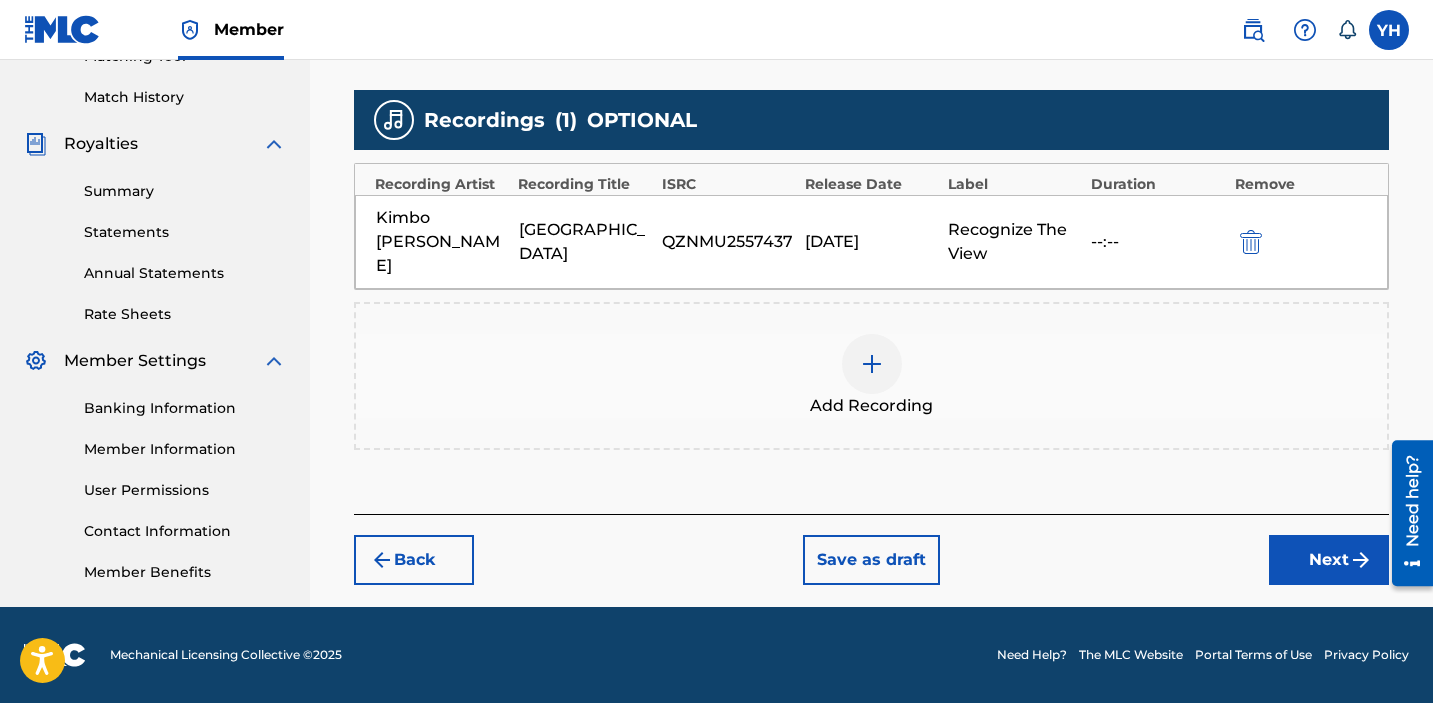 click on "Next" at bounding box center [1329, 560] 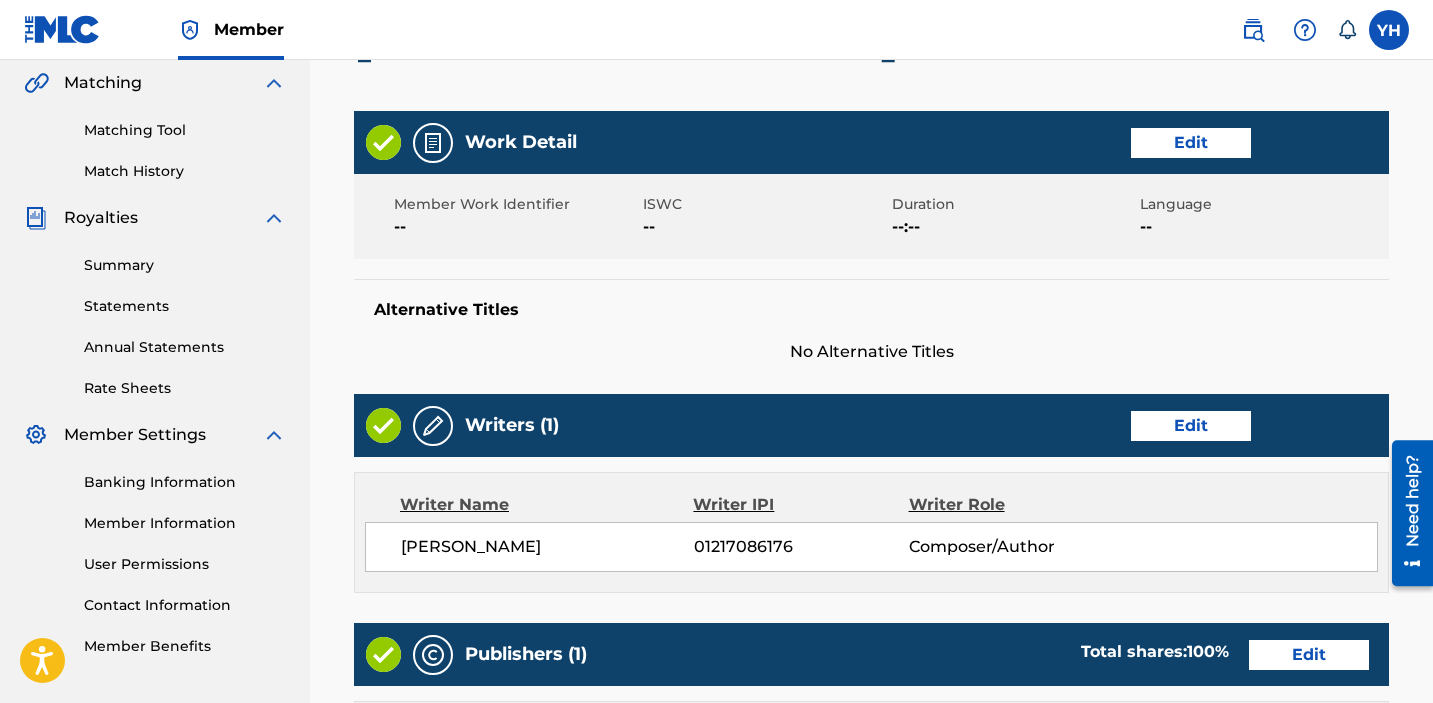 scroll, scrollTop: 1050, scrollLeft: 0, axis: vertical 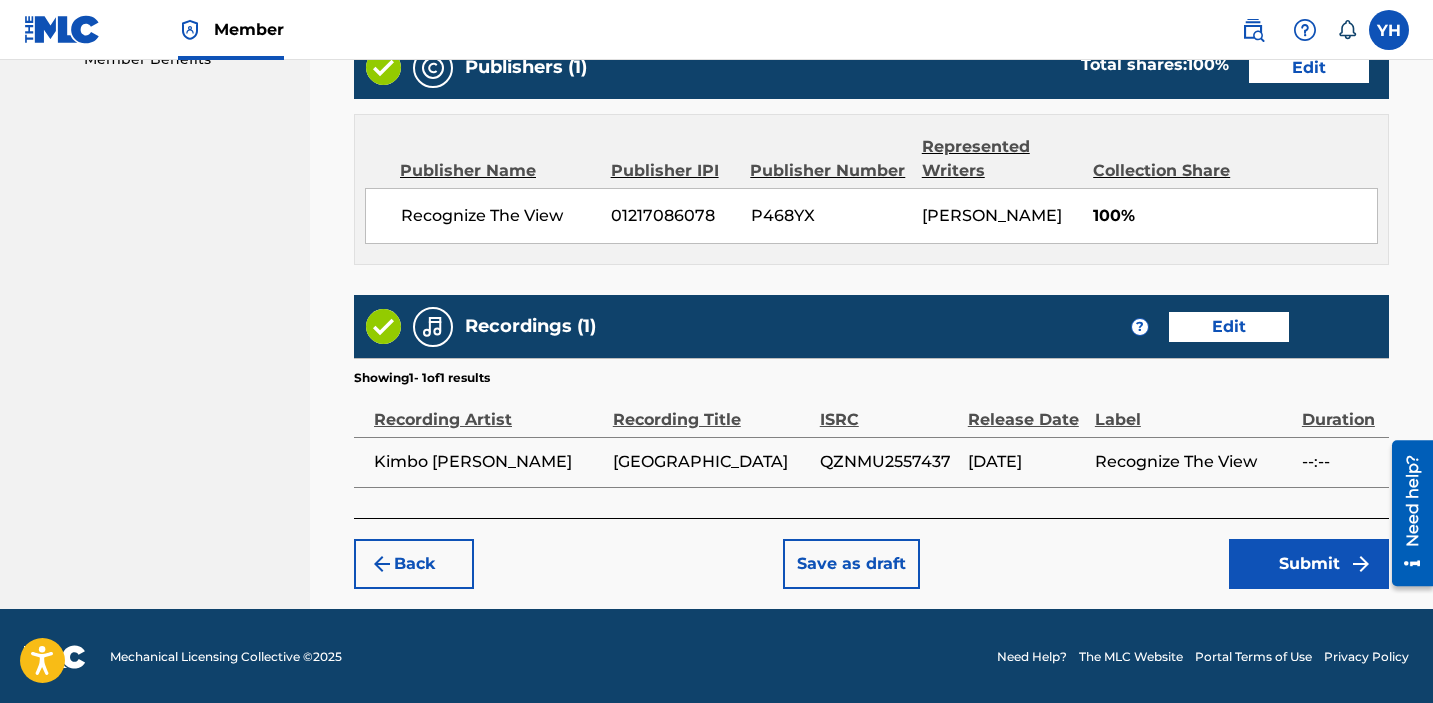 click on "Submit" at bounding box center (1309, 564) 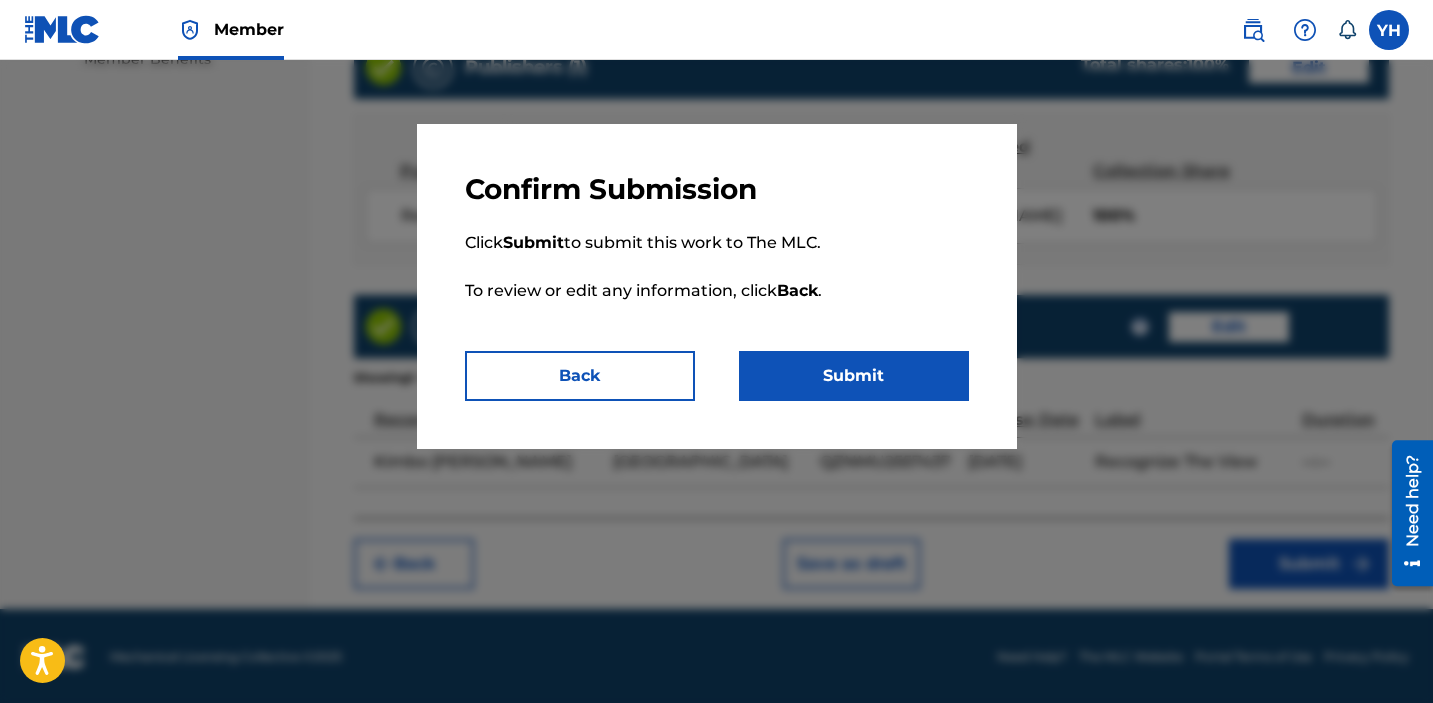 click on "Submit" at bounding box center [854, 376] 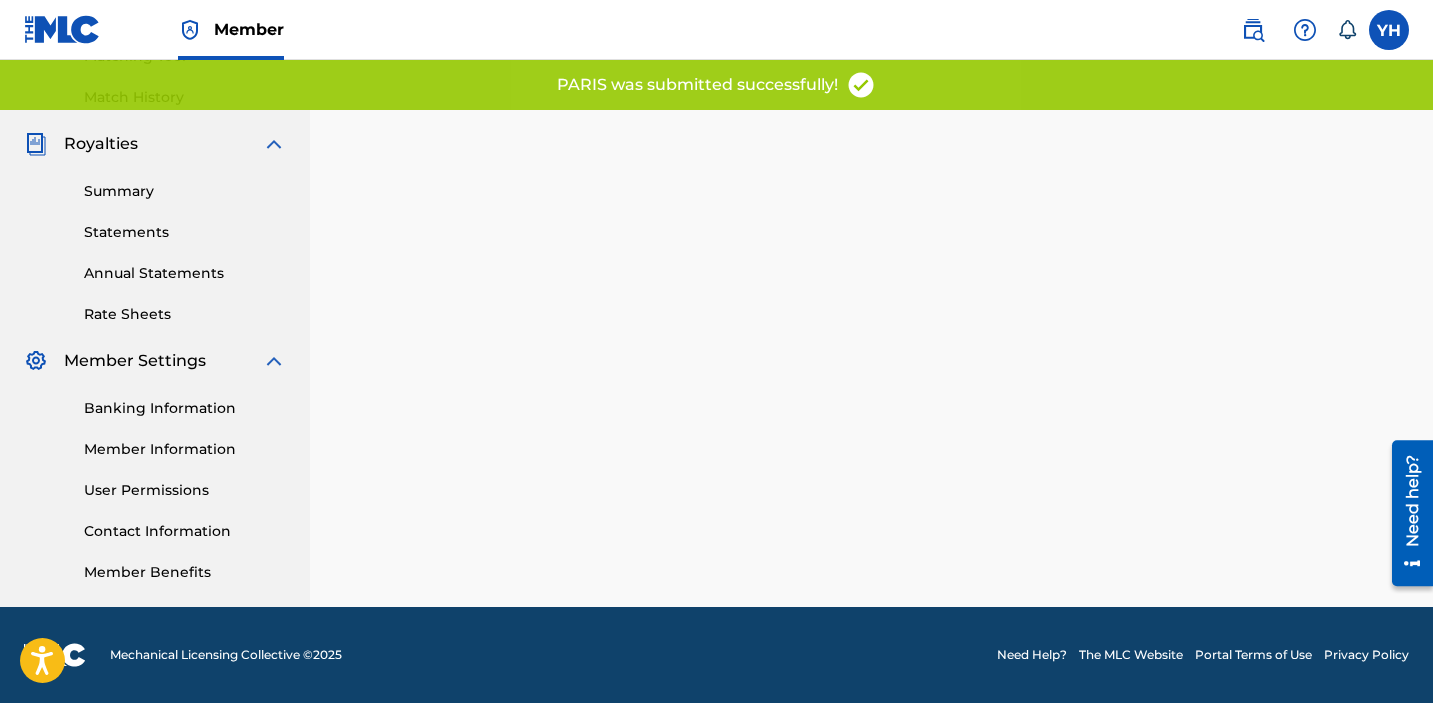 scroll, scrollTop: 0, scrollLeft: 0, axis: both 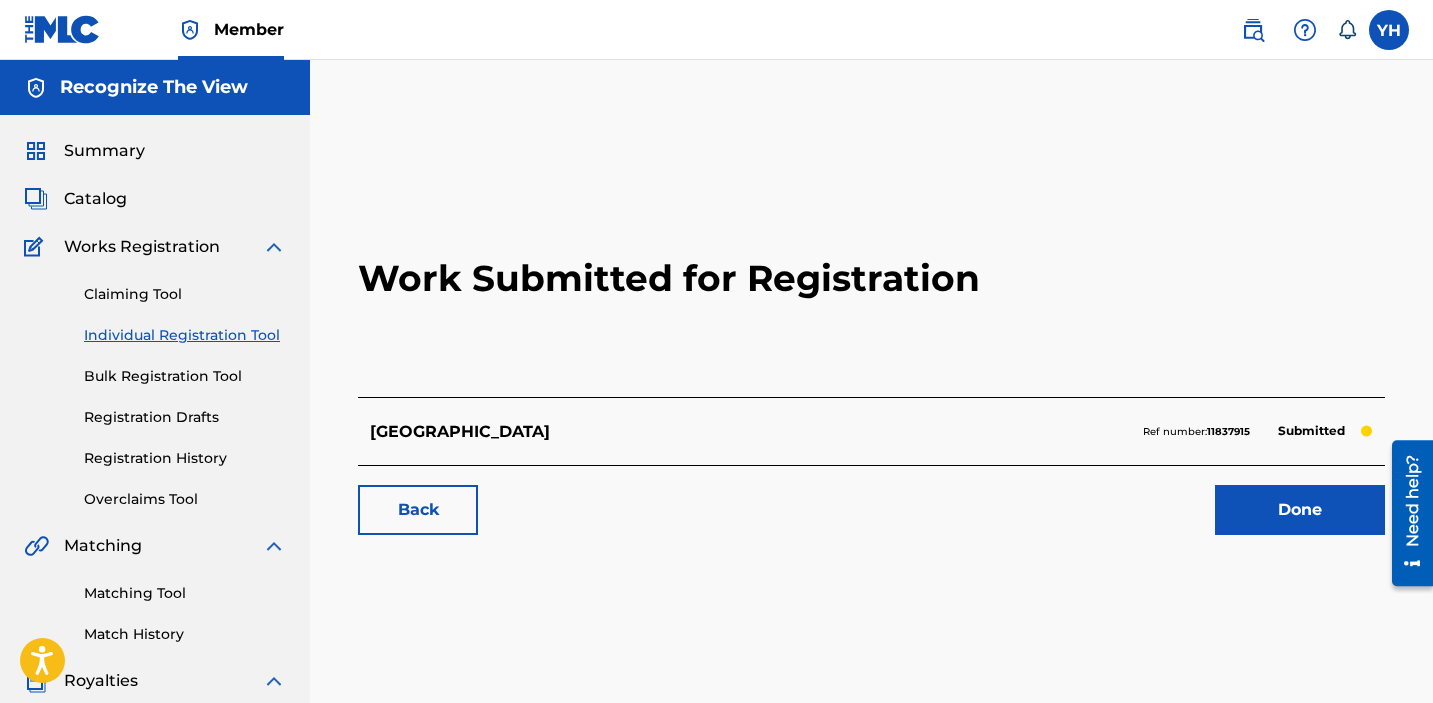 click on "Done" at bounding box center (1300, 510) 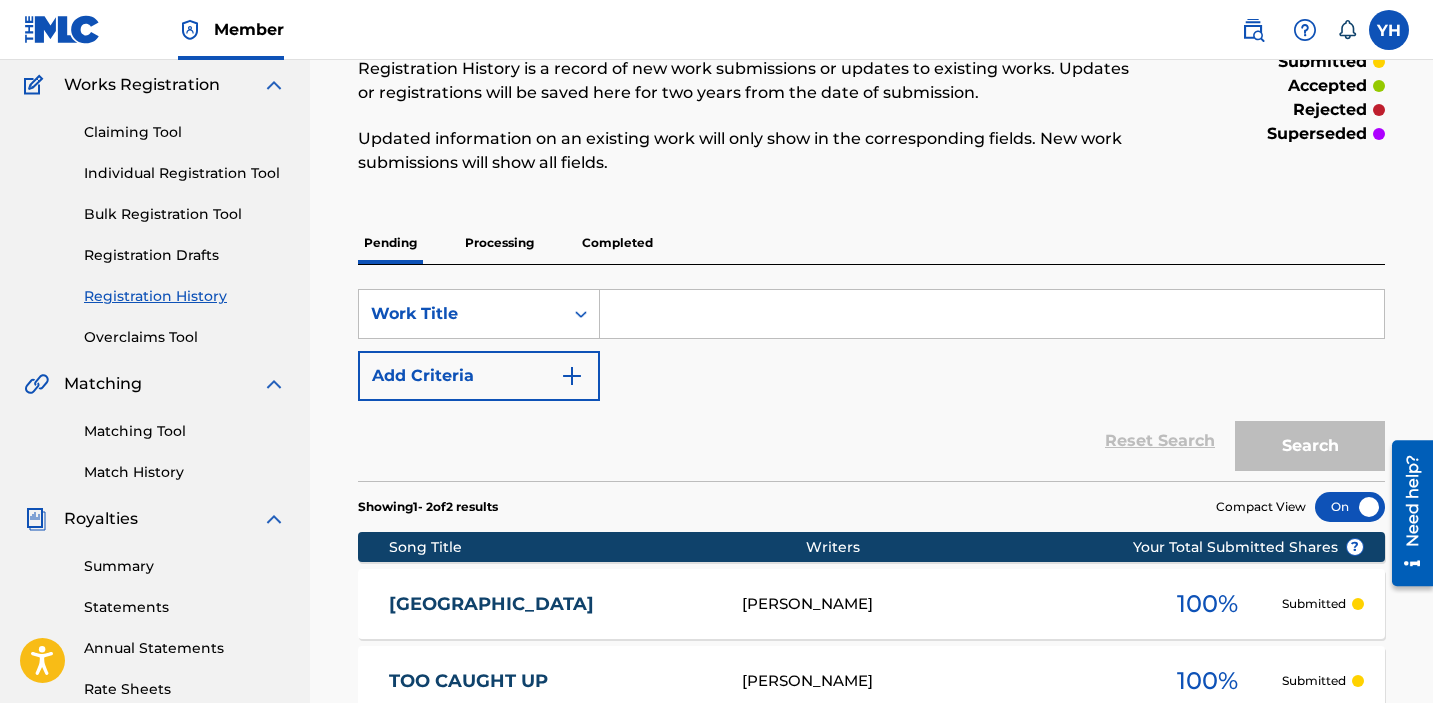 scroll, scrollTop: 158, scrollLeft: 0, axis: vertical 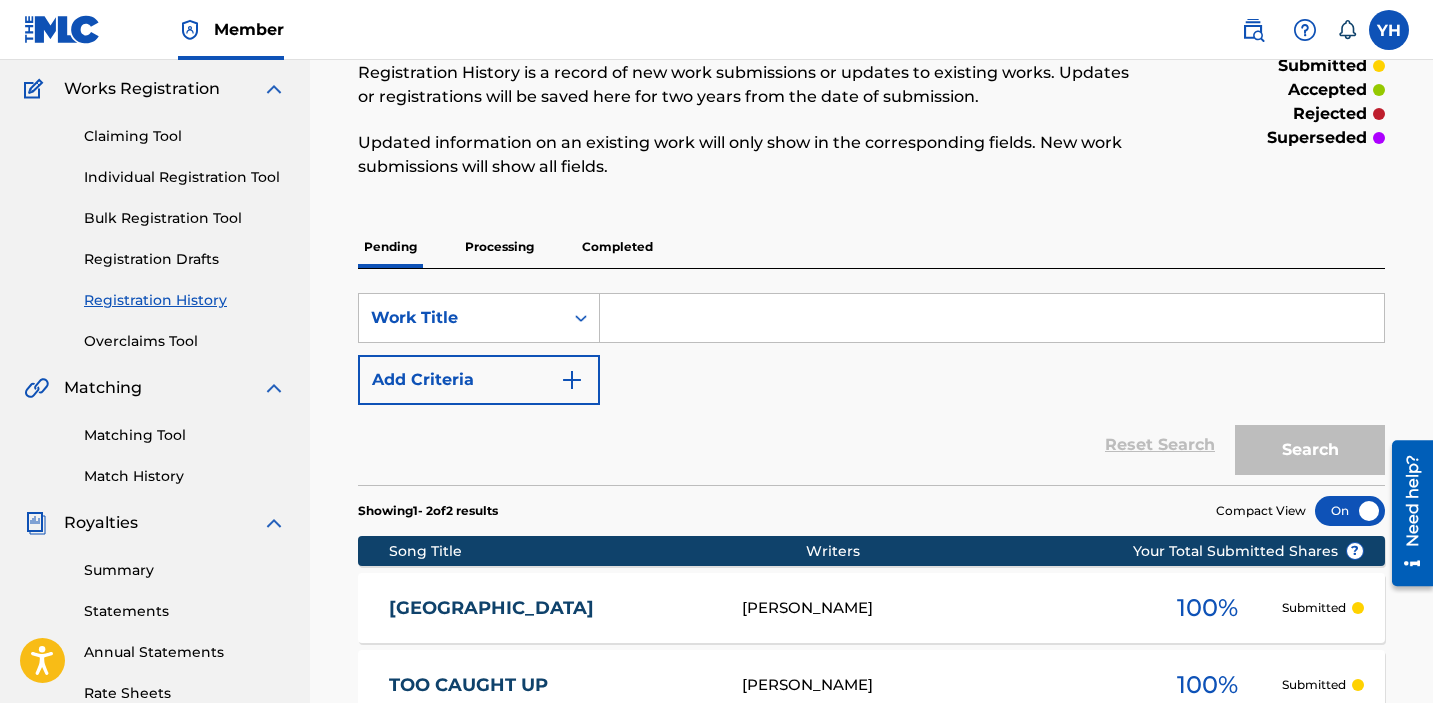 click on "Individual Registration Tool" at bounding box center (185, 177) 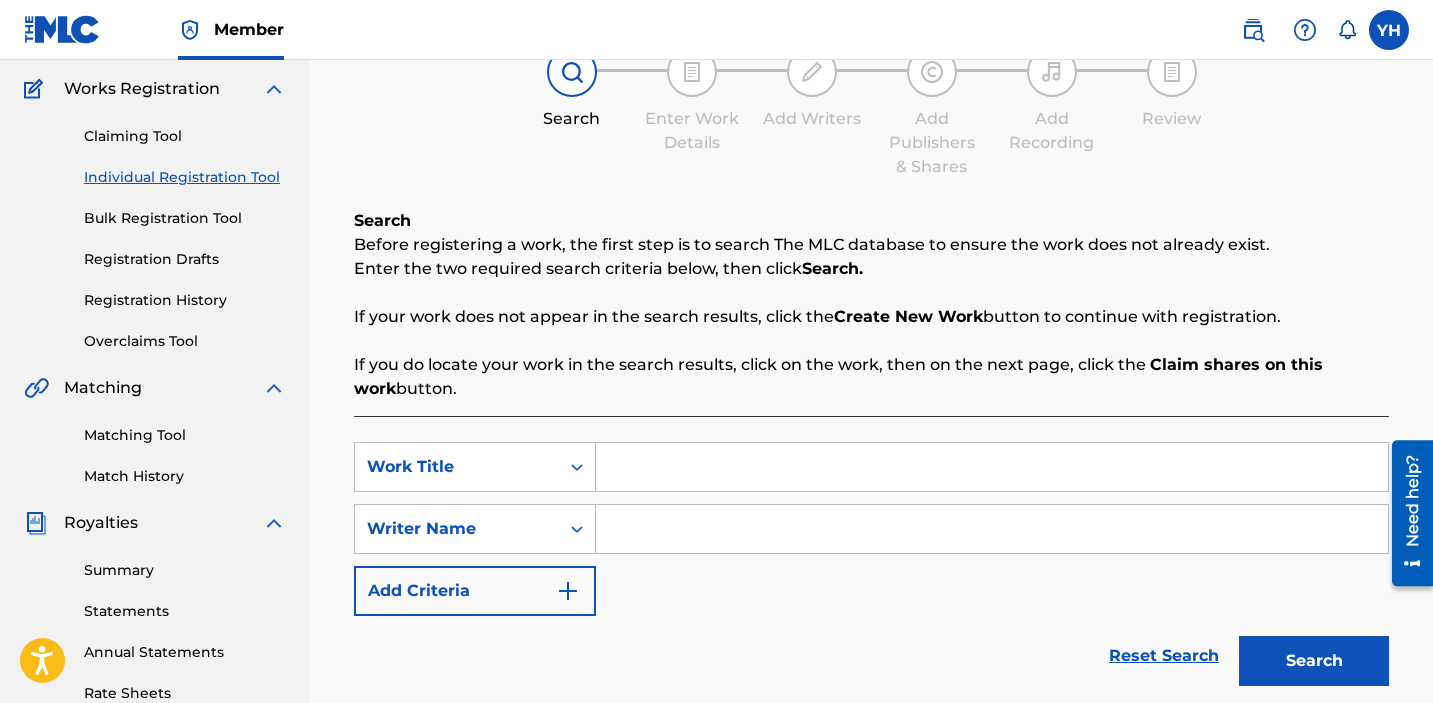 scroll, scrollTop: 0, scrollLeft: 0, axis: both 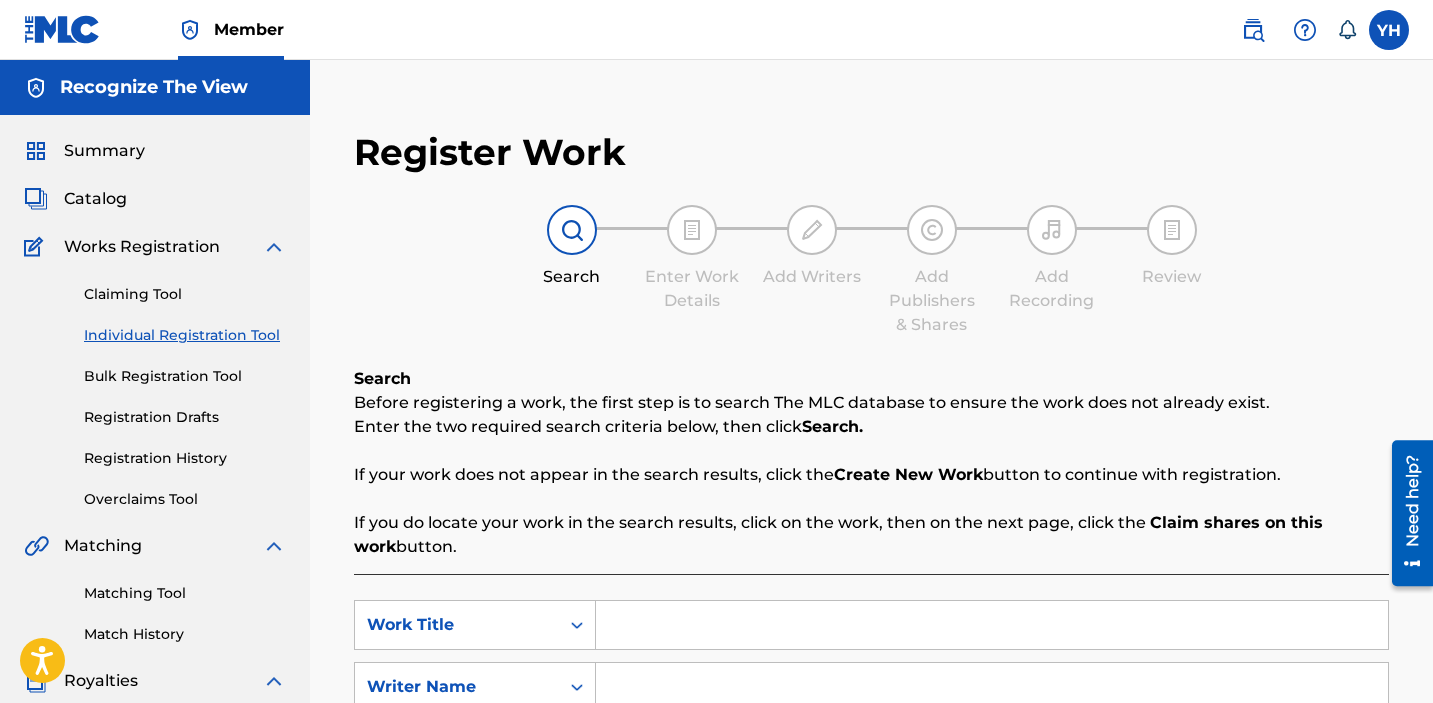 click at bounding box center [992, 625] 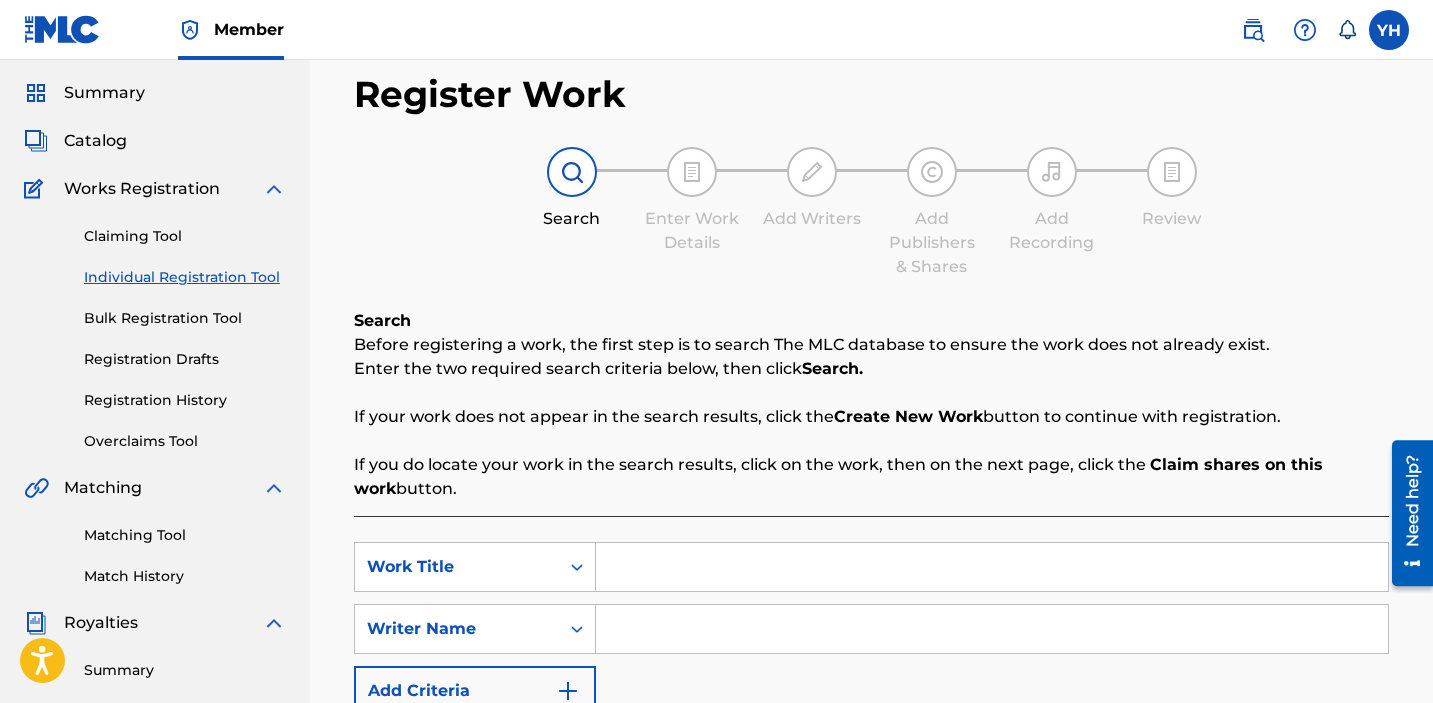 scroll, scrollTop: 78, scrollLeft: 0, axis: vertical 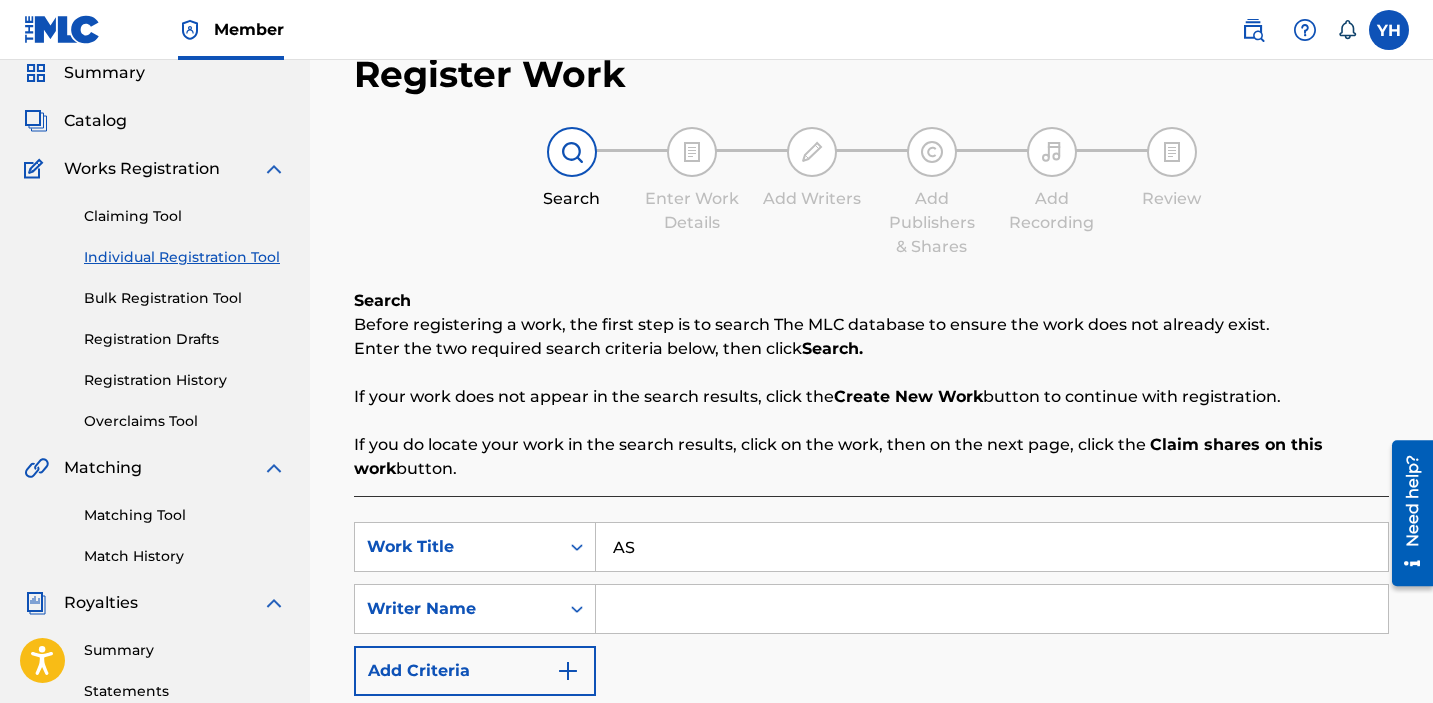 type on "A" 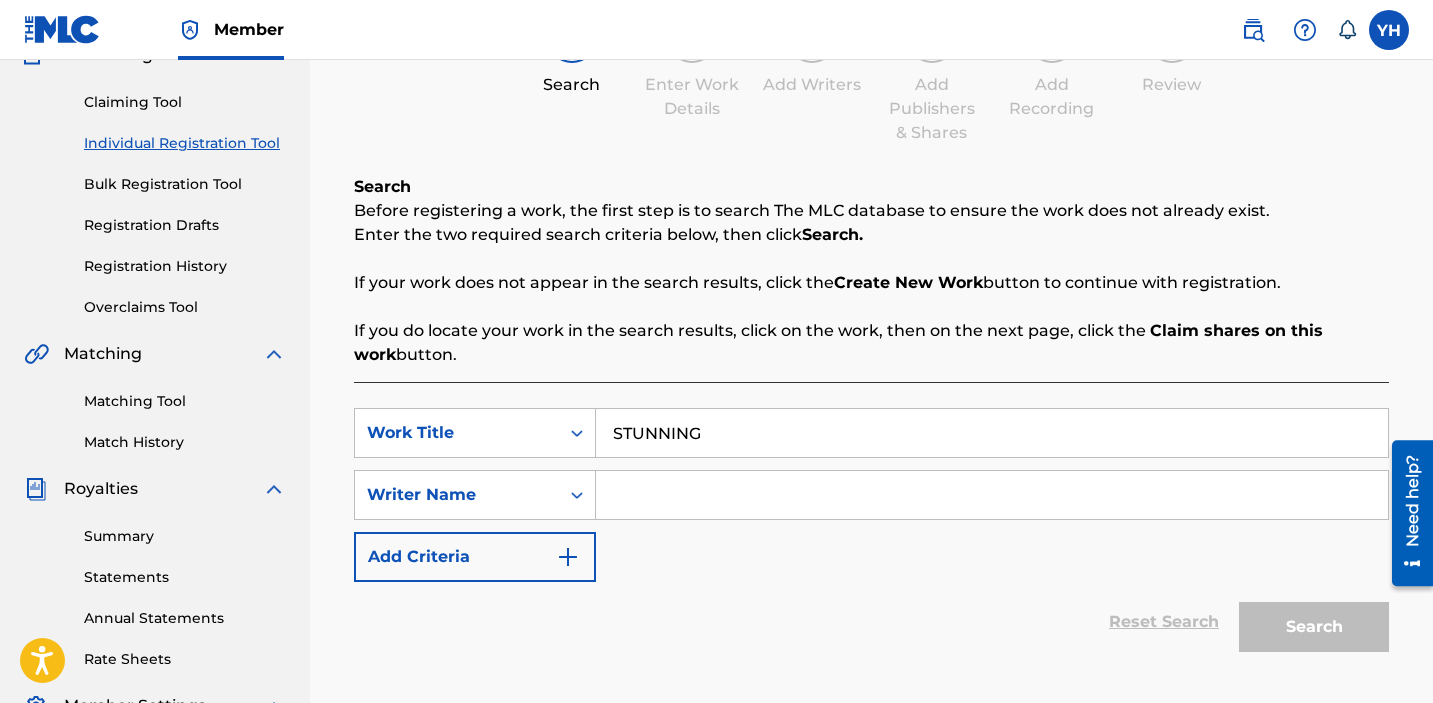 scroll, scrollTop: 235, scrollLeft: 0, axis: vertical 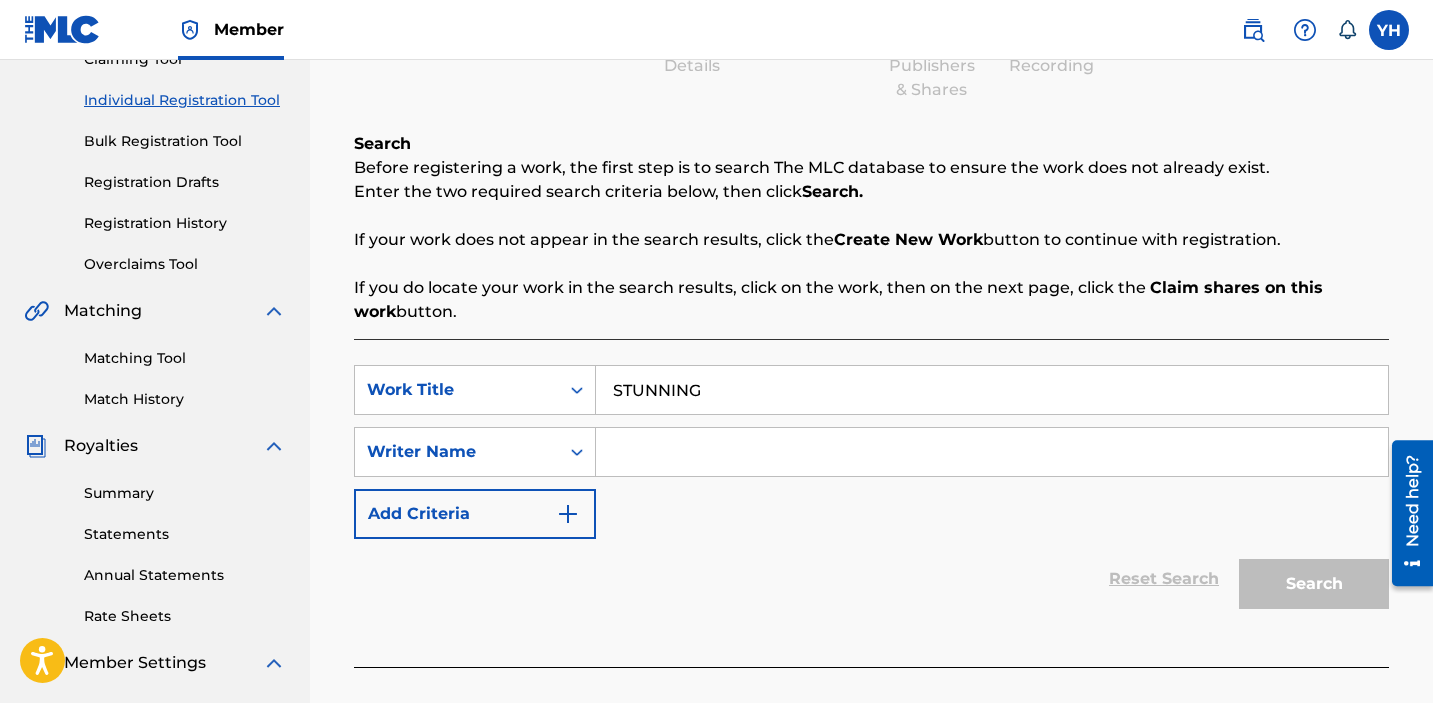 type on "STUNNING" 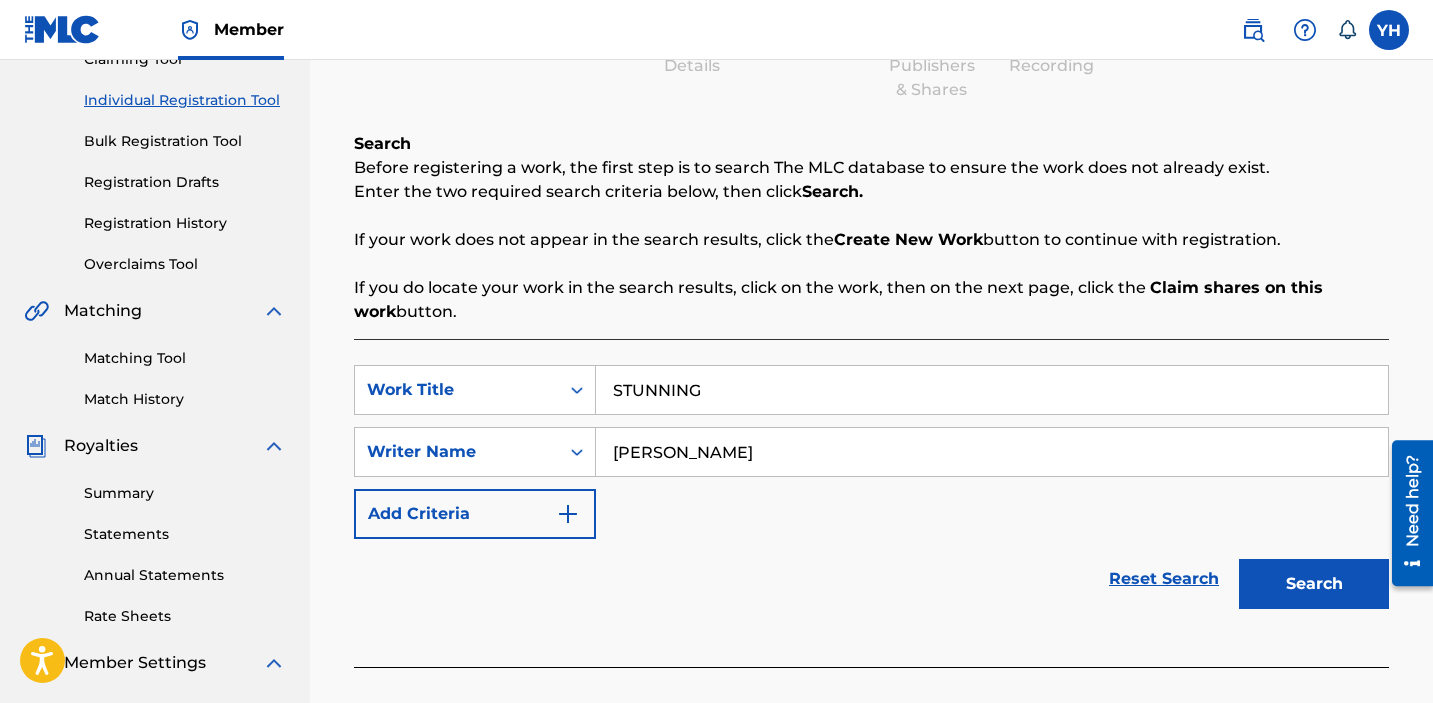 click on "Search" at bounding box center (1314, 584) 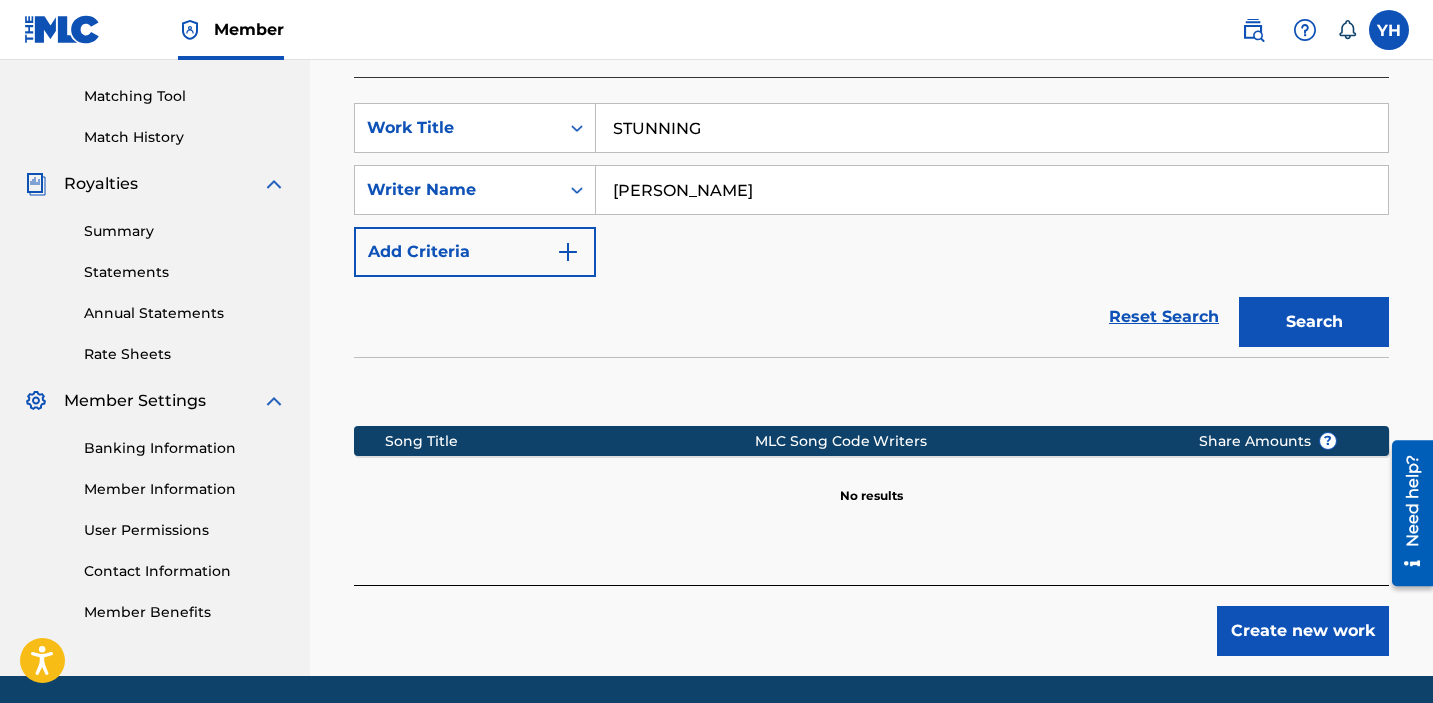 scroll, scrollTop: 504, scrollLeft: 0, axis: vertical 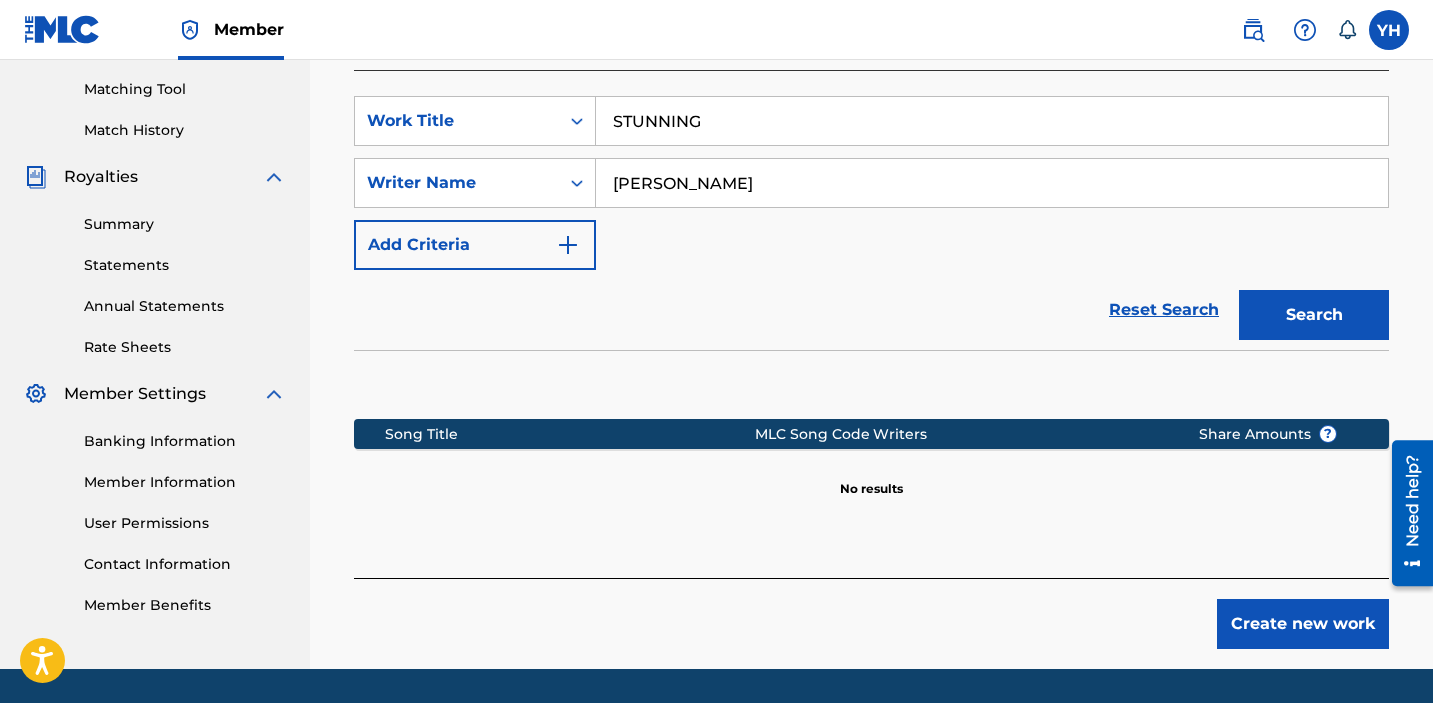 click on "Create new work" at bounding box center (1303, 624) 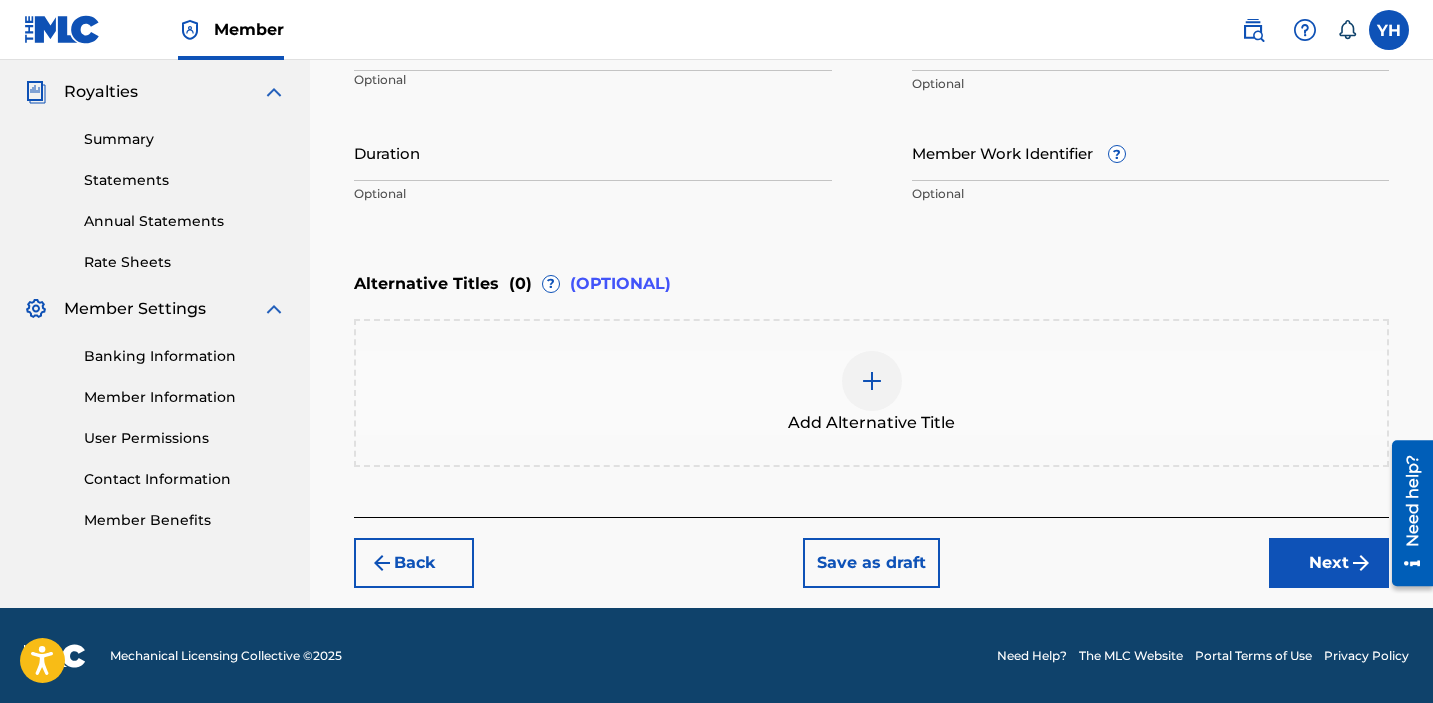 click on "Next" at bounding box center (1329, 563) 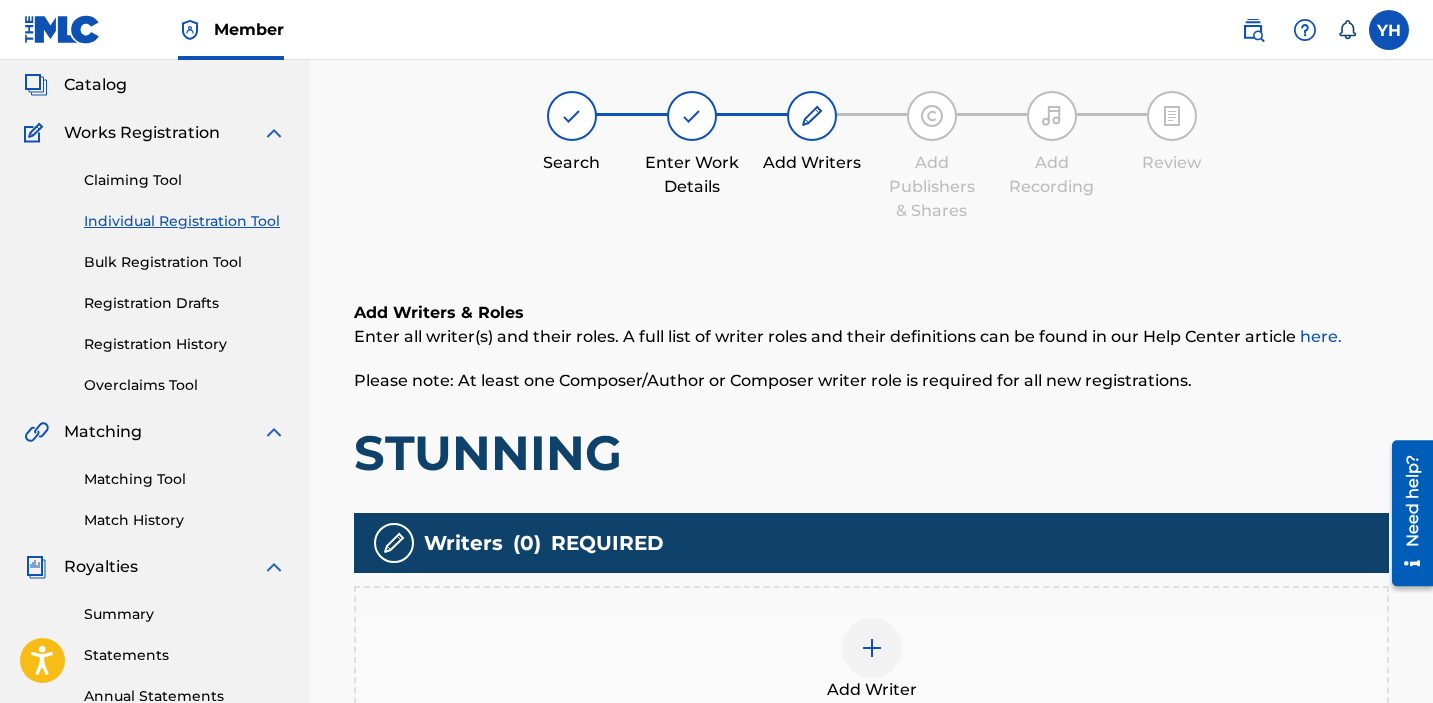 scroll, scrollTop: 90, scrollLeft: 0, axis: vertical 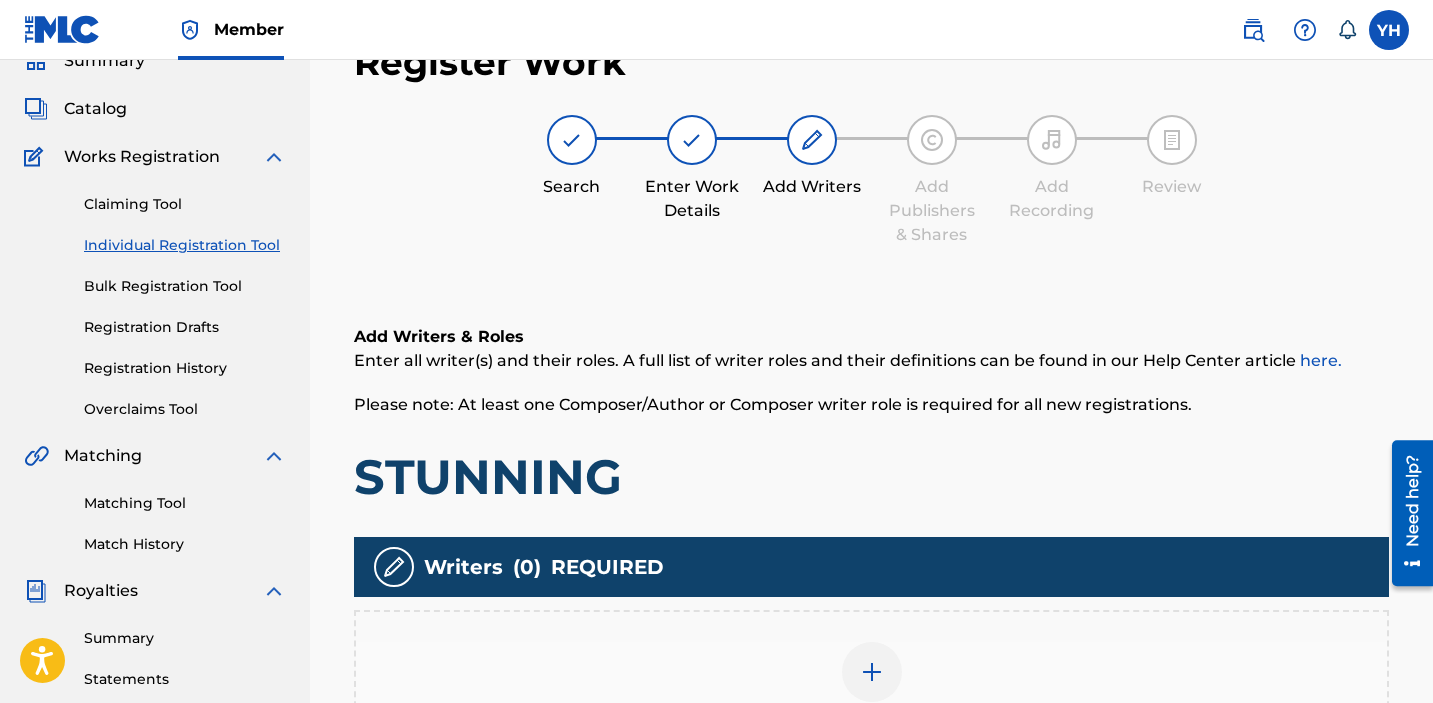 click at bounding box center [872, 672] 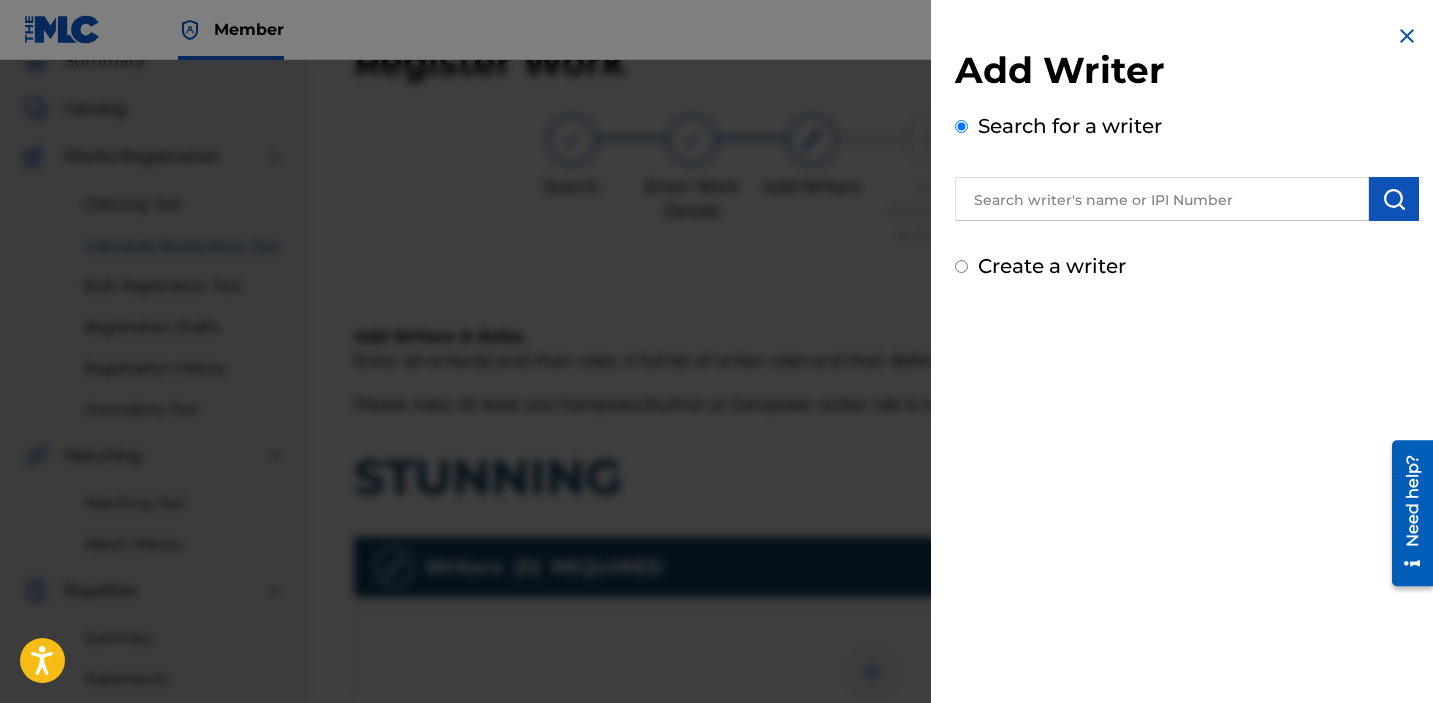 click at bounding box center [1162, 199] 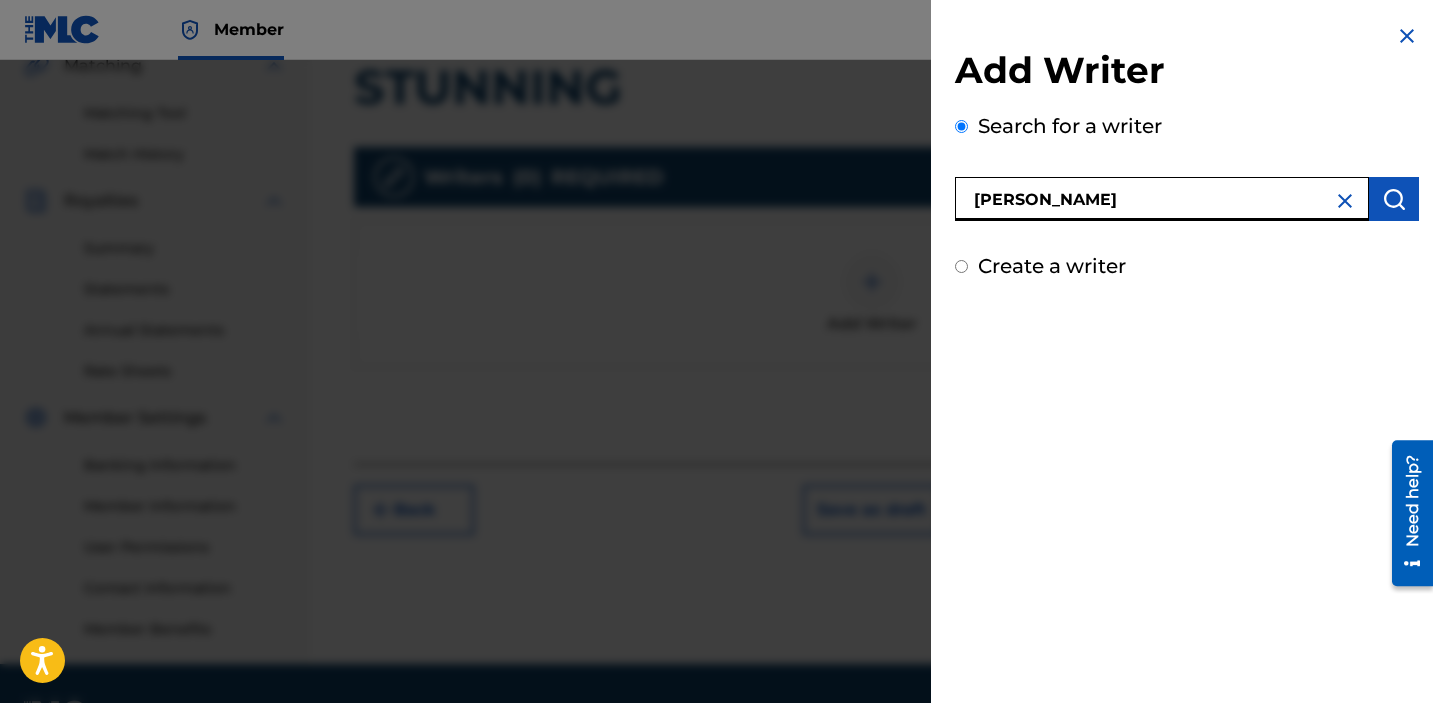 scroll, scrollTop: 537, scrollLeft: 0, axis: vertical 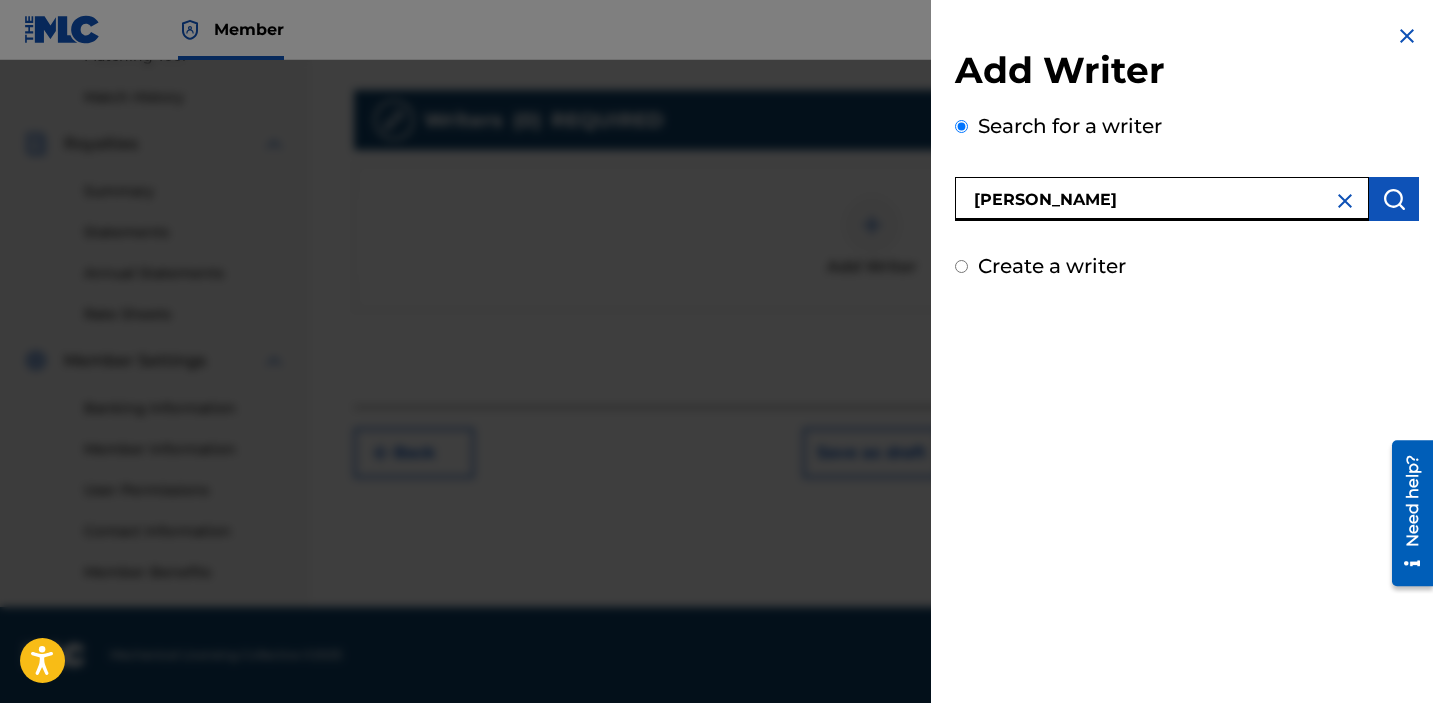 type on "yakim herriot" 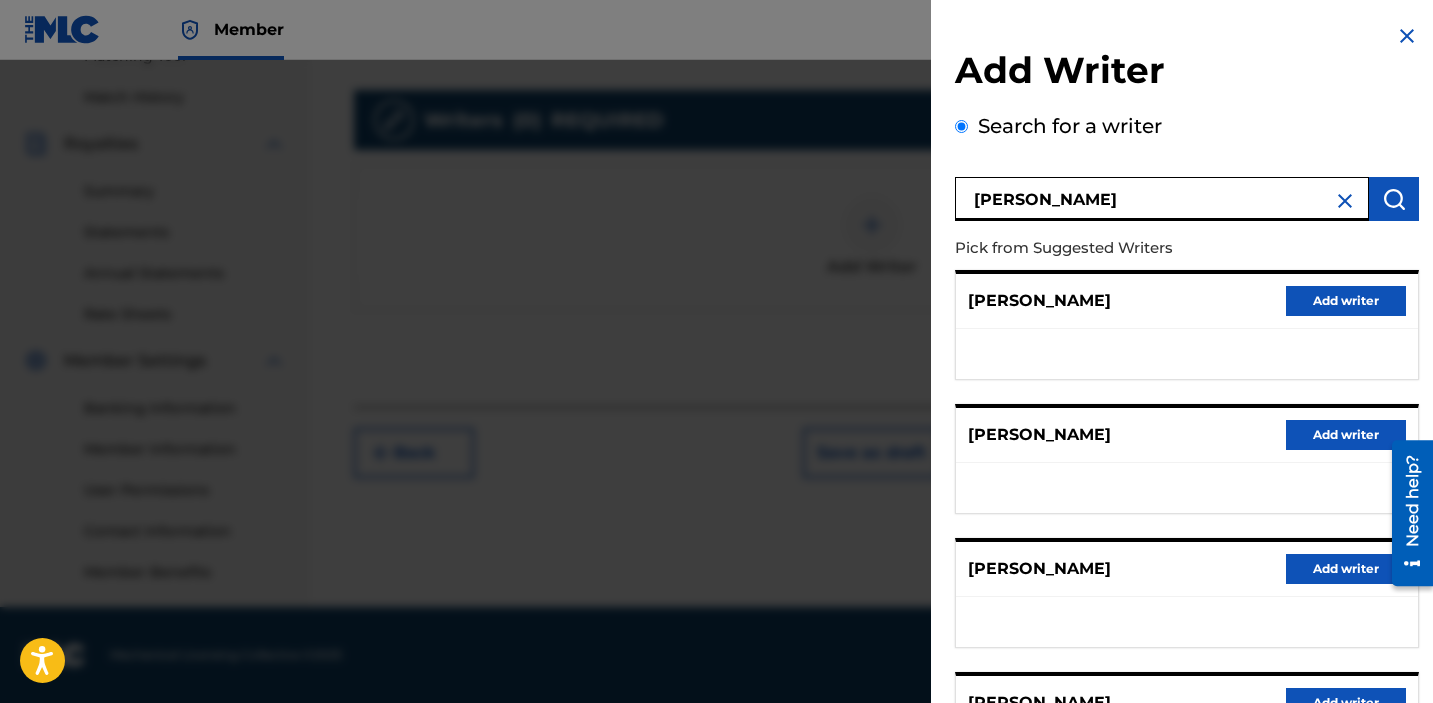 scroll, scrollTop: 339, scrollLeft: 0, axis: vertical 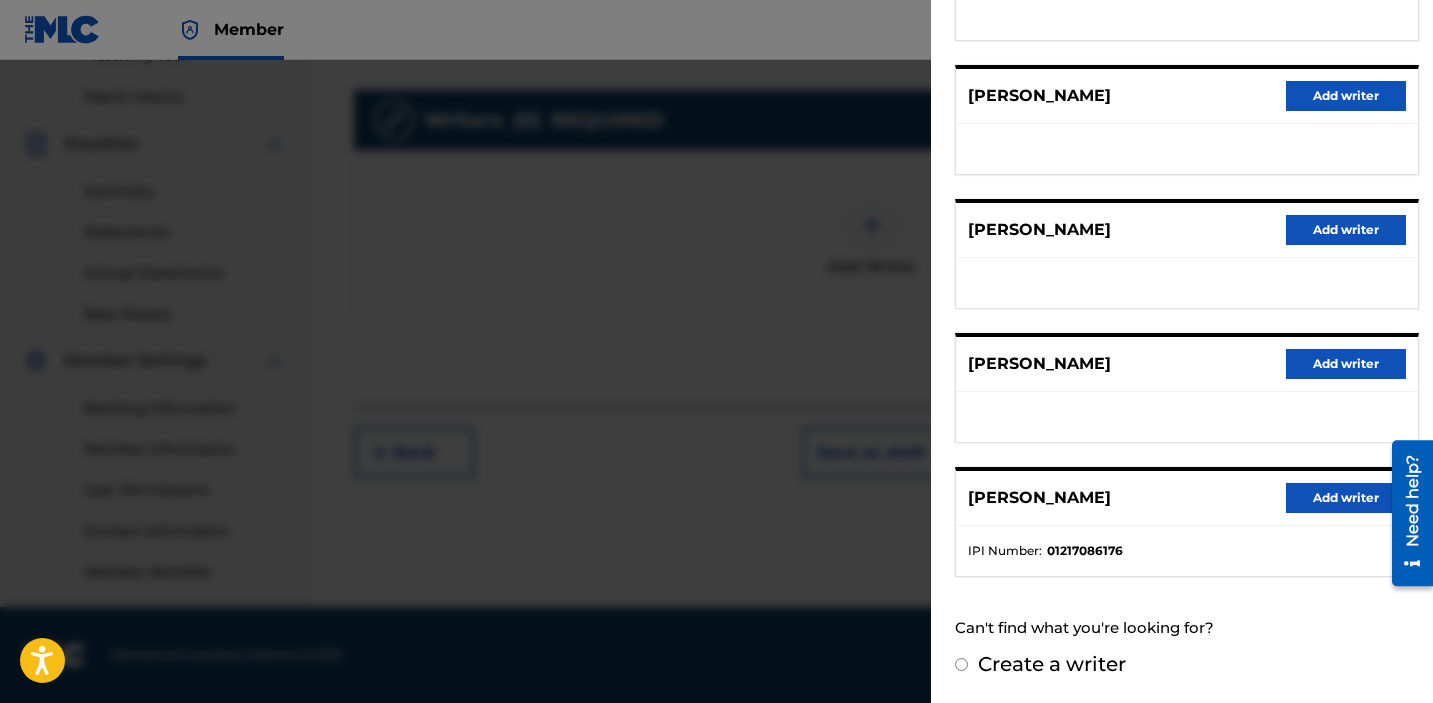 click on "YAKIM HERRIOT Add writer" at bounding box center (1187, 498) 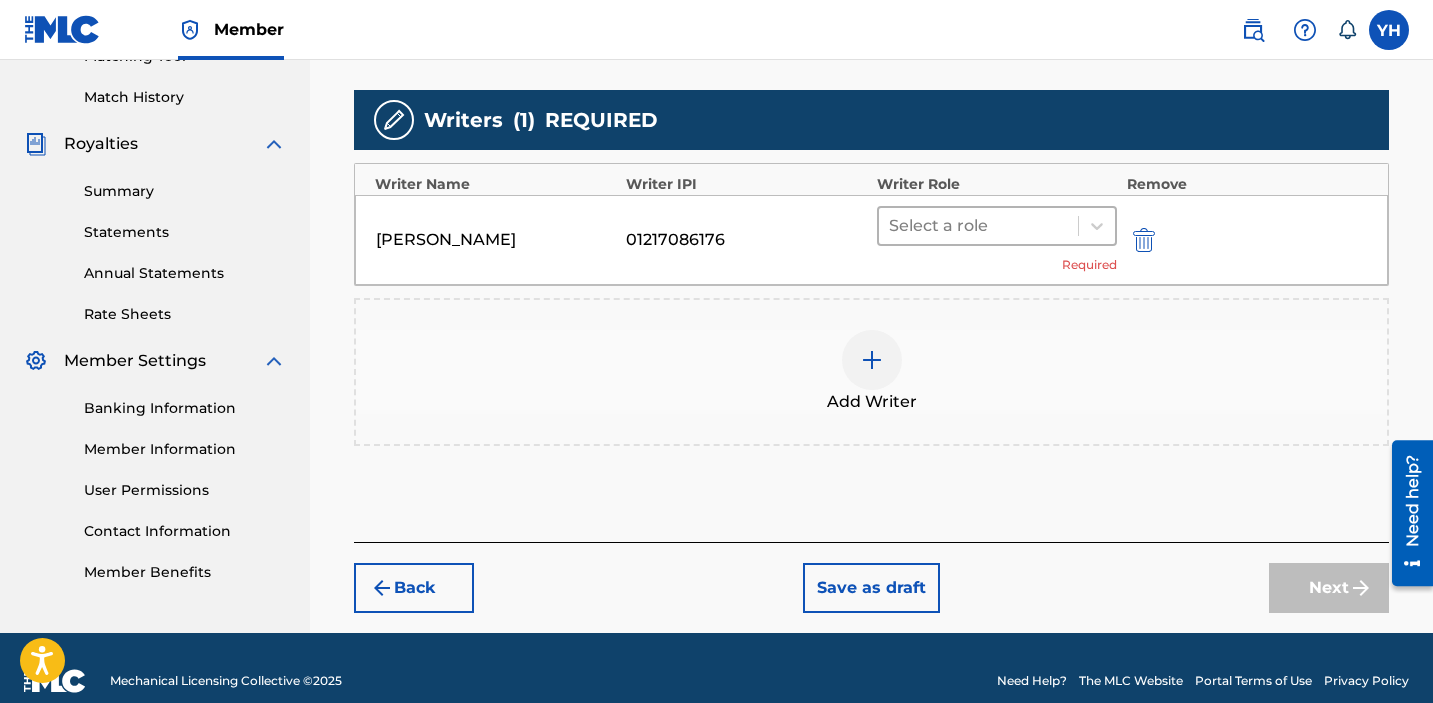 click on "Select a role" at bounding box center [978, 226] 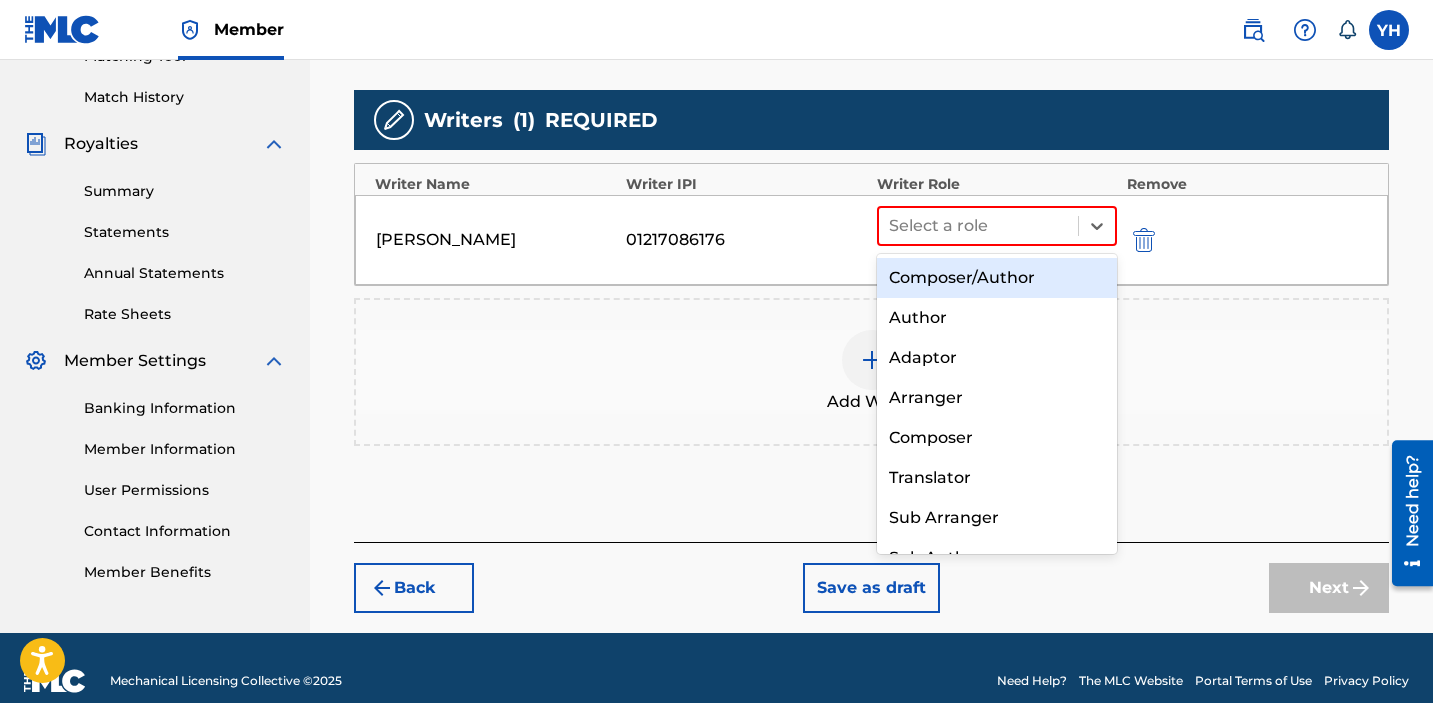 click on "Composer/Author" at bounding box center [997, 278] 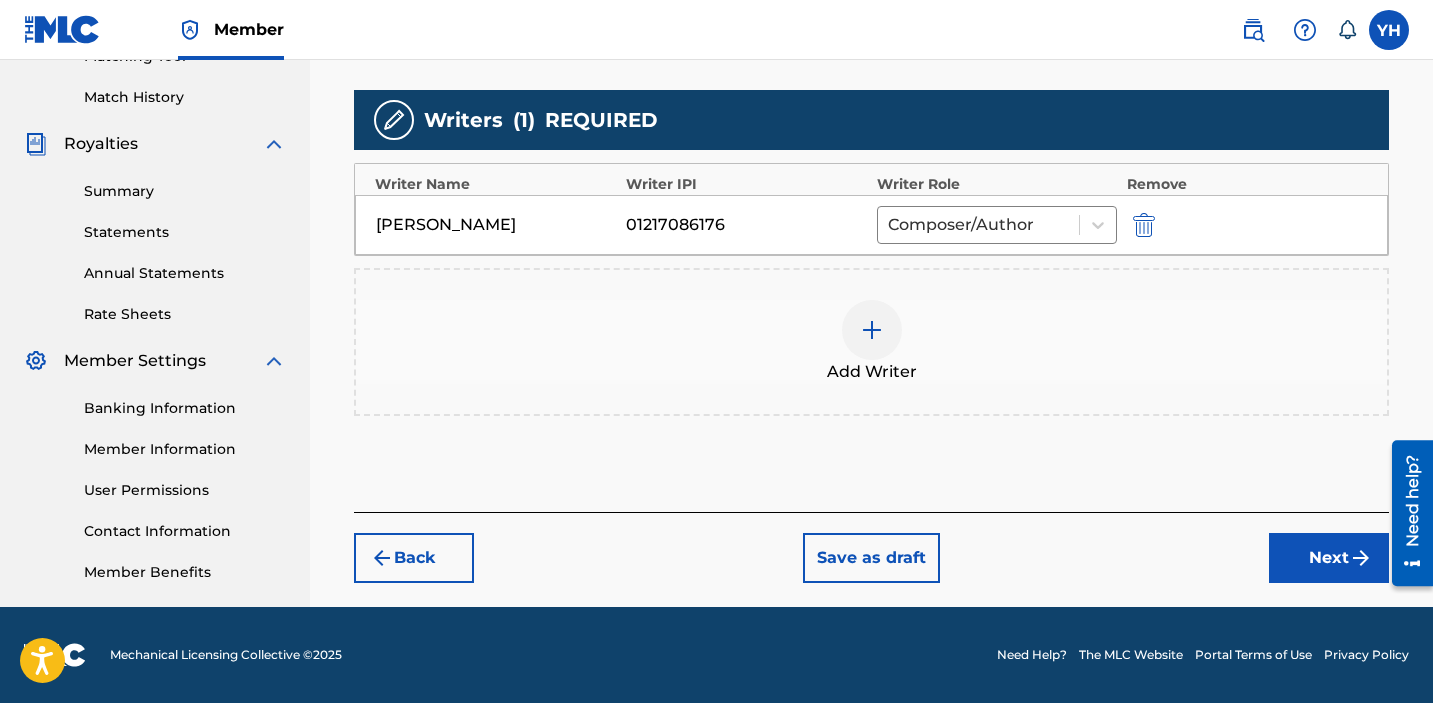 click on "Next" at bounding box center (1329, 558) 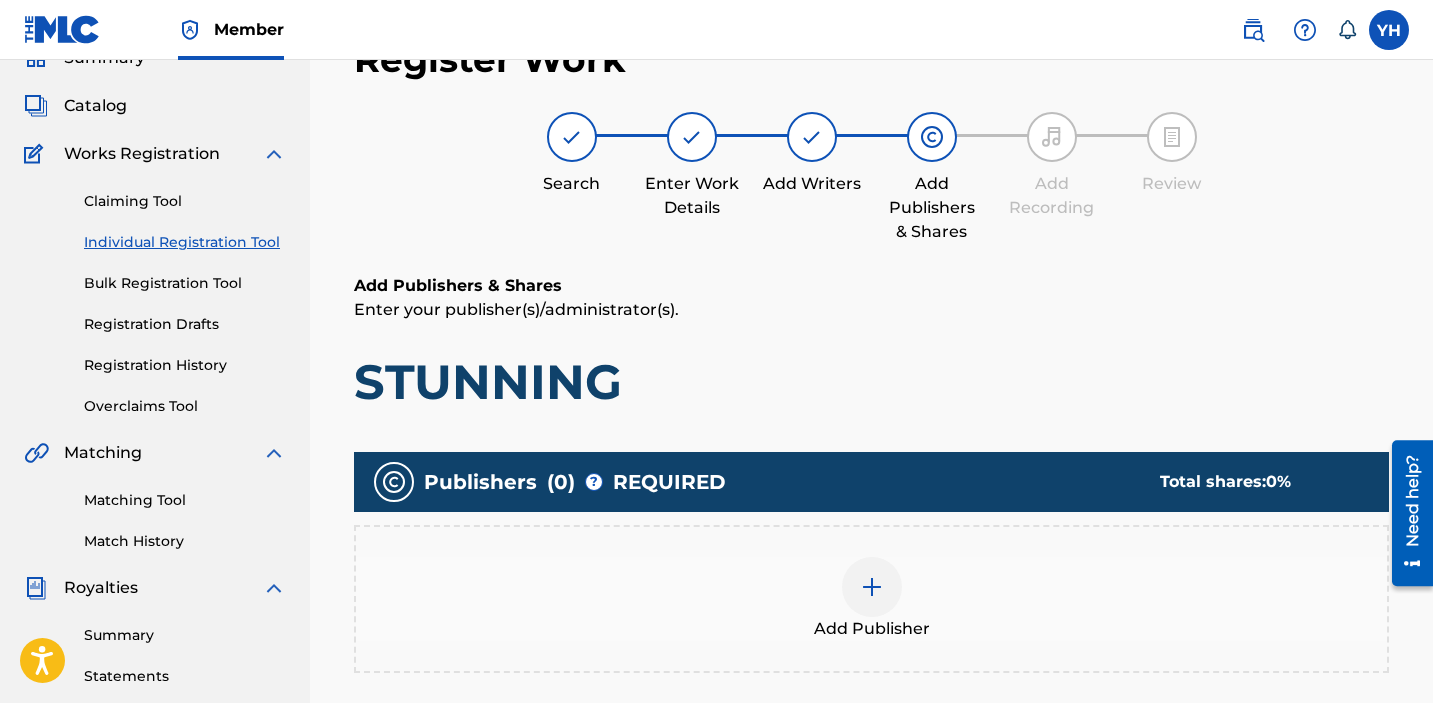 scroll, scrollTop: 90, scrollLeft: 0, axis: vertical 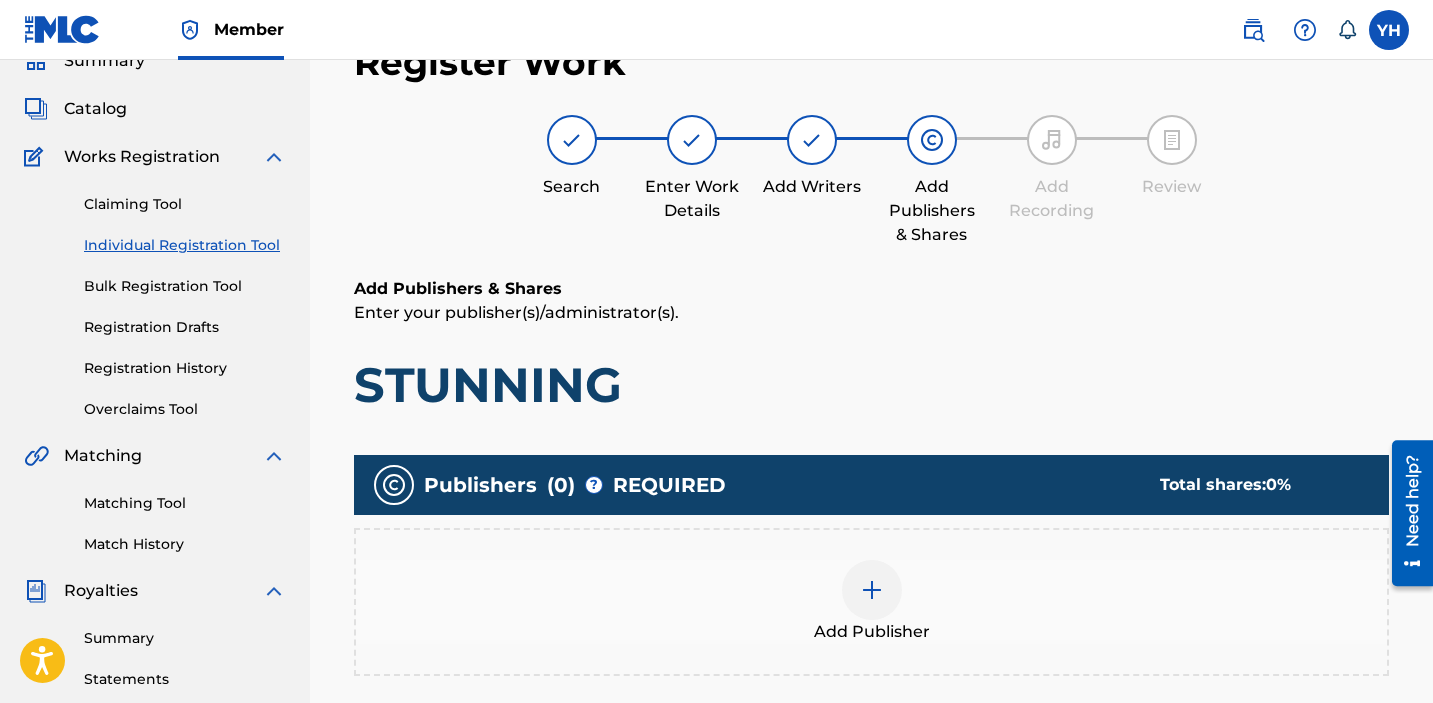 click at bounding box center (872, 590) 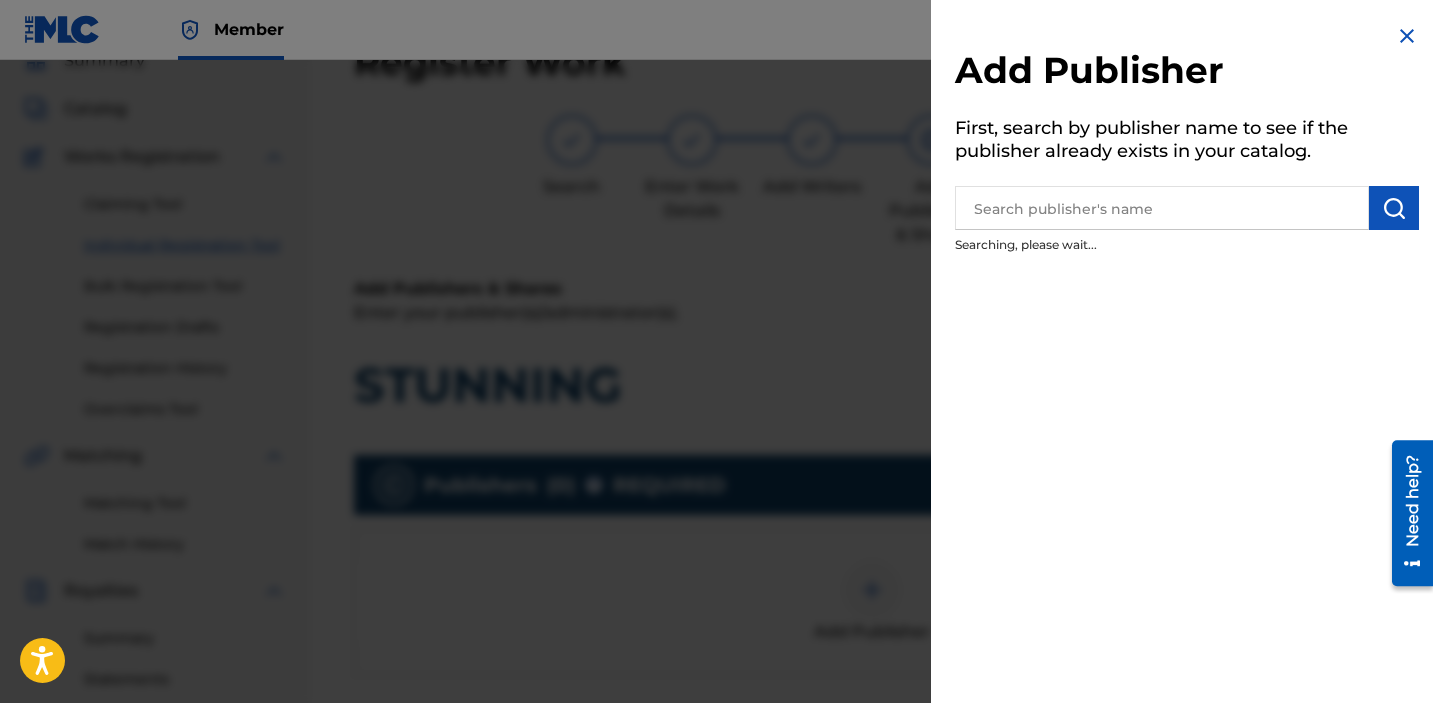 click at bounding box center (1162, 208) 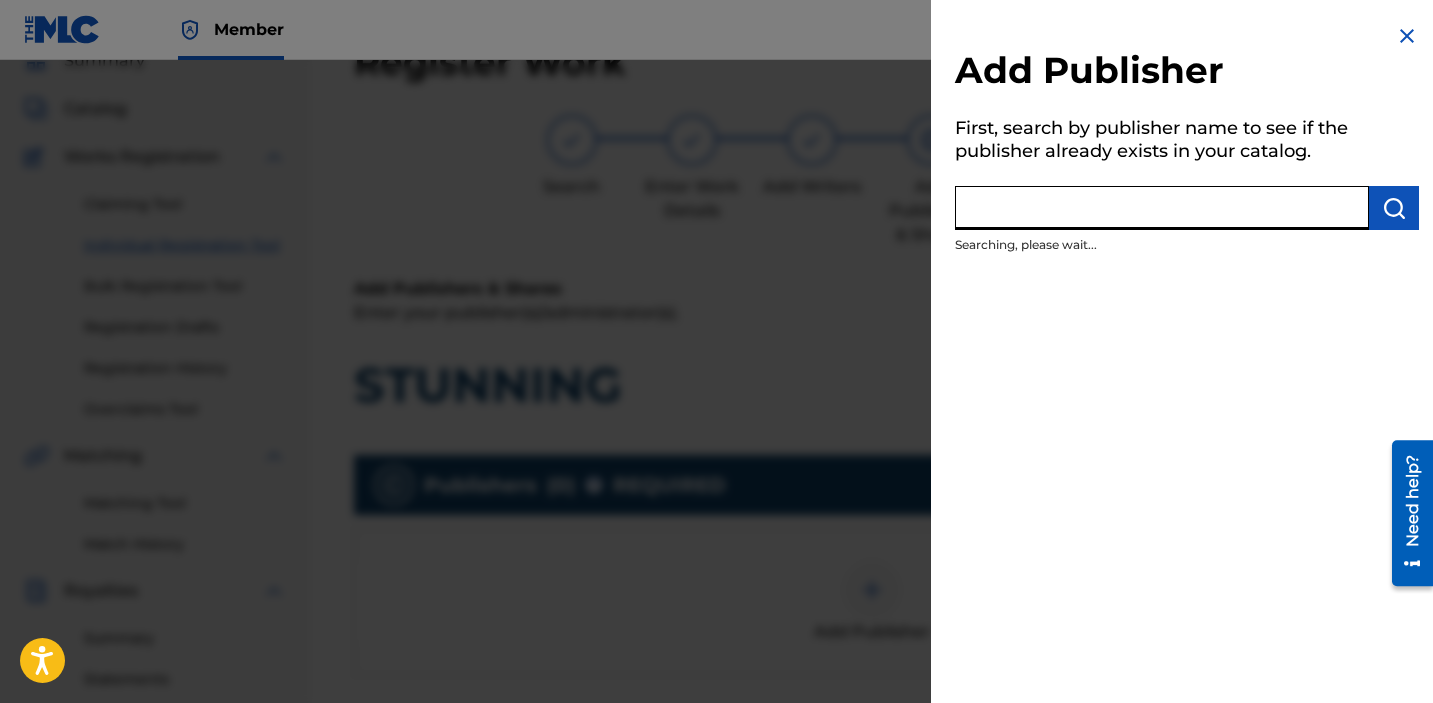 click at bounding box center [1162, 208] 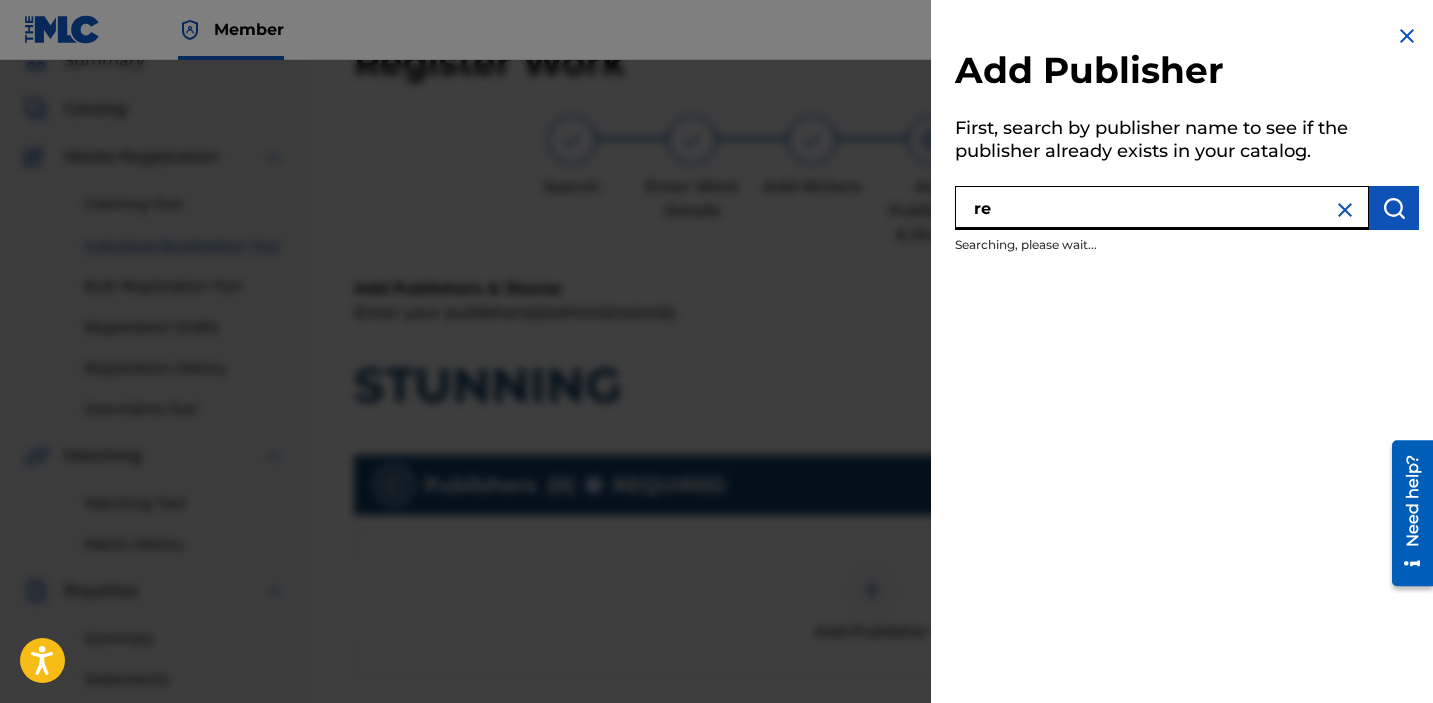 type on "r" 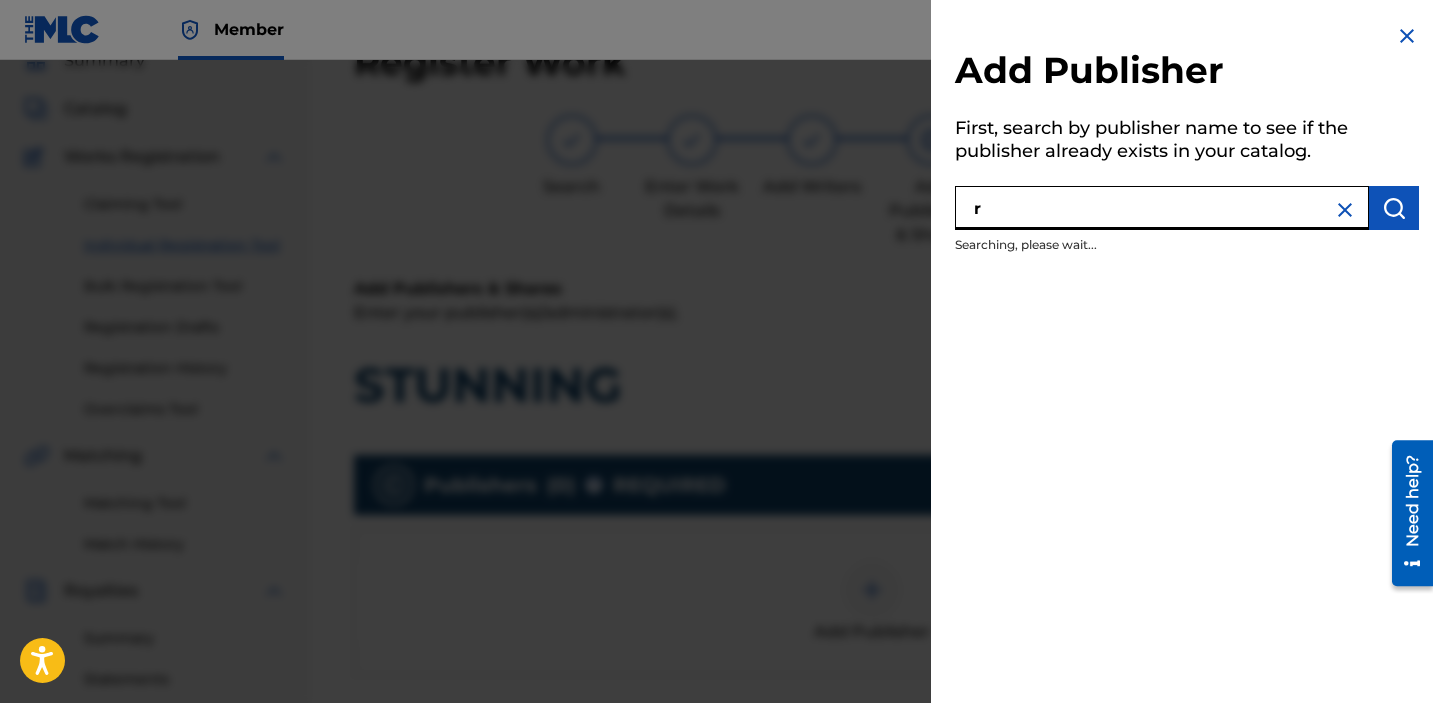 type 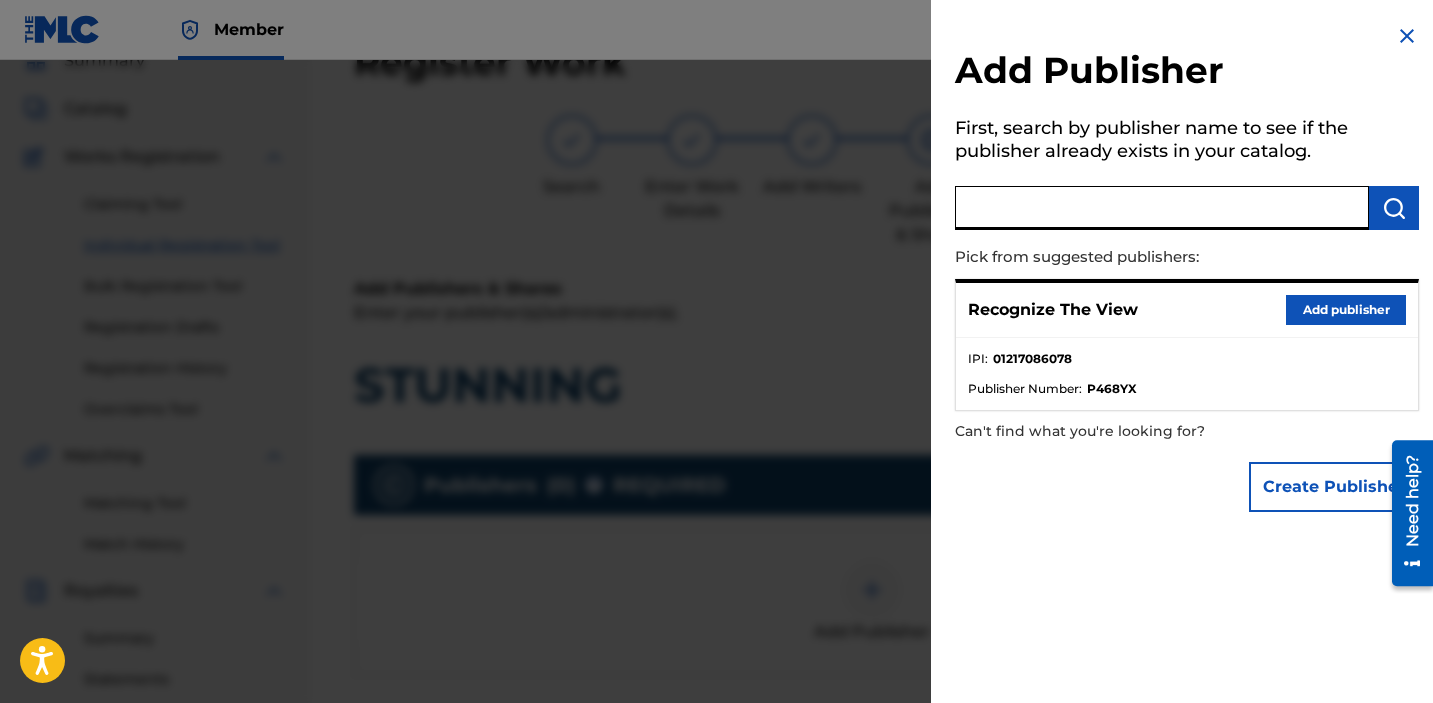 click on "Add publisher" at bounding box center (1346, 310) 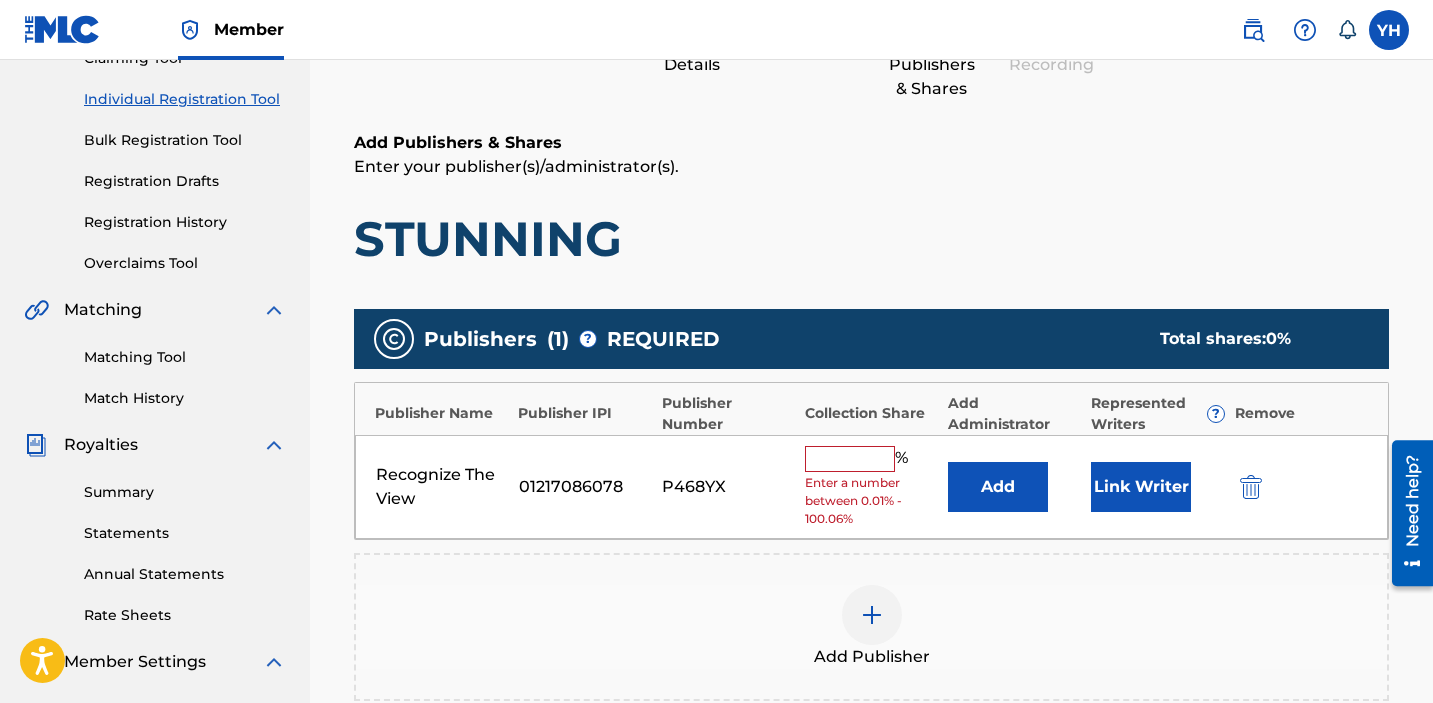 scroll, scrollTop: 246, scrollLeft: 0, axis: vertical 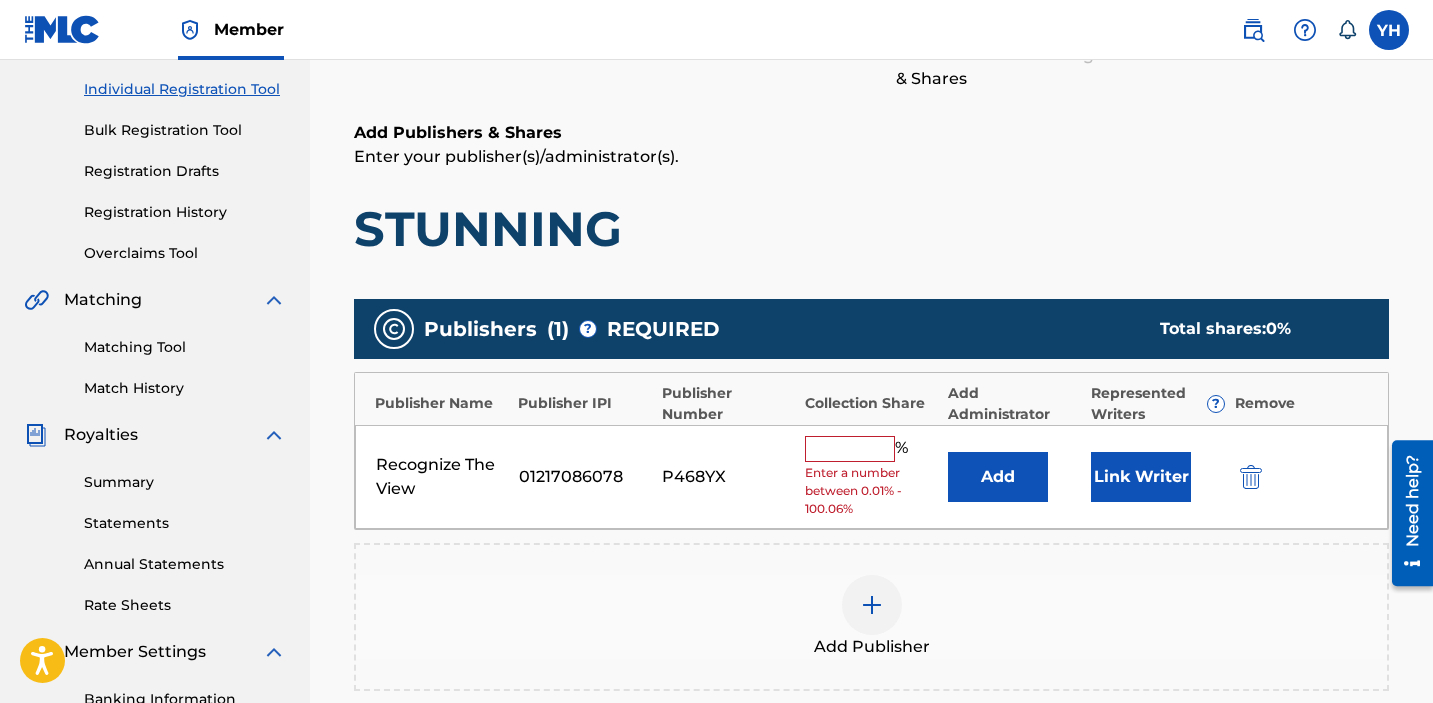 click on "Publishers ( 1 ) ? REQUIRED Total shares:  0 % Publisher Name Publisher IPI Publisher Number Collection Share Add Administrator Represented Writers ? Remove Recognize The View 01217086078 P468YX % Enter a number between 0.01% - 100.06% Add Link Writer Add Publisher" at bounding box center [871, 495] 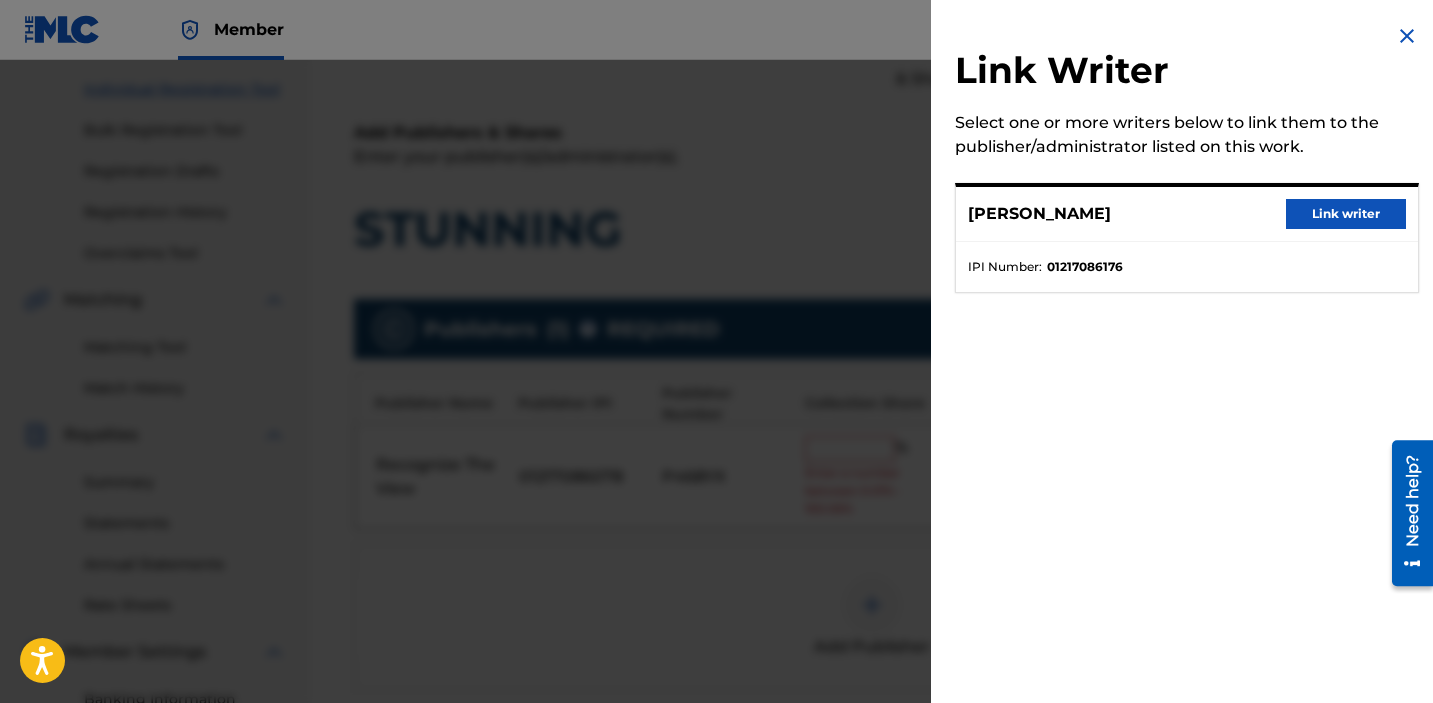 click on "Link writer" at bounding box center (1346, 214) 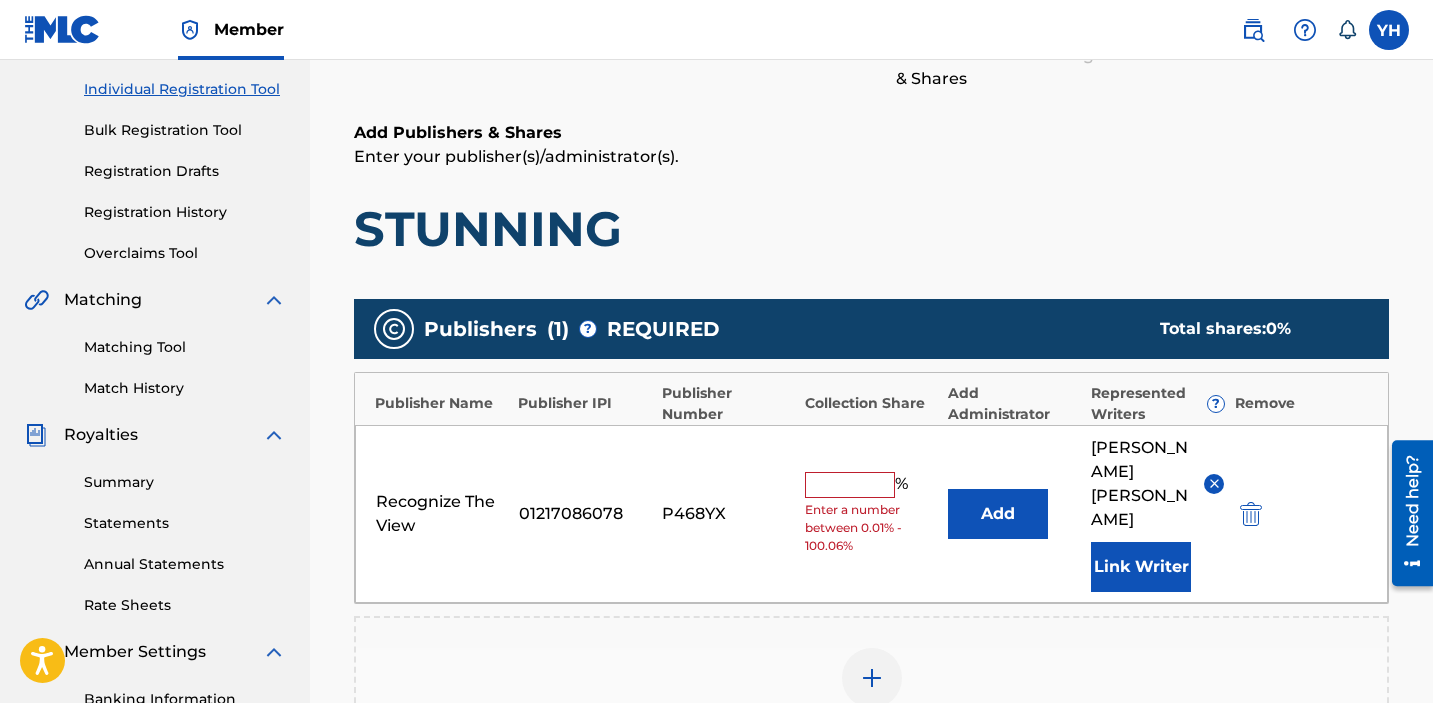 click at bounding box center (850, 485) 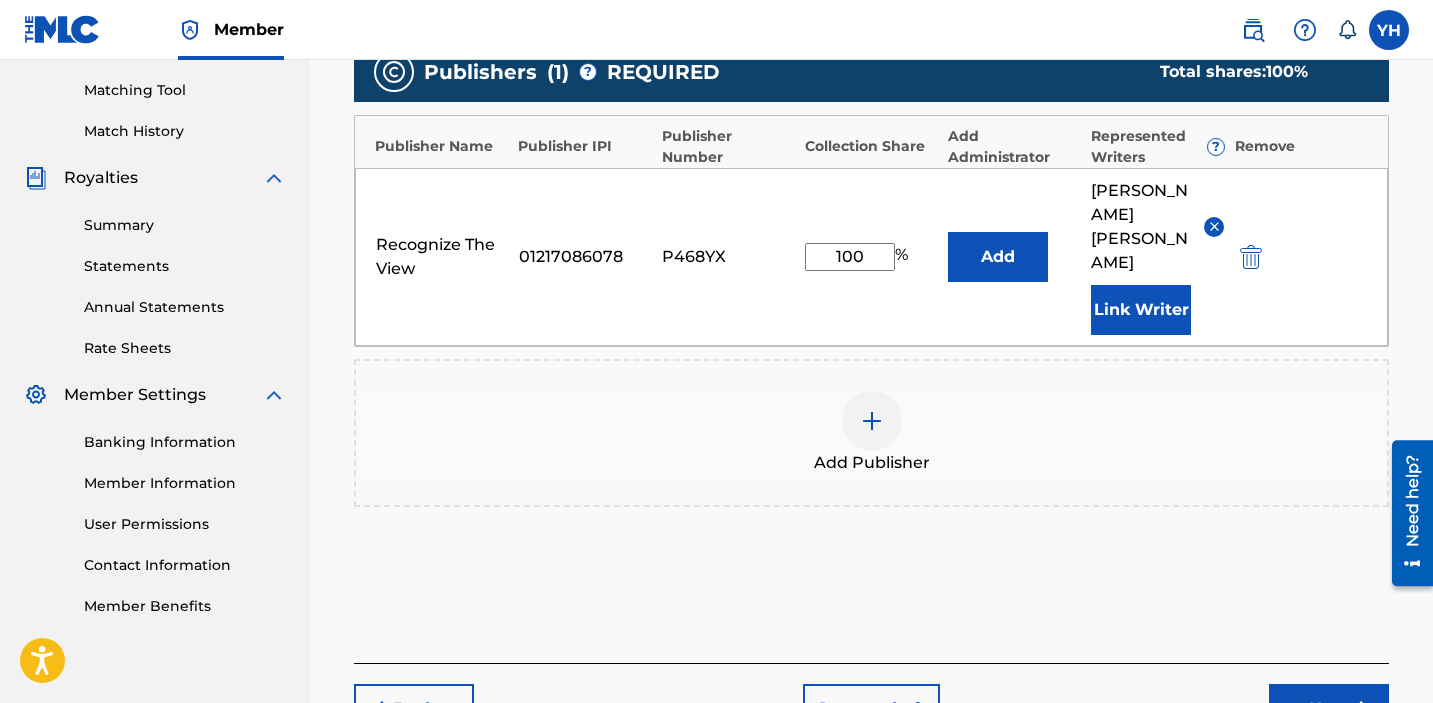 click on "Next" at bounding box center (1329, 709) 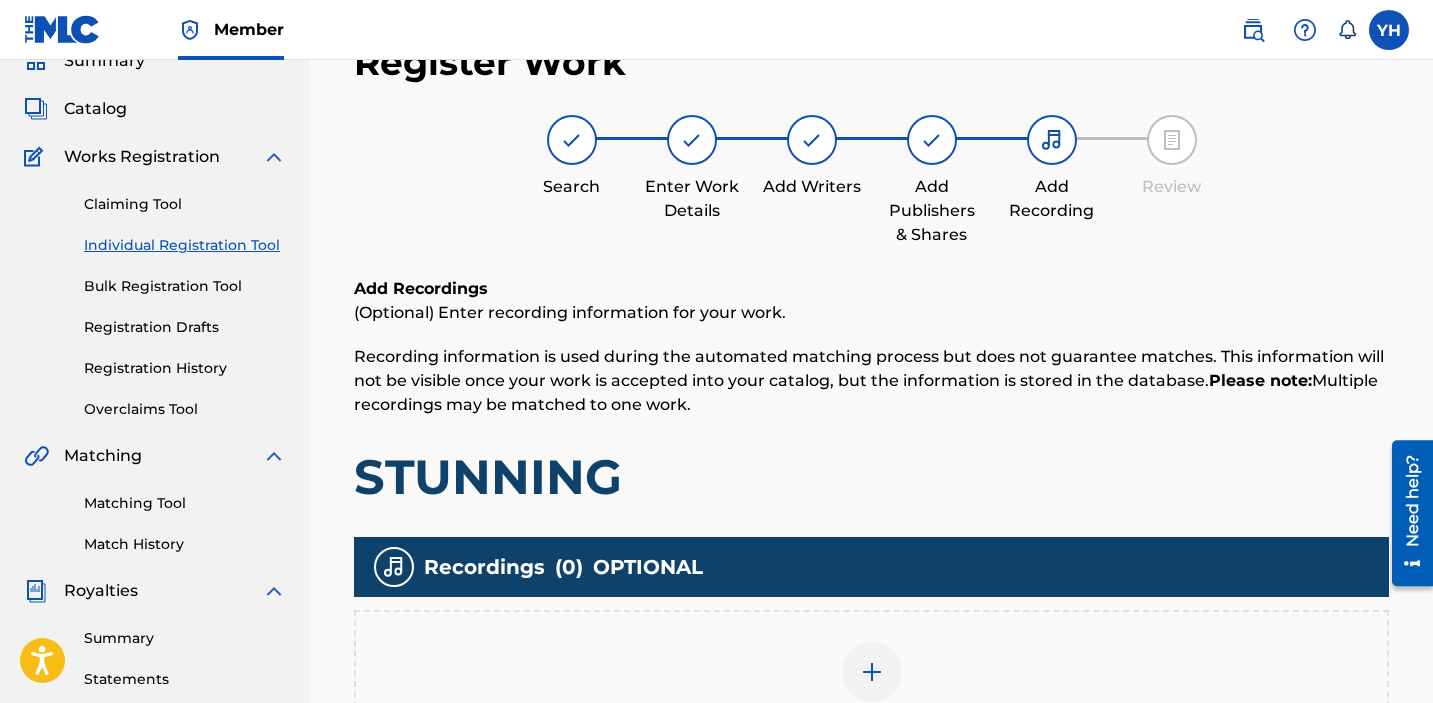 scroll, scrollTop: 283, scrollLeft: 0, axis: vertical 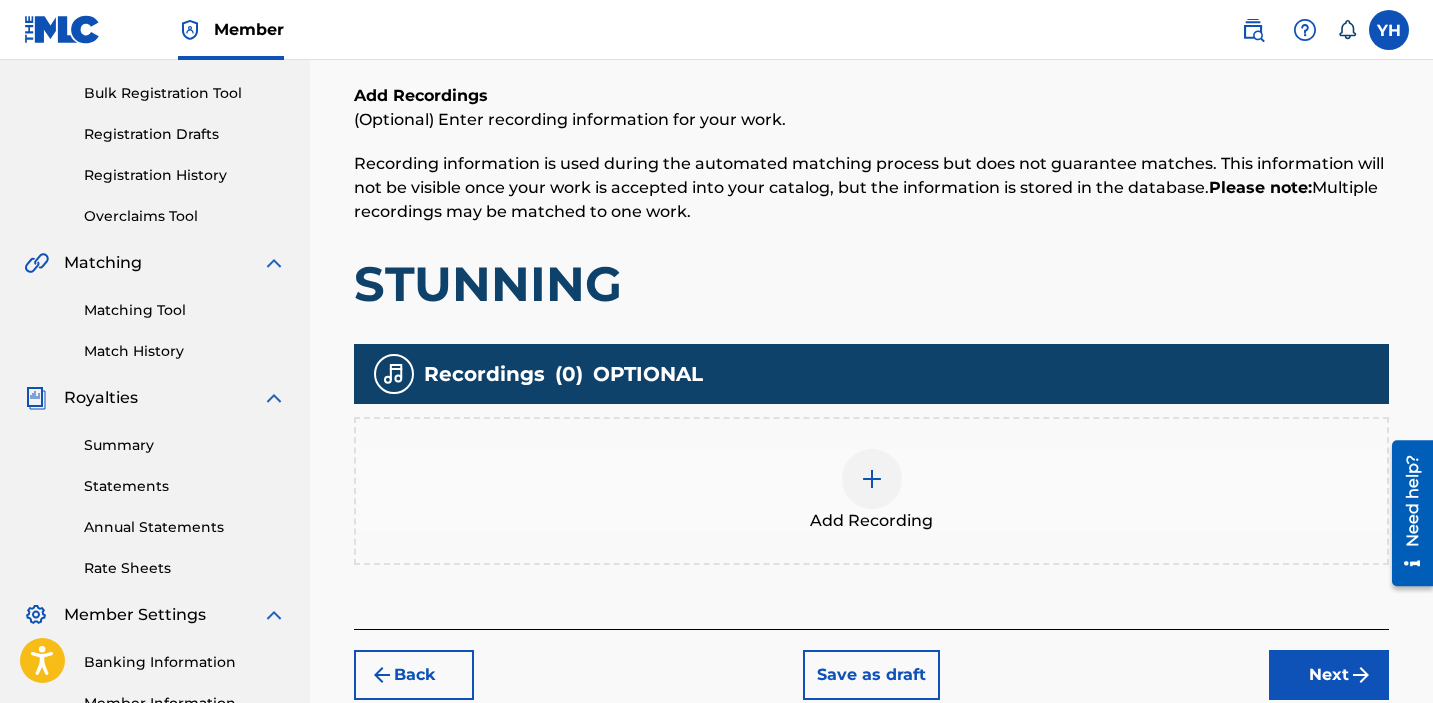 click at bounding box center [872, 479] 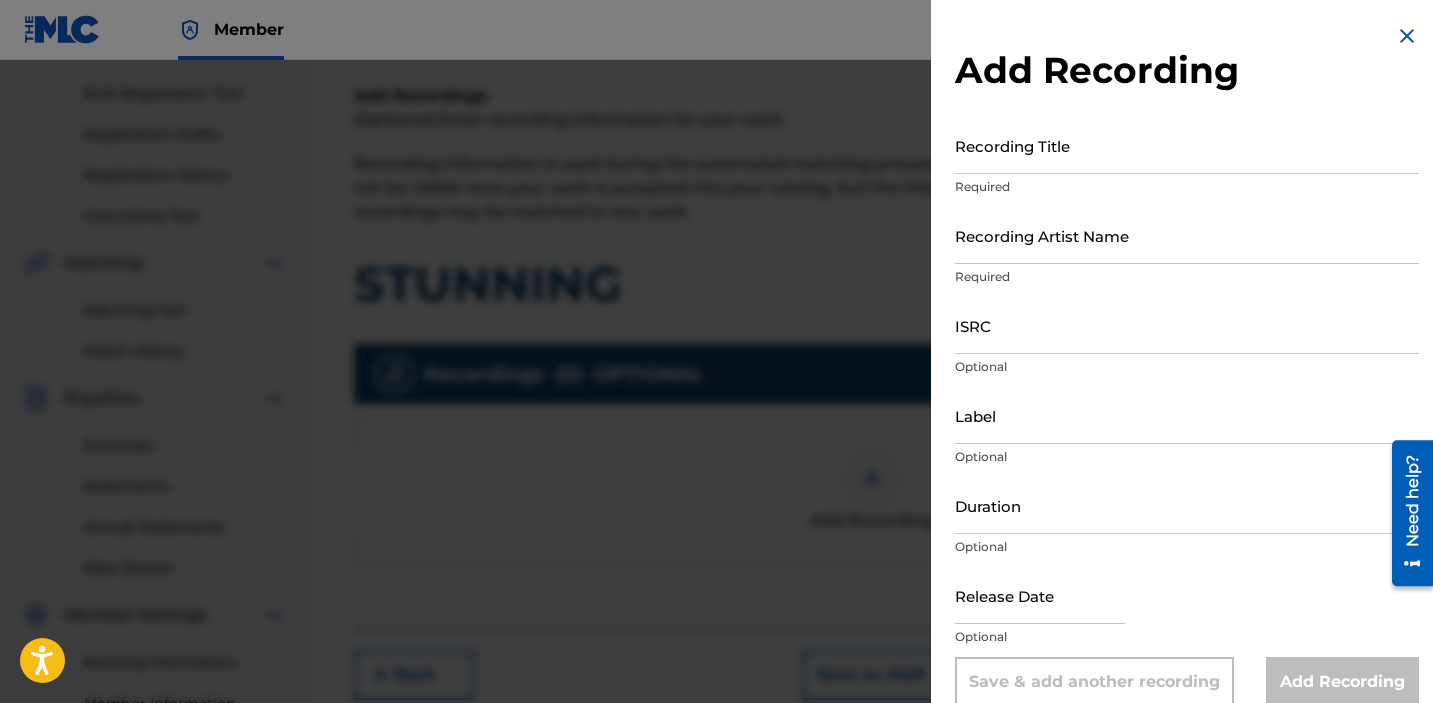 click on "Recording Title" at bounding box center [1187, 145] 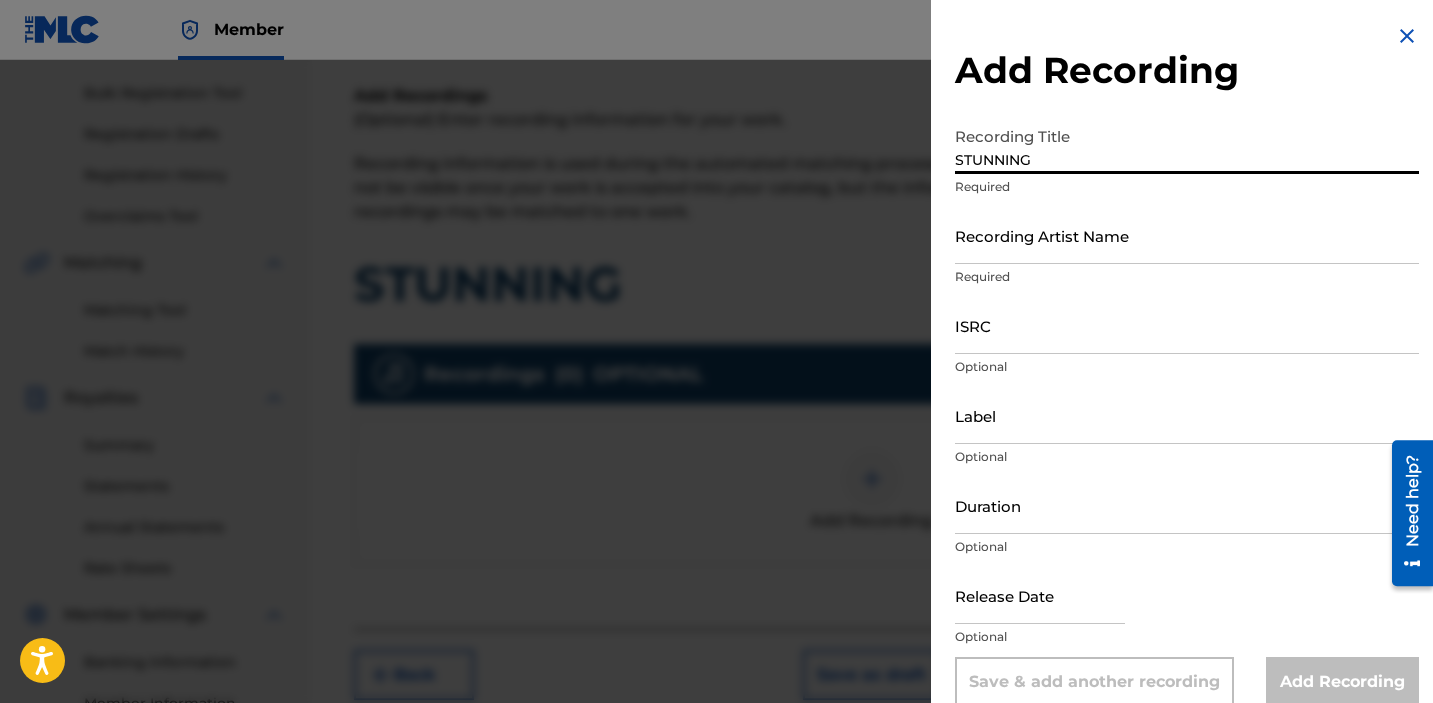 type on "STUNNING" 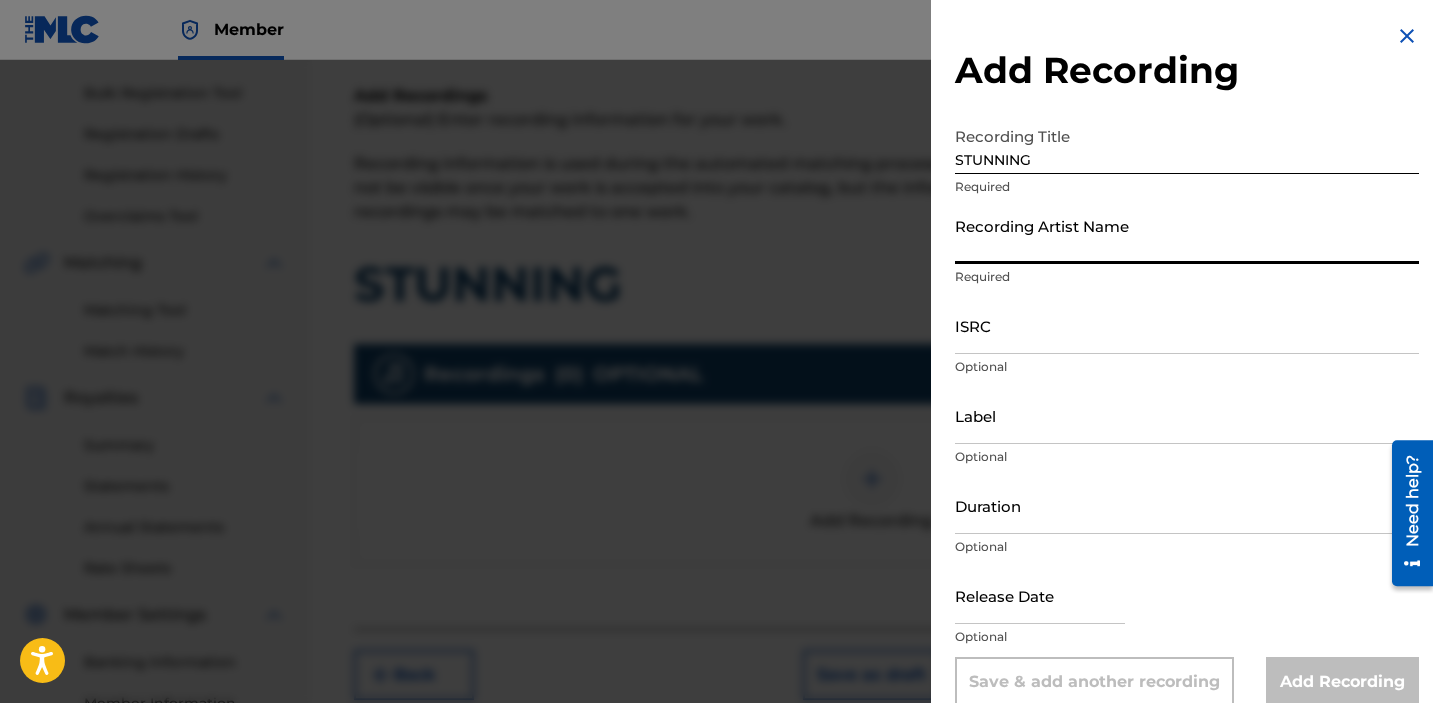 type on "Kimbo Nave" 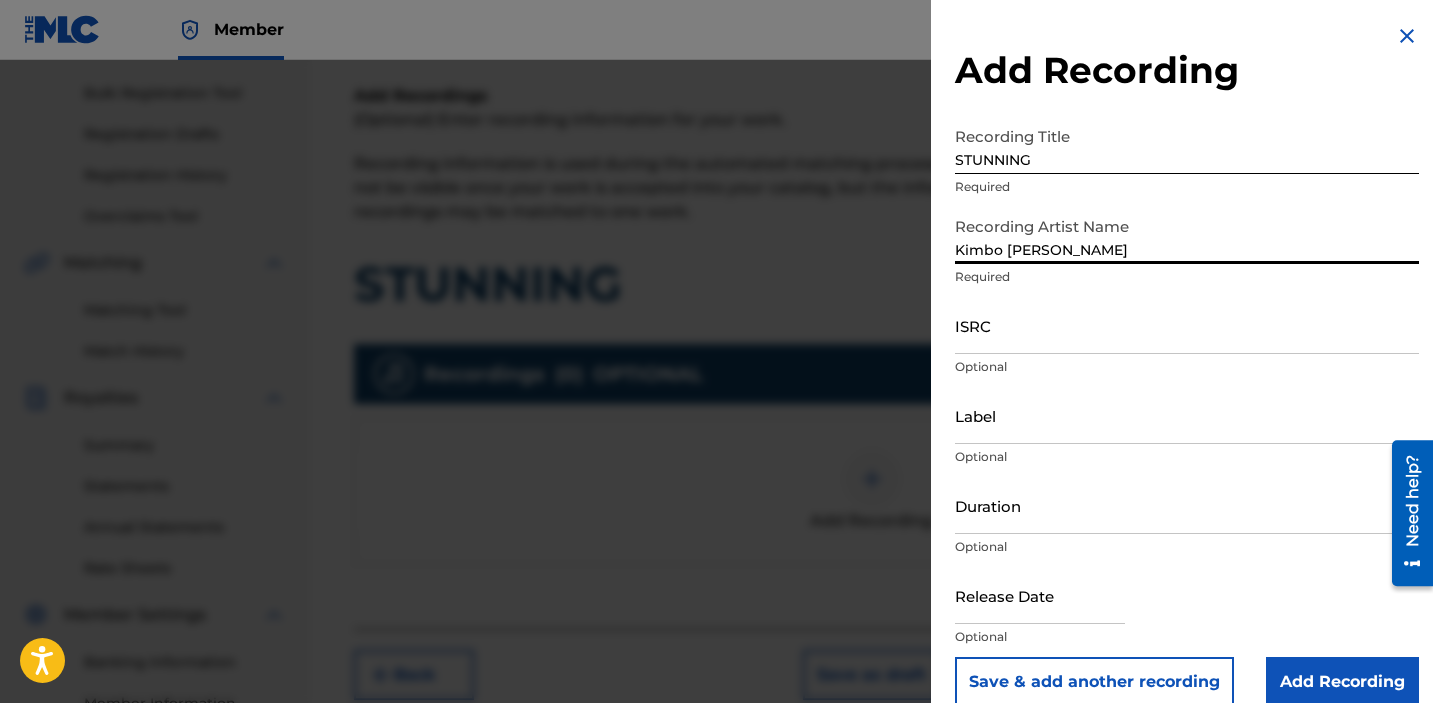 click on "ISRC" at bounding box center [1187, 325] 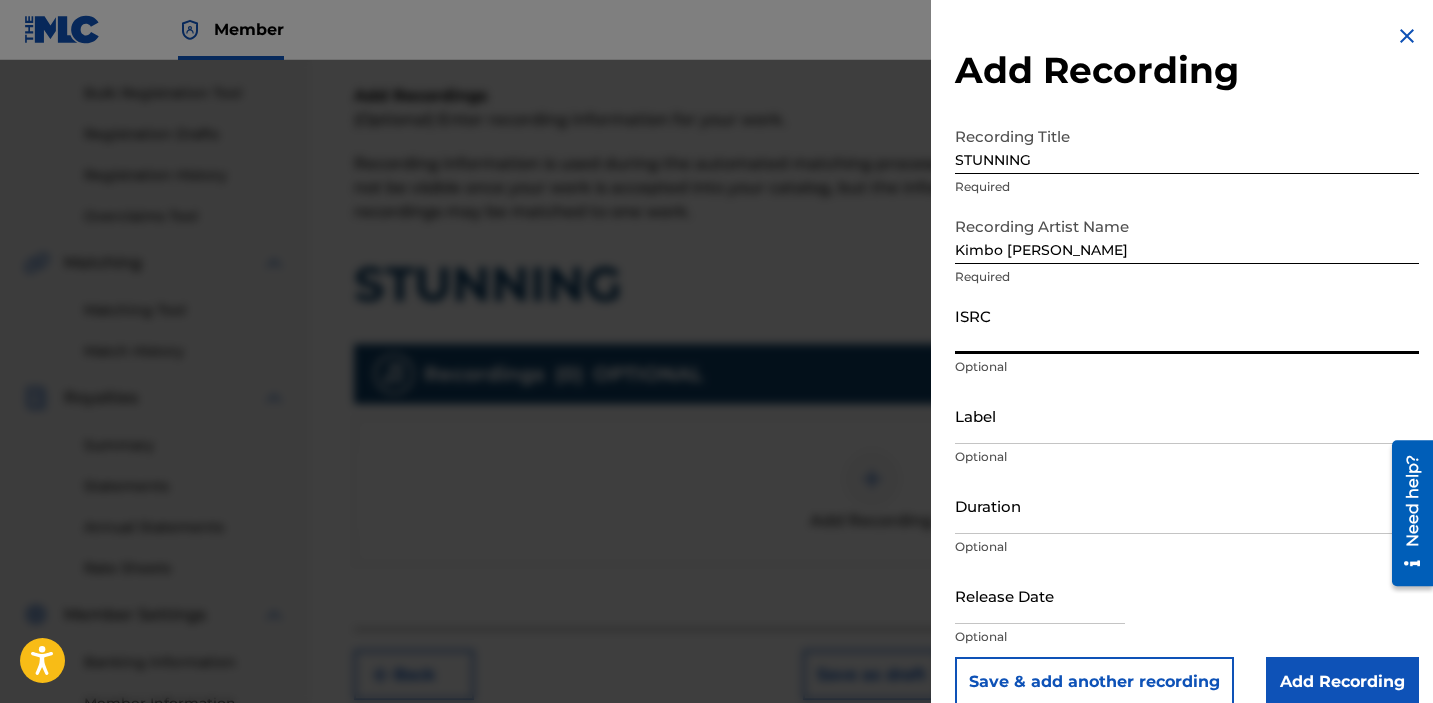 paste on "QZNMU2557438" 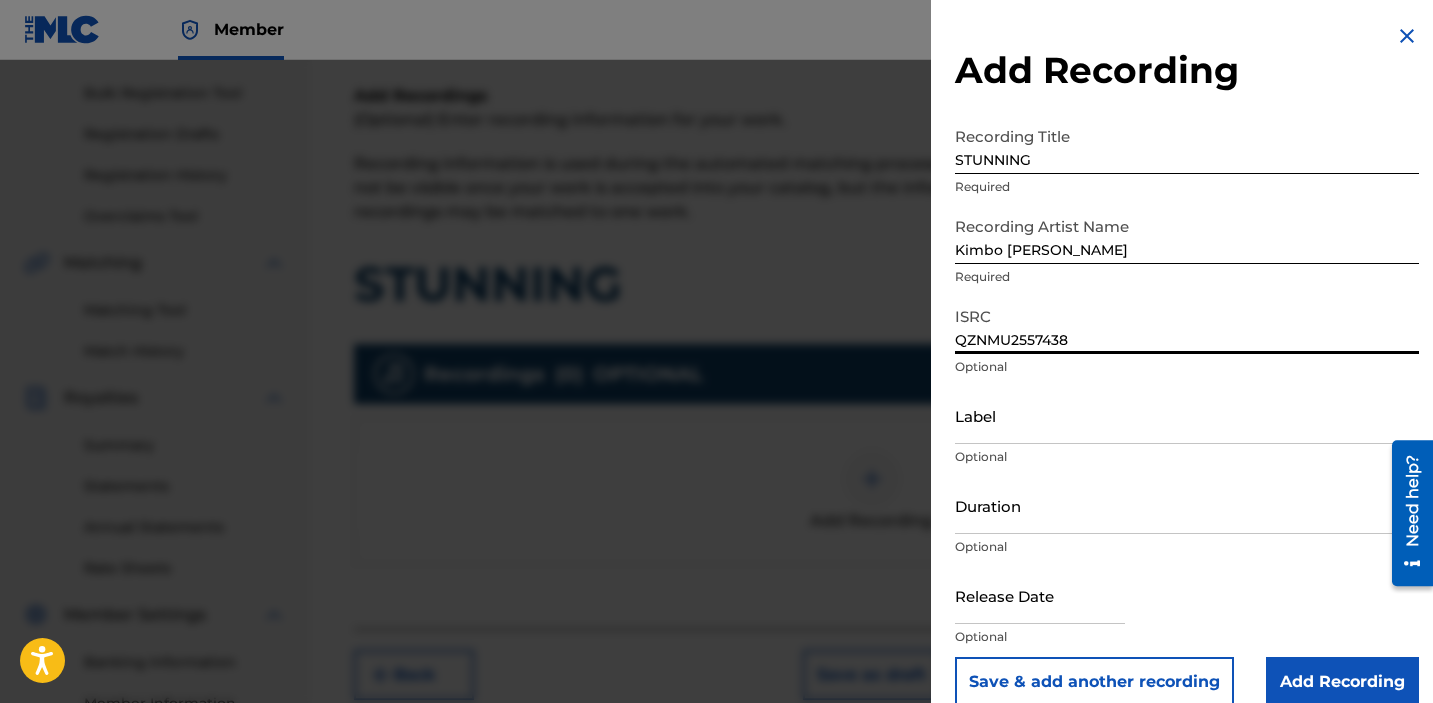 type on "QZNMU2557438" 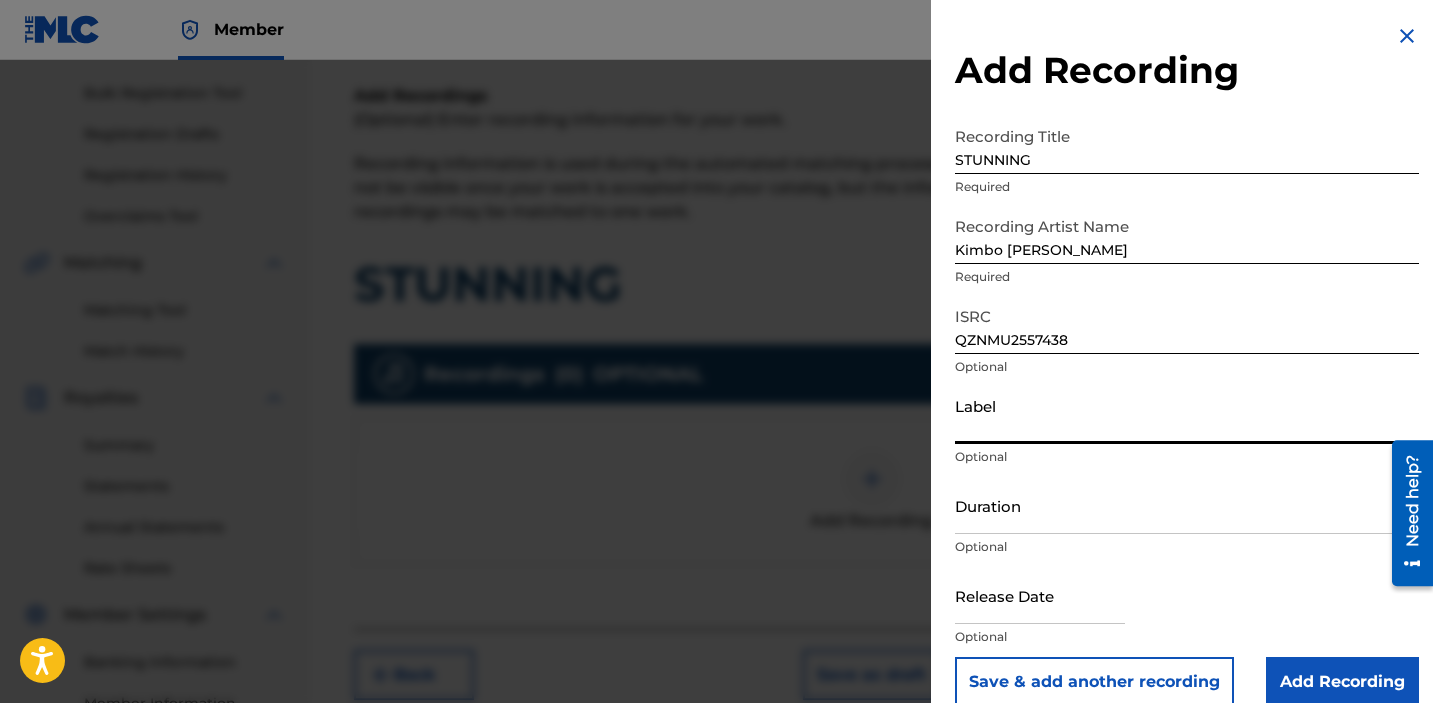 type on "Recognize The View" 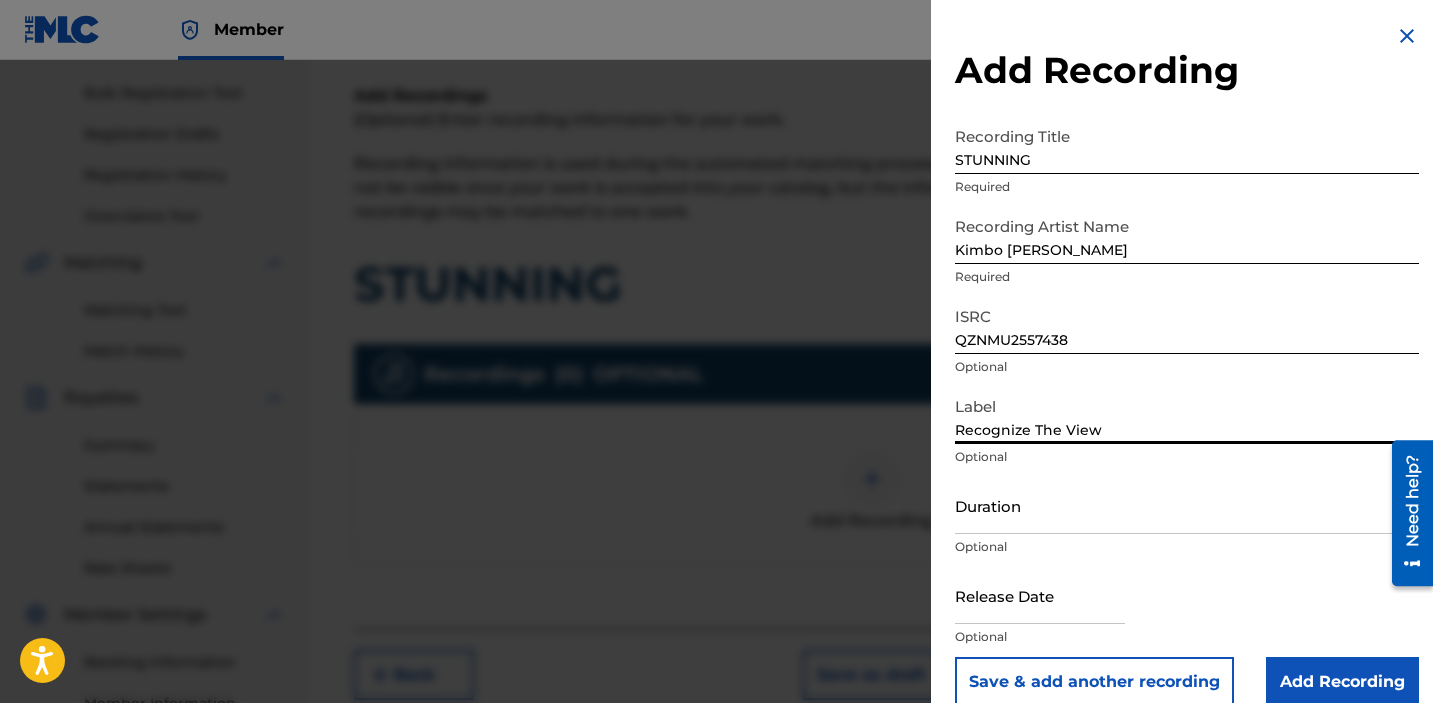 click on "Duration" at bounding box center (1187, 505) 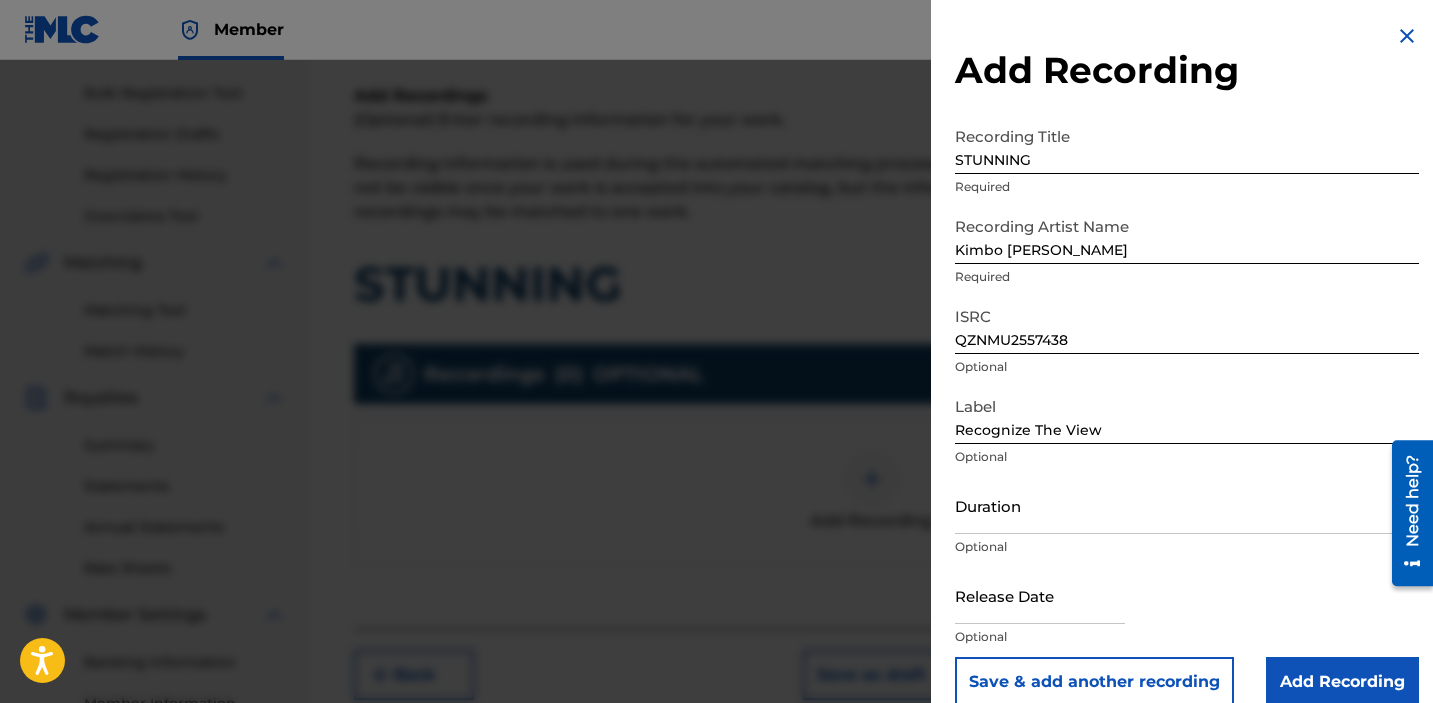 click at bounding box center [1040, 595] 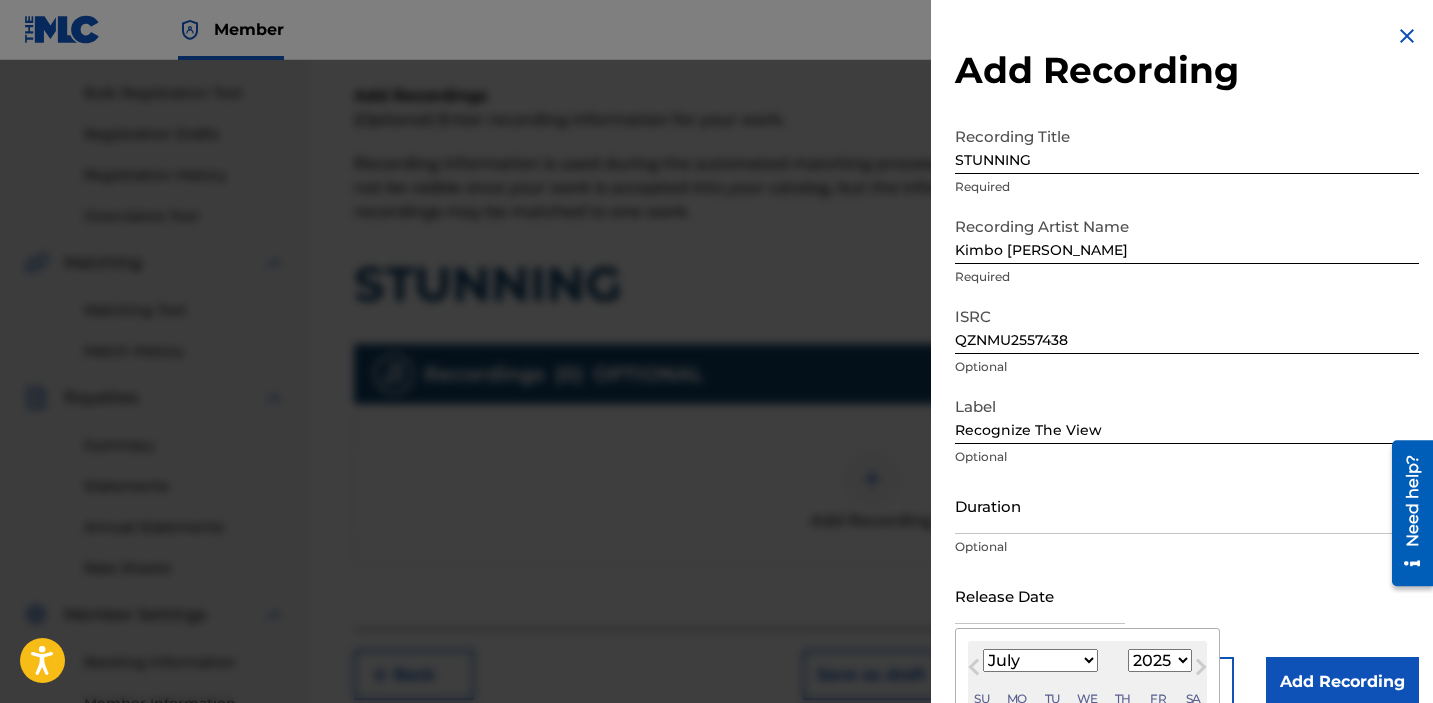 click on "January February March April May June July August September October November December" at bounding box center (1040, 660) 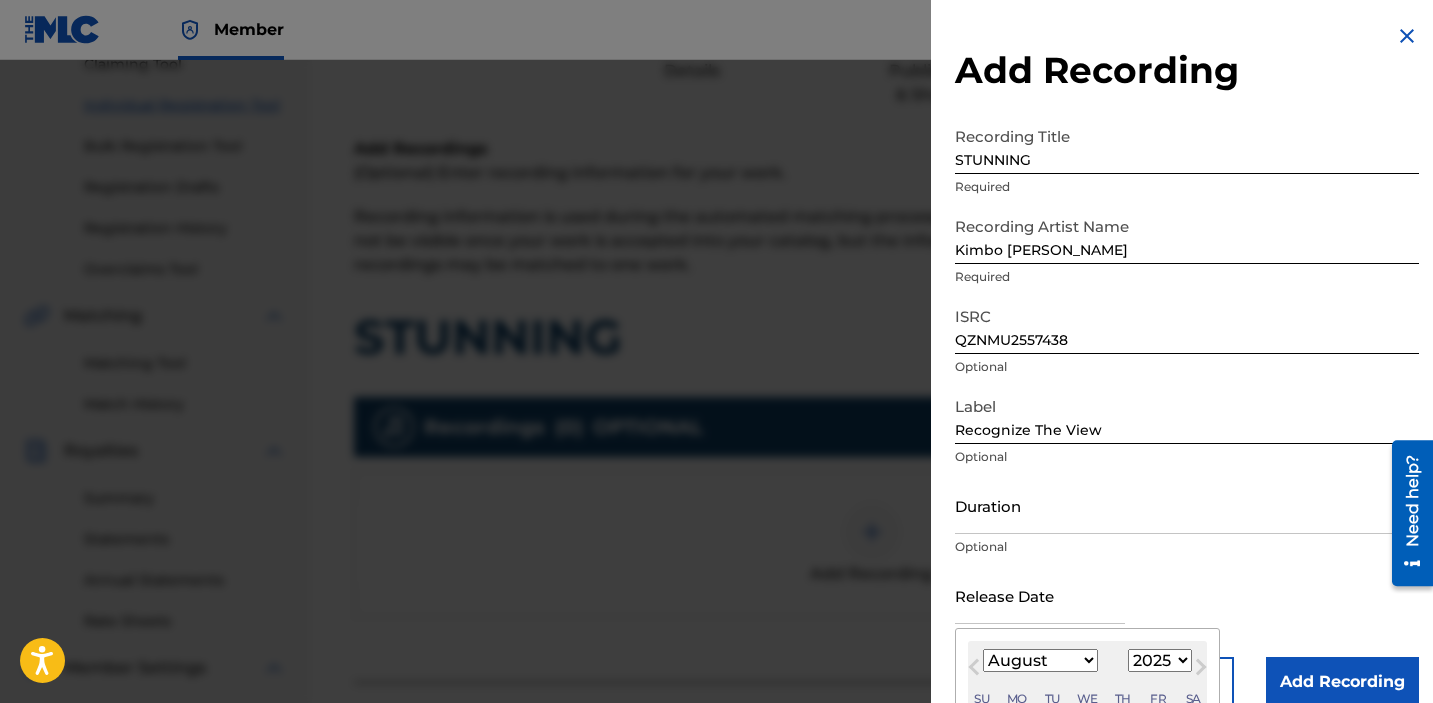 scroll, scrollTop: 178, scrollLeft: 0, axis: vertical 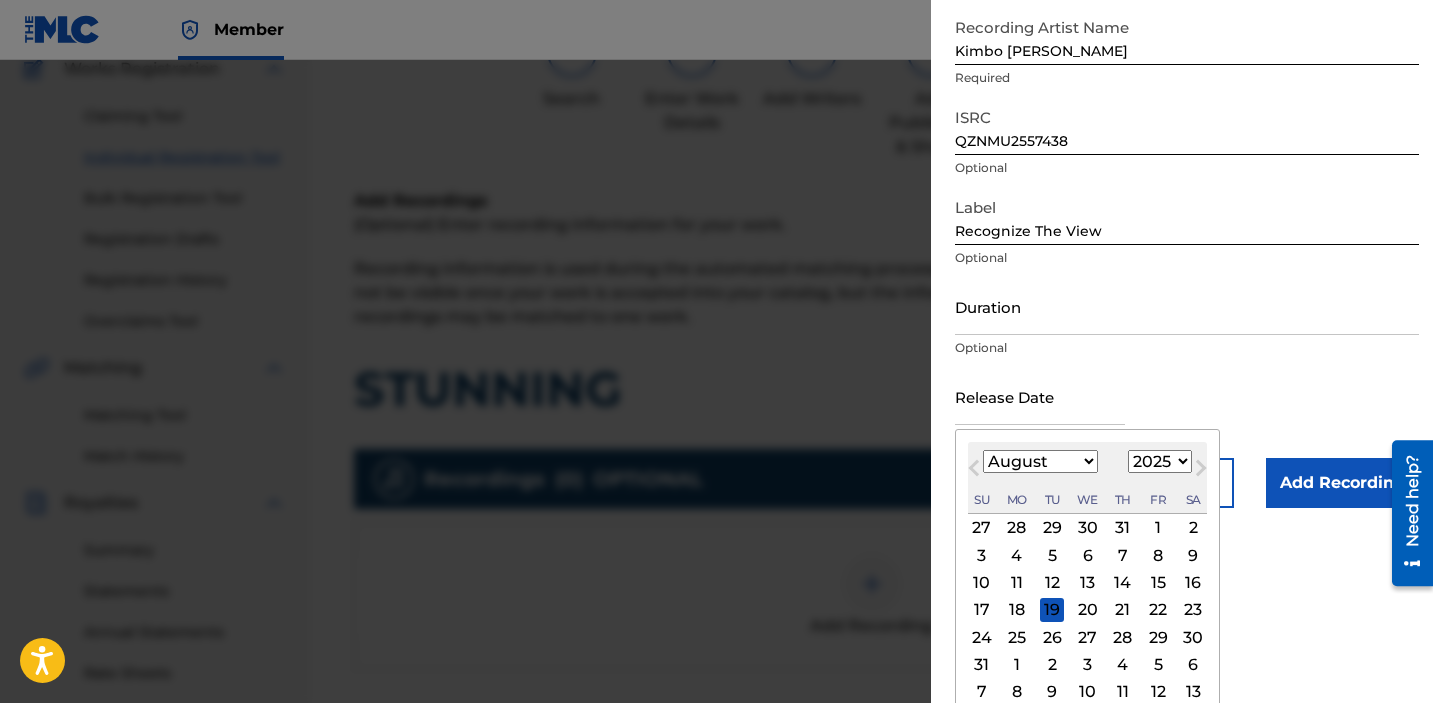 click on "15" at bounding box center [1158, 583] 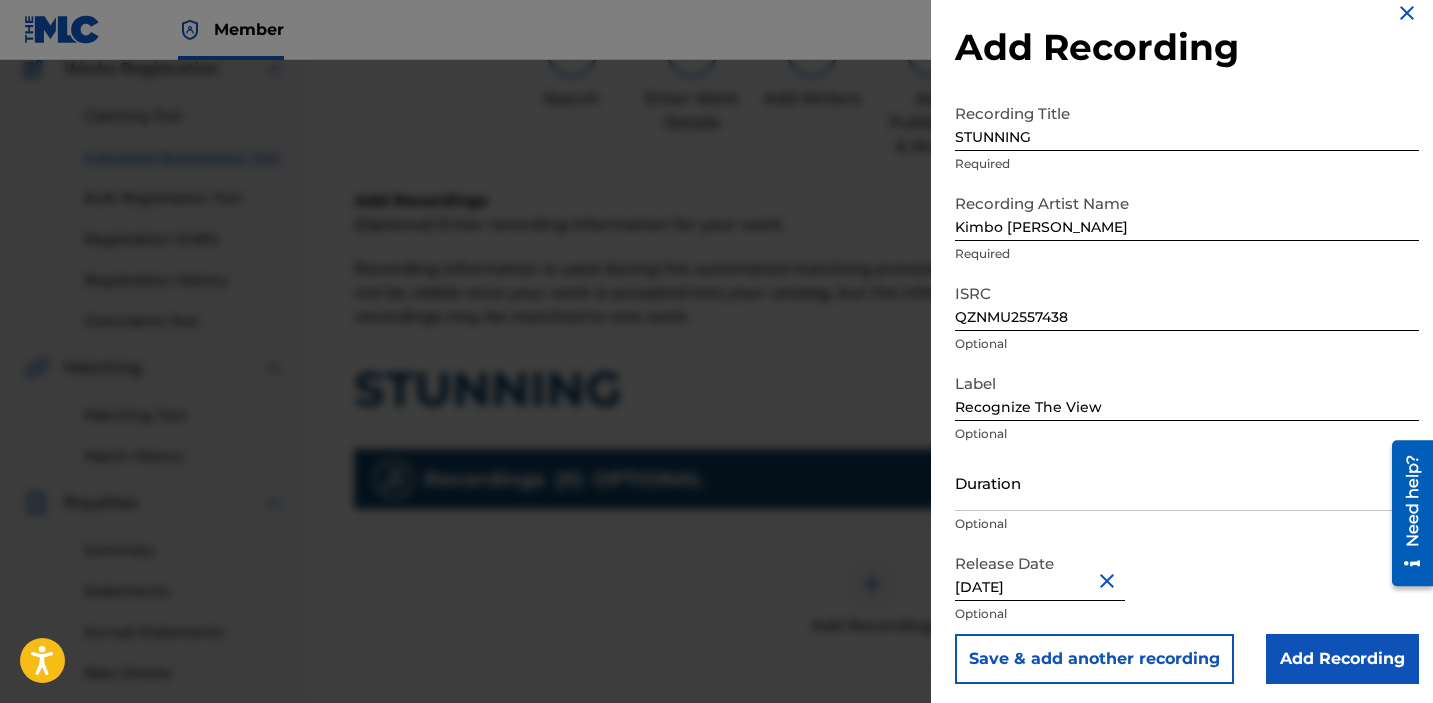 scroll, scrollTop: 24, scrollLeft: 0, axis: vertical 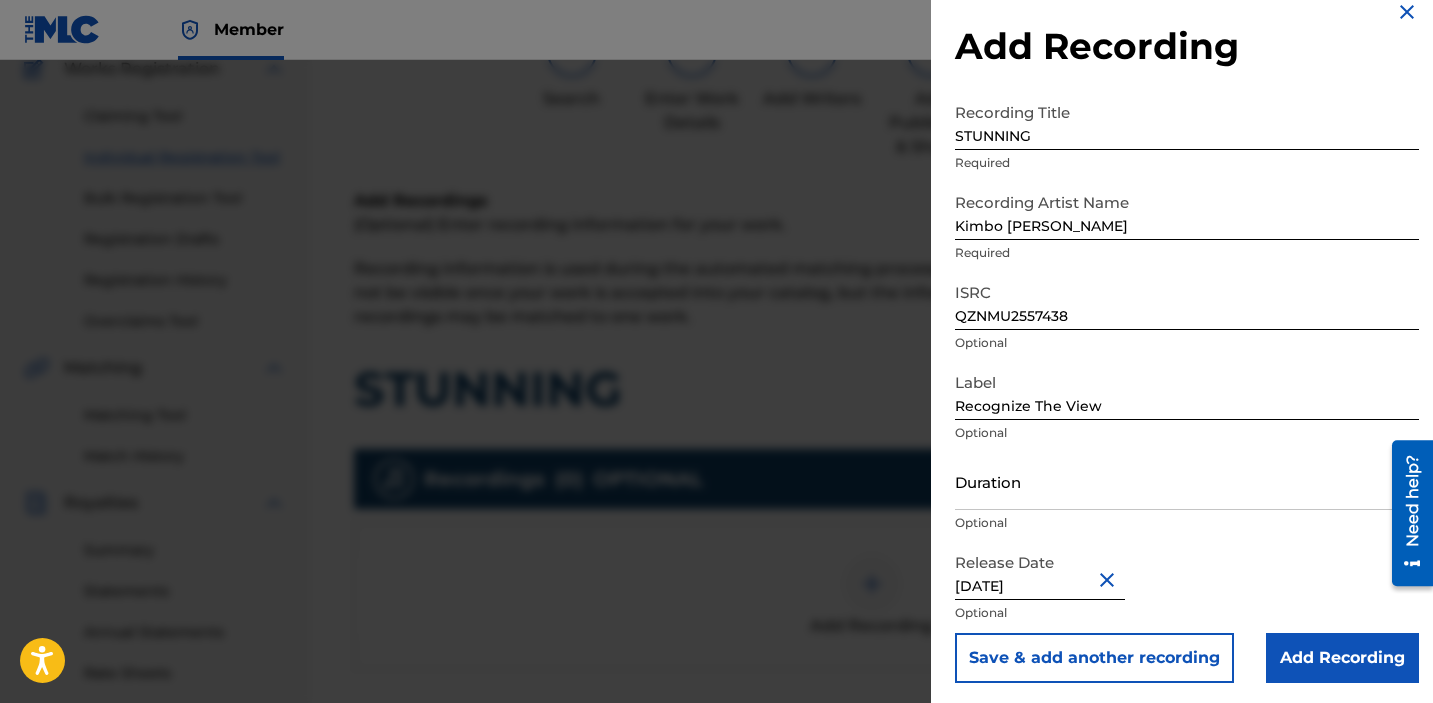 click on "Add Recording" at bounding box center [1342, 658] 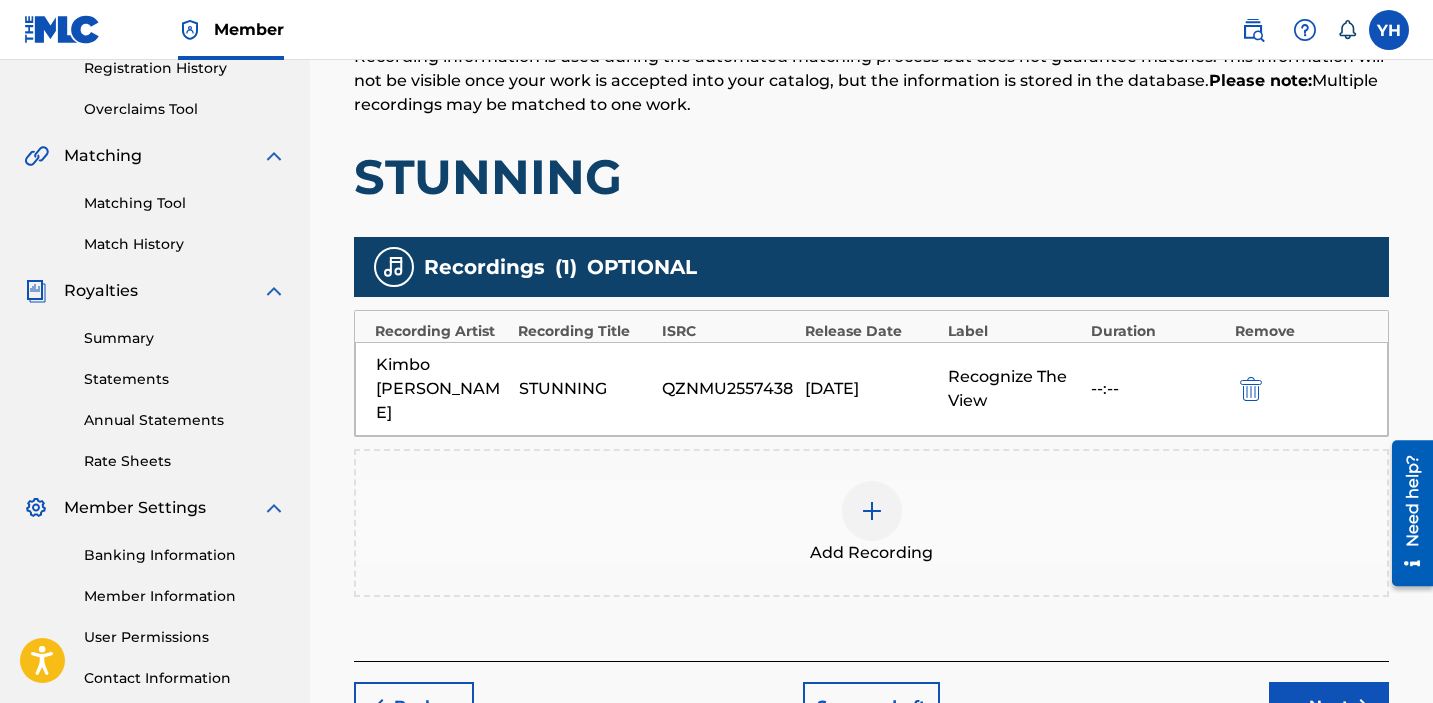 scroll, scrollTop: 533, scrollLeft: 0, axis: vertical 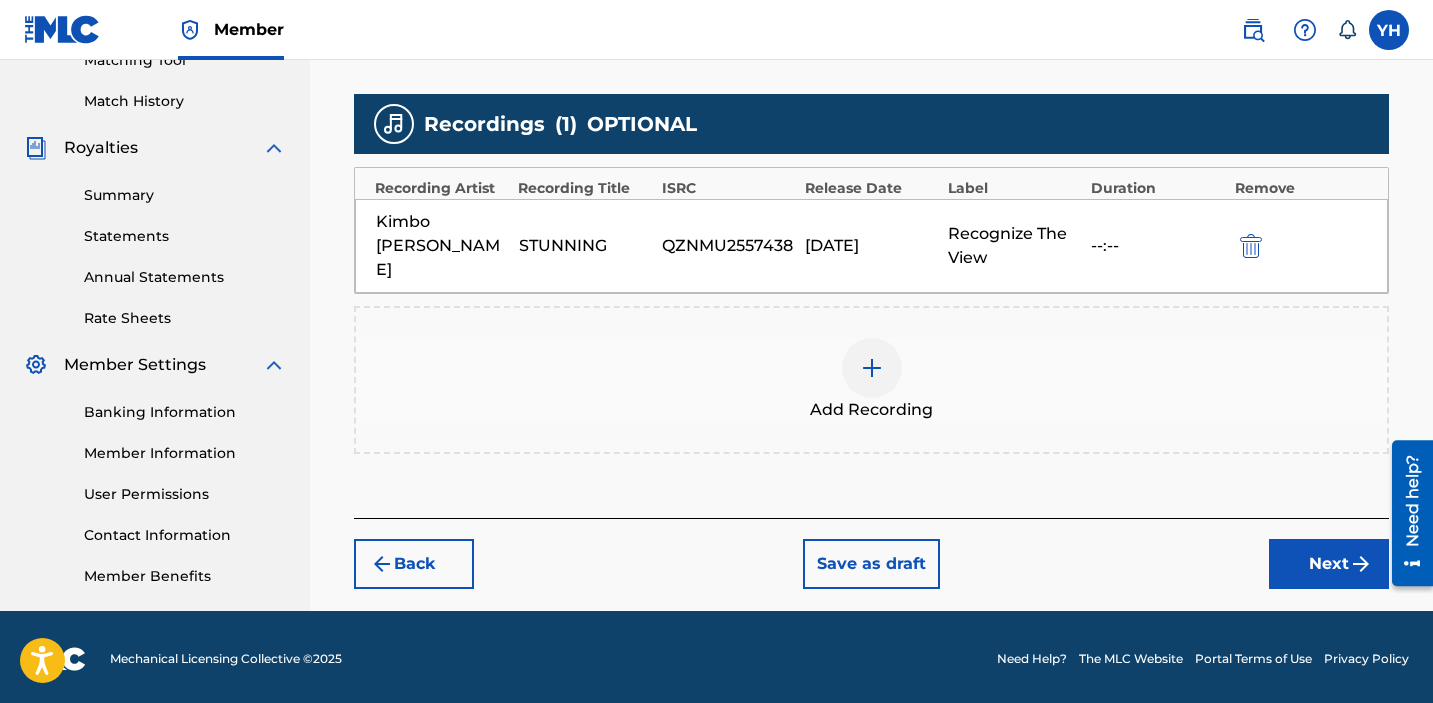 click on "Next" at bounding box center [1329, 564] 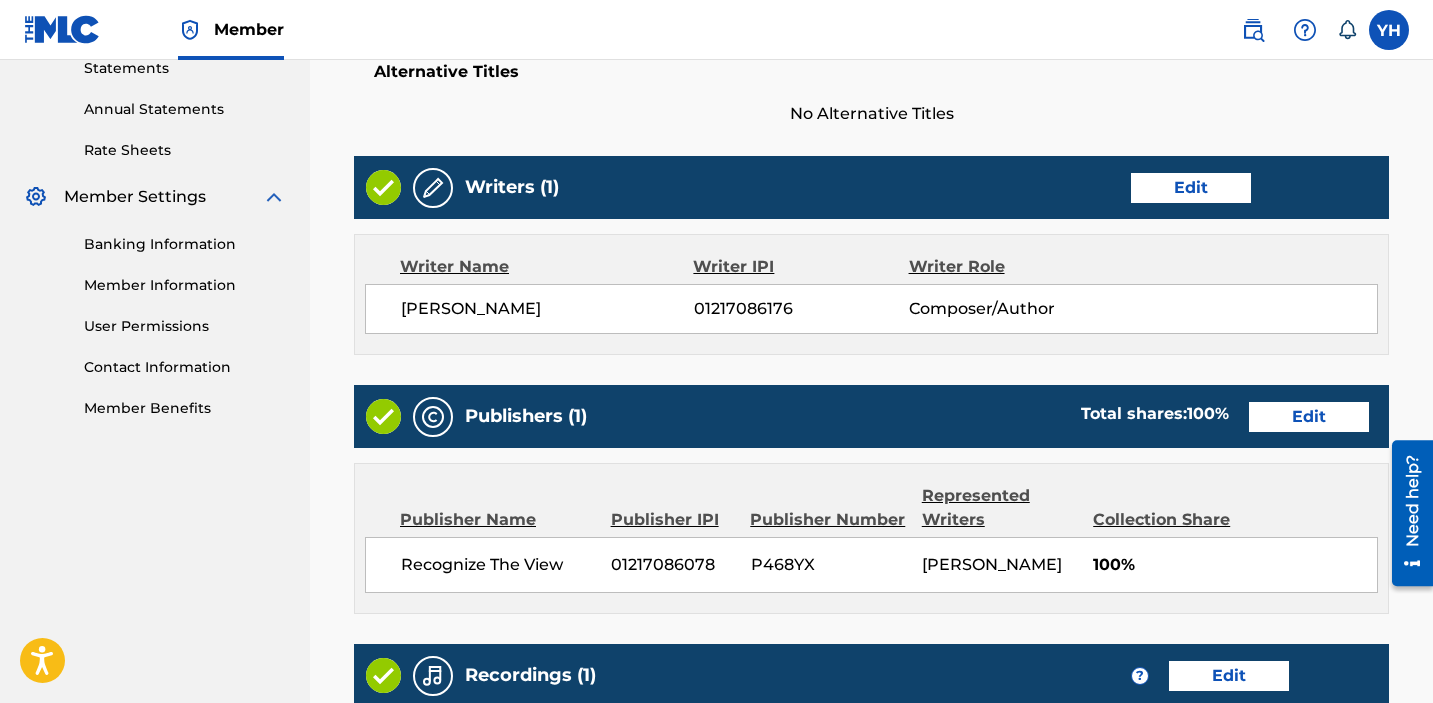scroll, scrollTop: 1050, scrollLeft: 0, axis: vertical 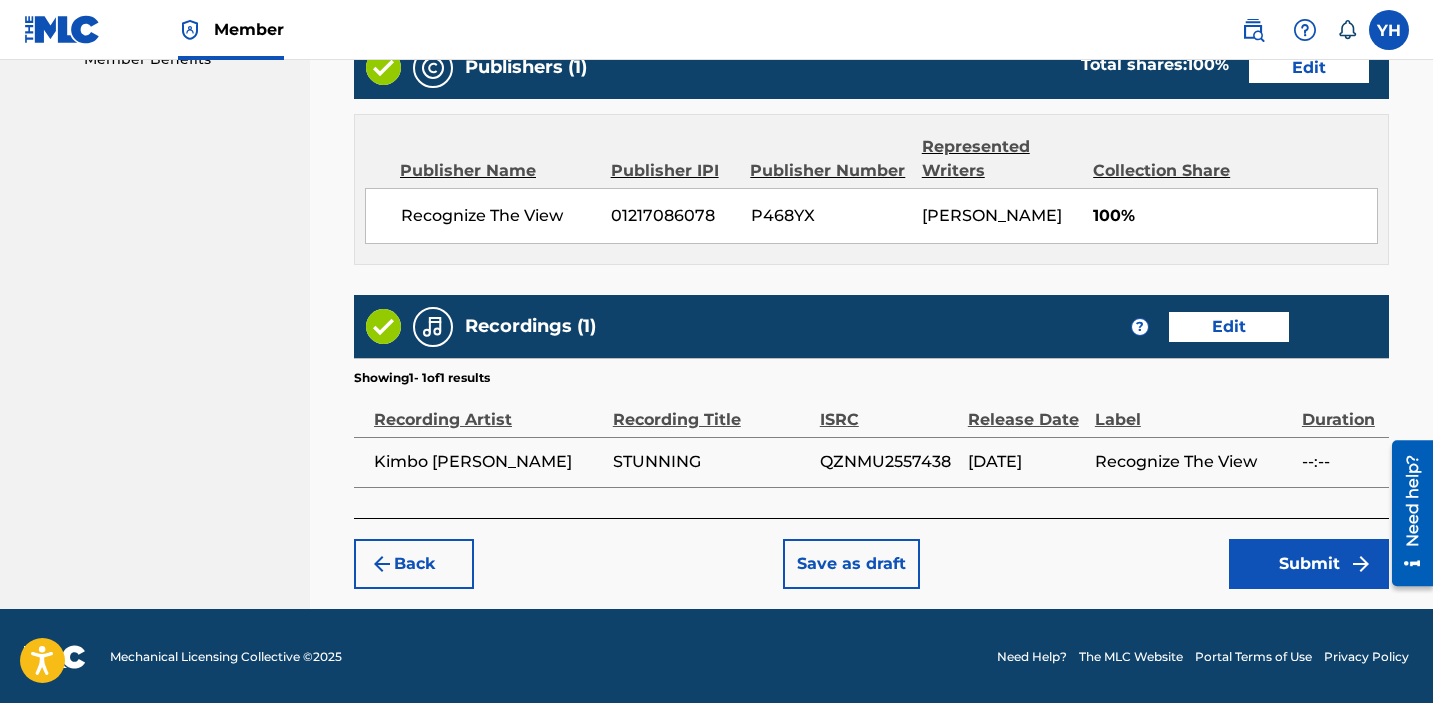 click on "Submit" at bounding box center [1309, 564] 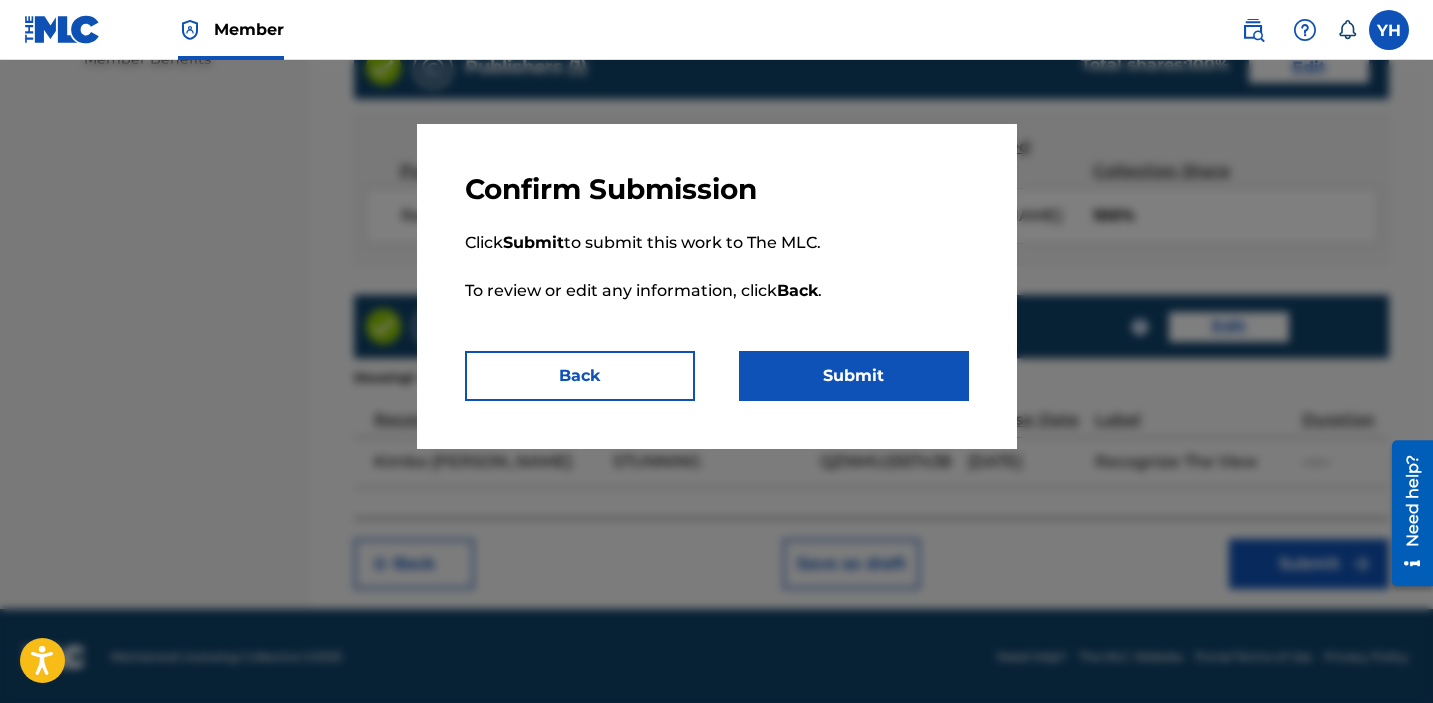 click on "Submit" at bounding box center [854, 376] 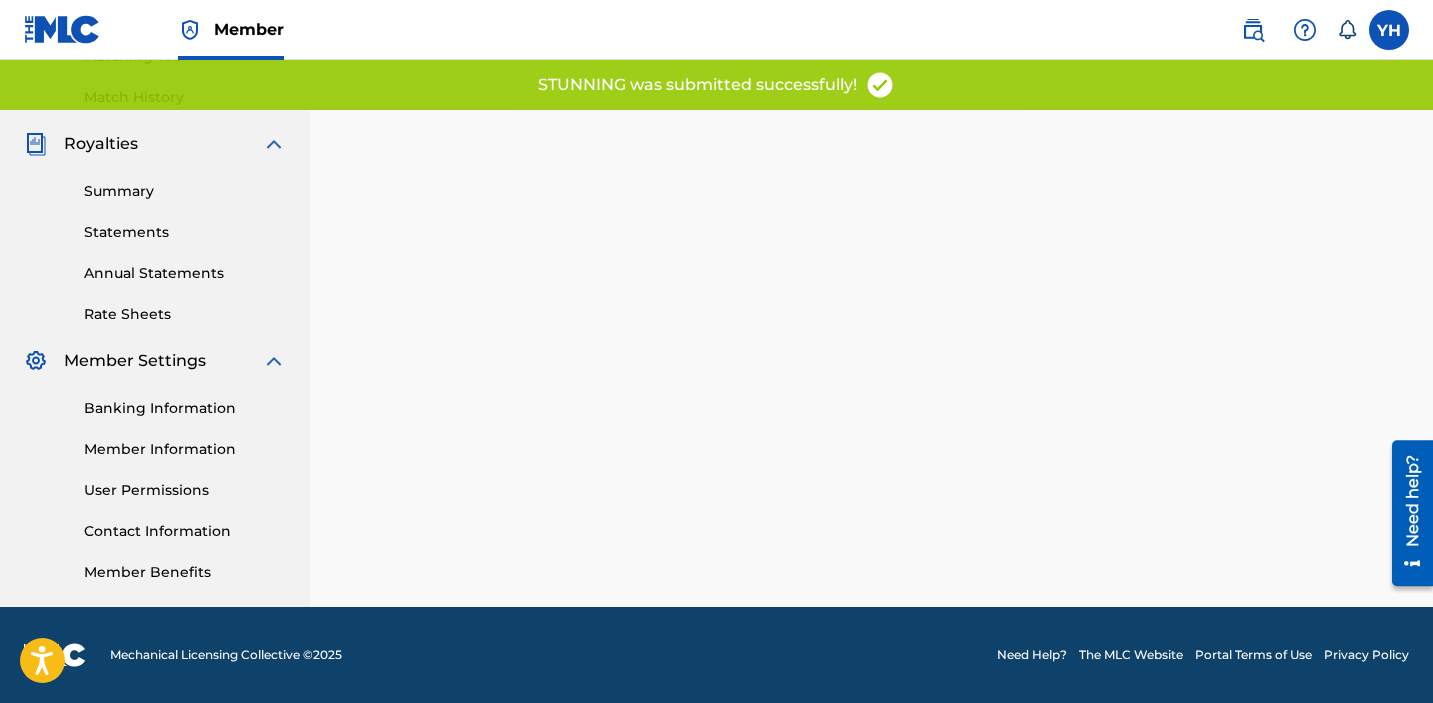 scroll, scrollTop: 0, scrollLeft: 0, axis: both 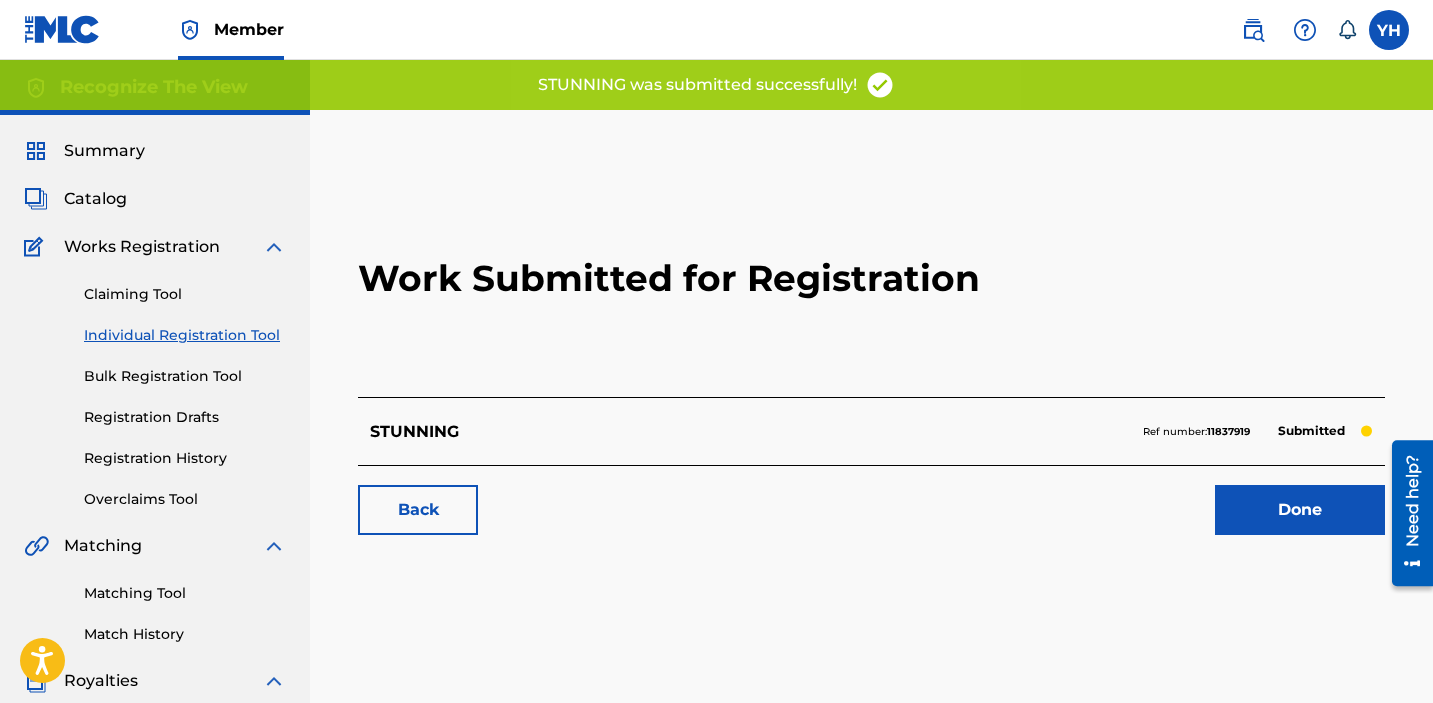 click on "Done" at bounding box center [1300, 510] 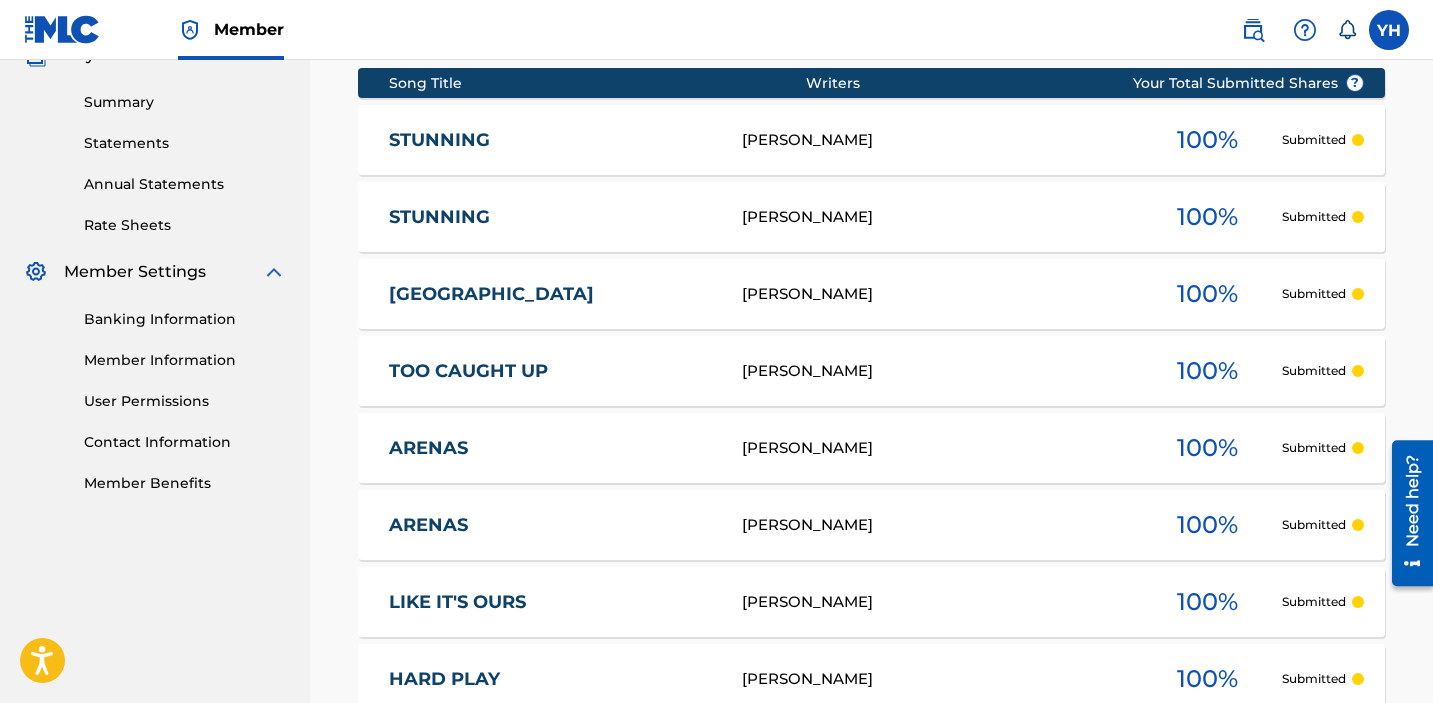 scroll, scrollTop: 859, scrollLeft: 0, axis: vertical 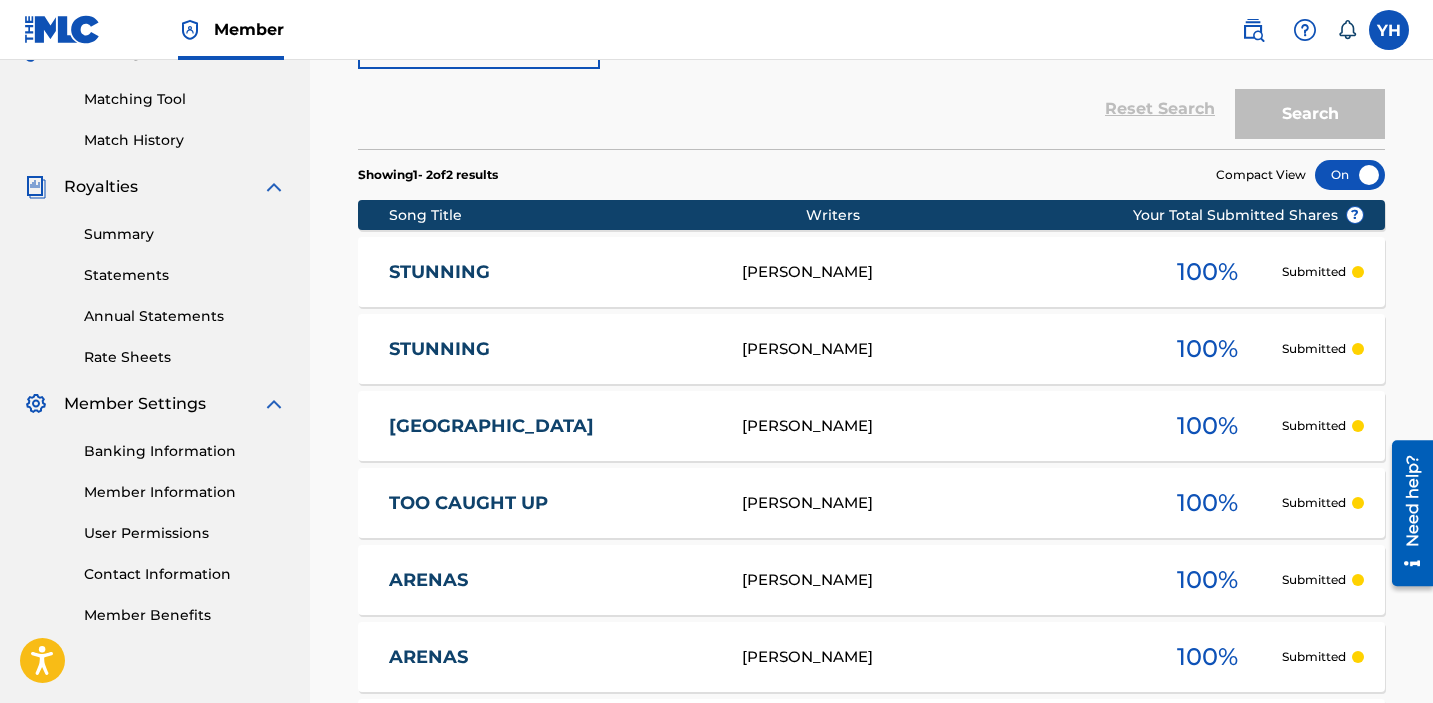 click on "Member Information" at bounding box center (185, 492) 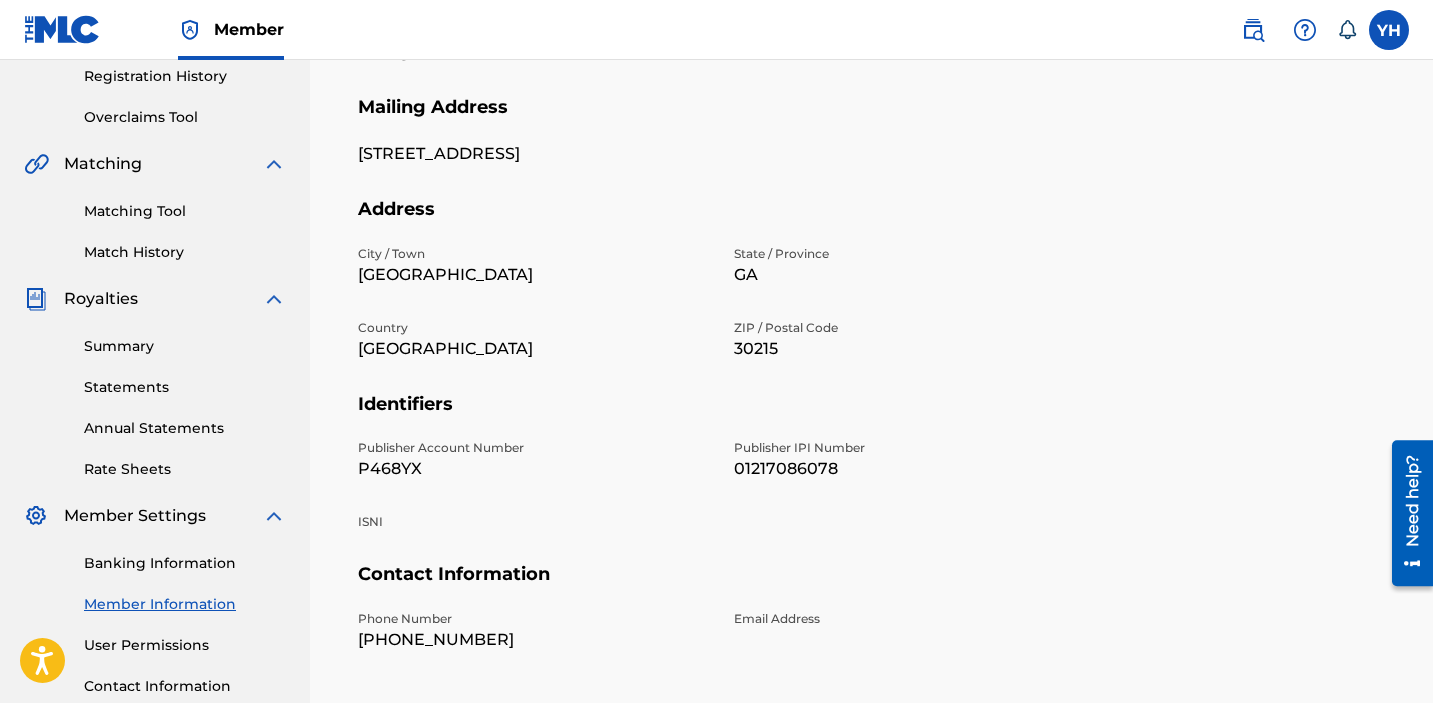 scroll, scrollTop: 537, scrollLeft: 0, axis: vertical 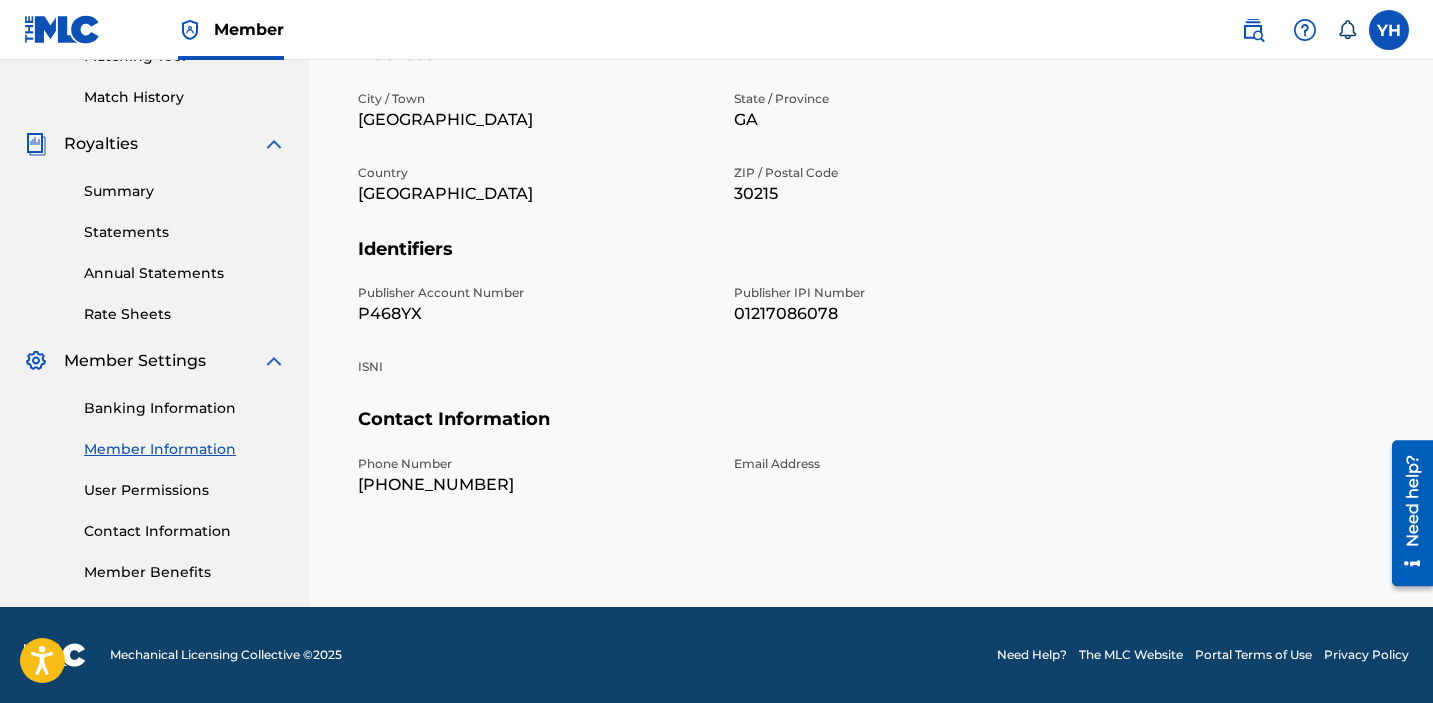 click on "01217086078" at bounding box center (910, 314) 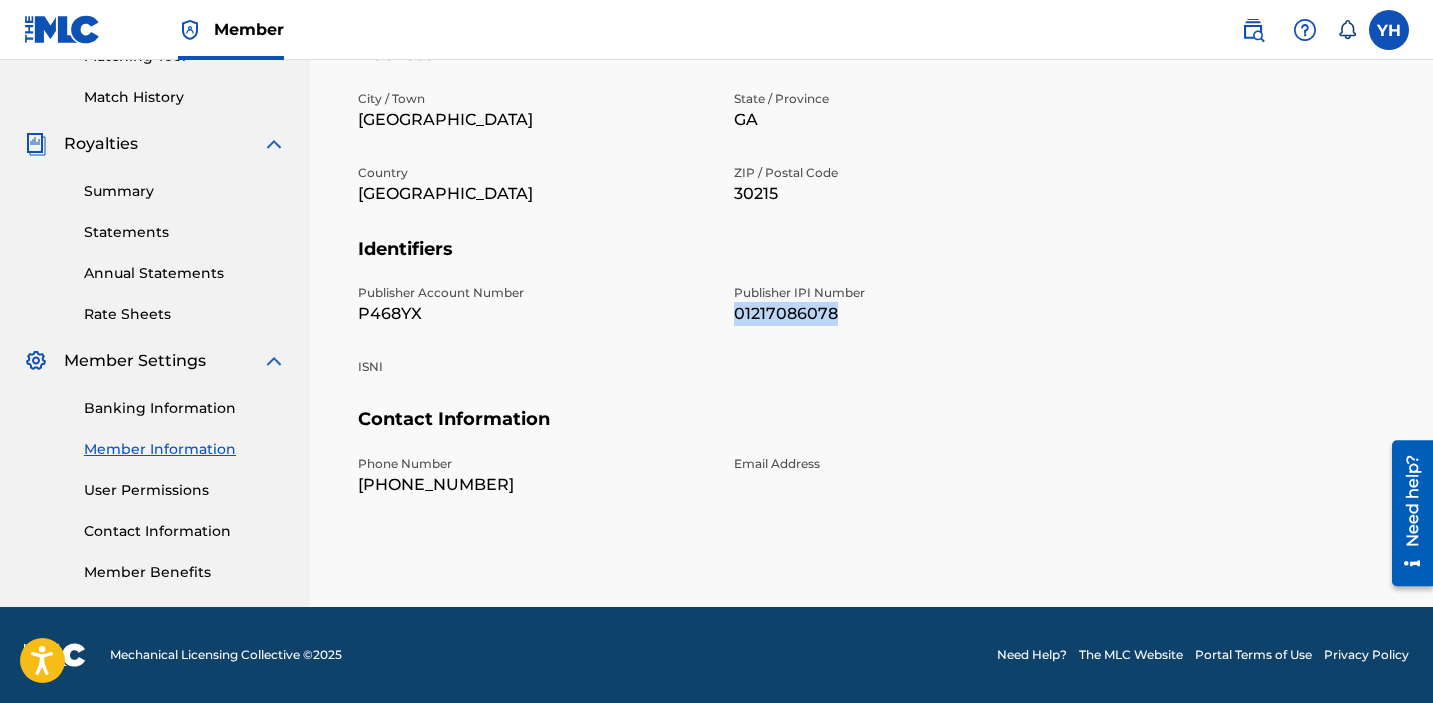 click on "01217086078" at bounding box center [910, 314] 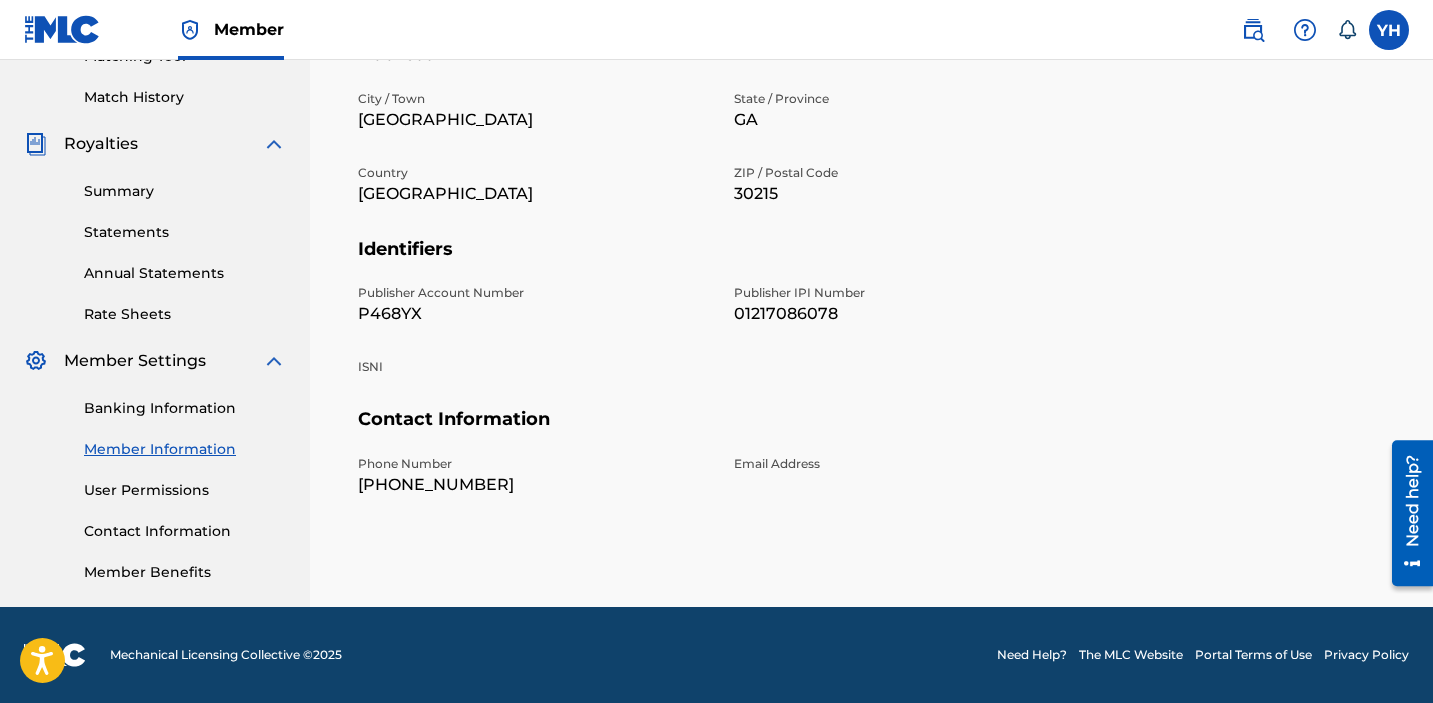 click on "Member YH YH Yakim   Herriot thekimbonave@gmail.com Notification Preferences Profile Log out" at bounding box center (716, 30) 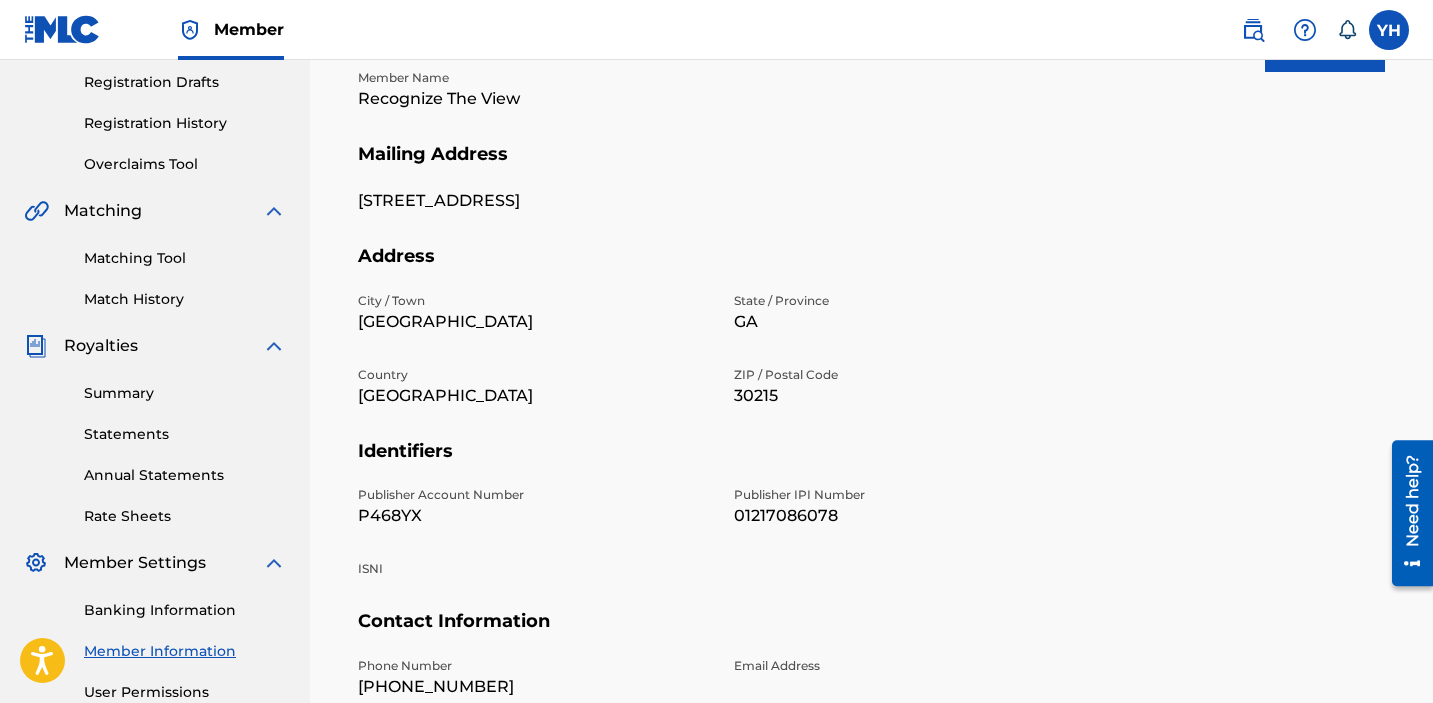 scroll, scrollTop: 0, scrollLeft: 0, axis: both 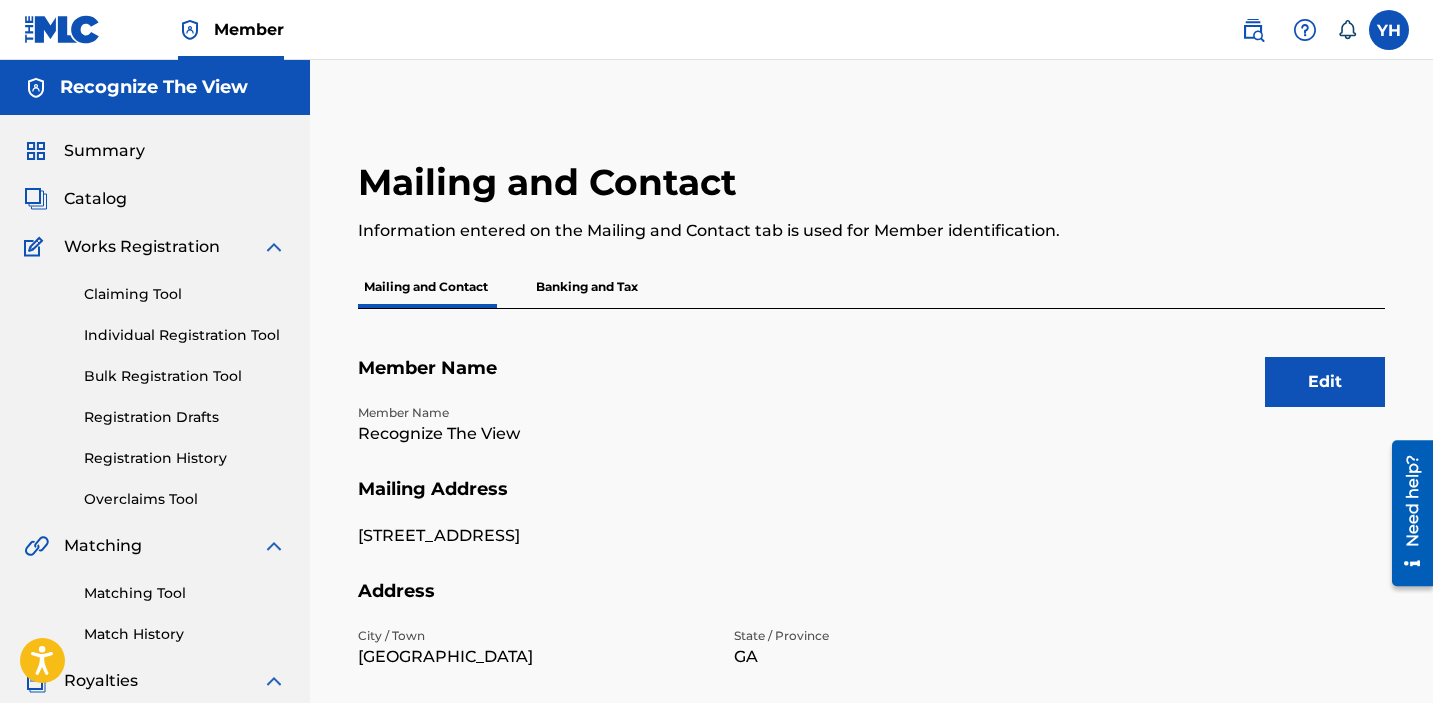 click on "Registration History" at bounding box center (185, 458) 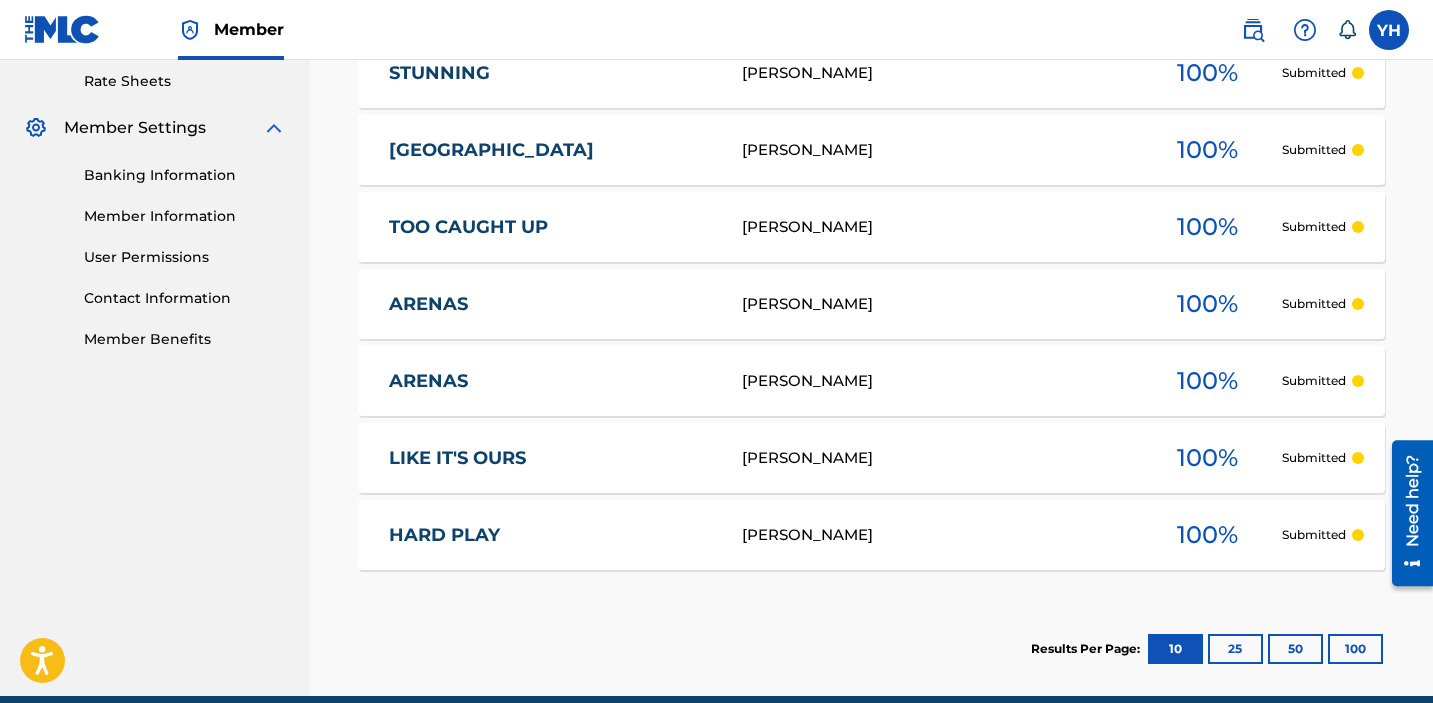 scroll, scrollTop: 750, scrollLeft: 0, axis: vertical 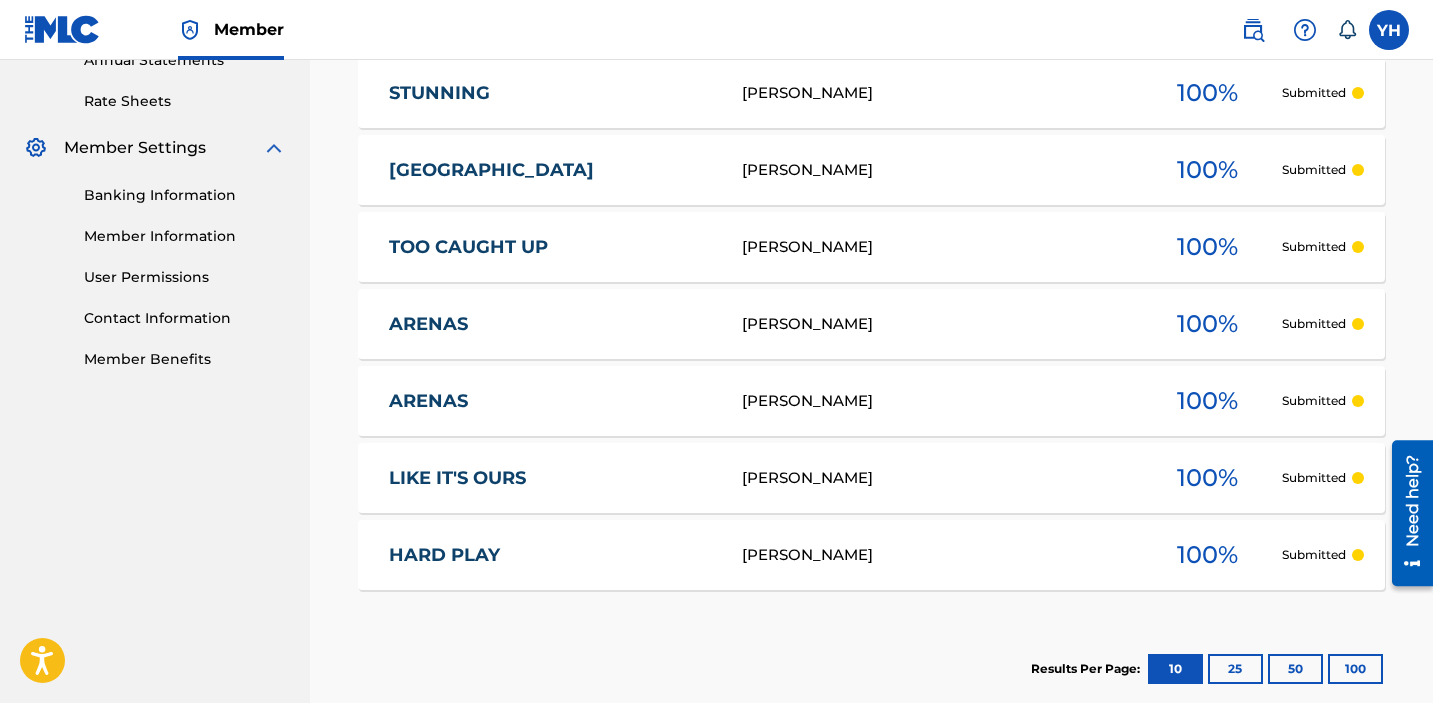click on "ARENAS YAKIM HERRIOT 100 %   Submitted" at bounding box center [871, 324] 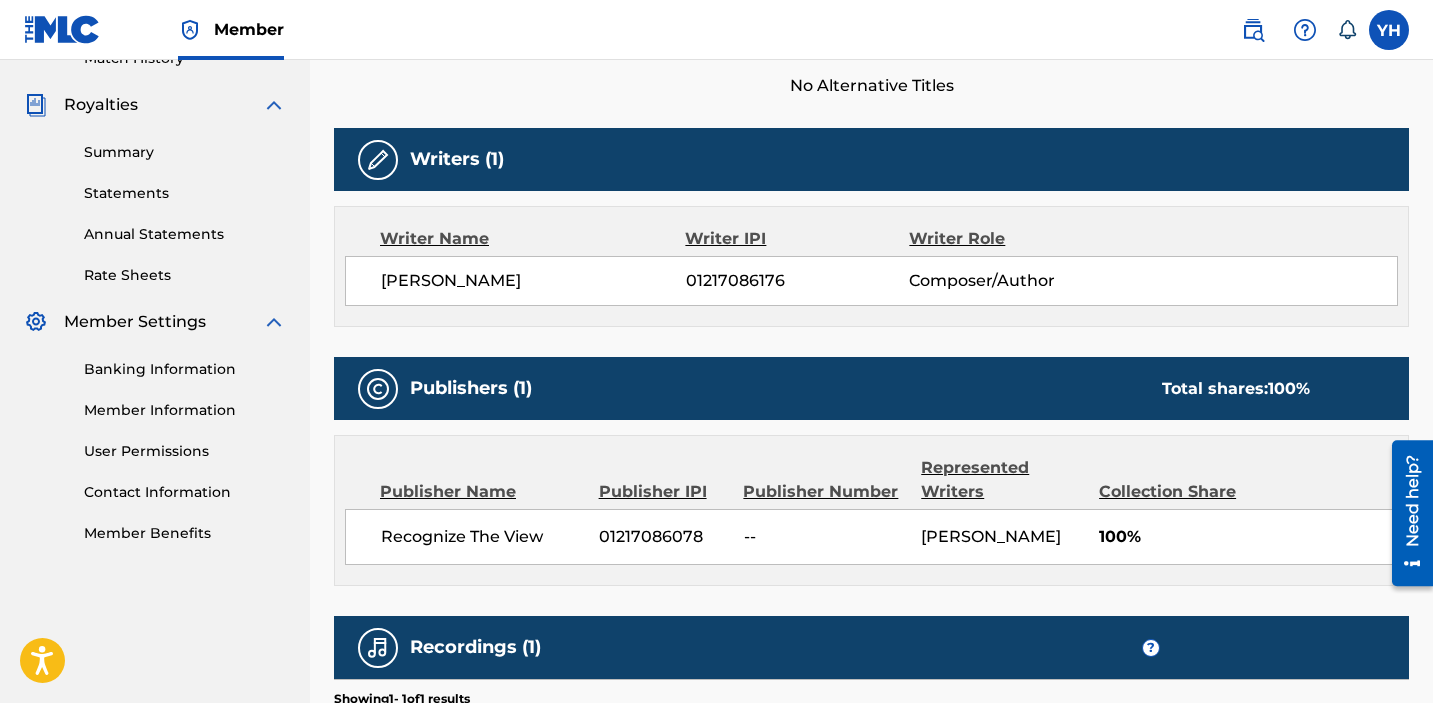 scroll, scrollTop: 585, scrollLeft: 0, axis: vertical 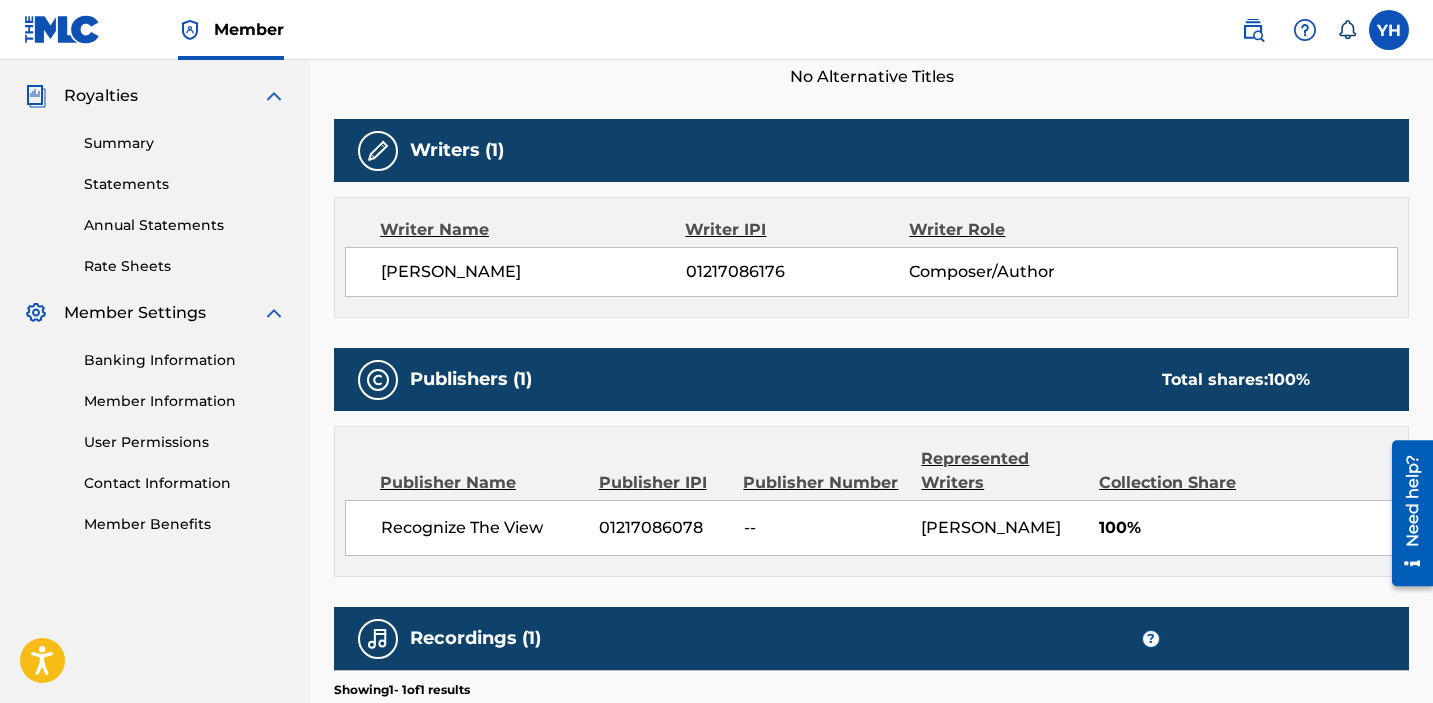 click on "01217086078" at bounding box center [664, 528] 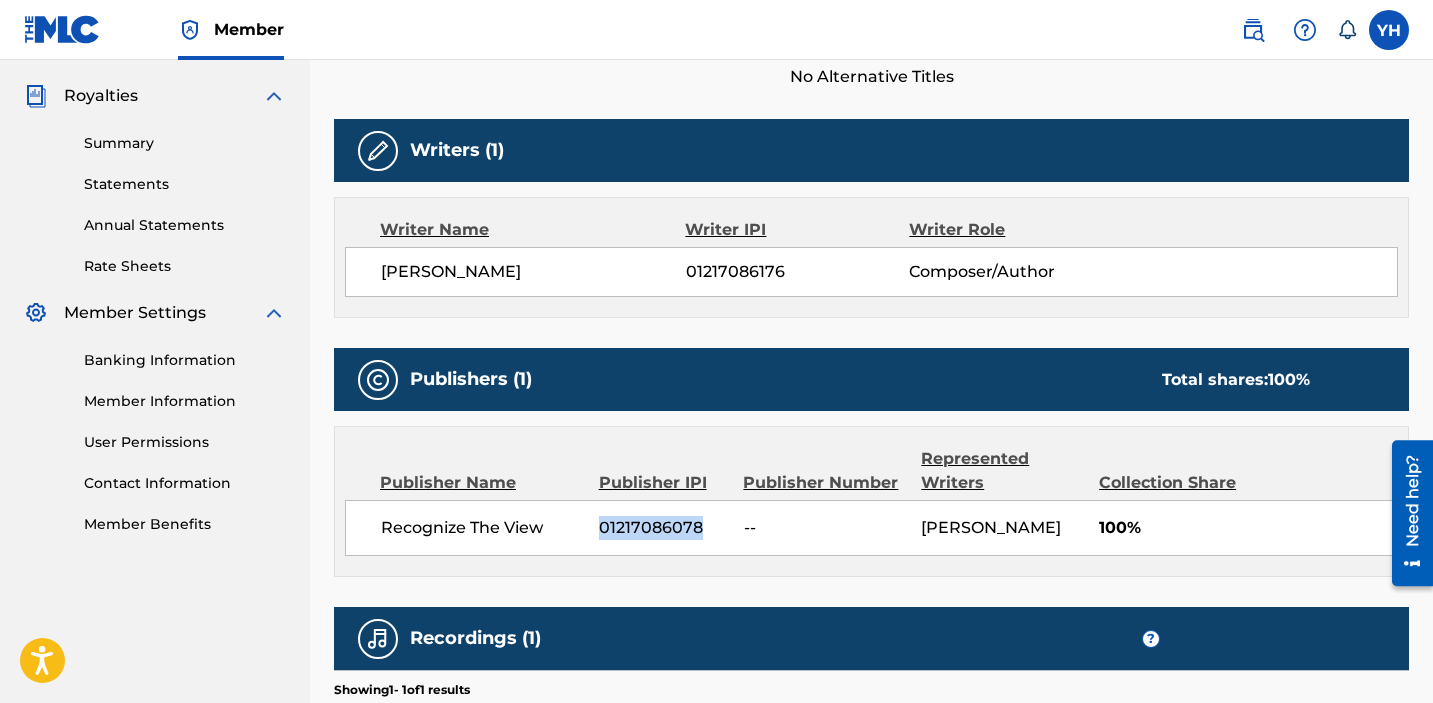 click on "01217086078" at bounding box center [664, 528] 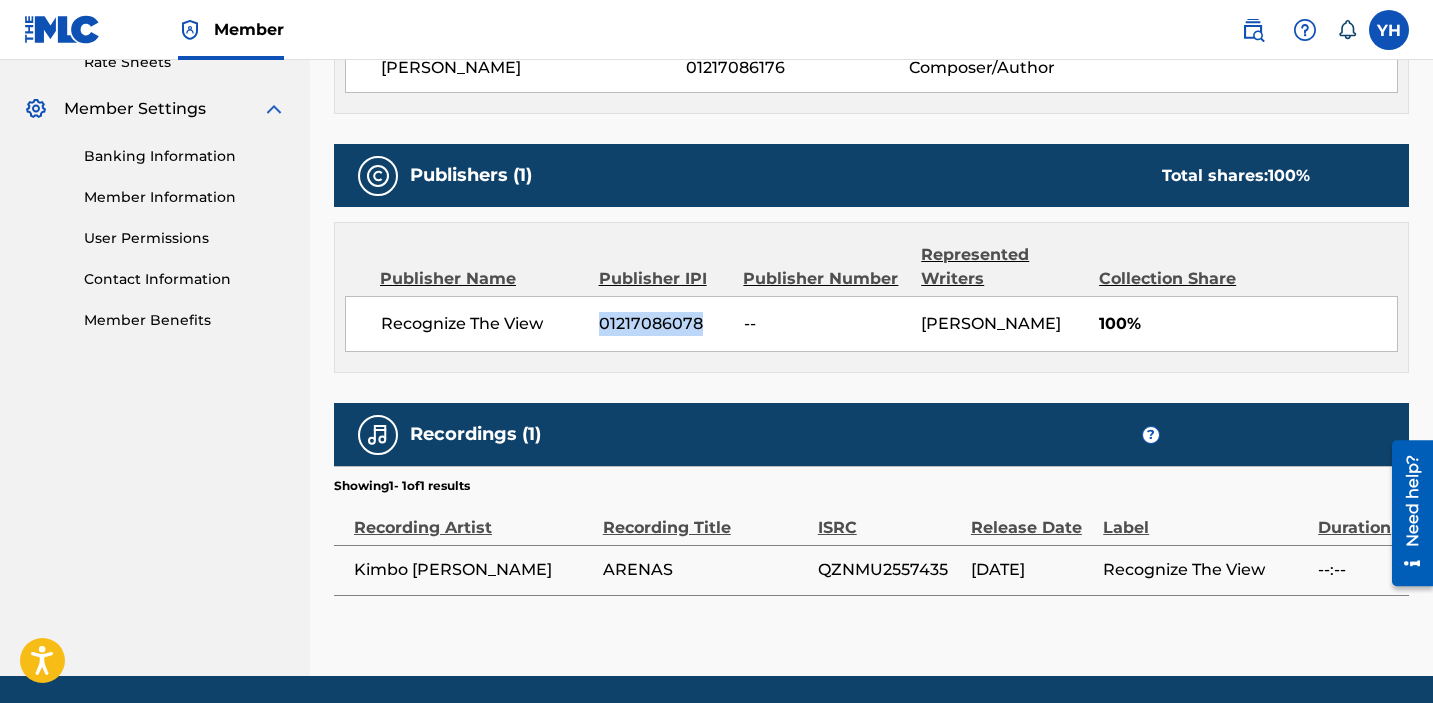 scroll, scrollTop: 856, scrollLeft: 0, axis: vertical 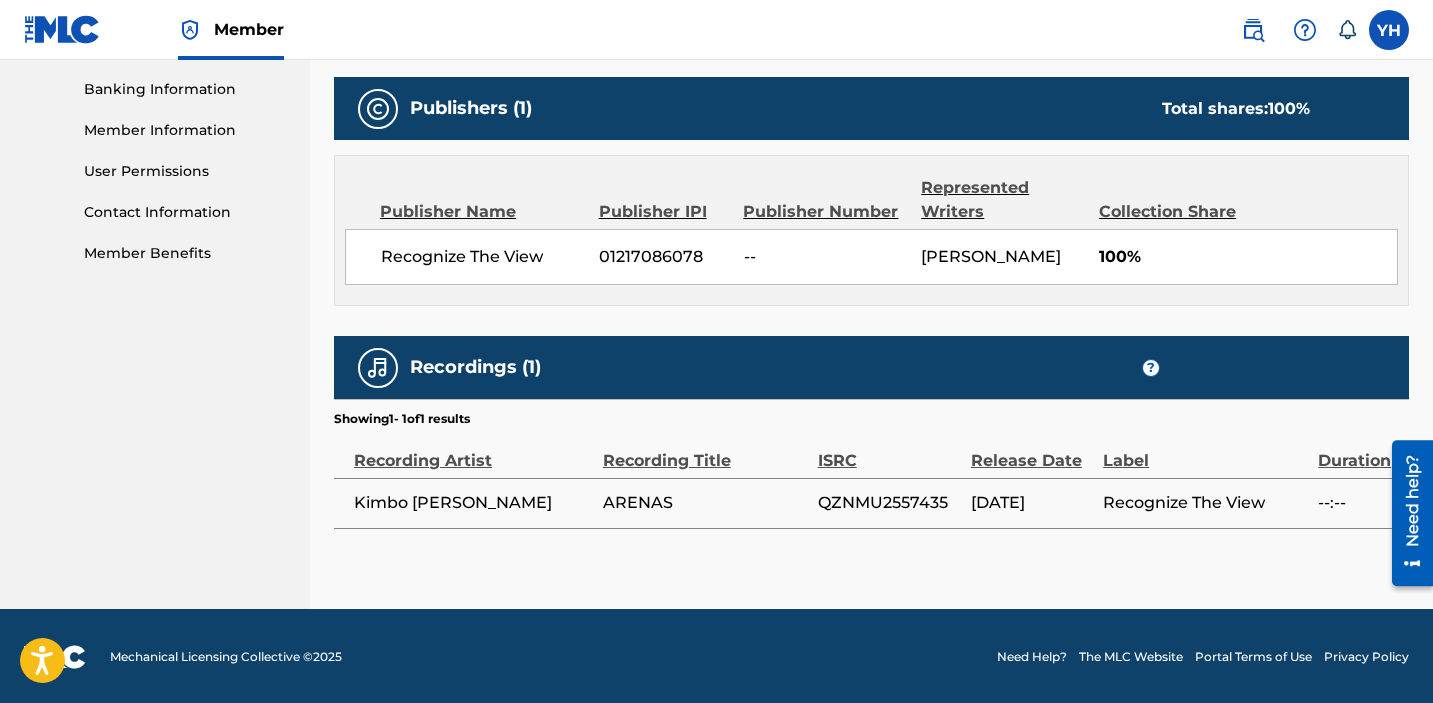 click on "QZNMU2557435" at bounding box center [889, 503] 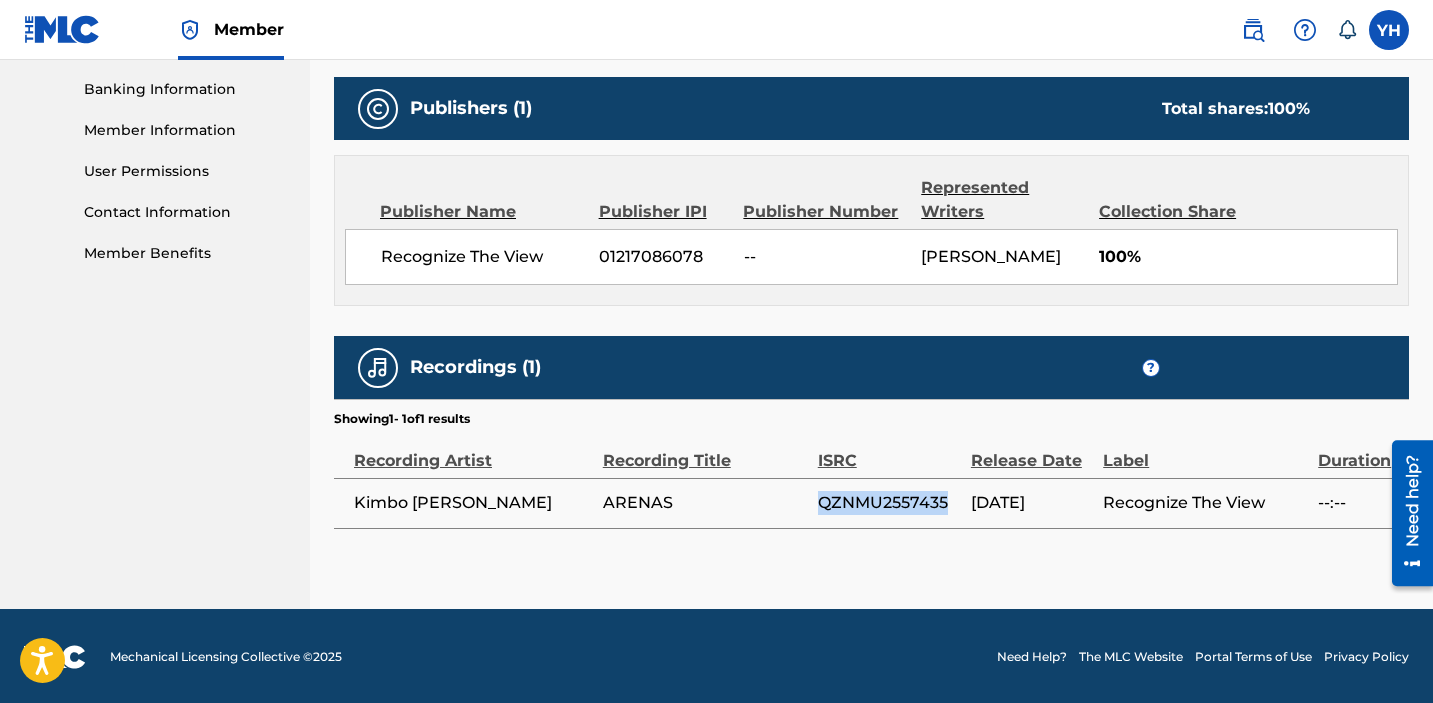 click on "QZNMU2557435" at bounding box center [889, 503] 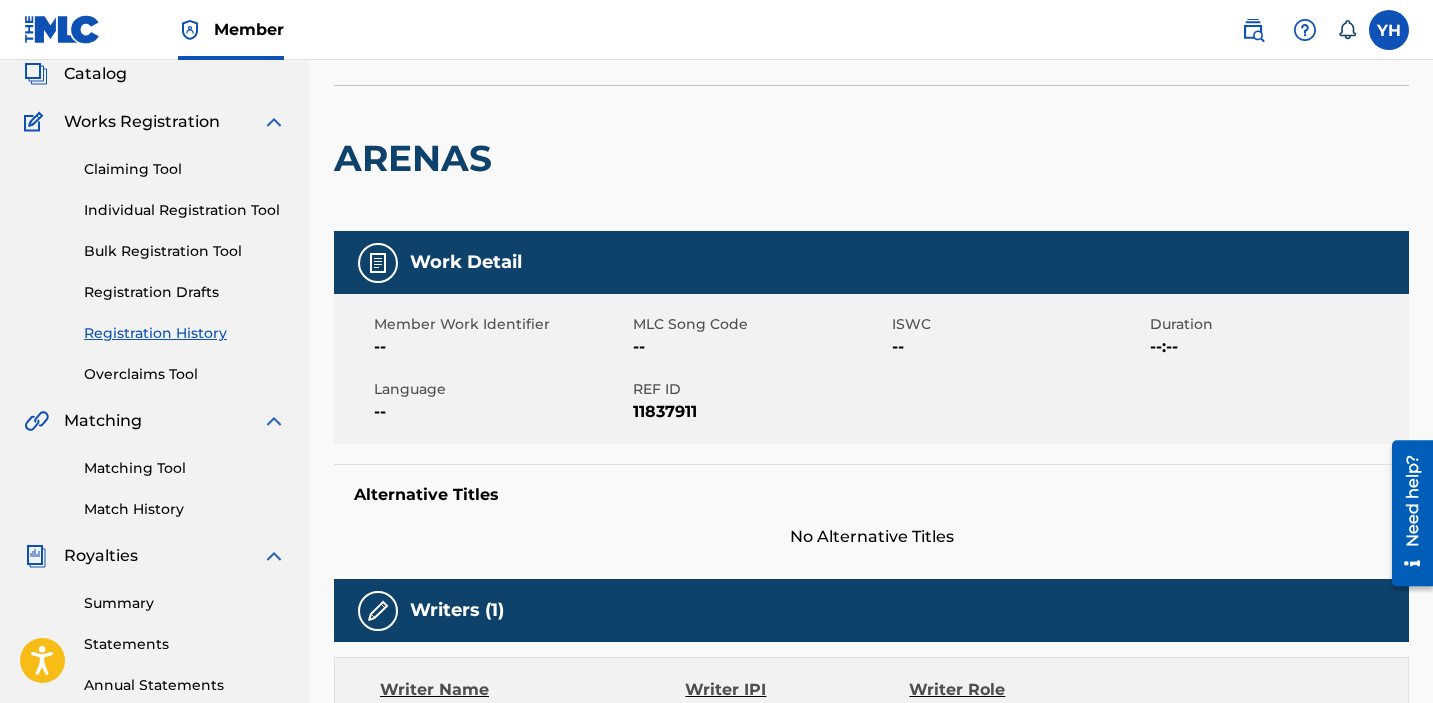 scroll, scrollTop: 0, scrollLeft: 0, axis: both 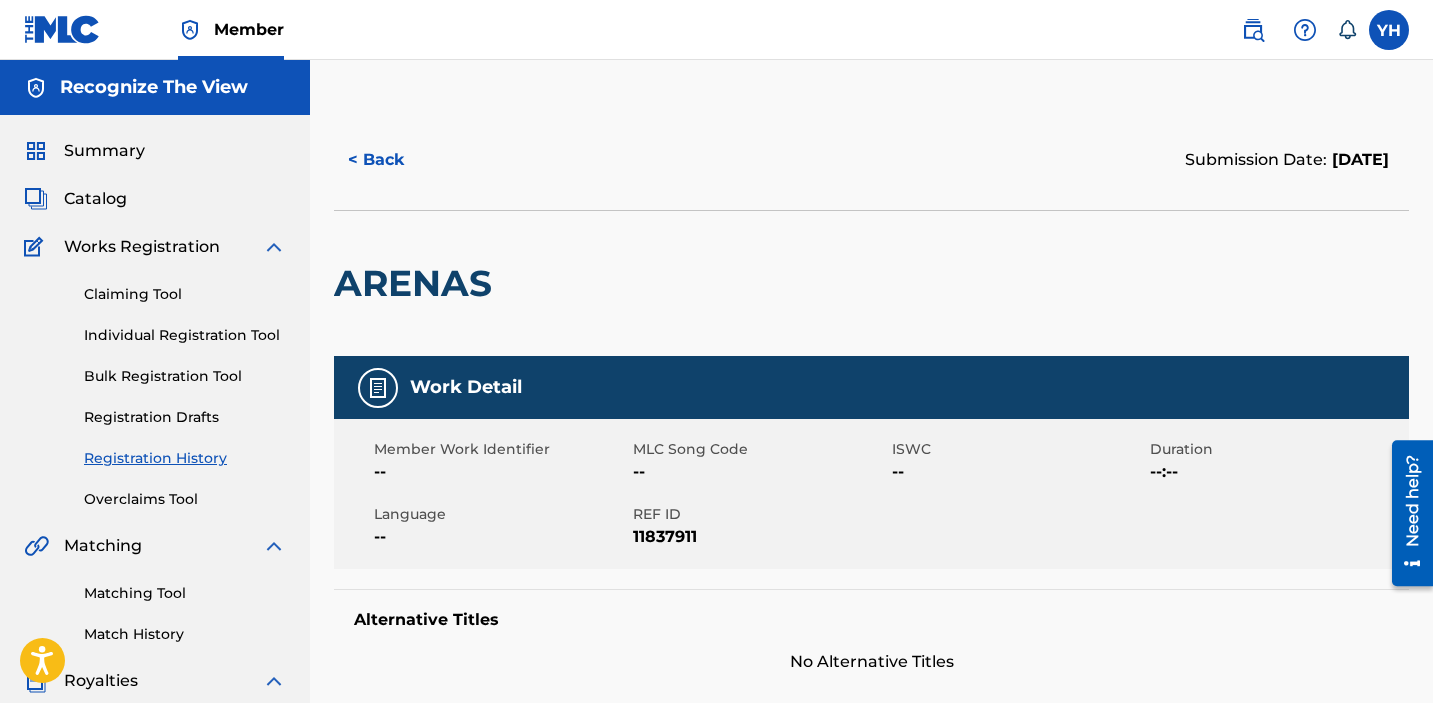 click on "< Back" at bounding box center [394, 160] 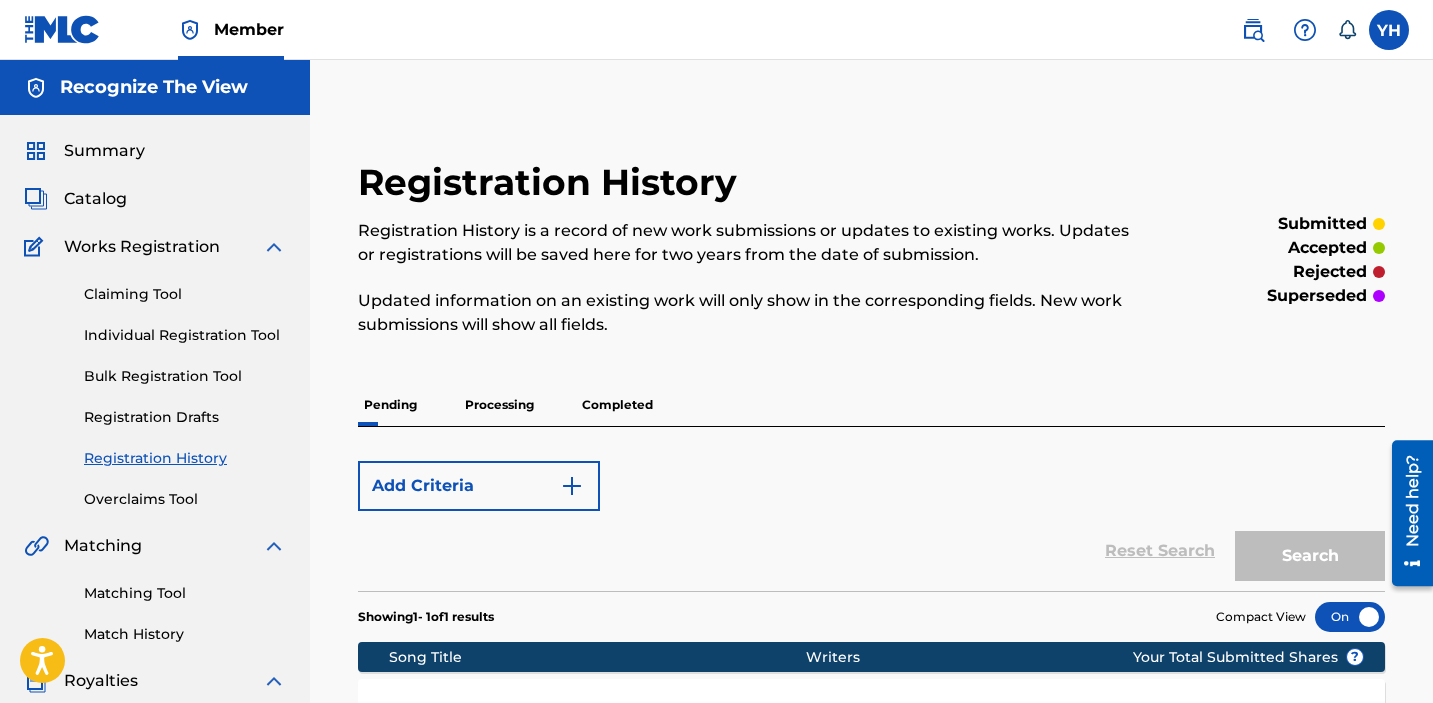 scroll, scrollTop: 750, scrollLeft: 0, axis: vertical 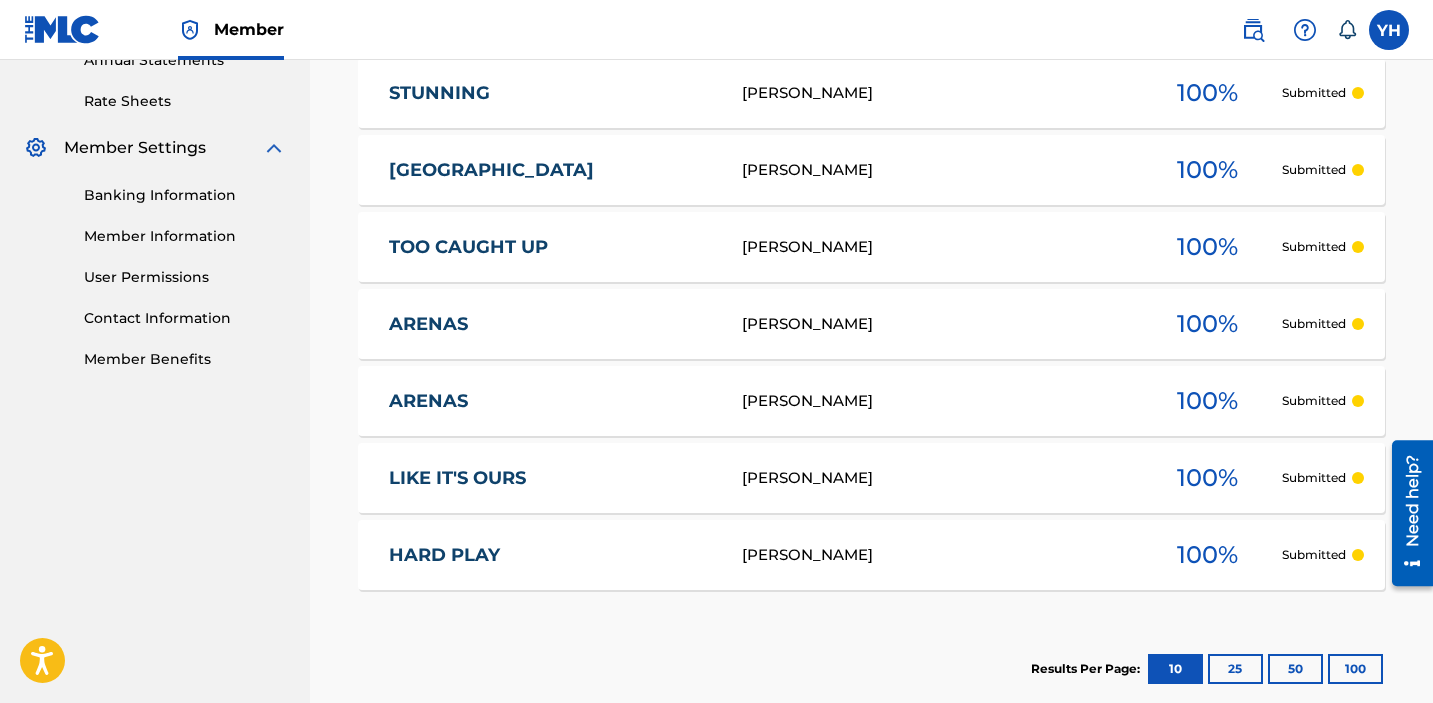 click on "STUNNING YAKIM HERRIOT 100 %   Submitted" at bounding box center (871, 93) 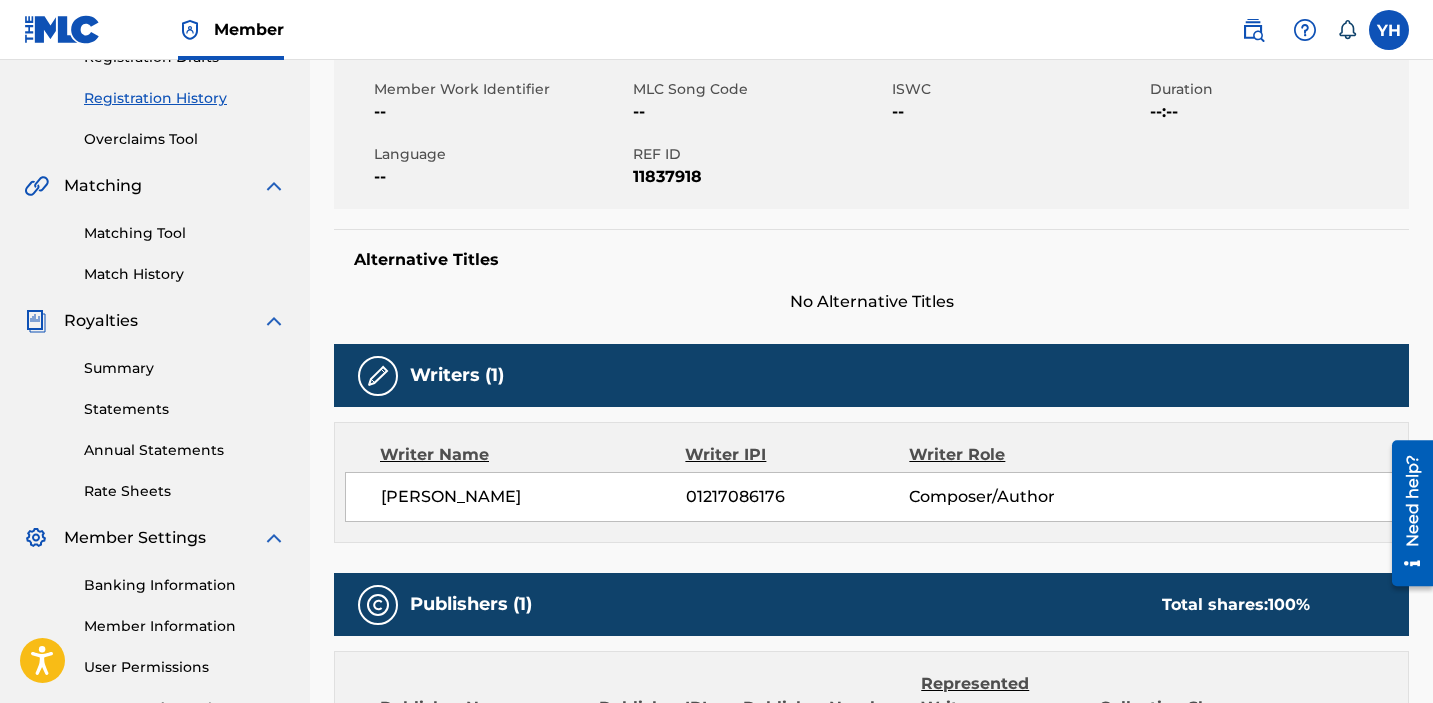 scroll, scrollTop: 529, scrollLeft: 0, axis: vertical 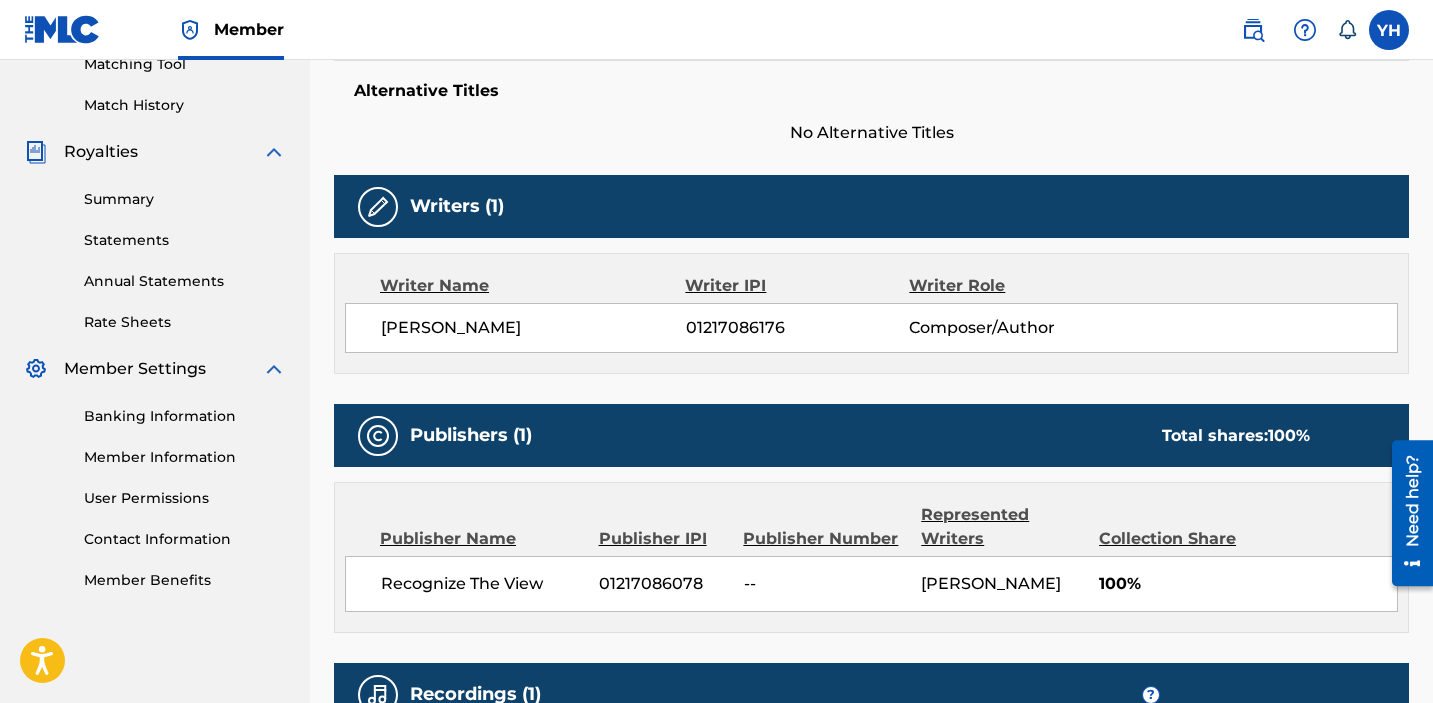 click on "Recognize The View 01217086078 -- YAKIM HERRIOT 100%" at bounding box center (871, 584) 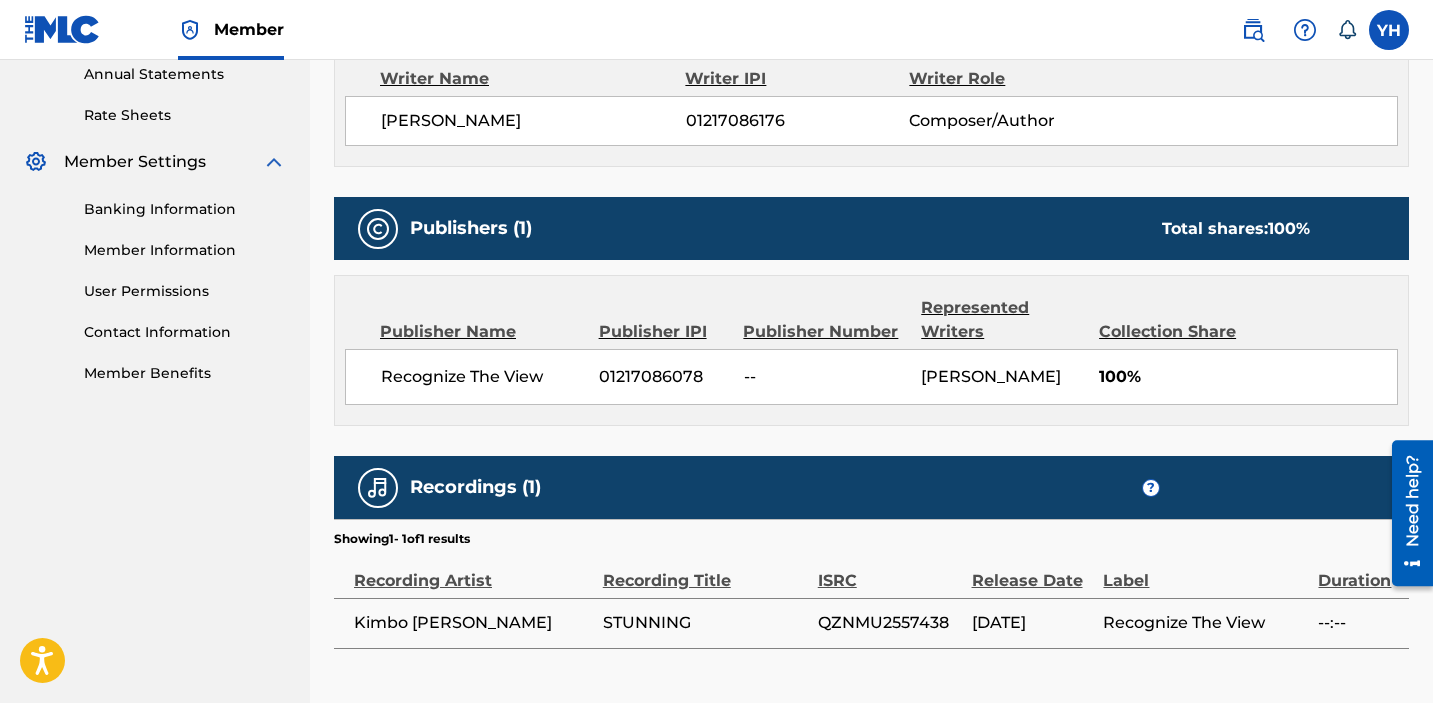 scroll, scrollTop: 856, scrollLeft: 0, axis: vertical 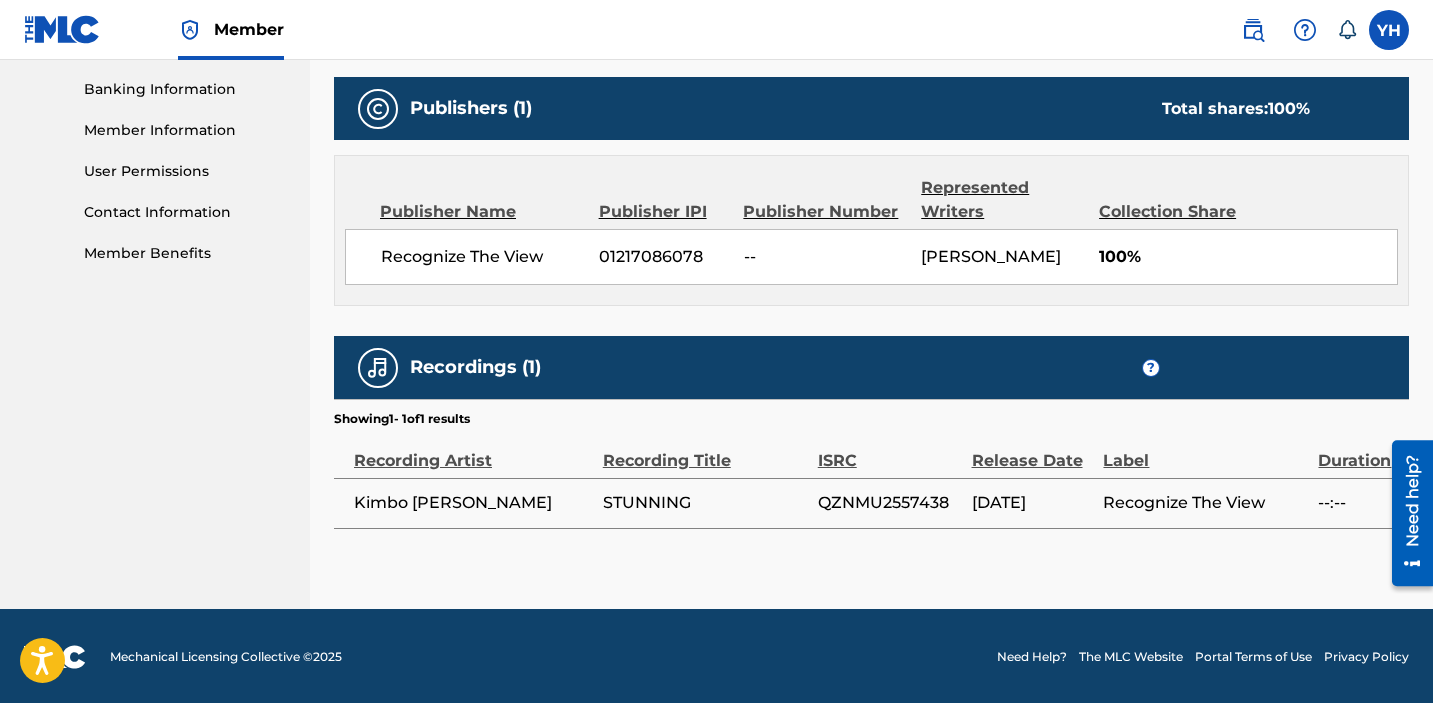 click on "QZNMU2557438" at bounding box center [890, 503] 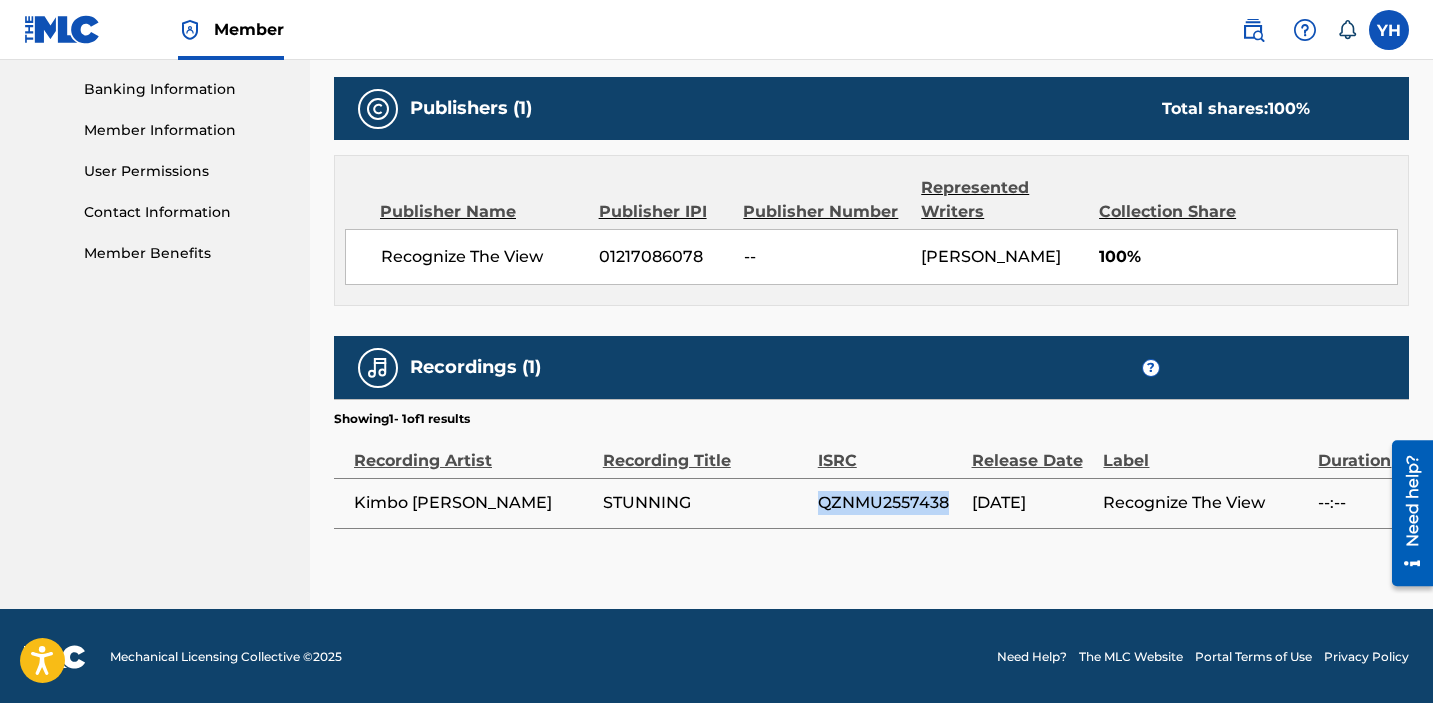 click on "QZNMU2557438" at bounding box center (890, 503) 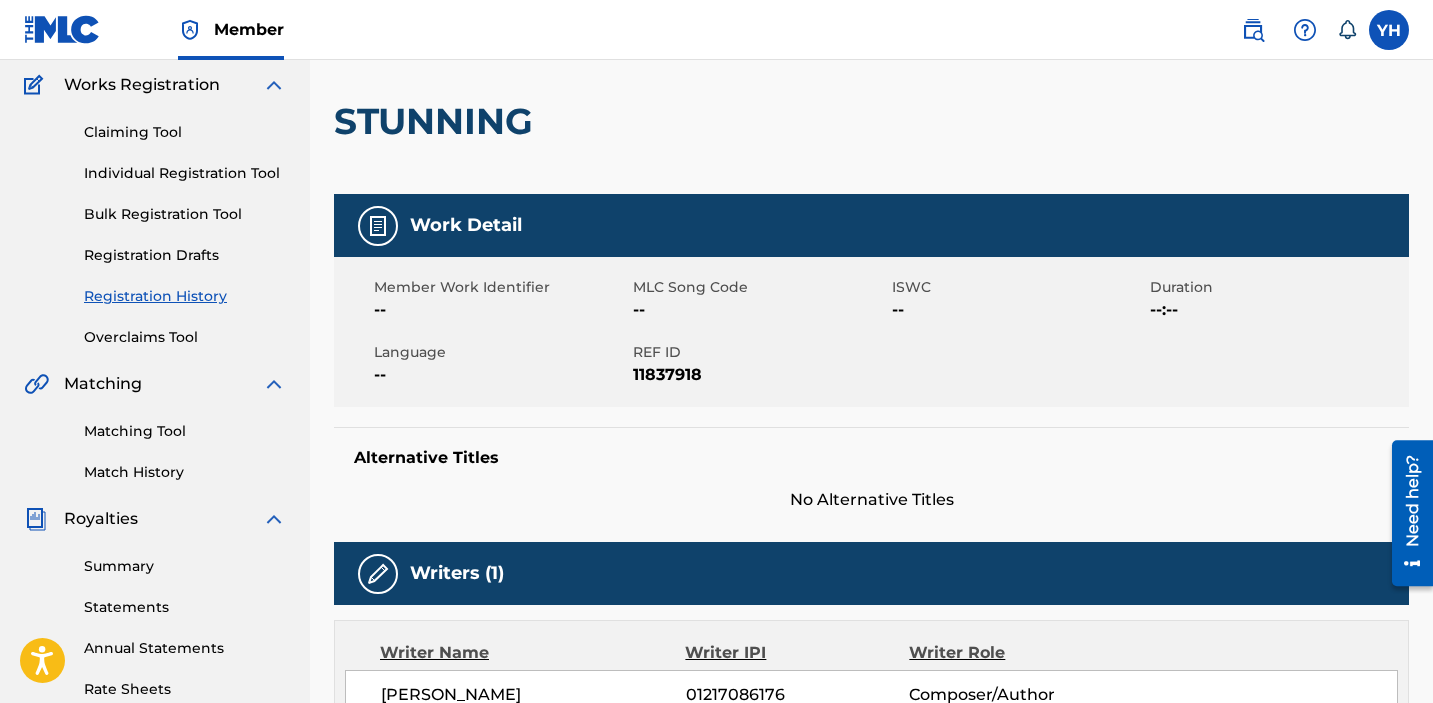 scroll, scrollTop: 0, scrollLeft: 0, axis: both 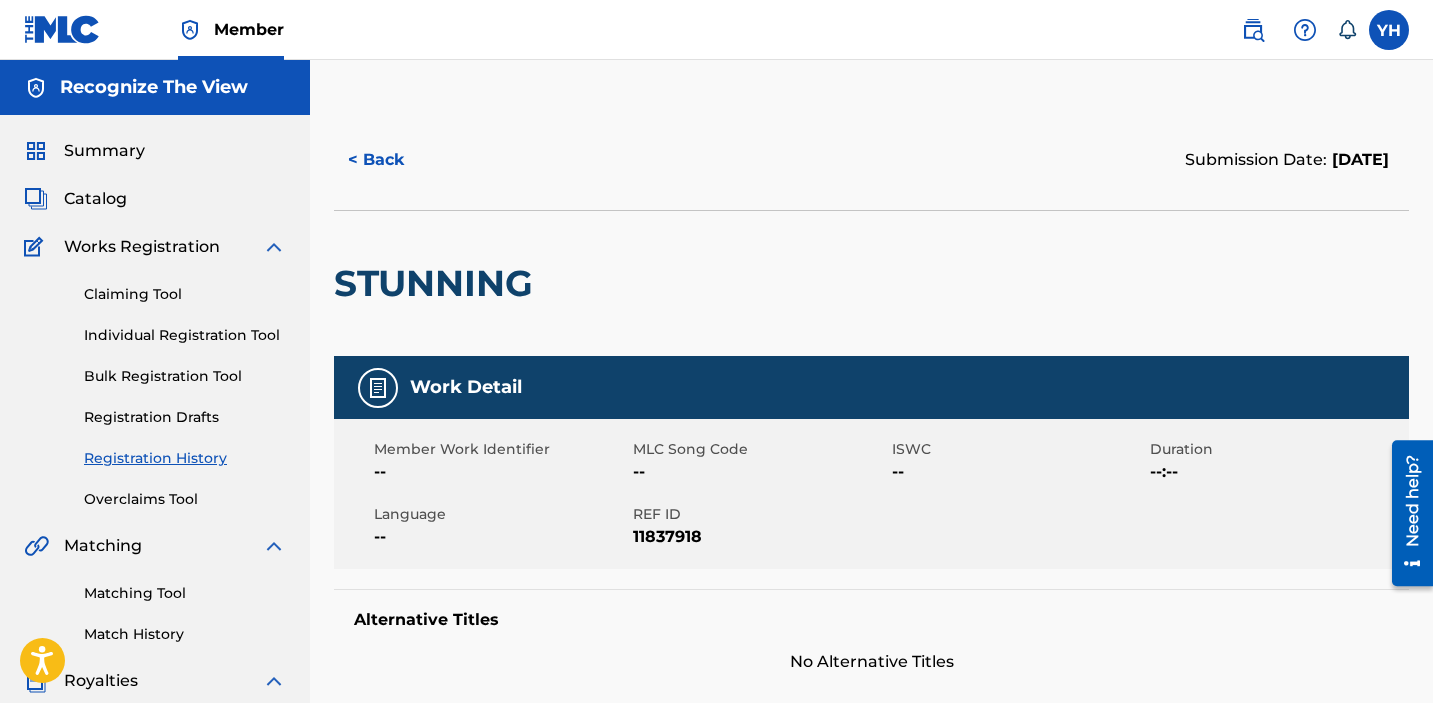 click on "< Back" at bounding box center [394, 160] 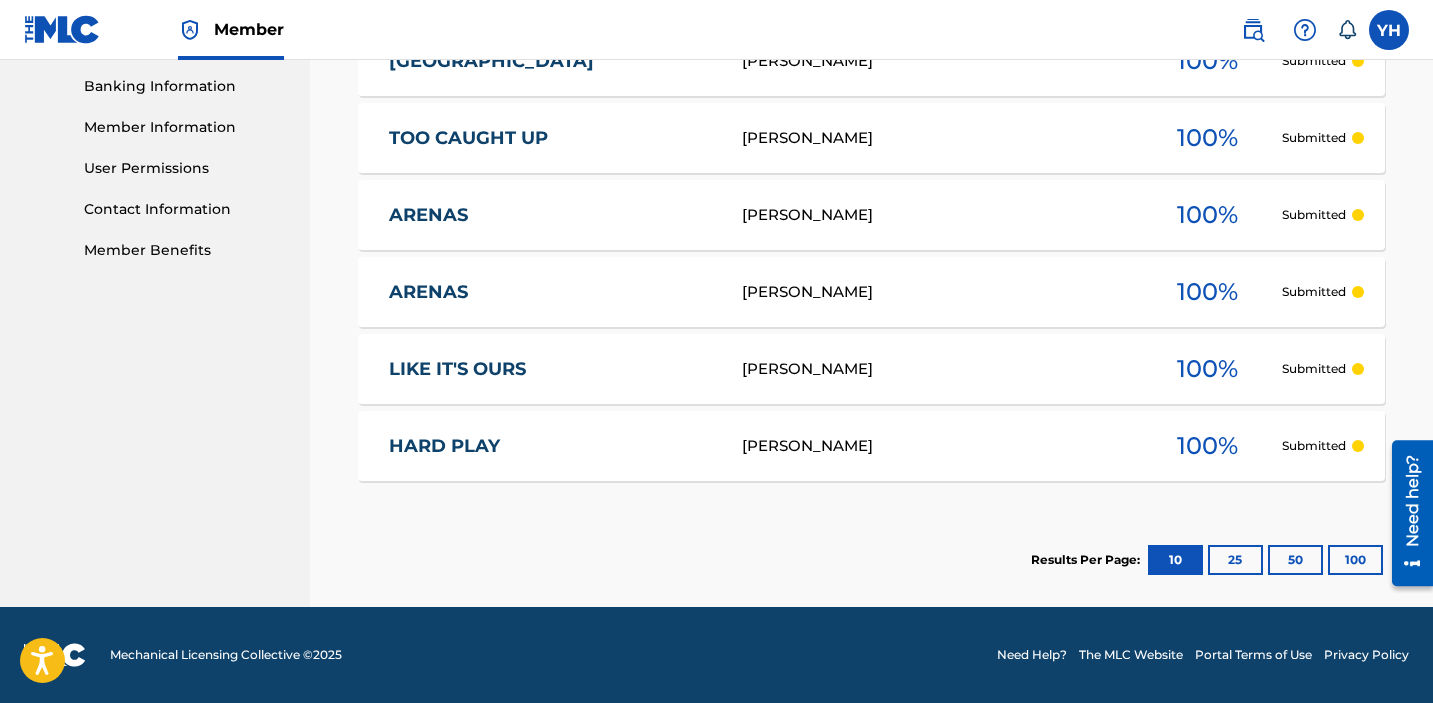 scroll, scrollTop: 0, scrollLeft: 0, axis: both 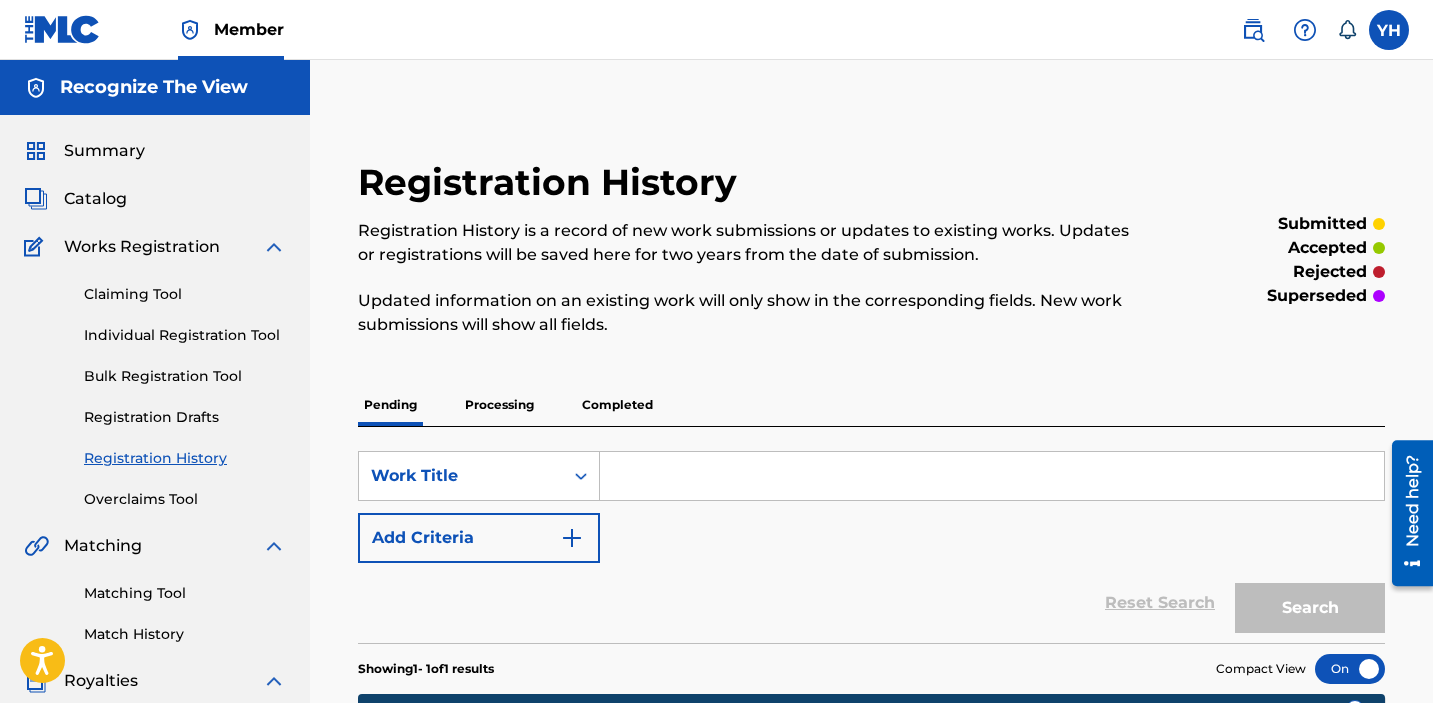 click at bounding box center (1389, 30) 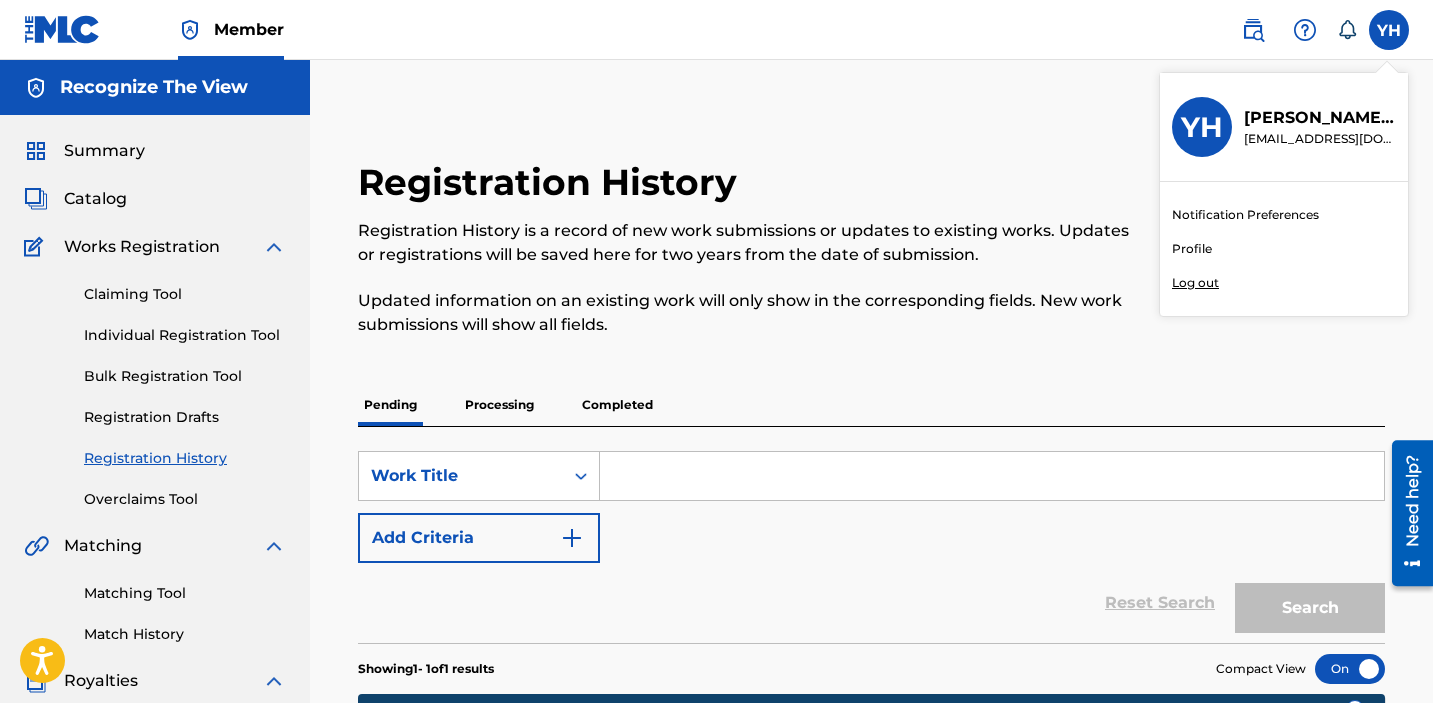 click on "Log out" at bounding box center (1195, 283) 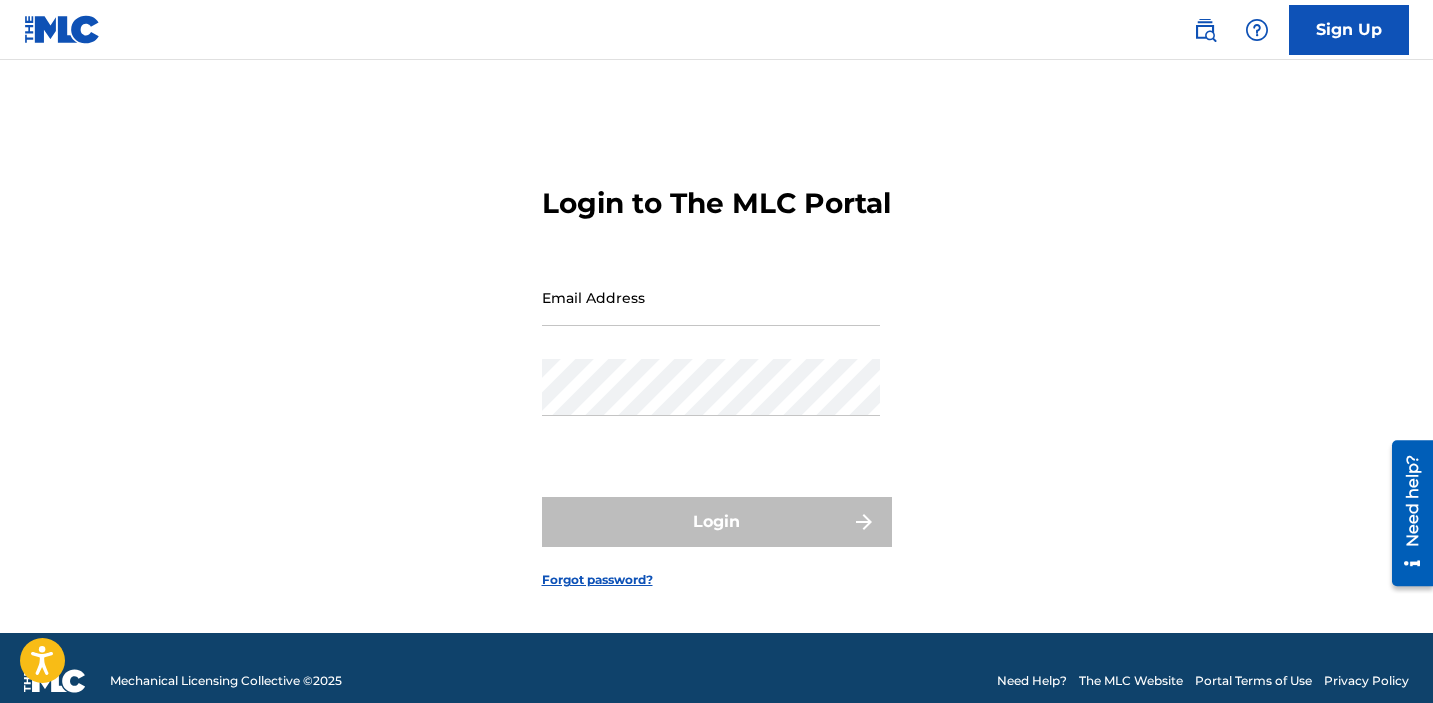 click on "Sign Up" at bounding box center (716, 30) 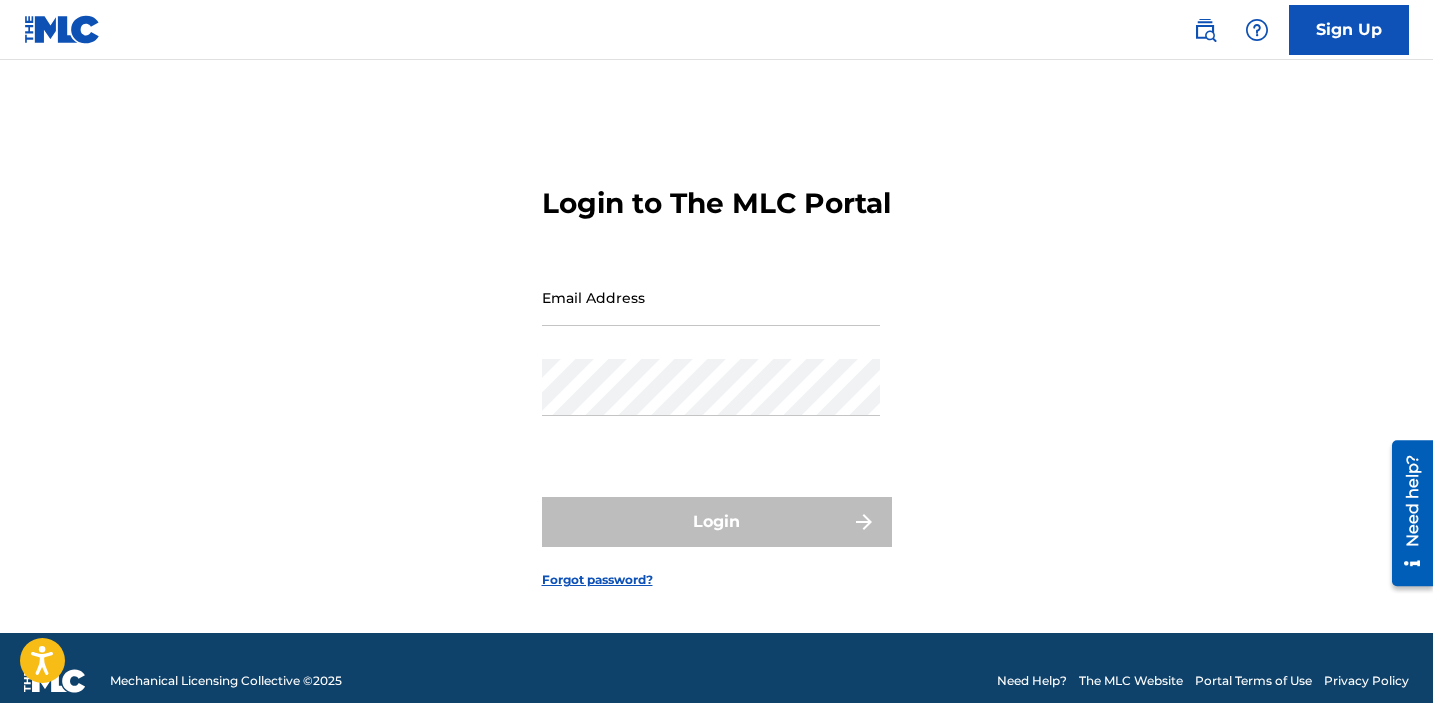 click on "Sign Up" at bounding box center [716, 30] 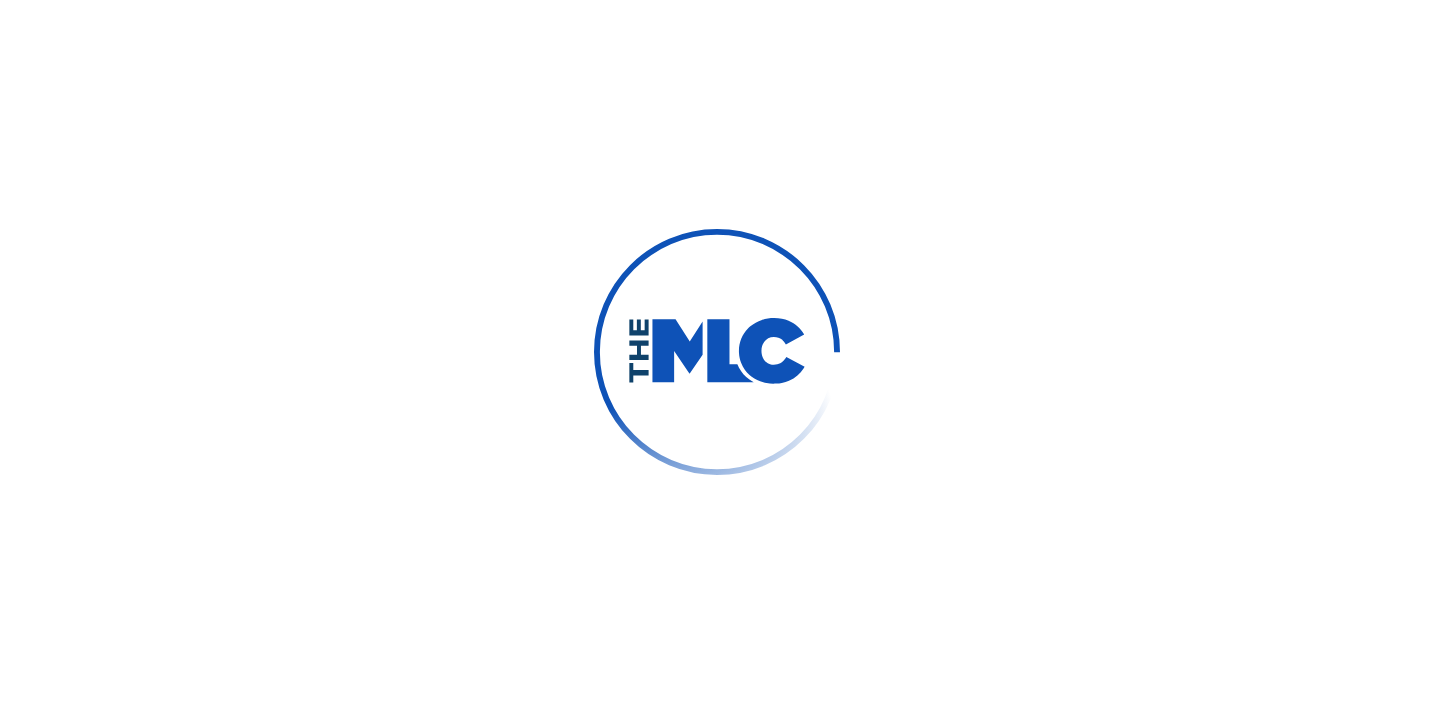 scroll, scrollTop: 0, scrollLeft: 0, axis: both 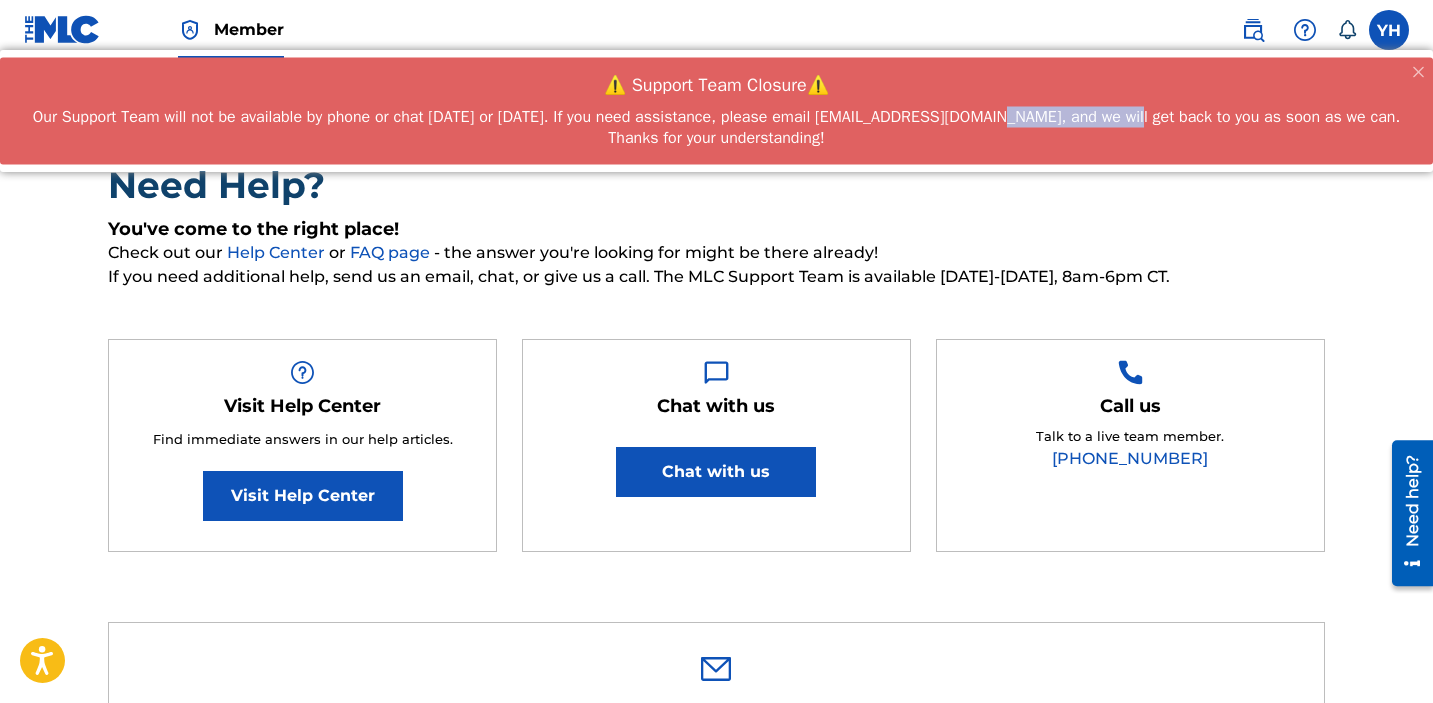 drag, startPoint x: 1007, startPoint y: 108, endPoint x: 1162, endPoint y: 114, distance: 155.11609 